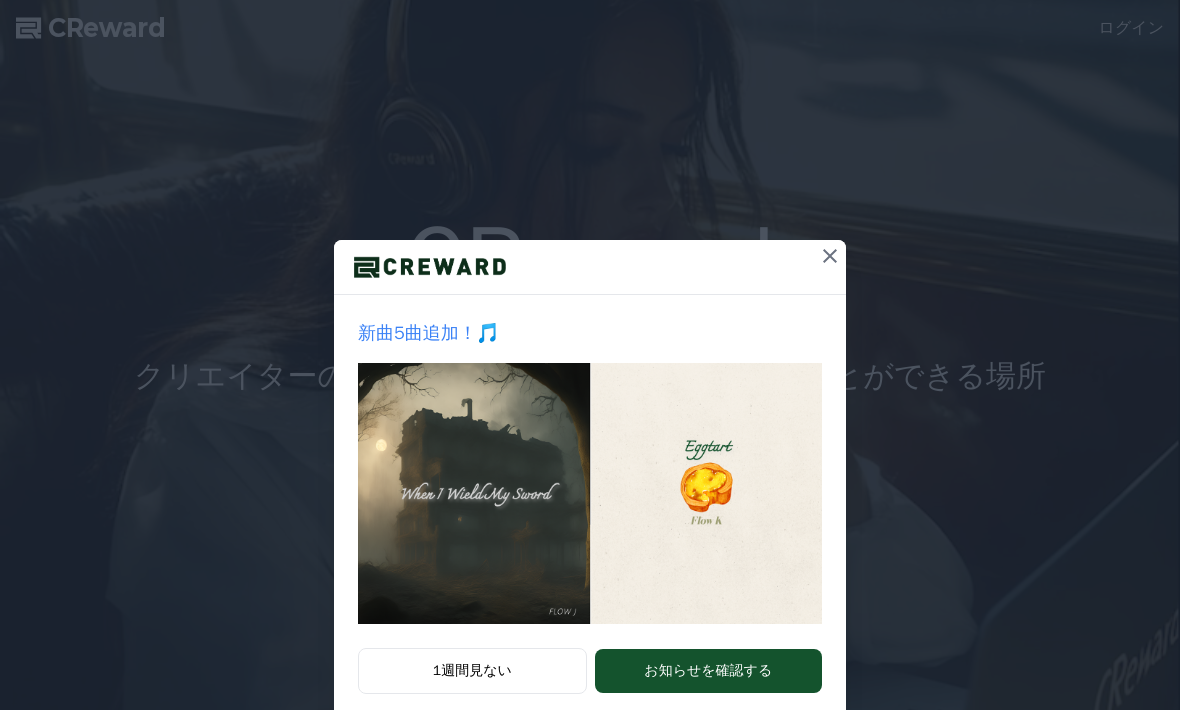scroll, scrollTop: 0, scrollLeft: 0, axis: both 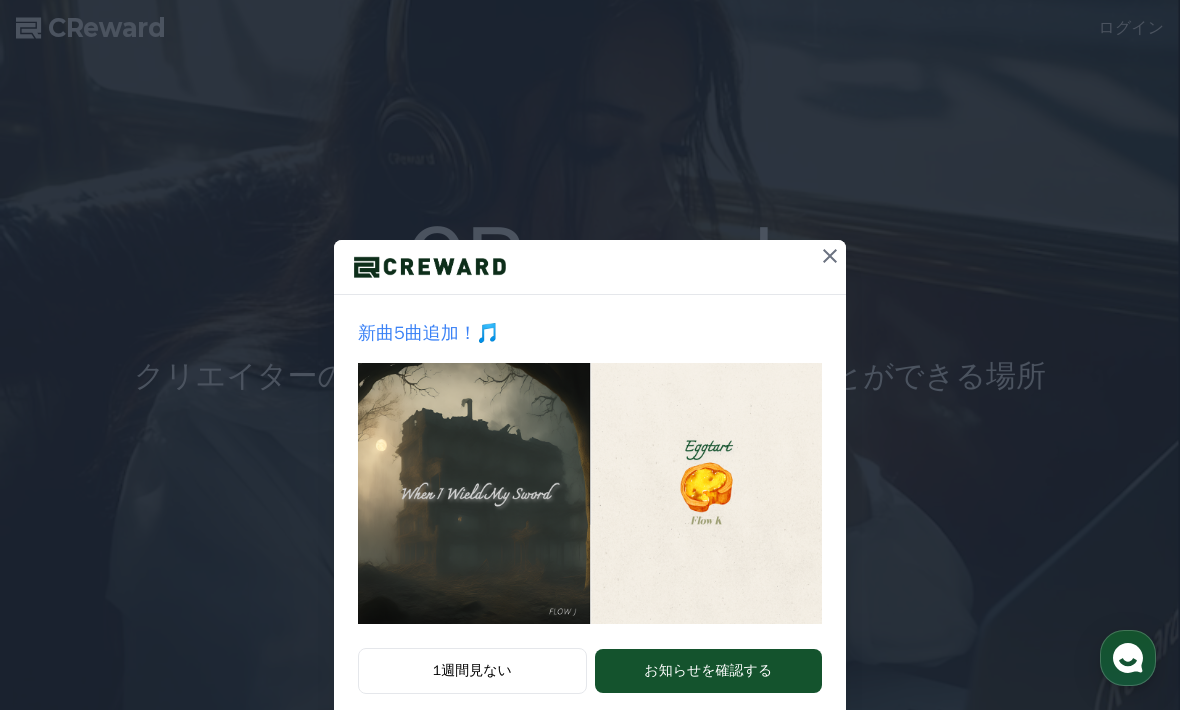 click 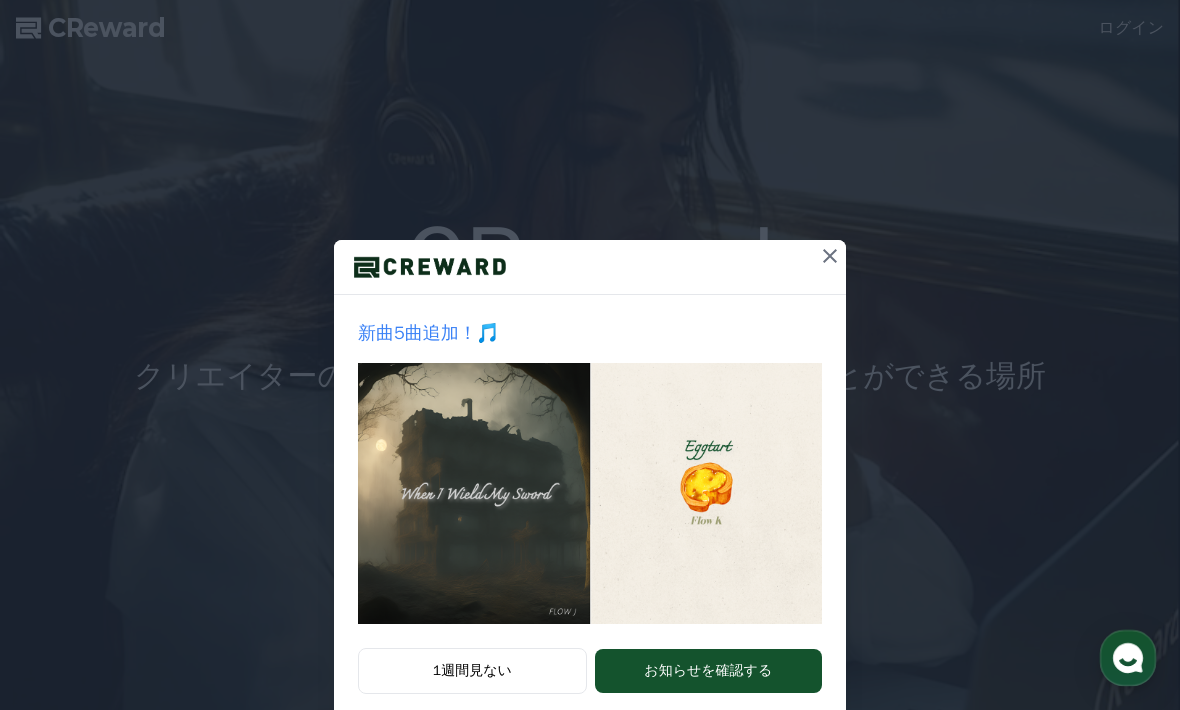 scroll, scrollTop: 0, scrollLeft: 0, axis: both 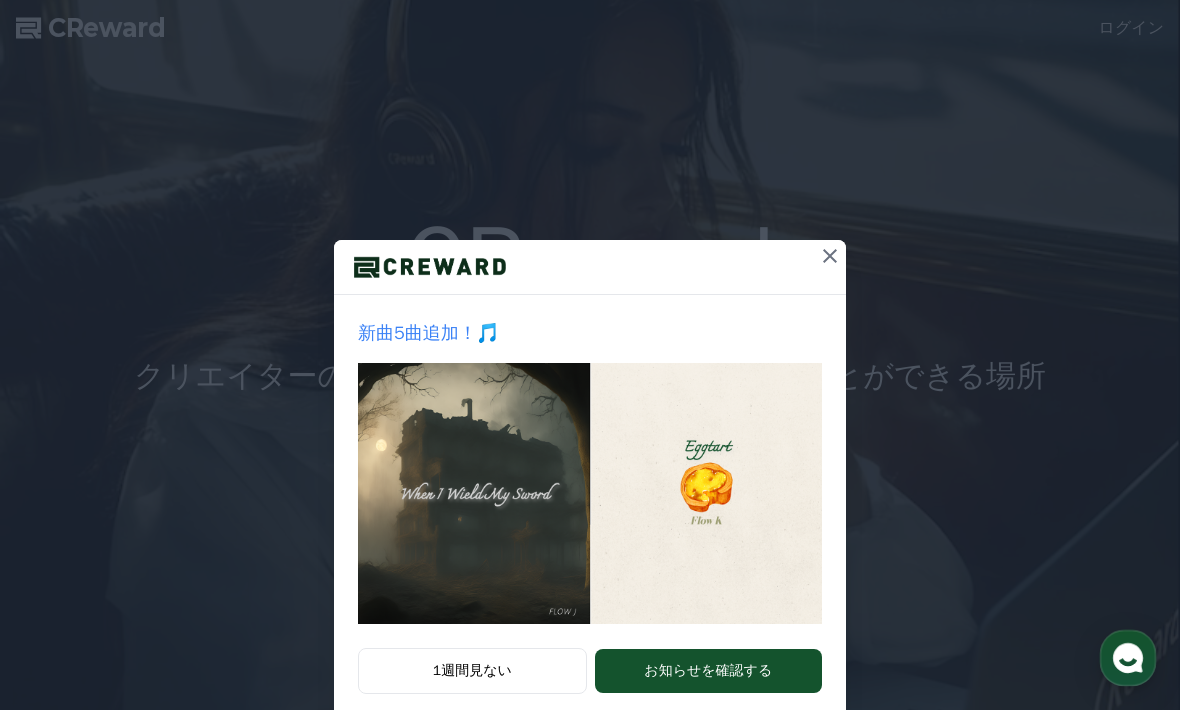 click 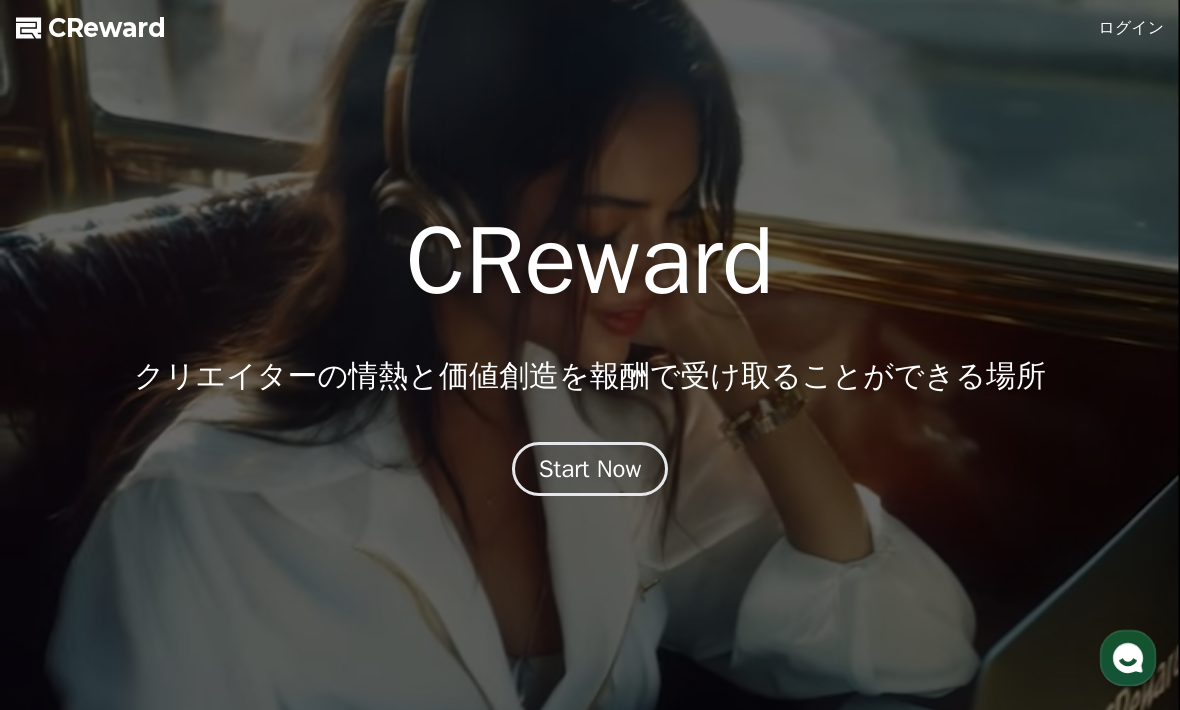 click 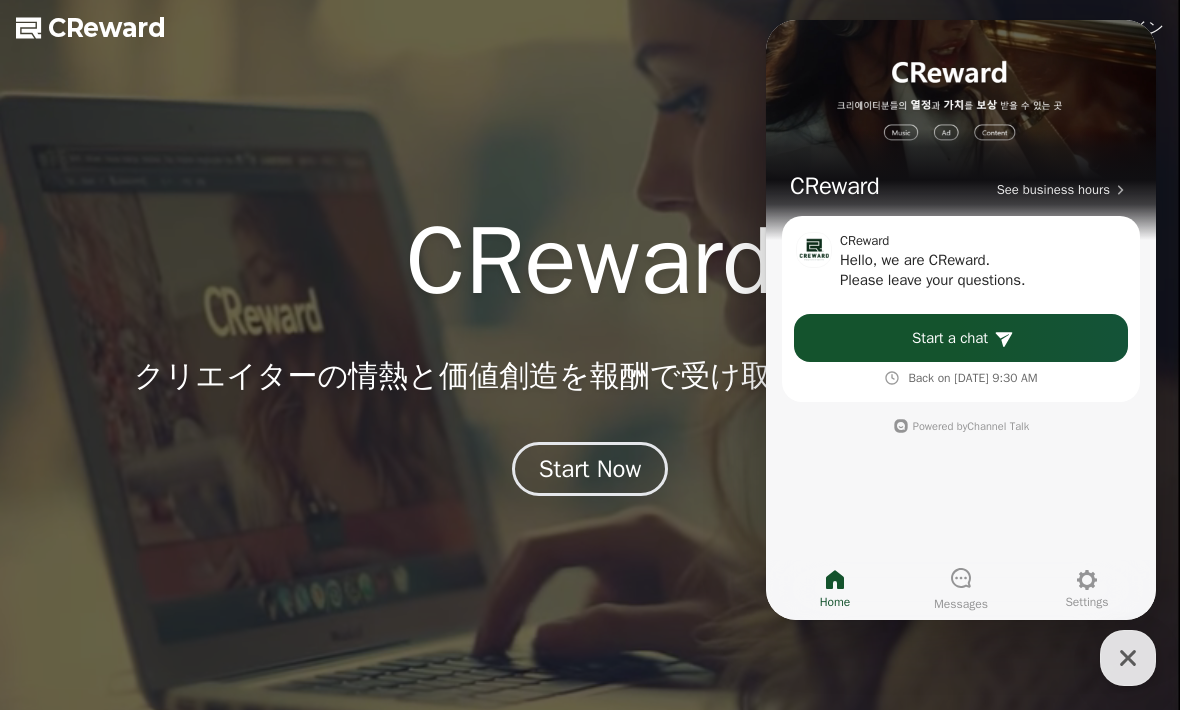 click on "Start a chat" at bounding box center (950, 338) 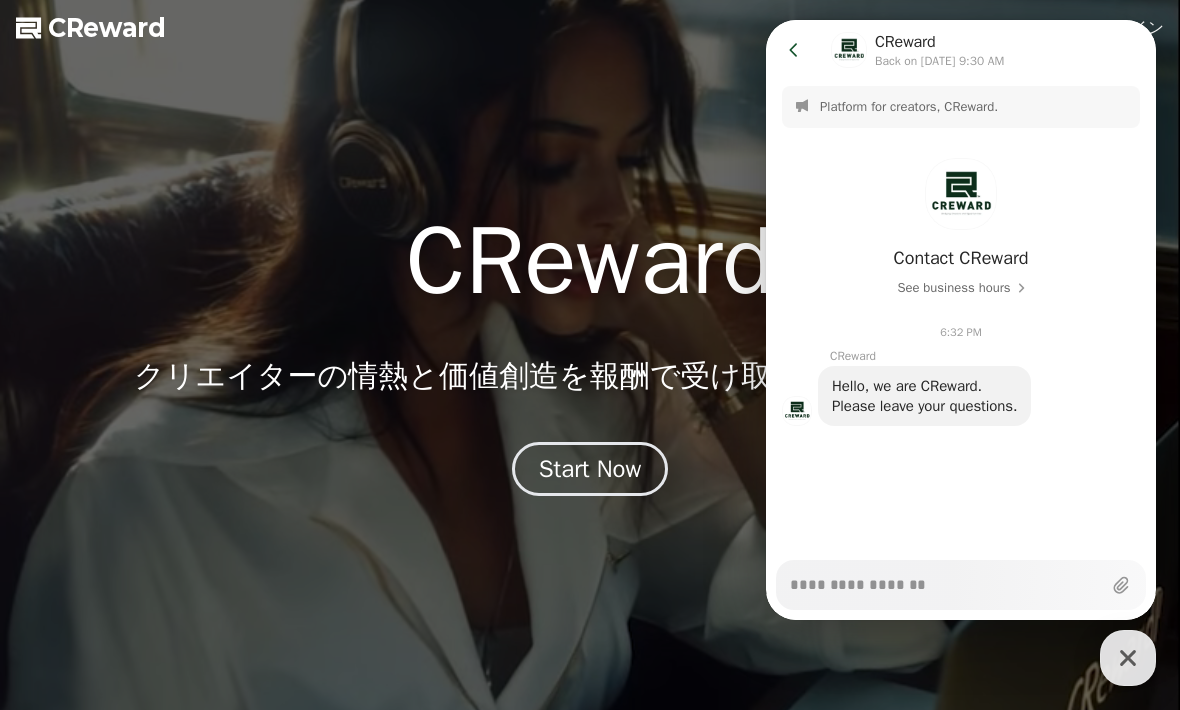 click on "Messenger Input Textarea" at bounding box center [945, 578] 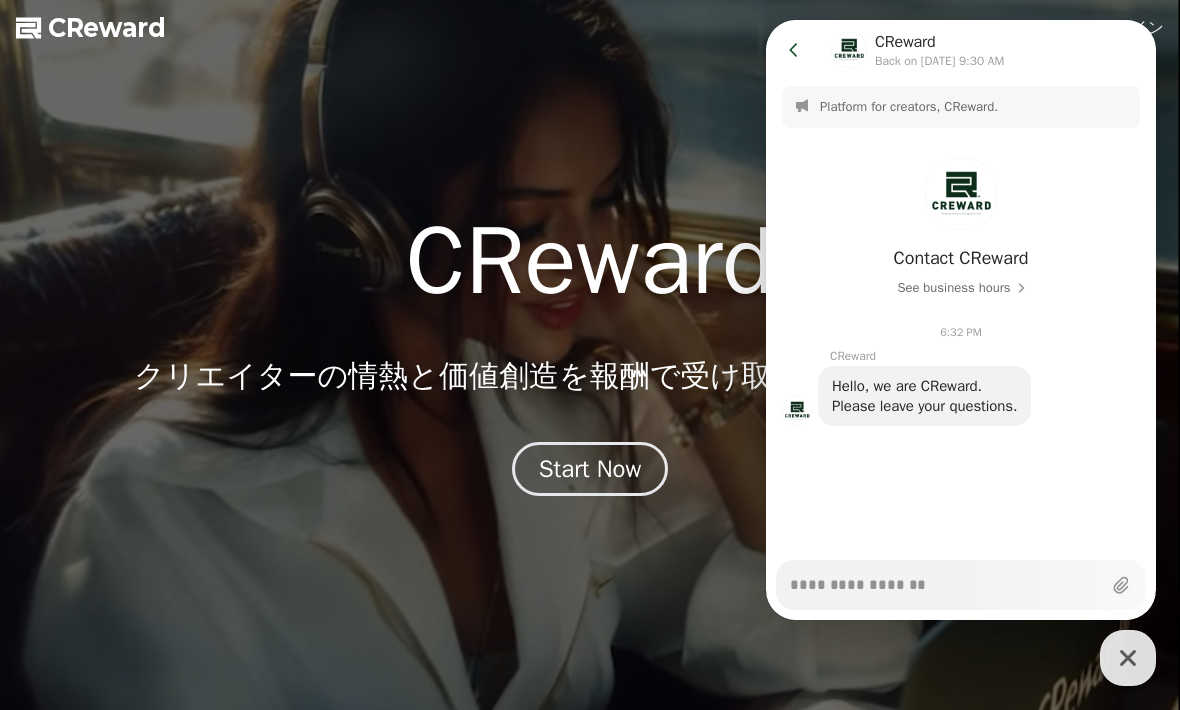 scroll, scrollTop: 12, scrollLeft: 0, axis: vertical 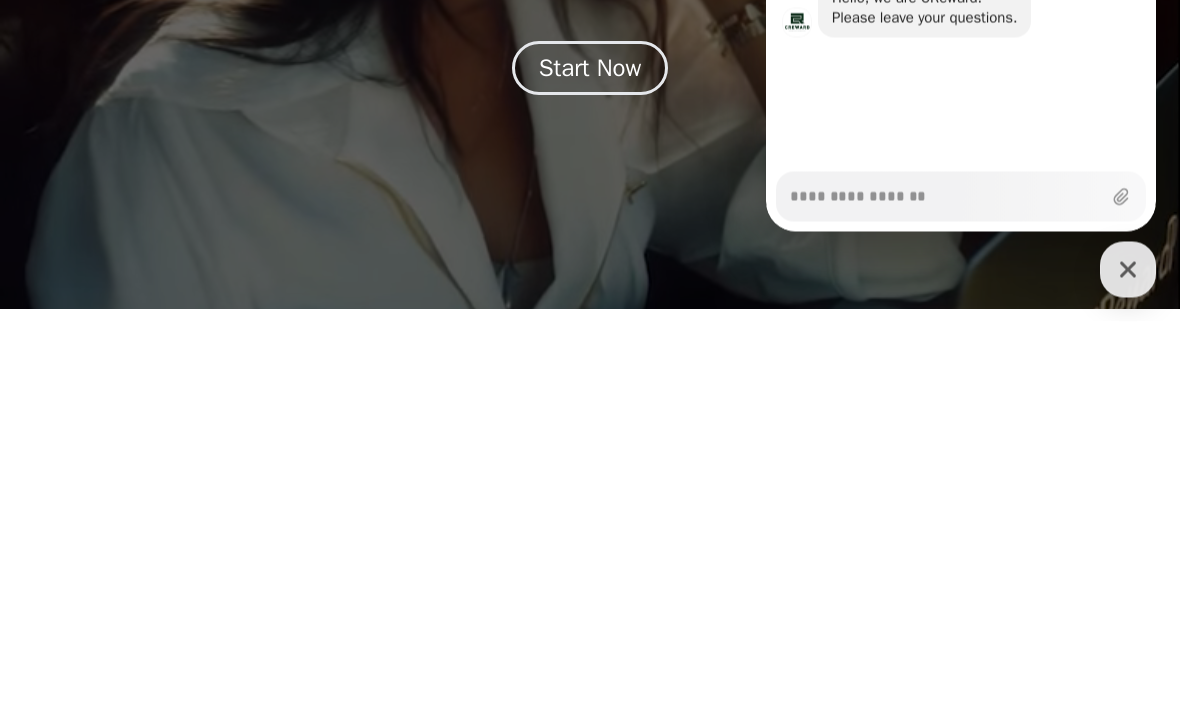 type on "*" 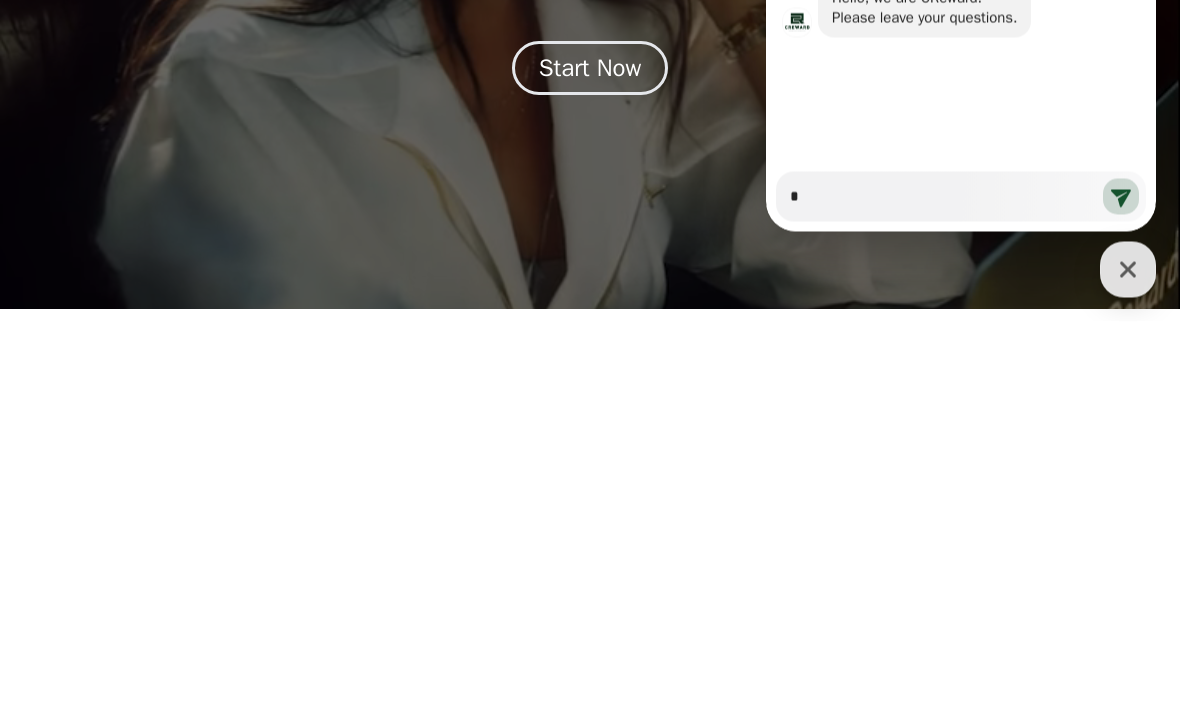 type on "**" 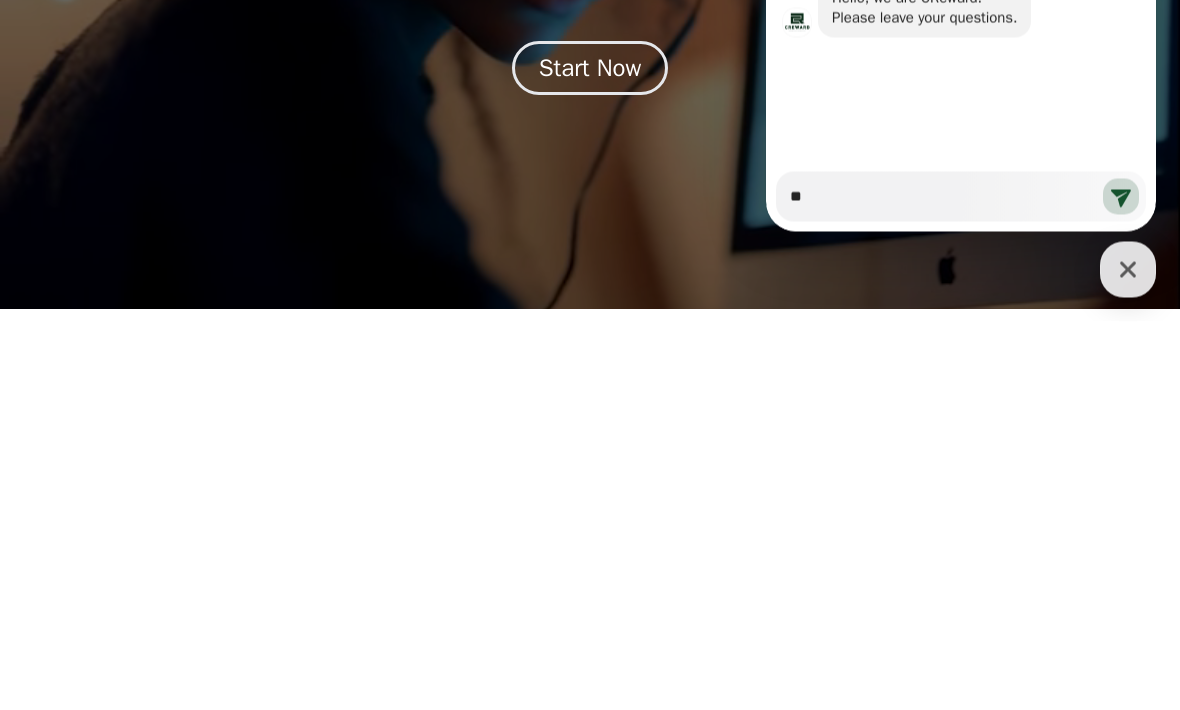 type on "*" 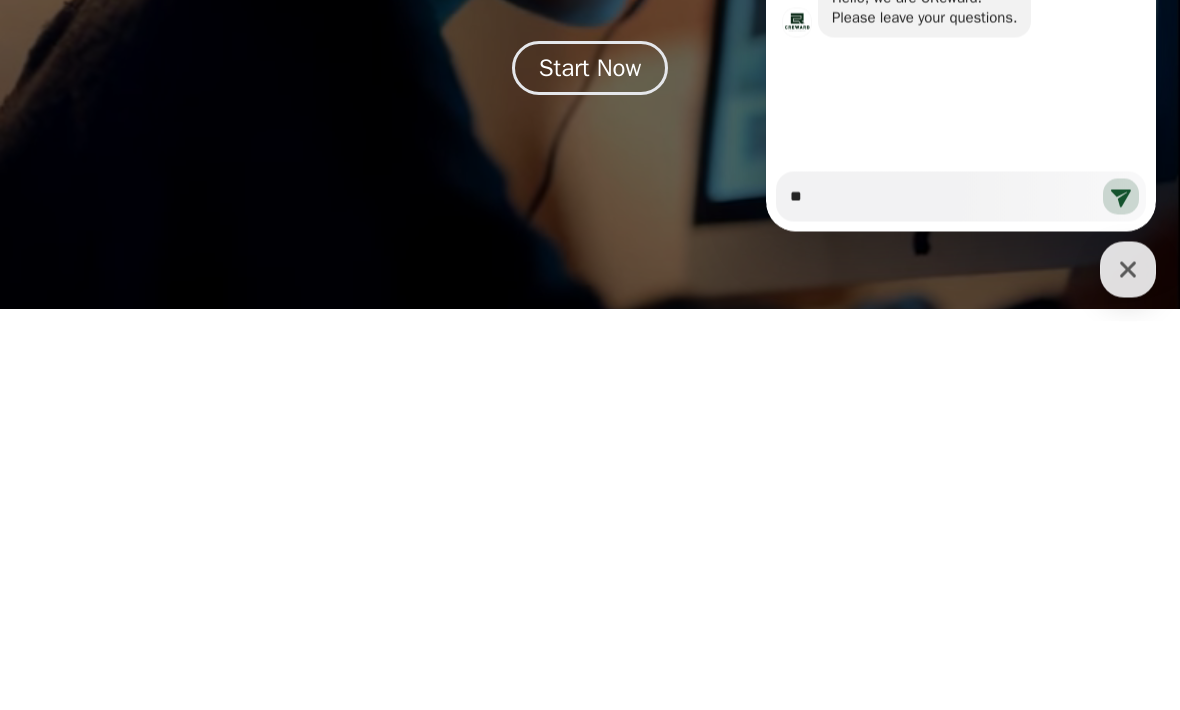 type on "**" 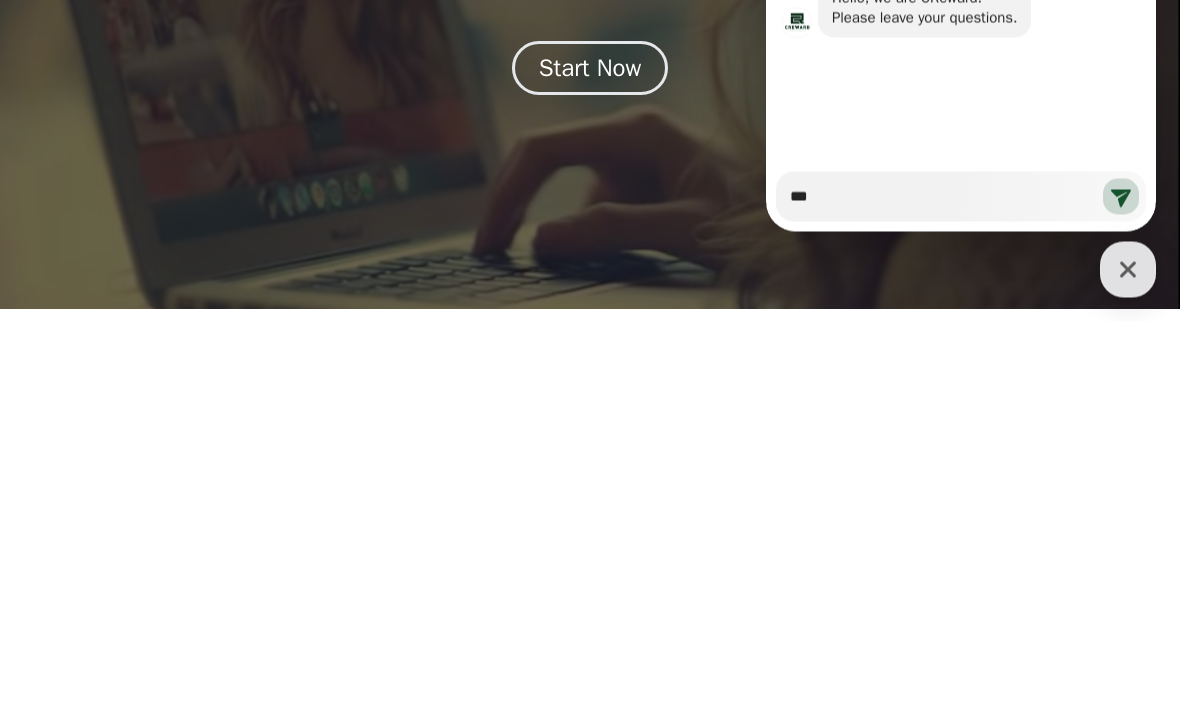 type on "*" 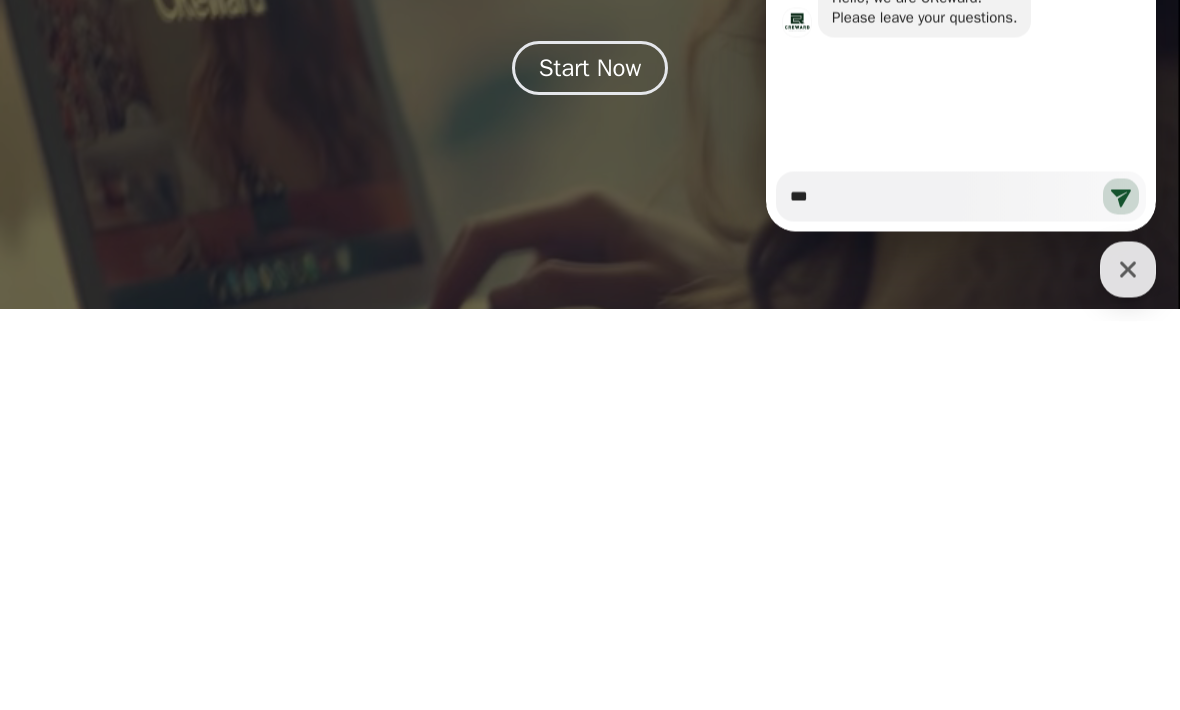 type on "****" 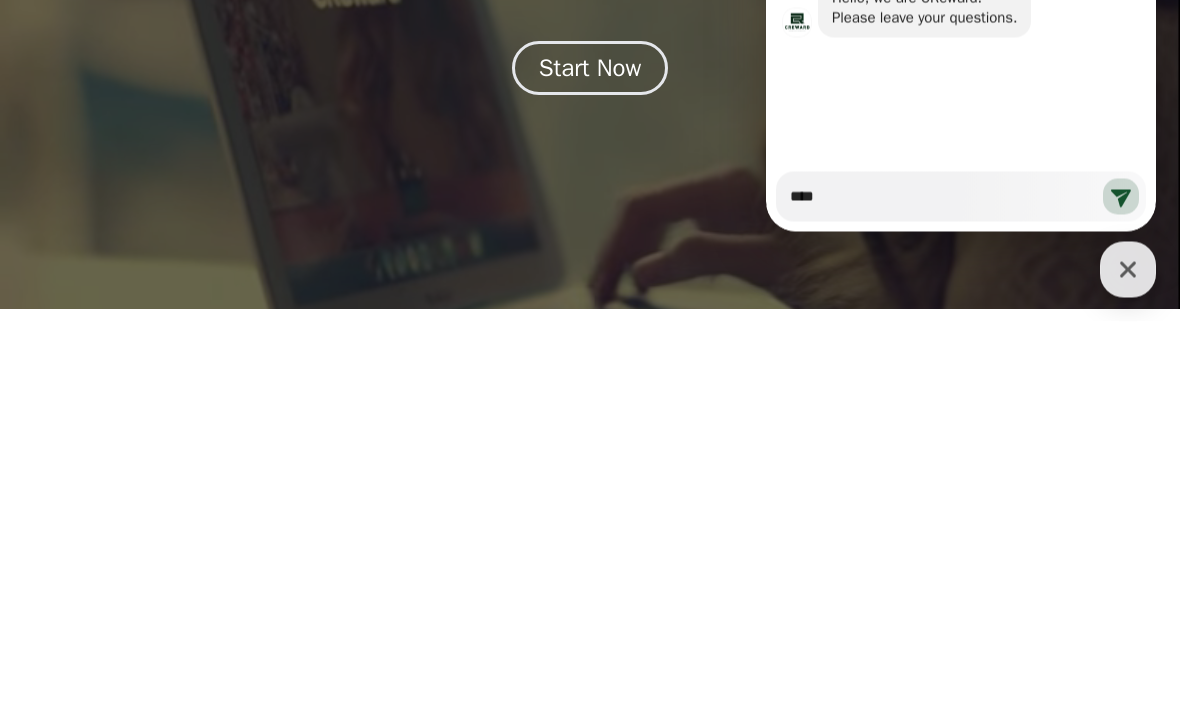 type on "*" 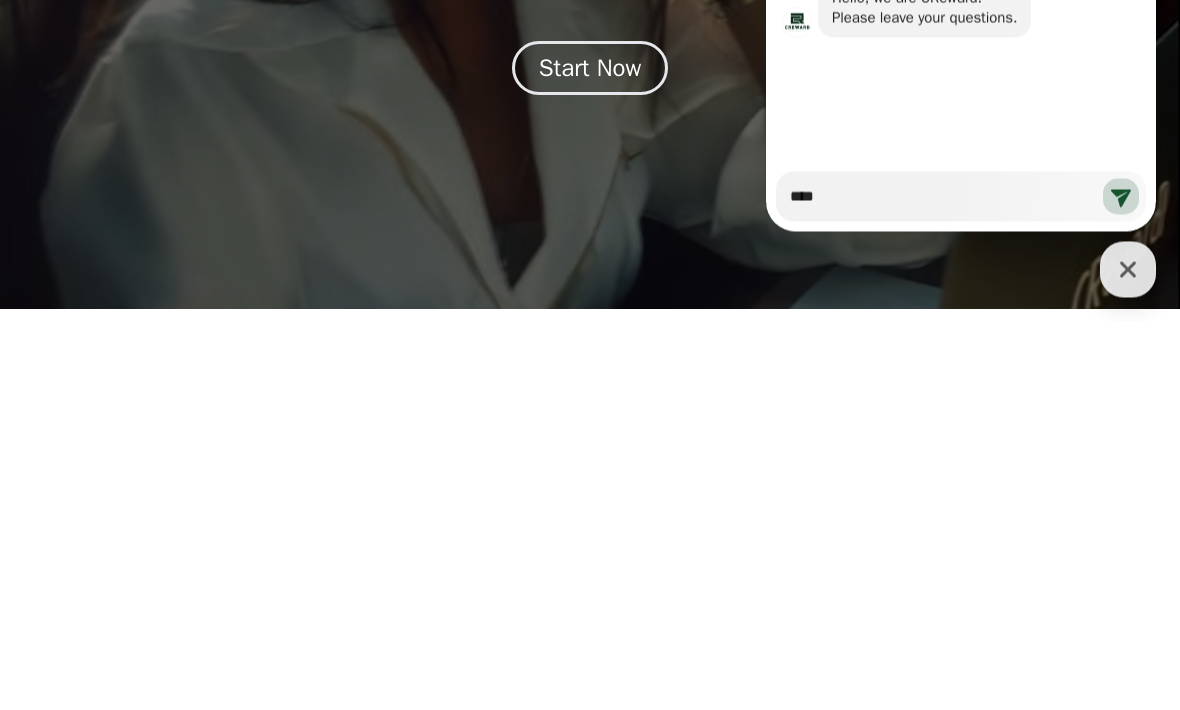 type on "****" 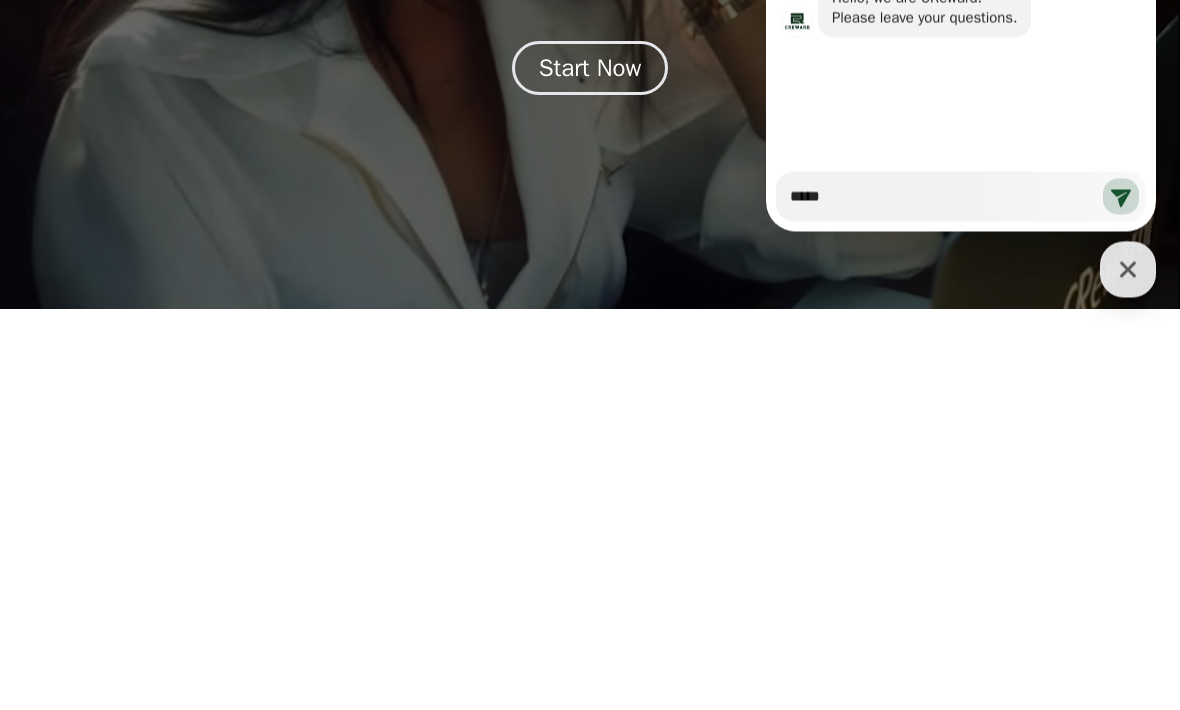 type on "*" 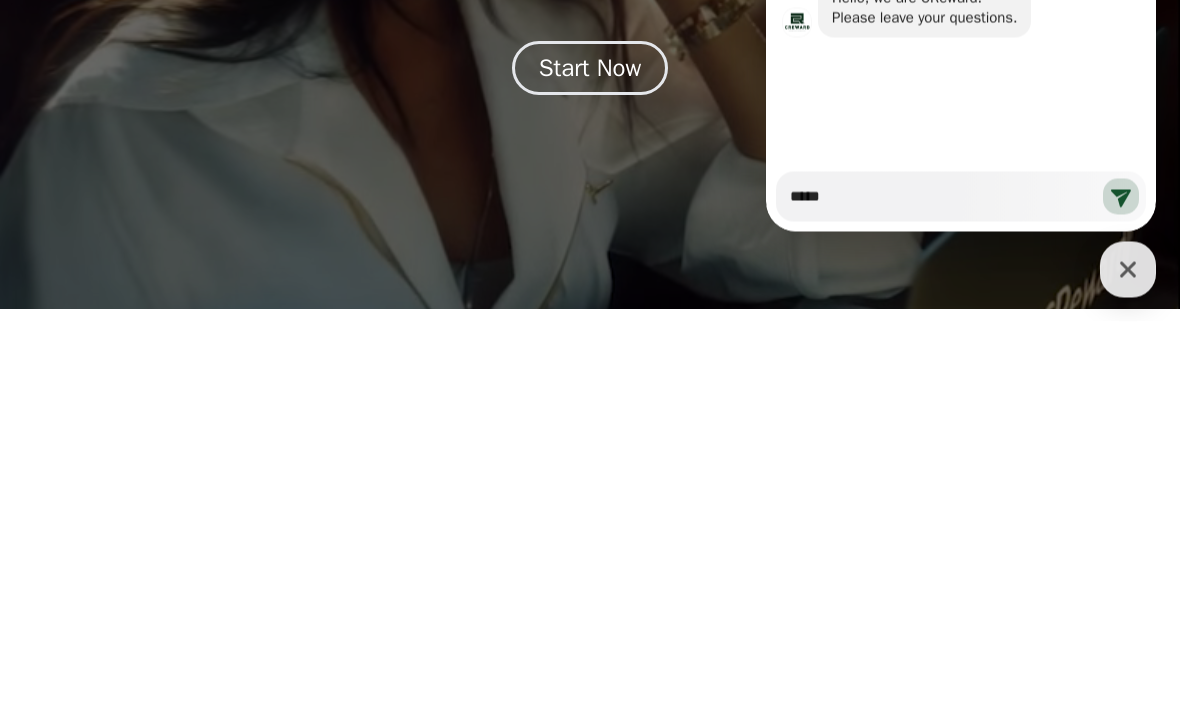 type on "******" 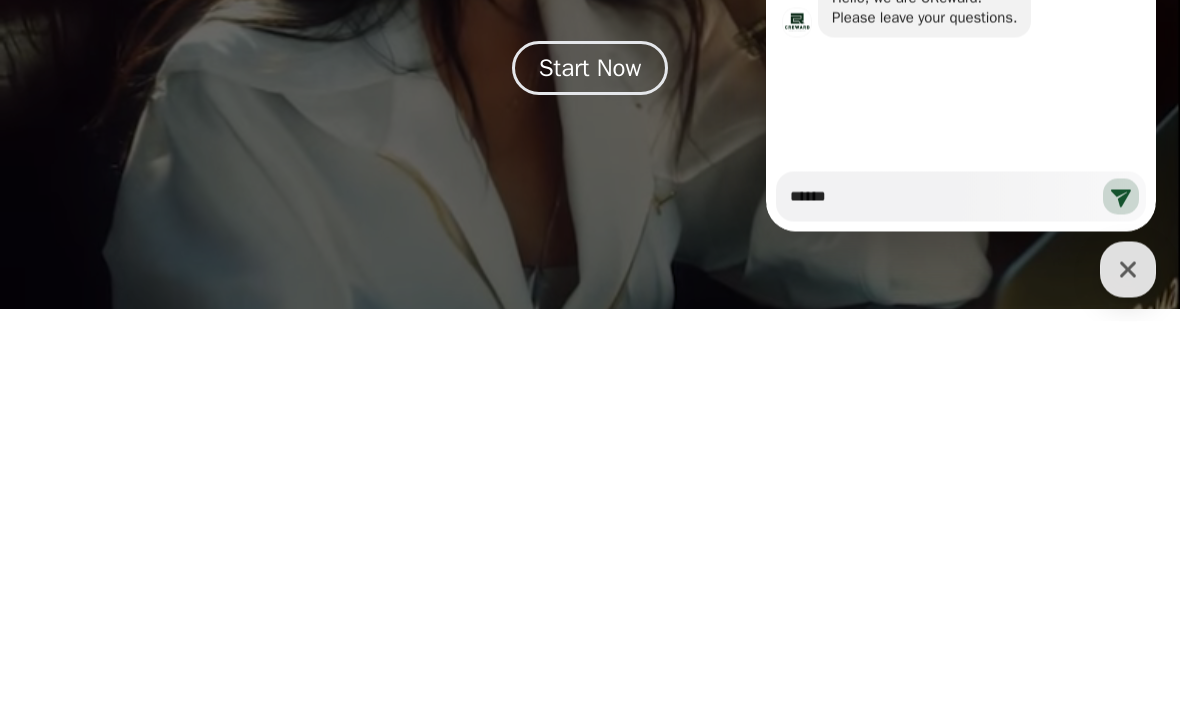 type on "*" 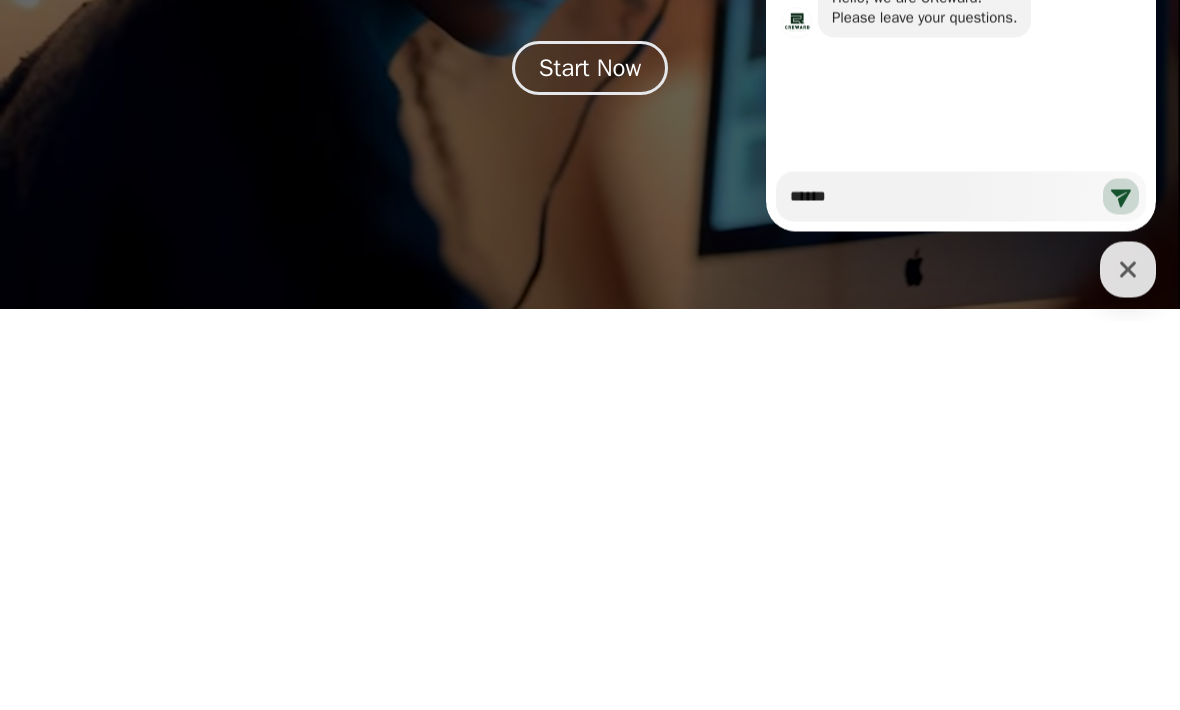 type on "*******" 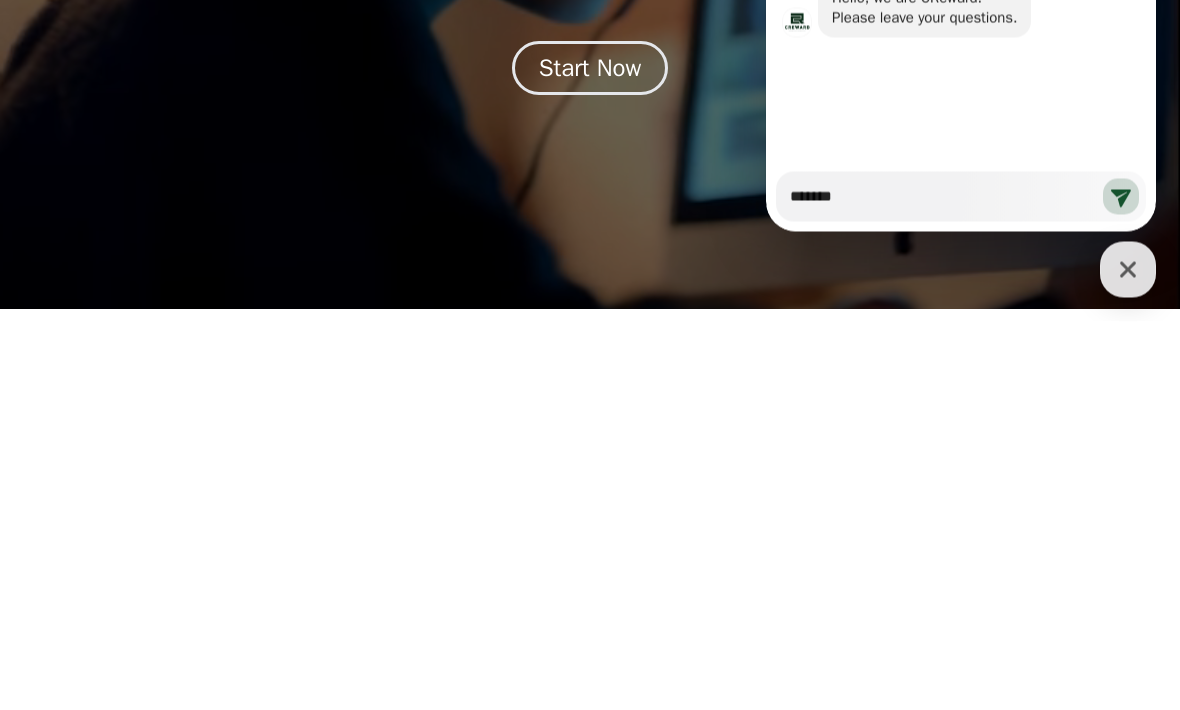 type on "*" 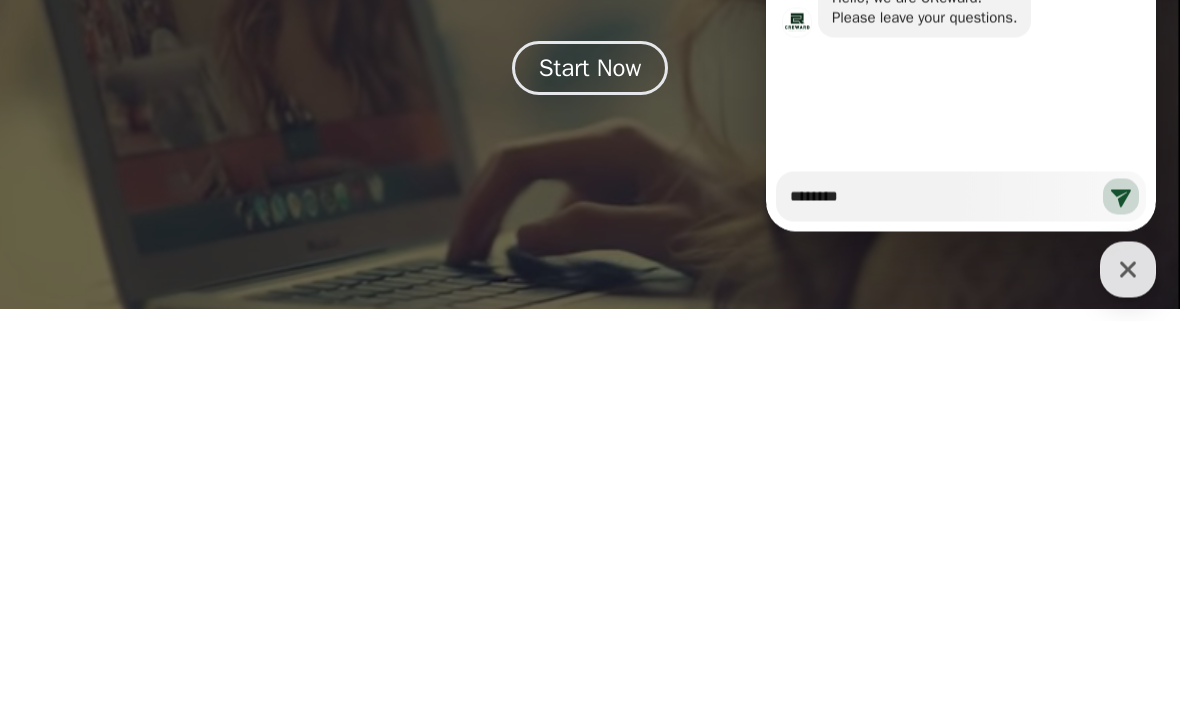 type on "*********" 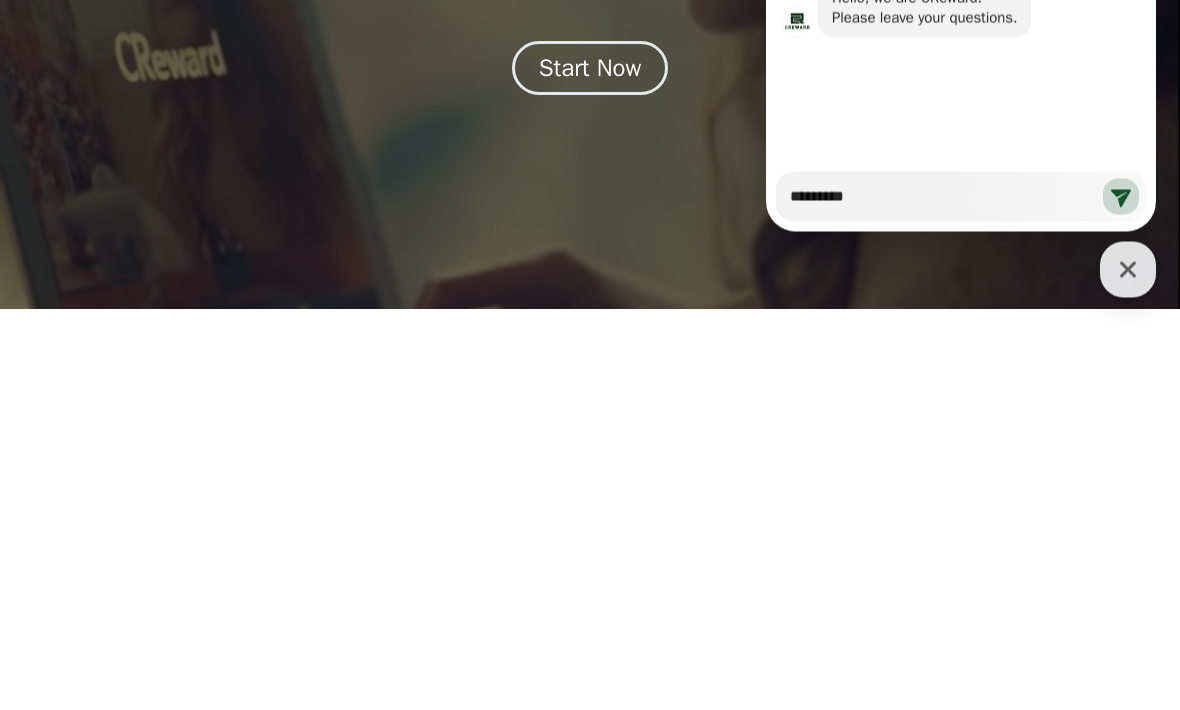 type on "*" 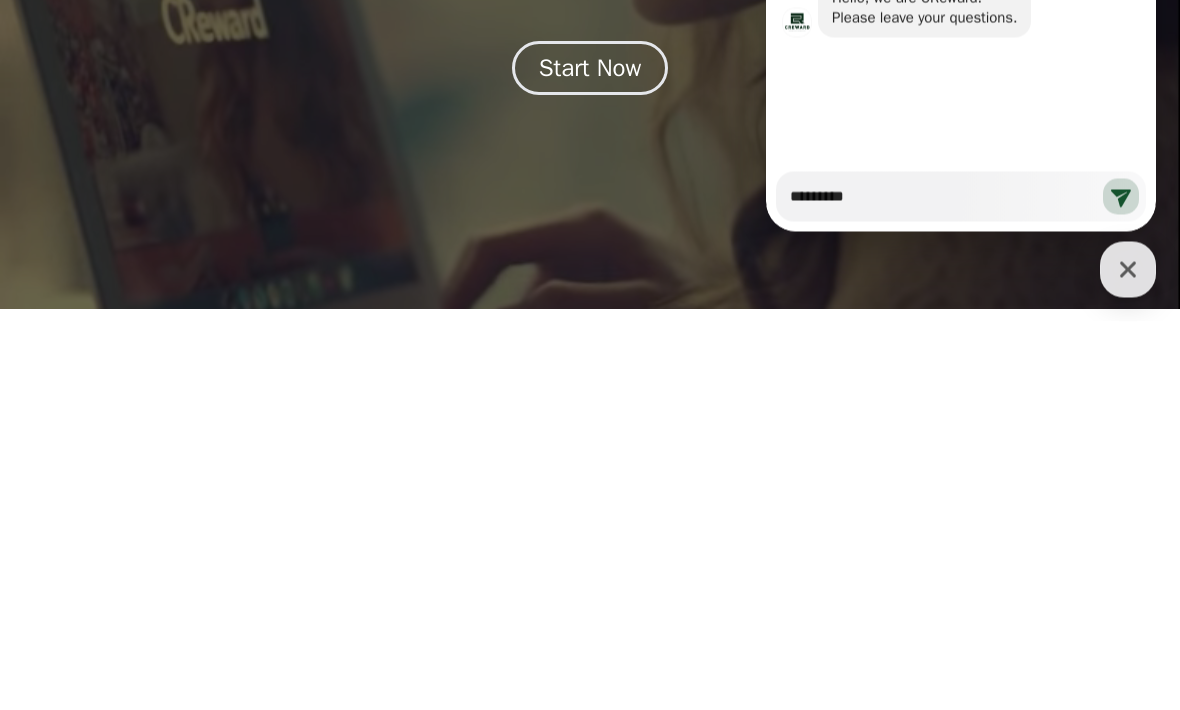 type on "*********" 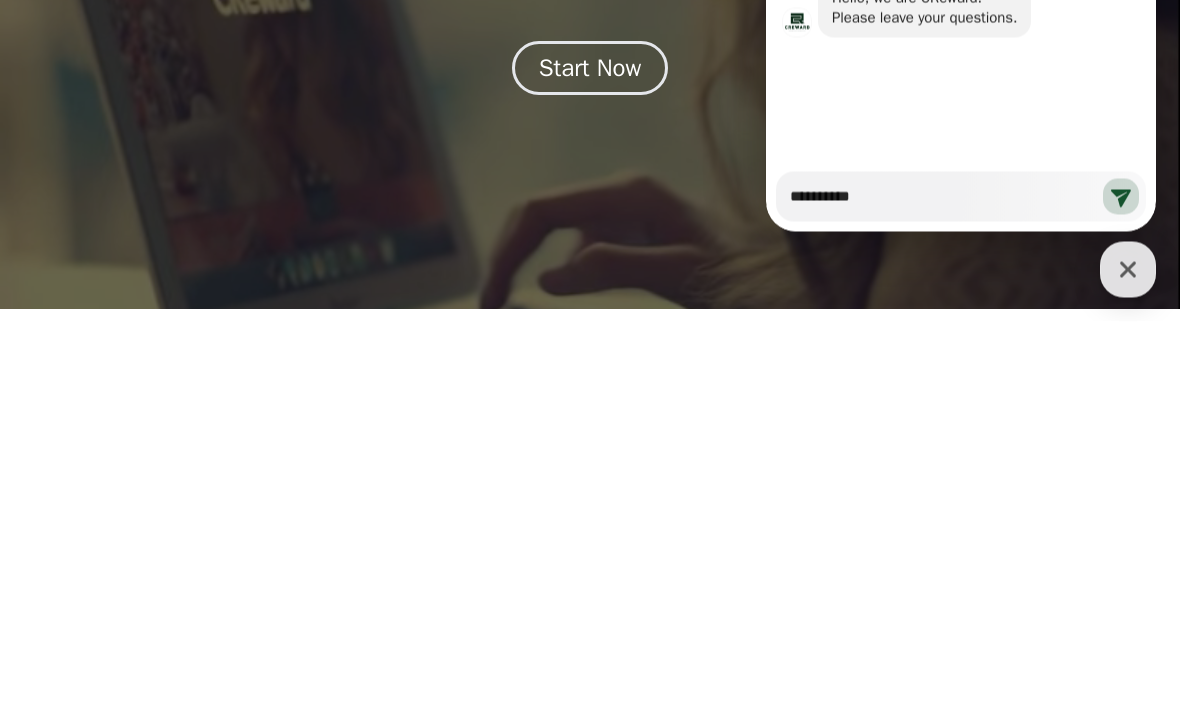 type on "*" 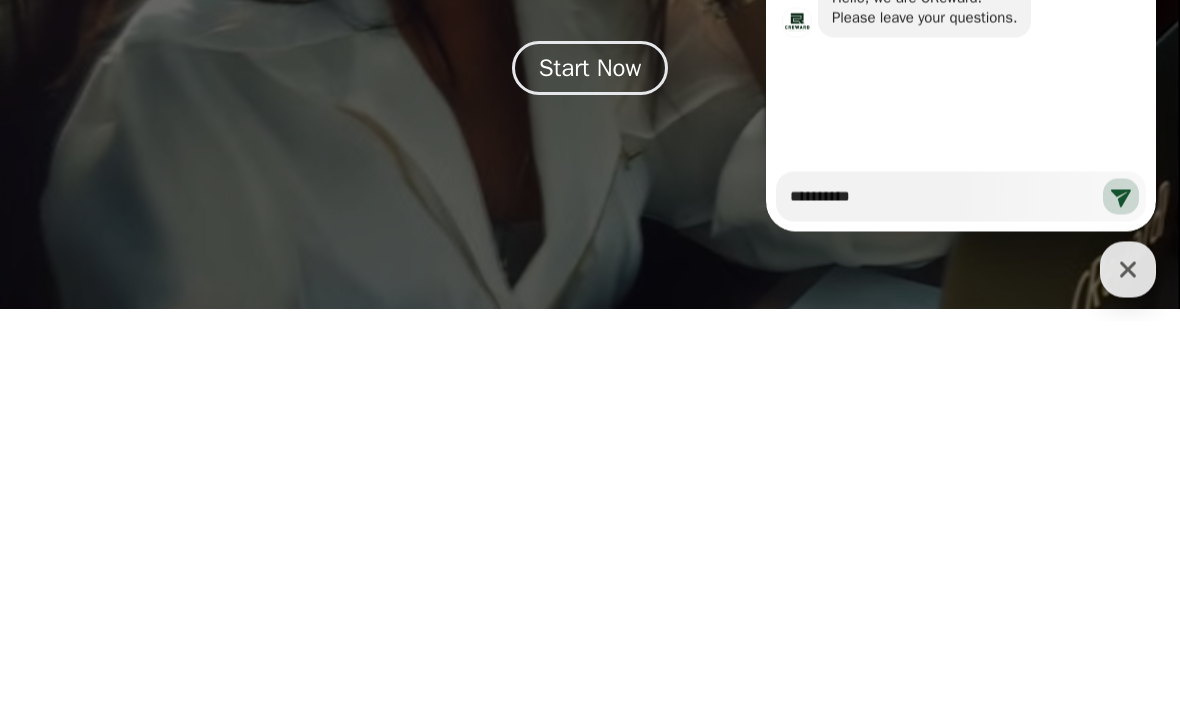 type on "**********" 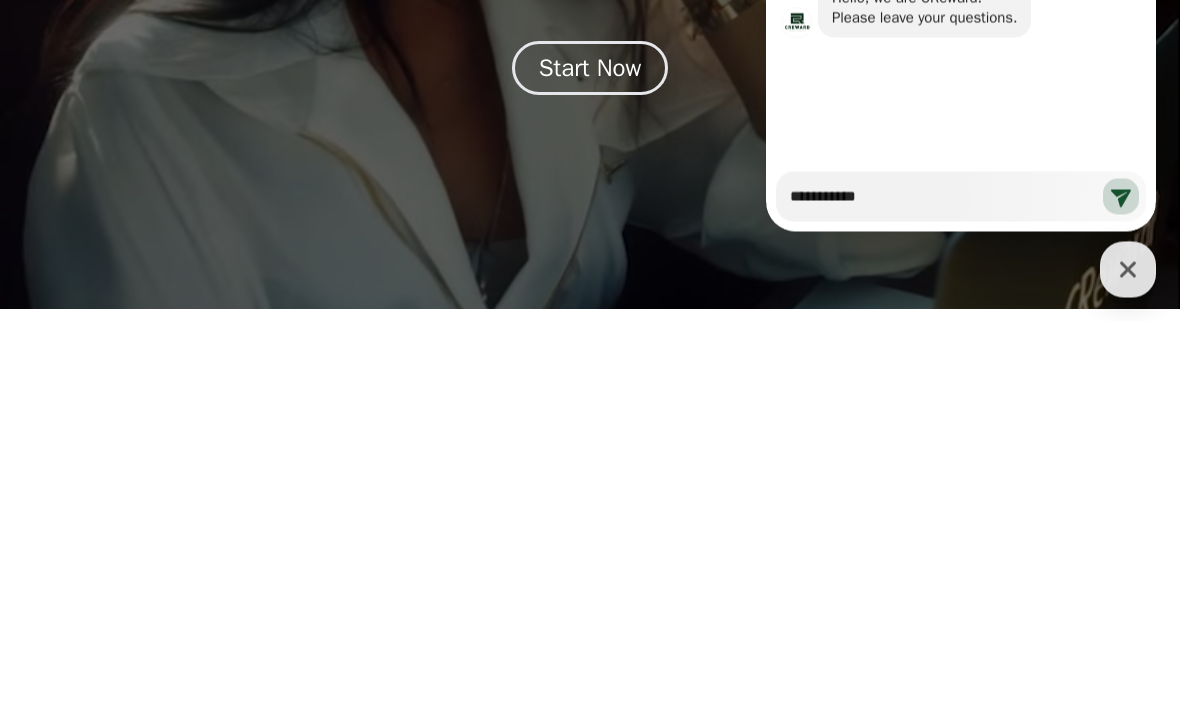 type on "*" 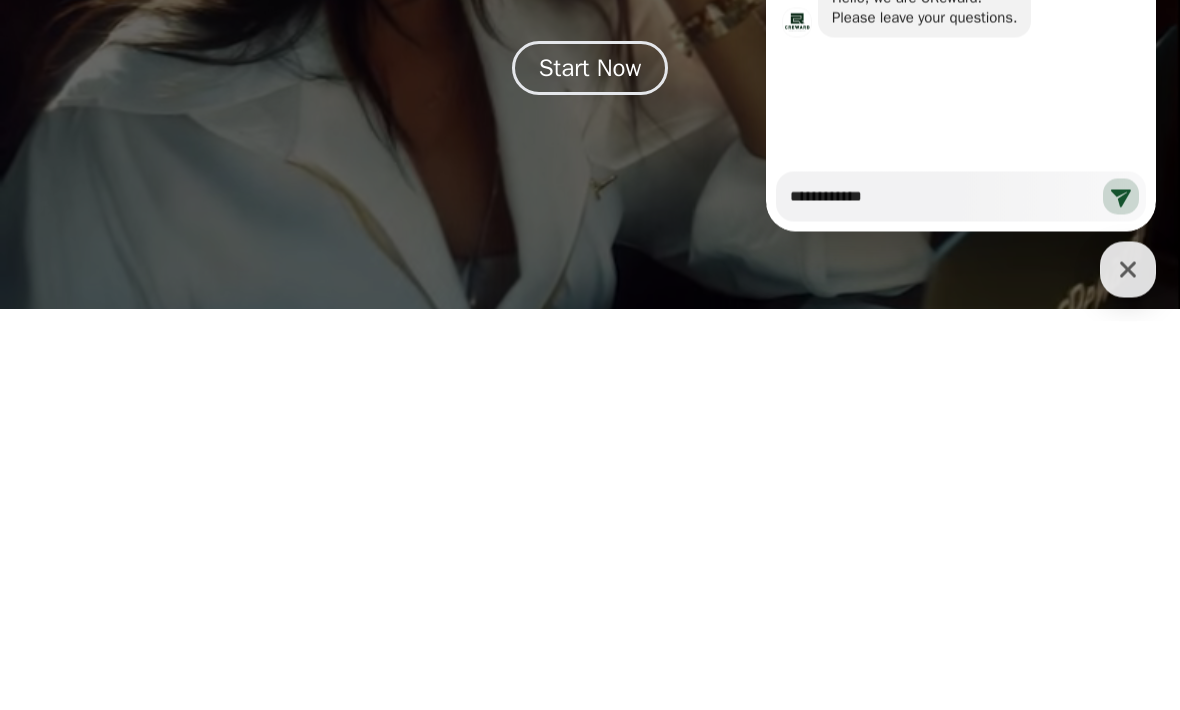 type on "**********" 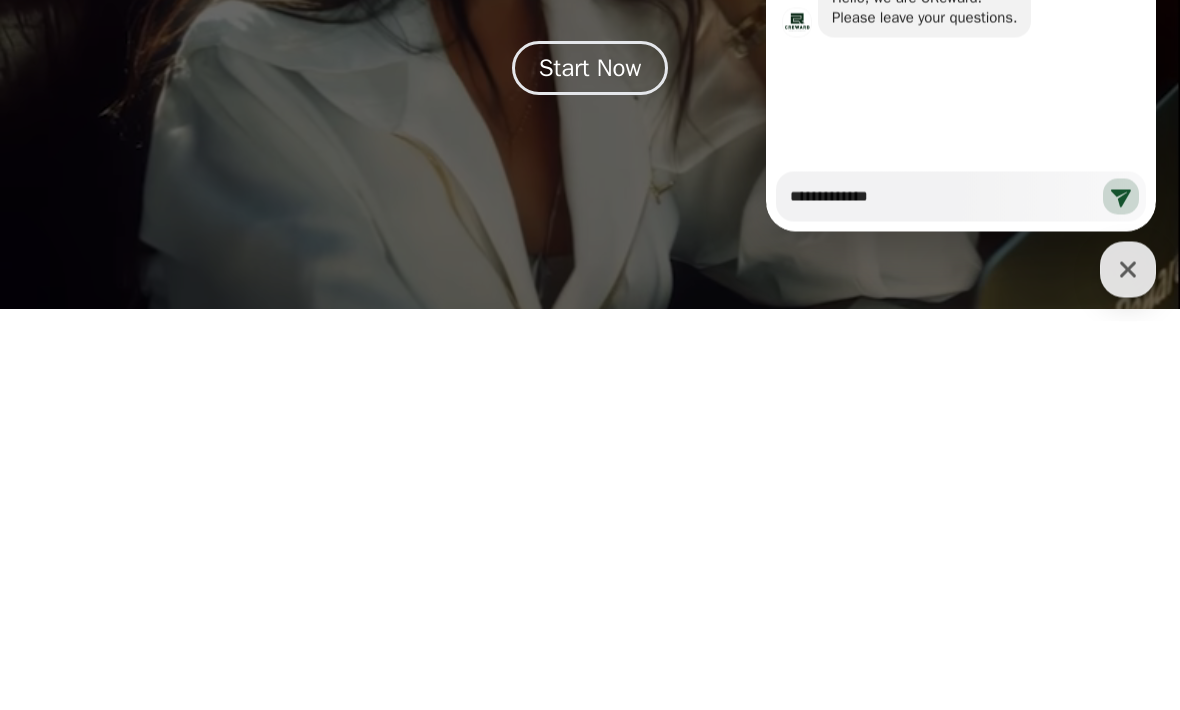 type on "*" 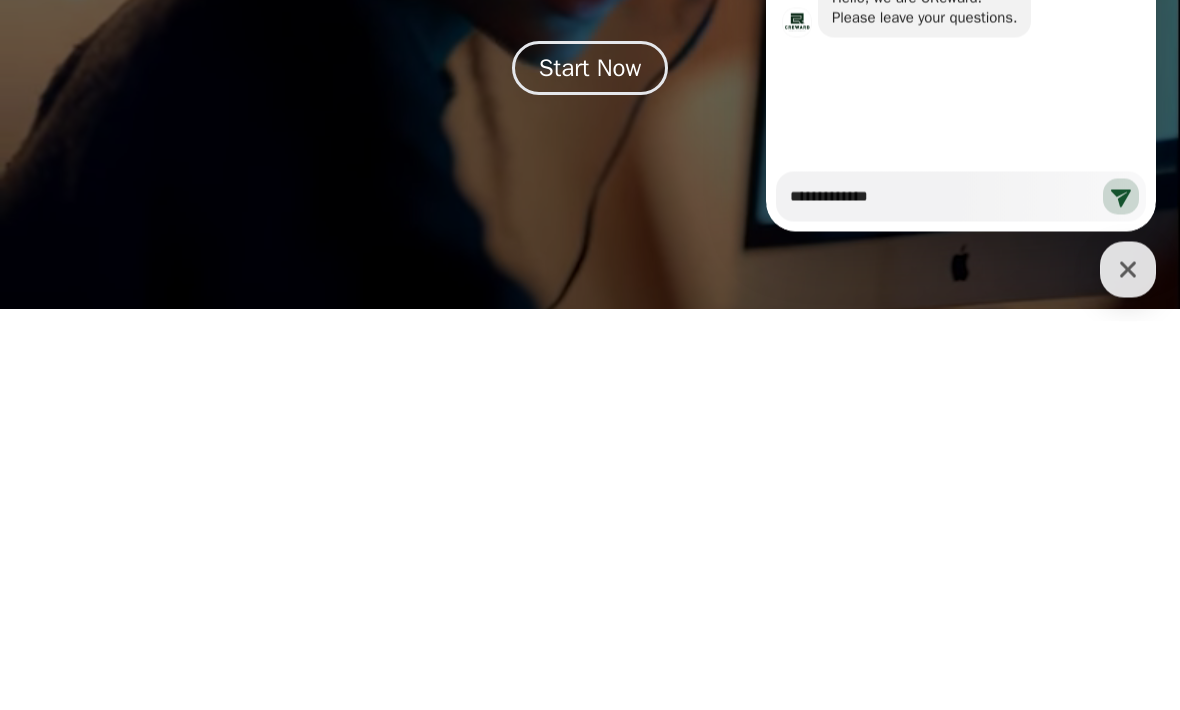 type on "**********" 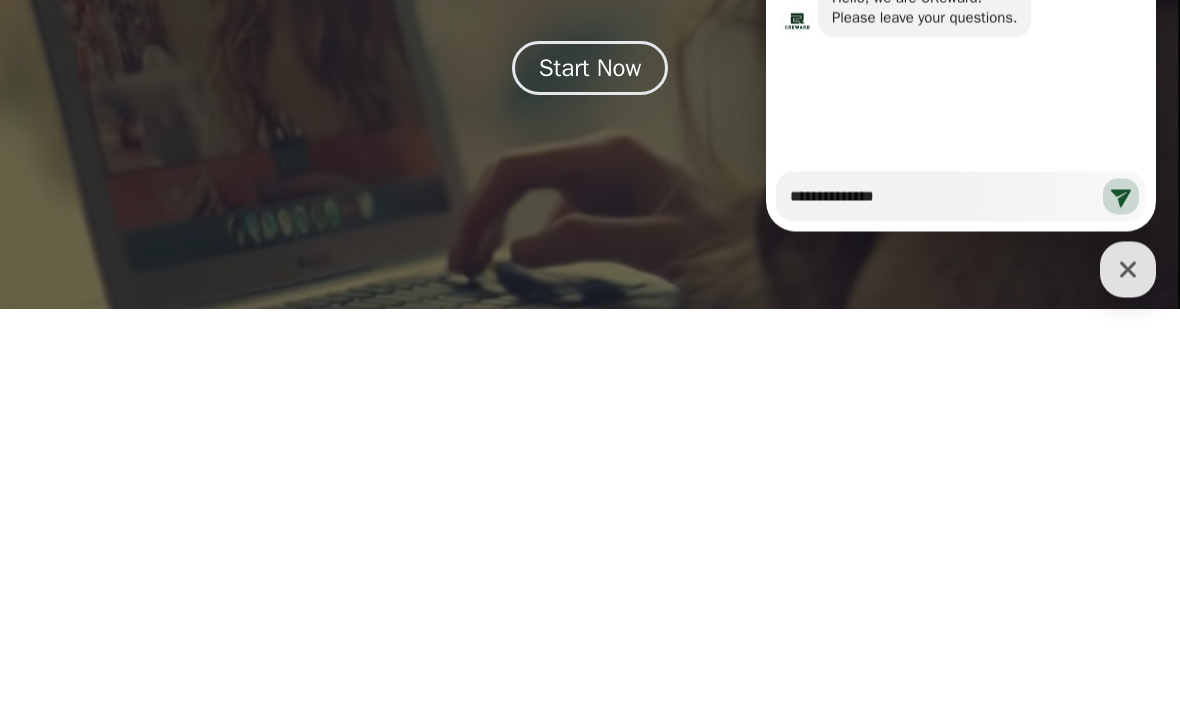 type on "*" 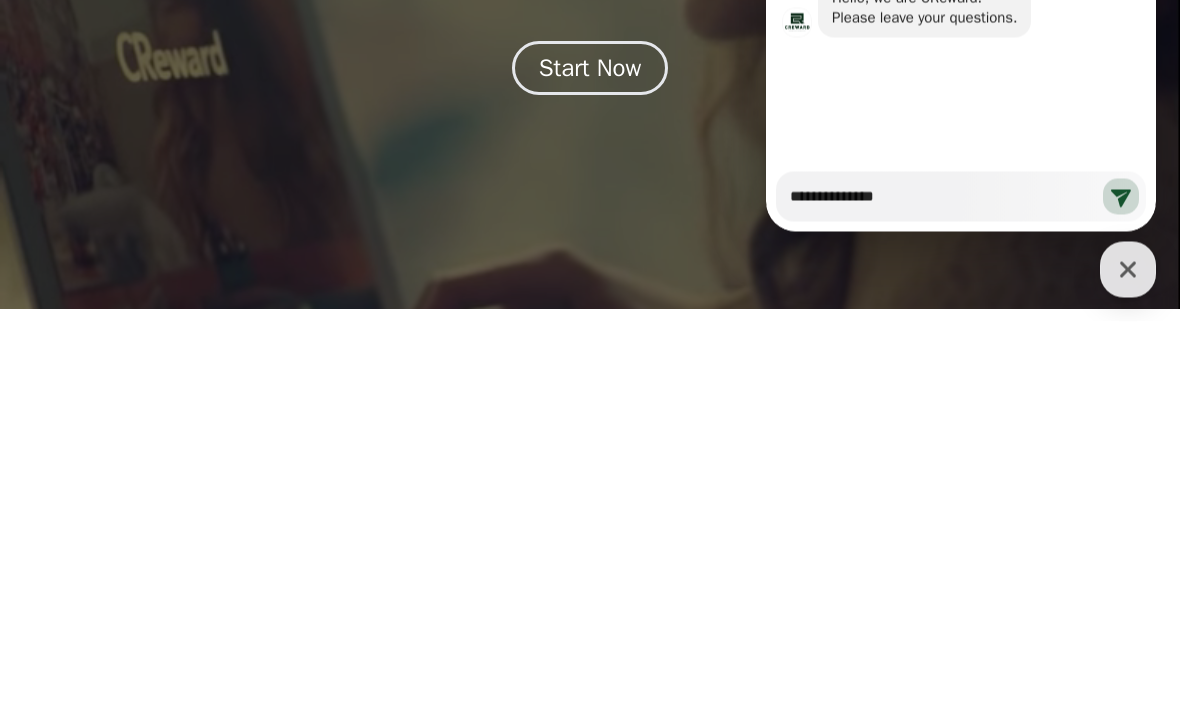 type on "**********" 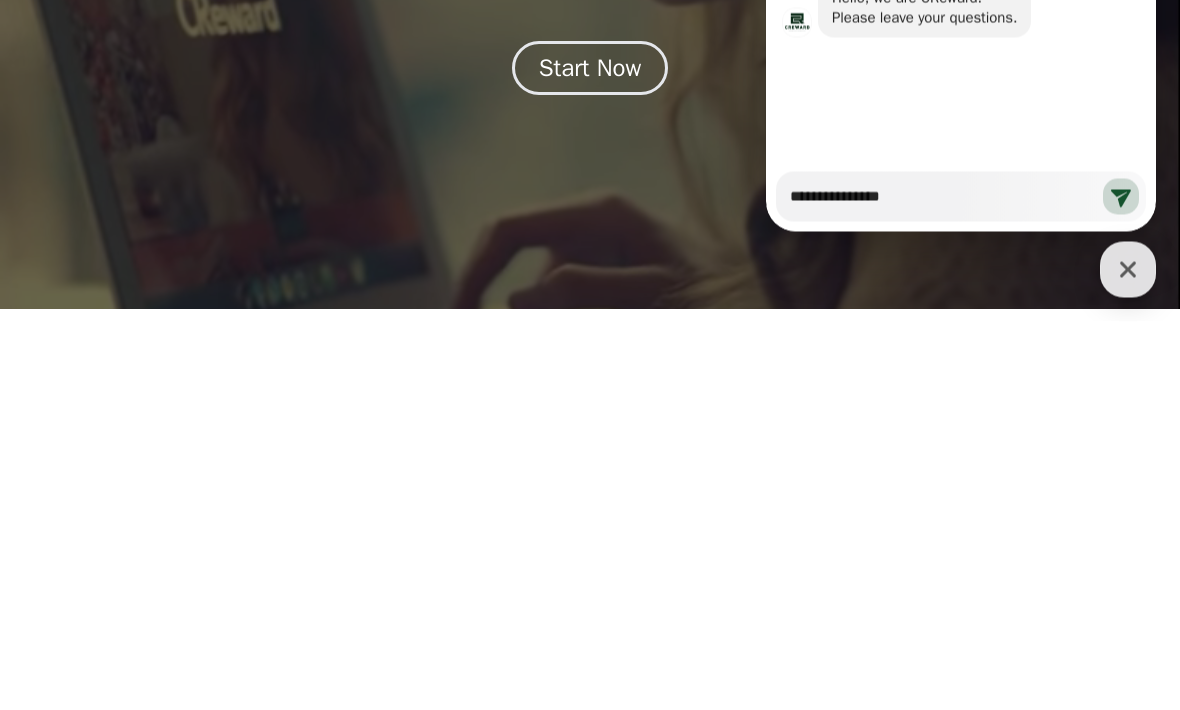 type on "*" 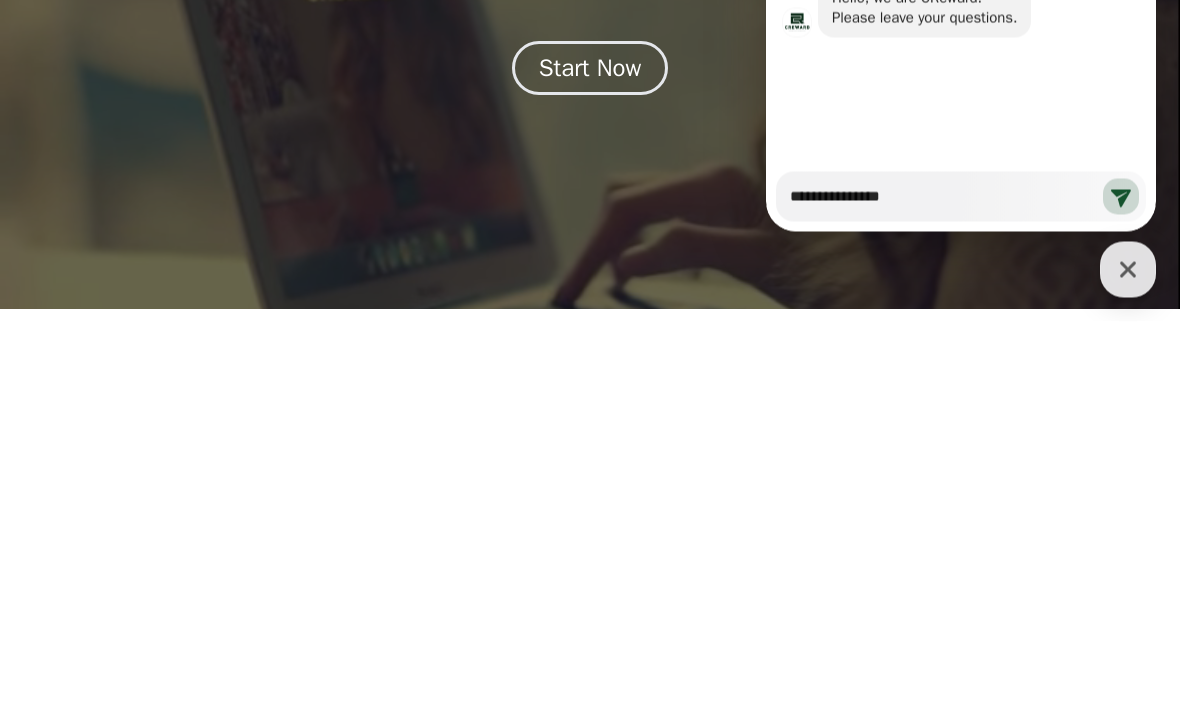 type on "**********" 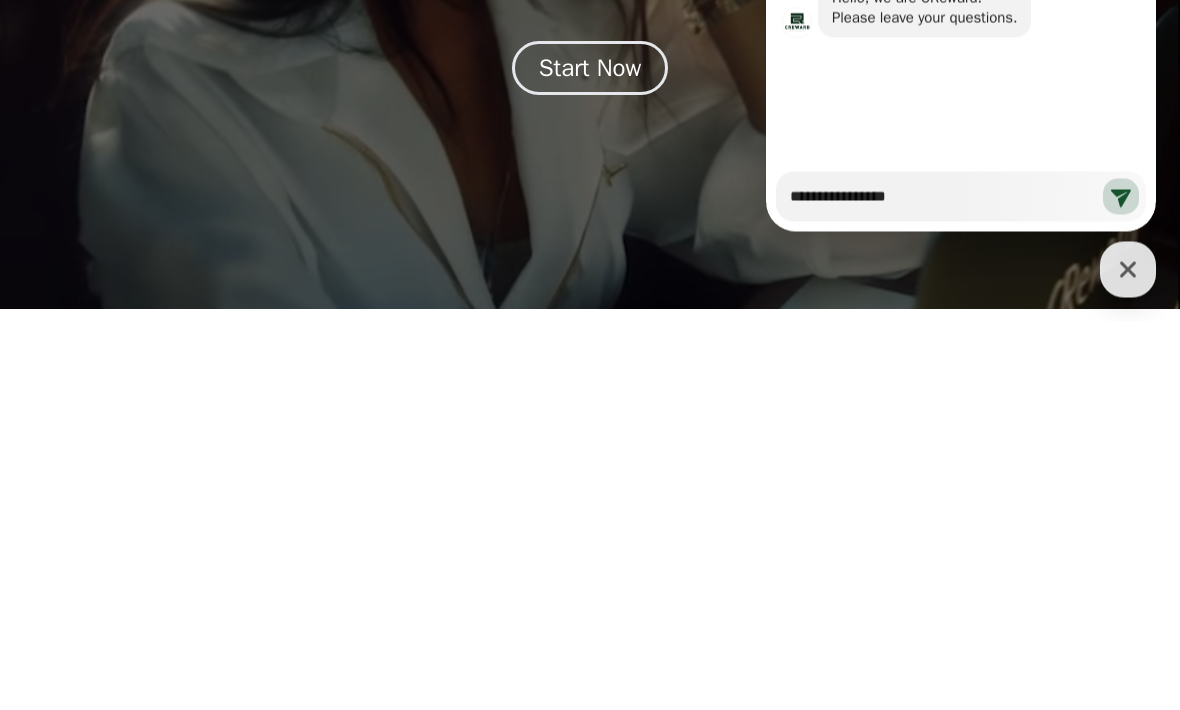 type on "*" 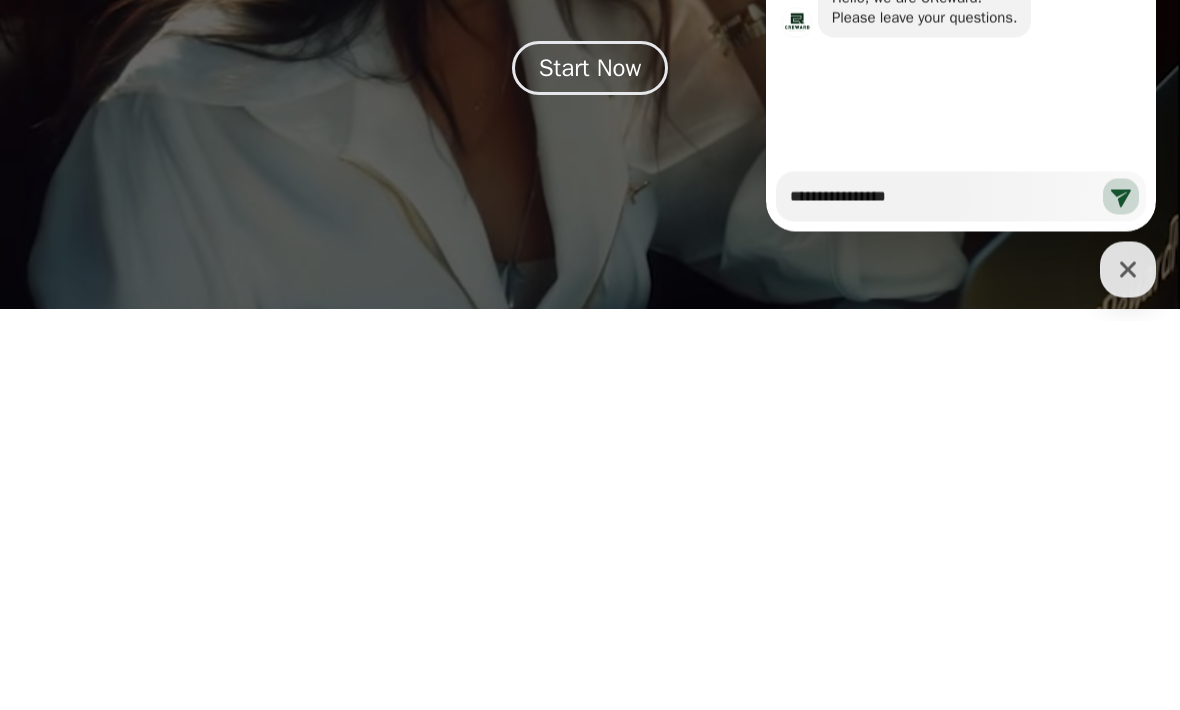 type on "**********" 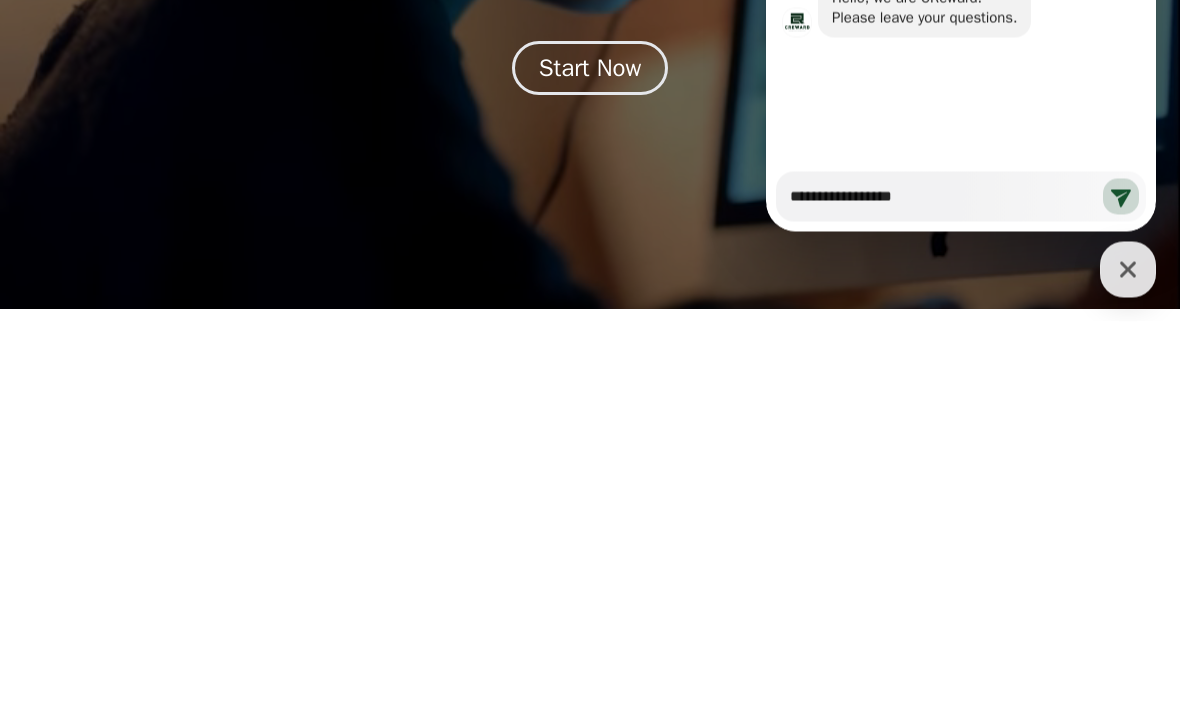 click on "**********" at bounding box center [945, 190] 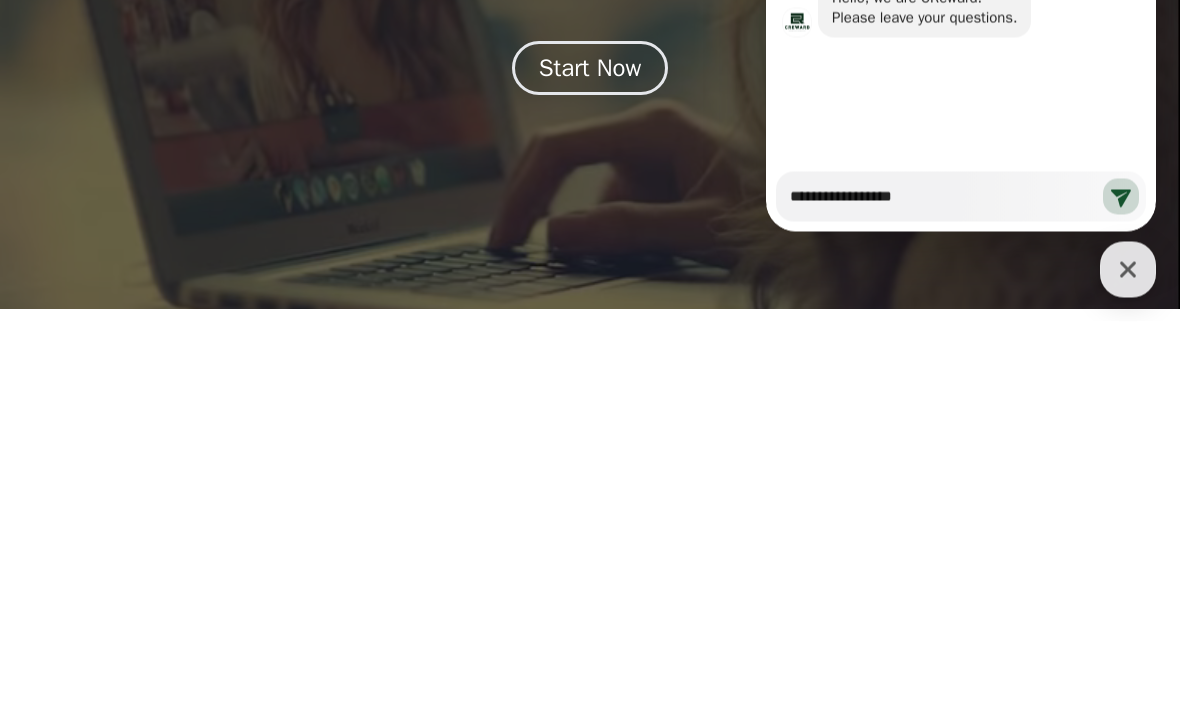 type on "*" 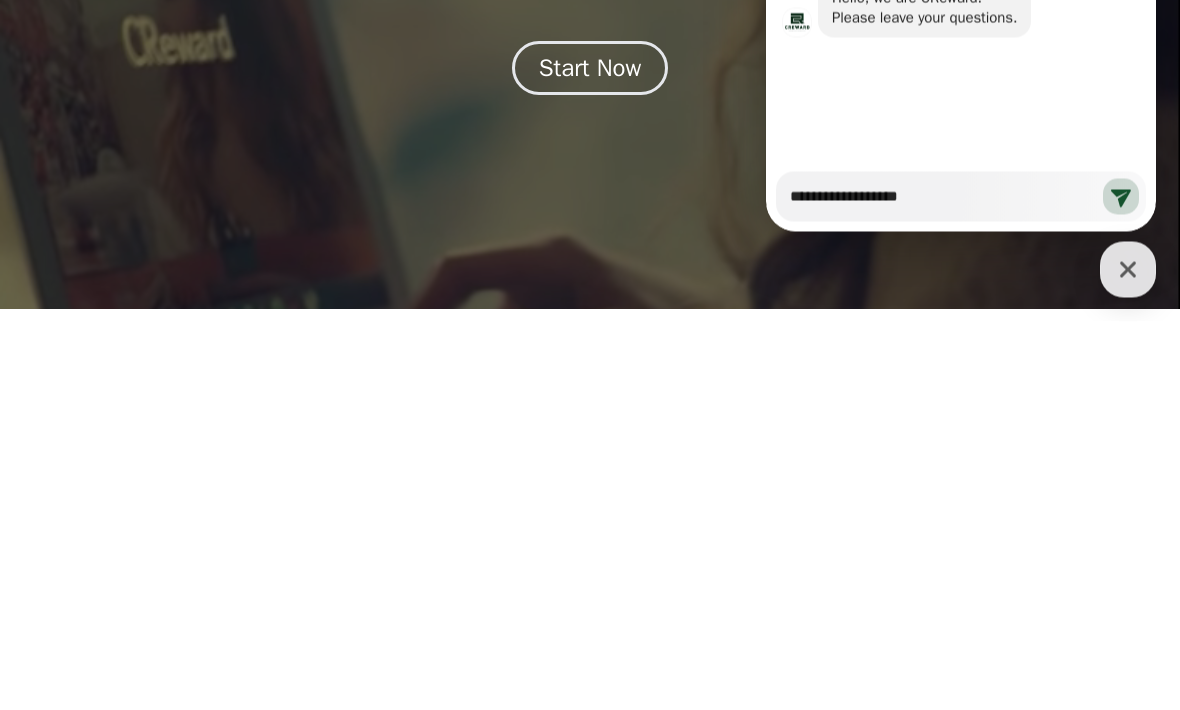 type on "**********" 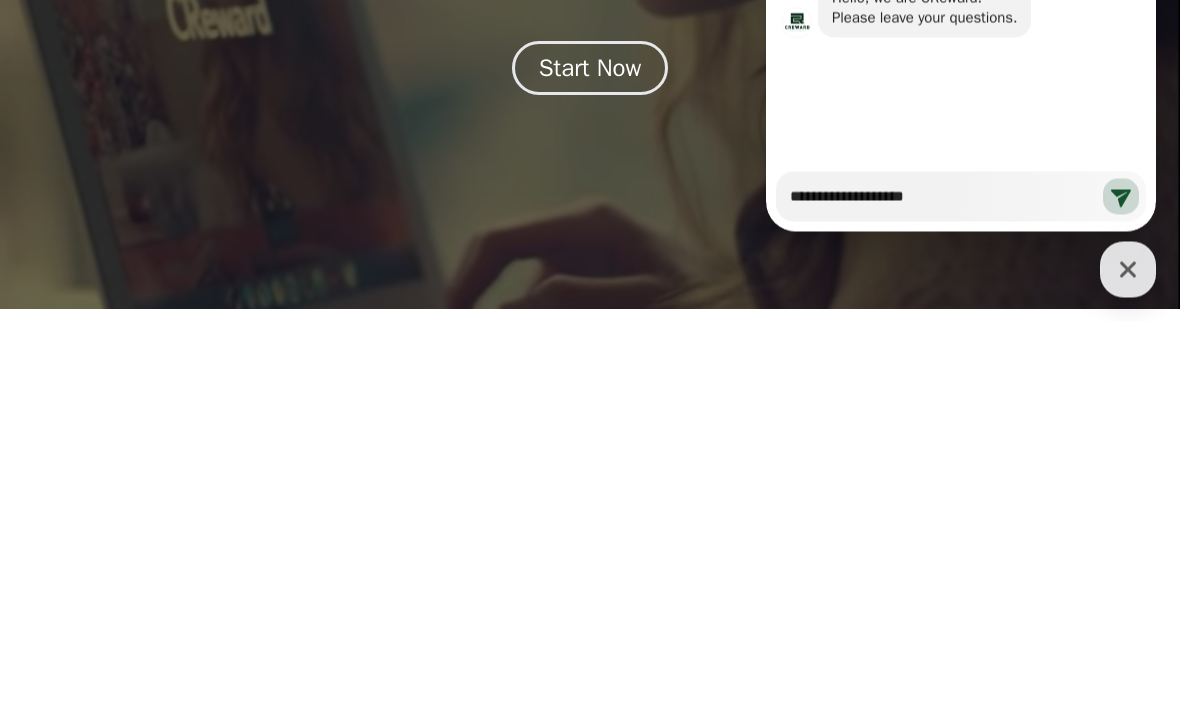 type on "*" 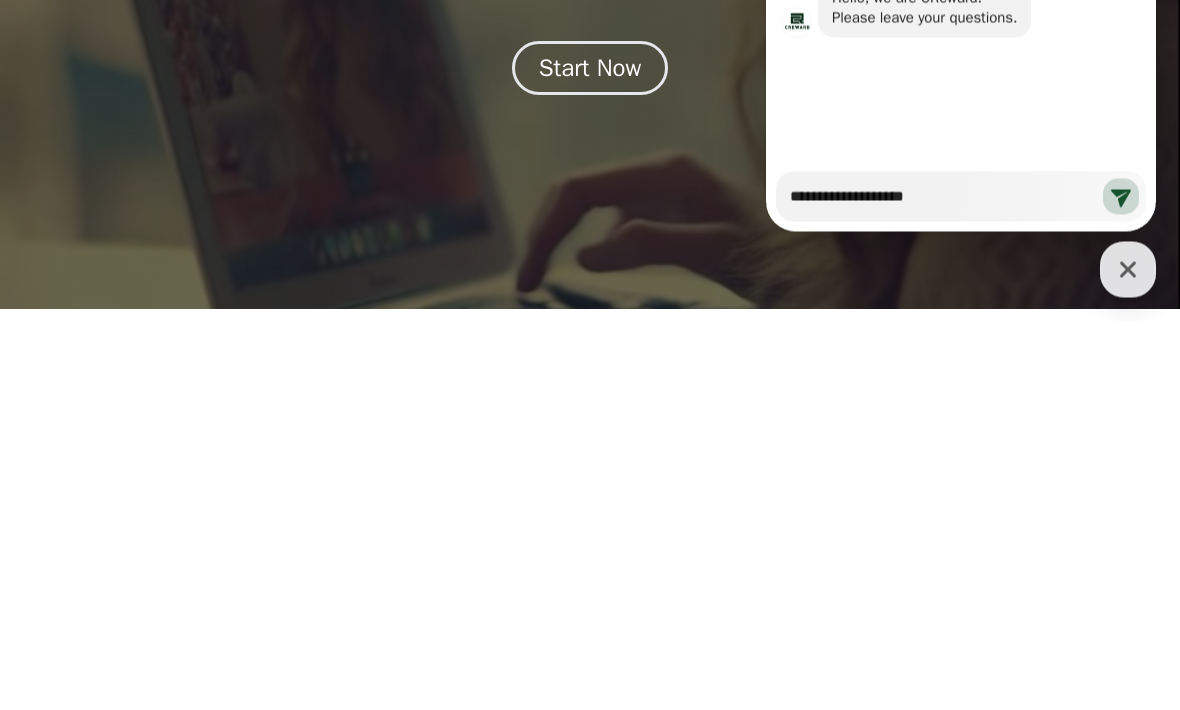 type on "**********" 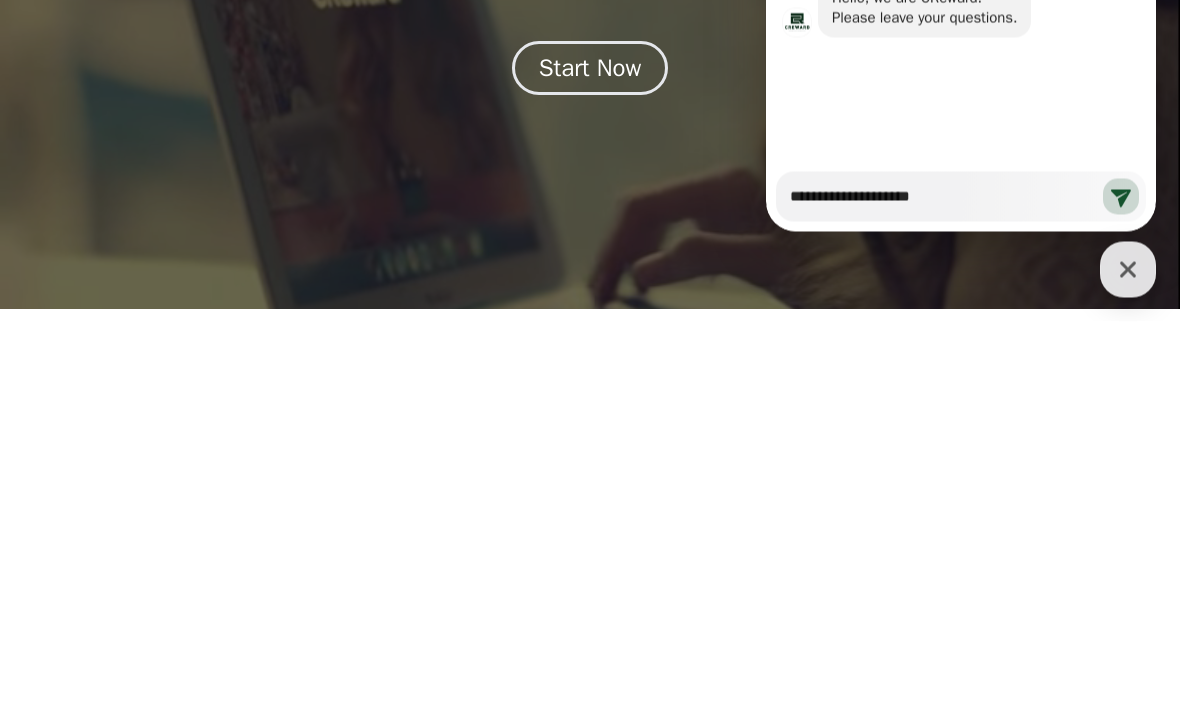 type on "*" 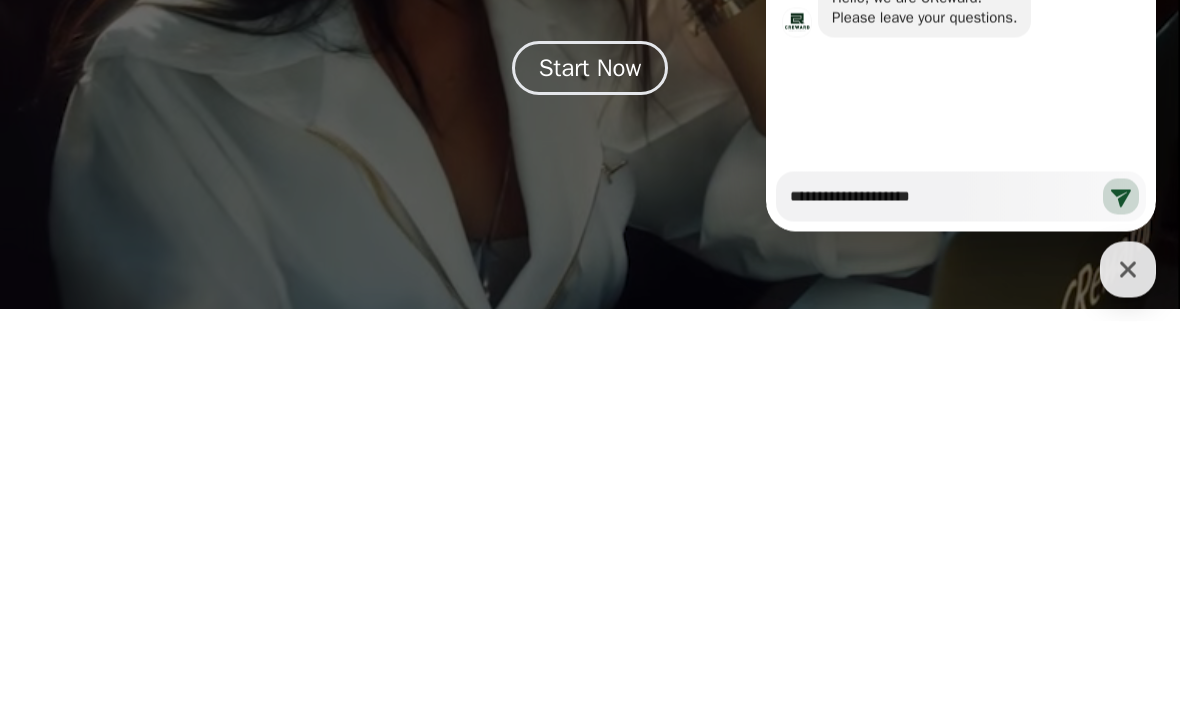 type on "**********" 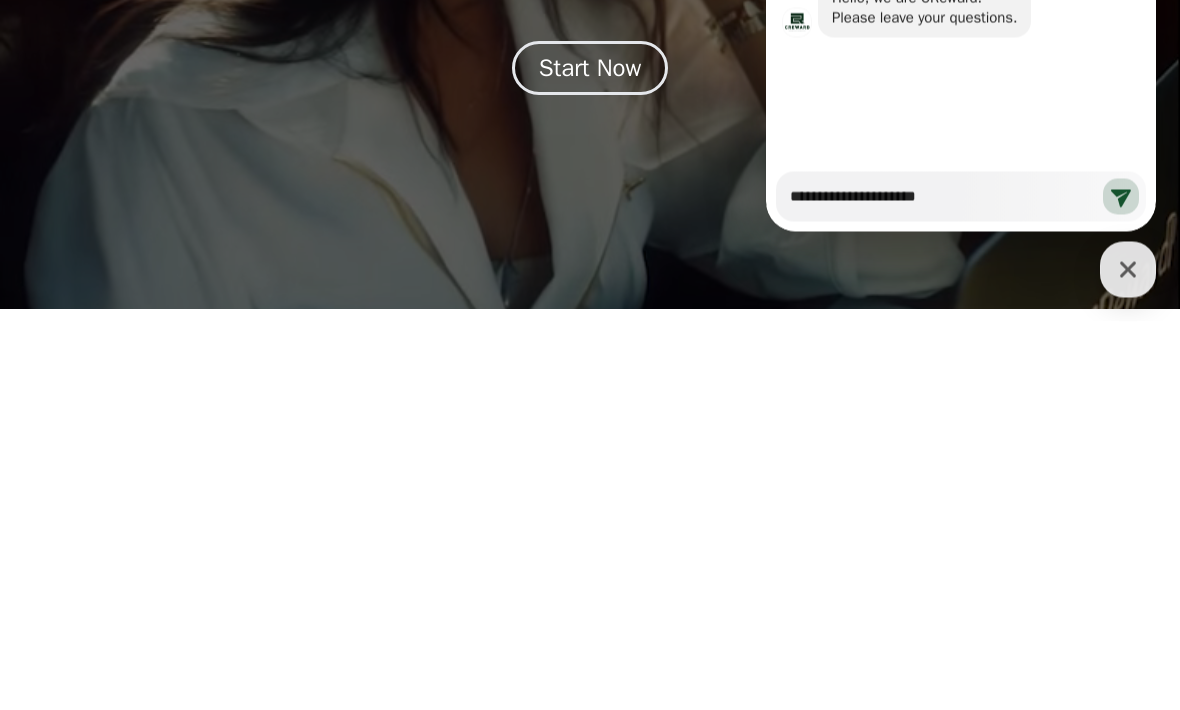 type on "*" 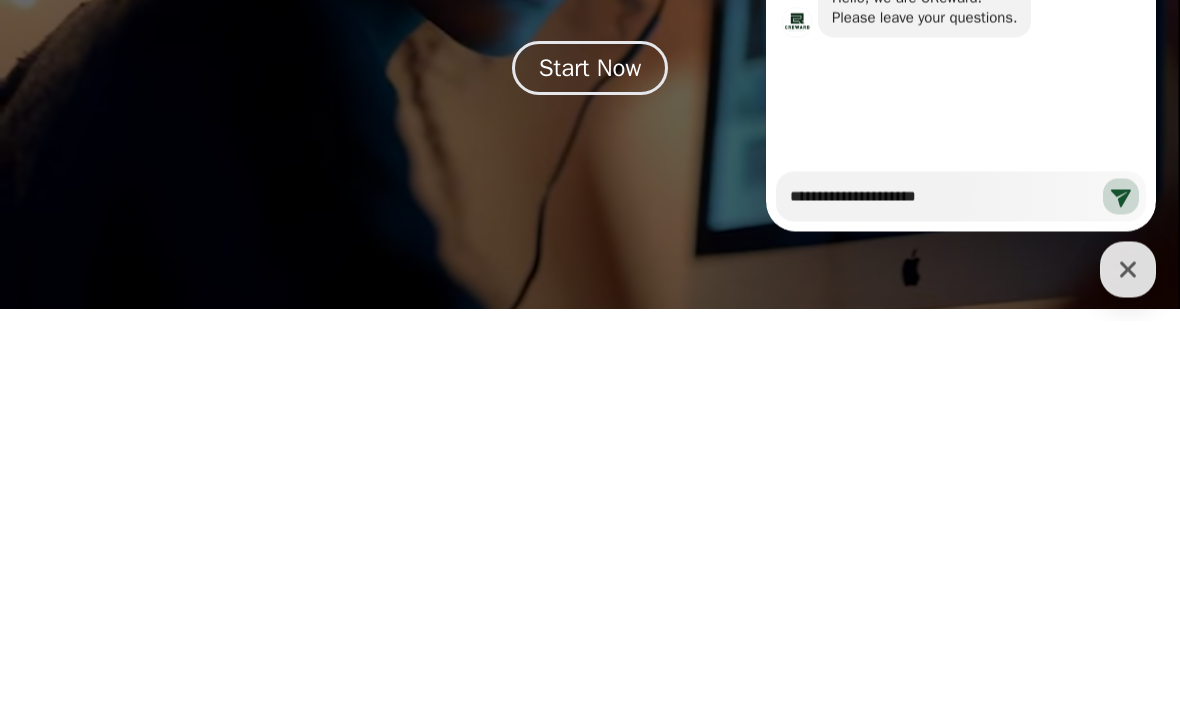 type on "**********" 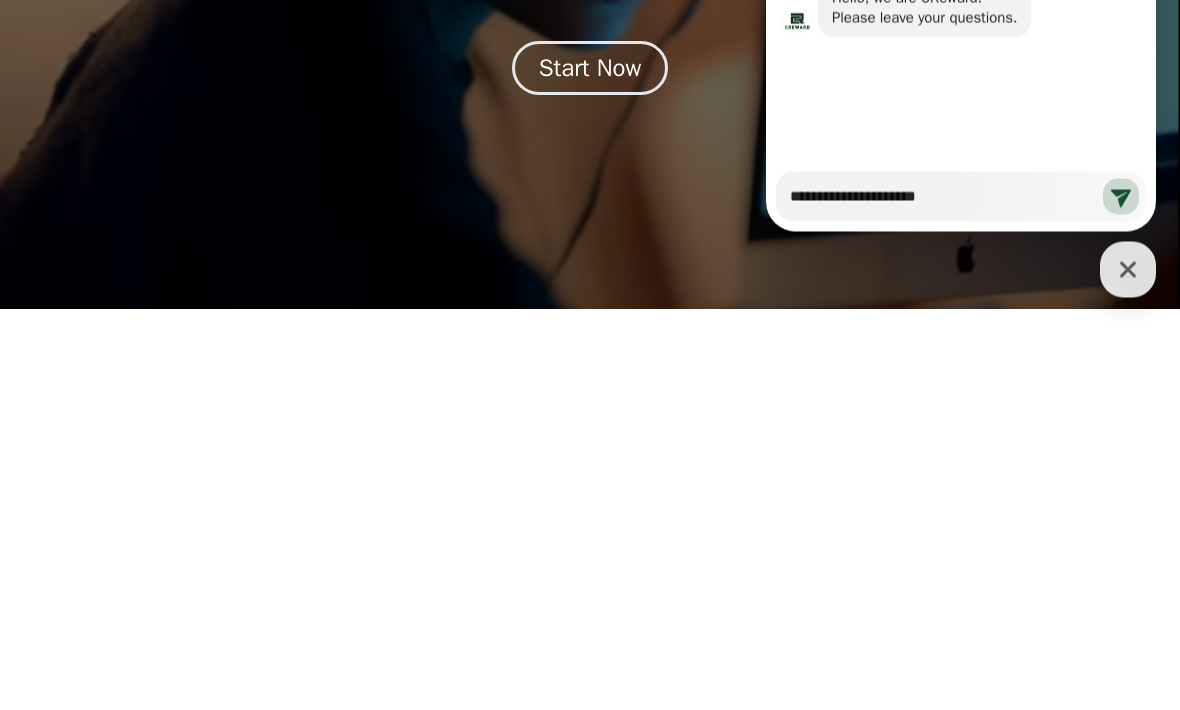 type on "*" 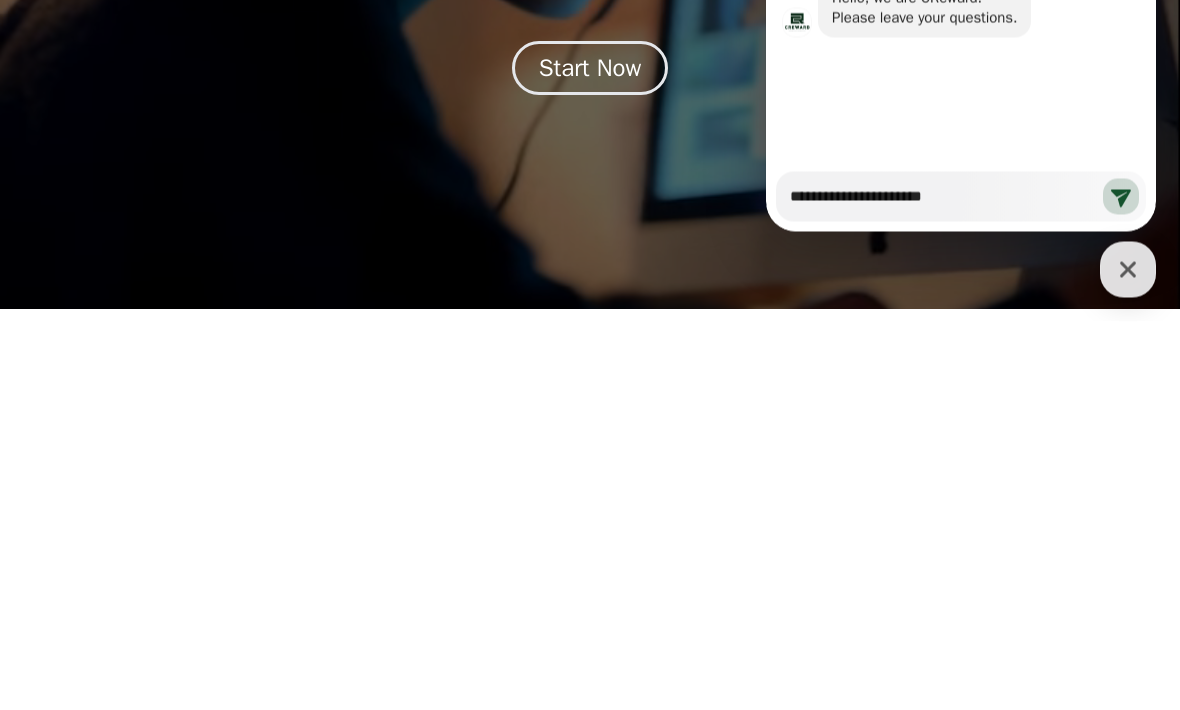 type on "**********" 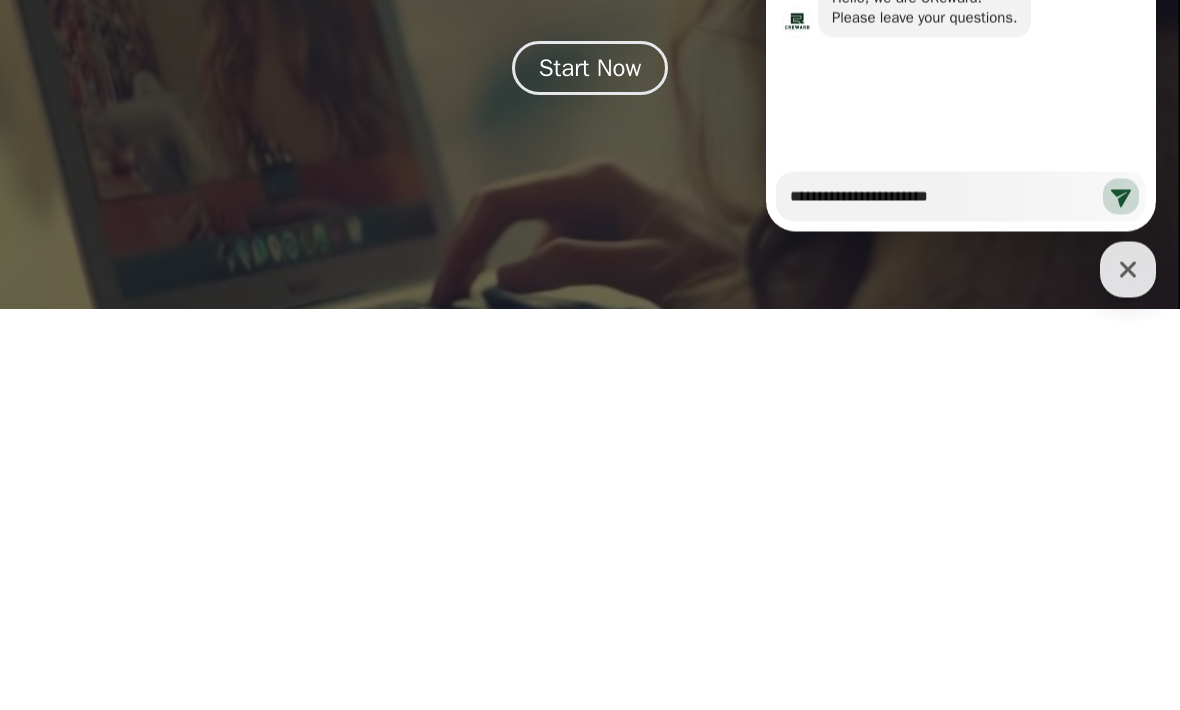 type on "*" 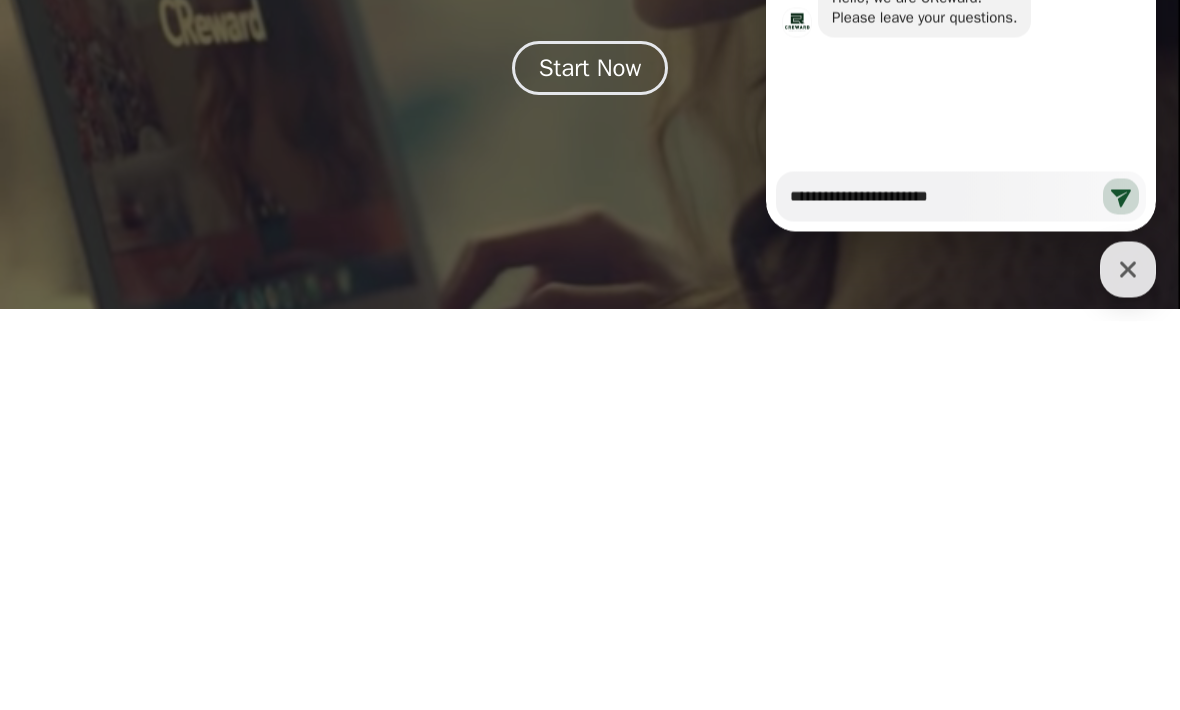type on "**********" 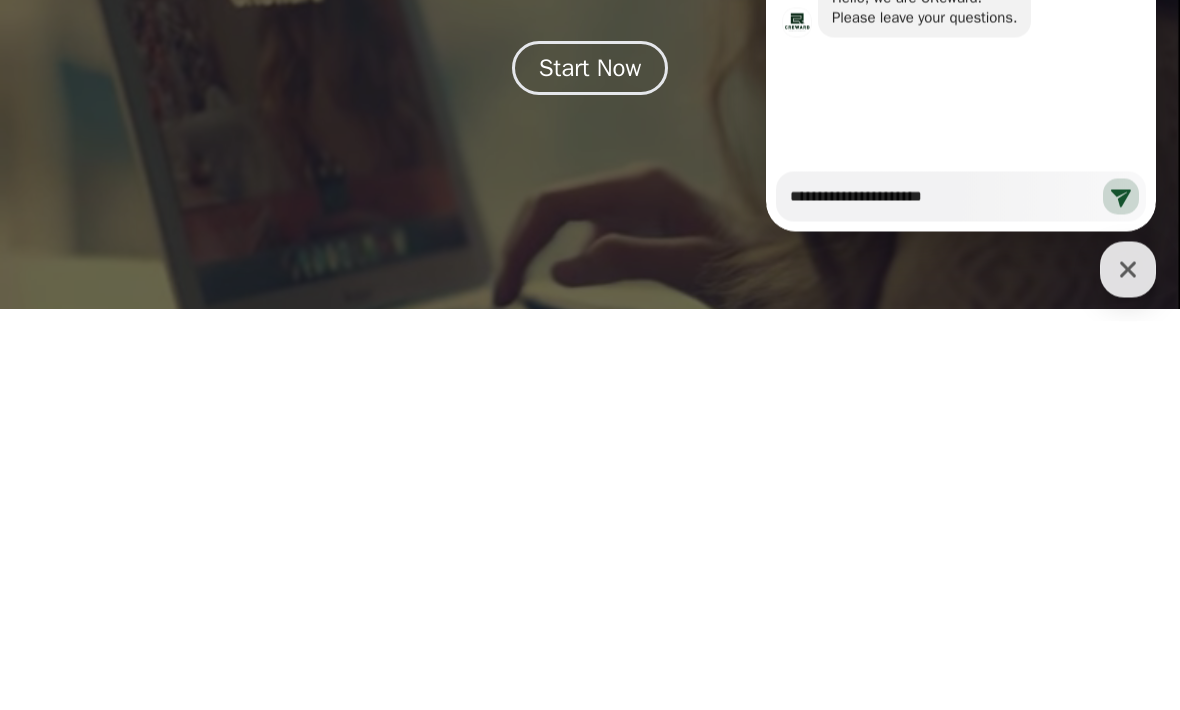 type on "*" 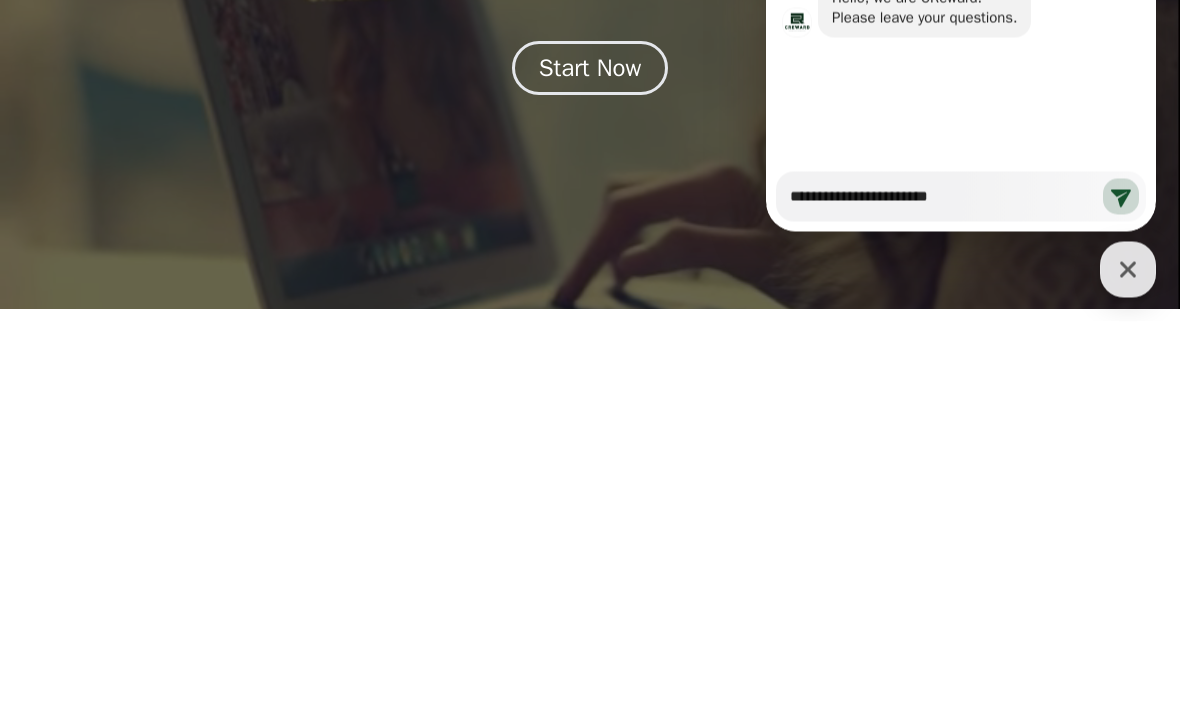 type on "**********" 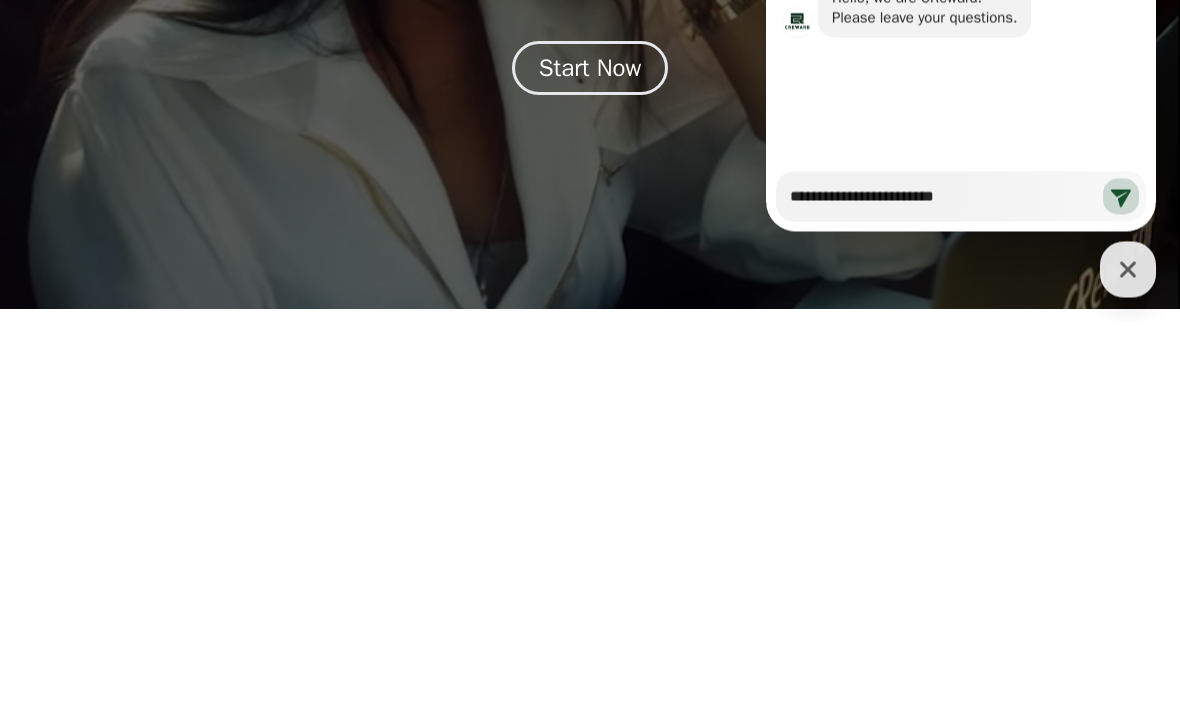 type on "*" 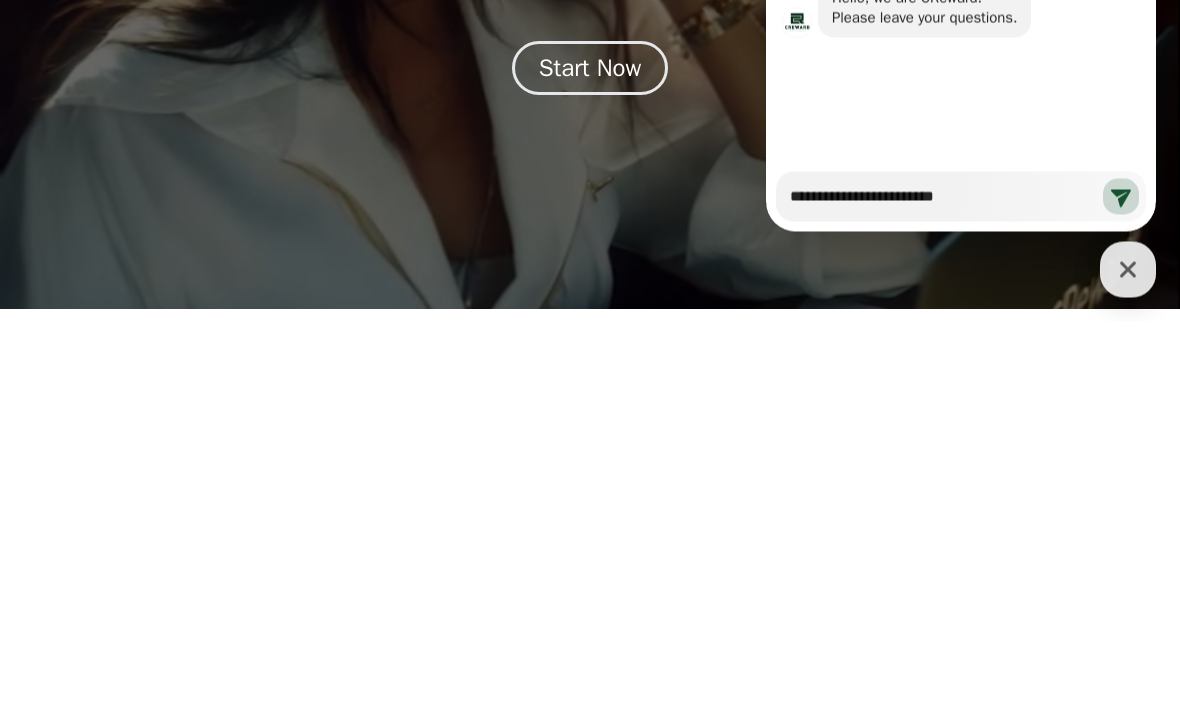 type on "**********" 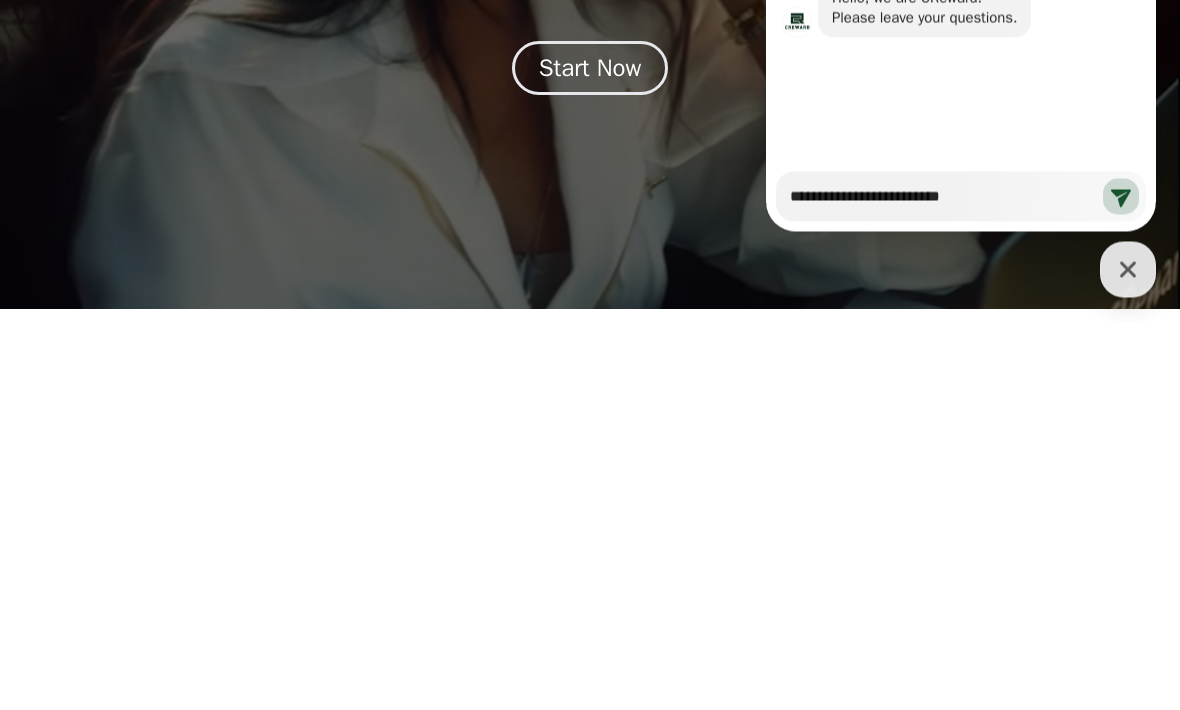 type on "*" 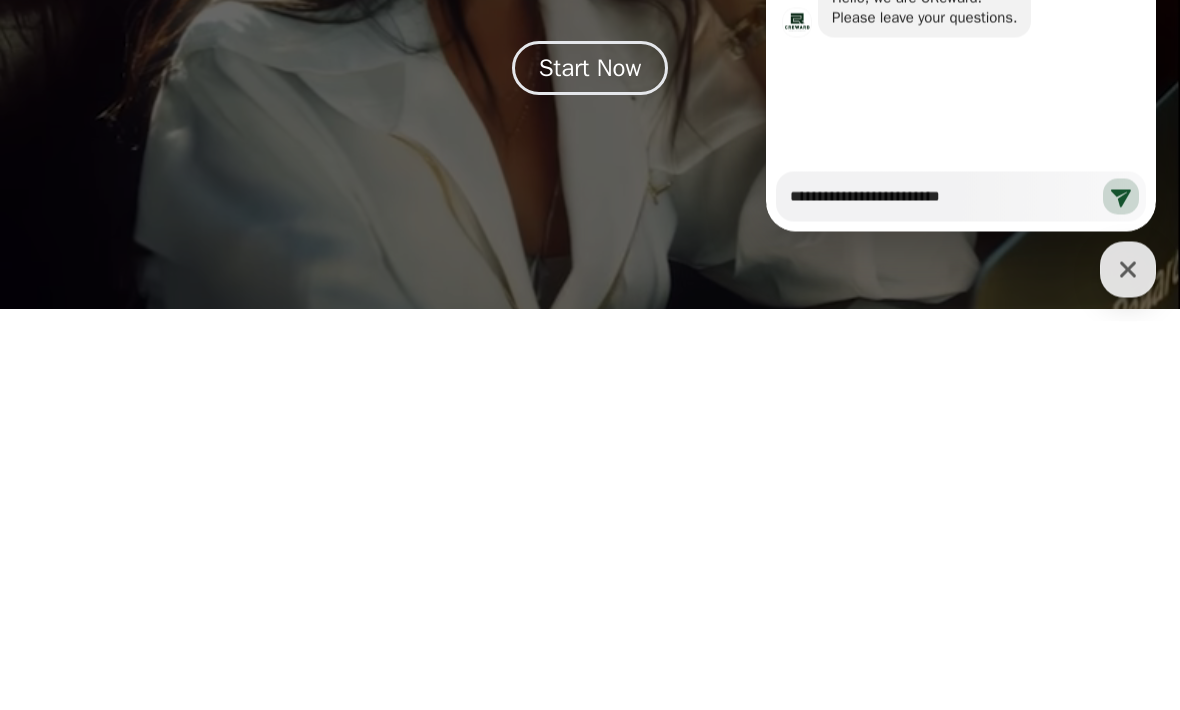 type on "**********" 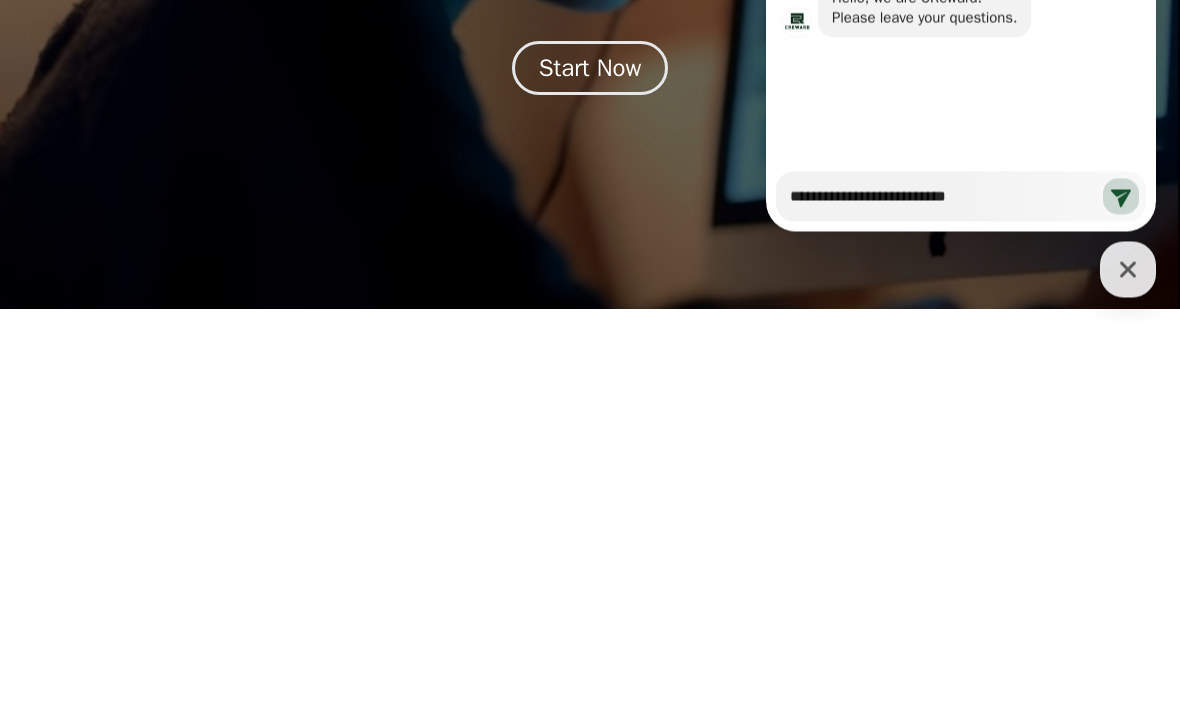type on "*" 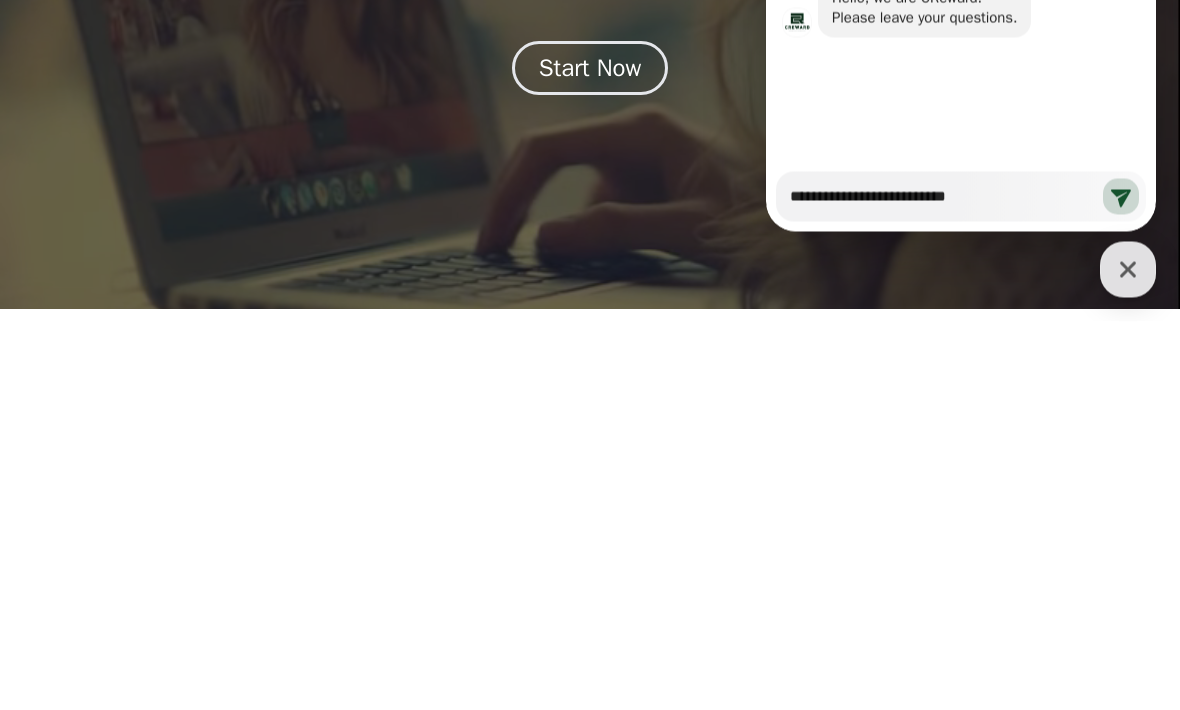 type on "**********" 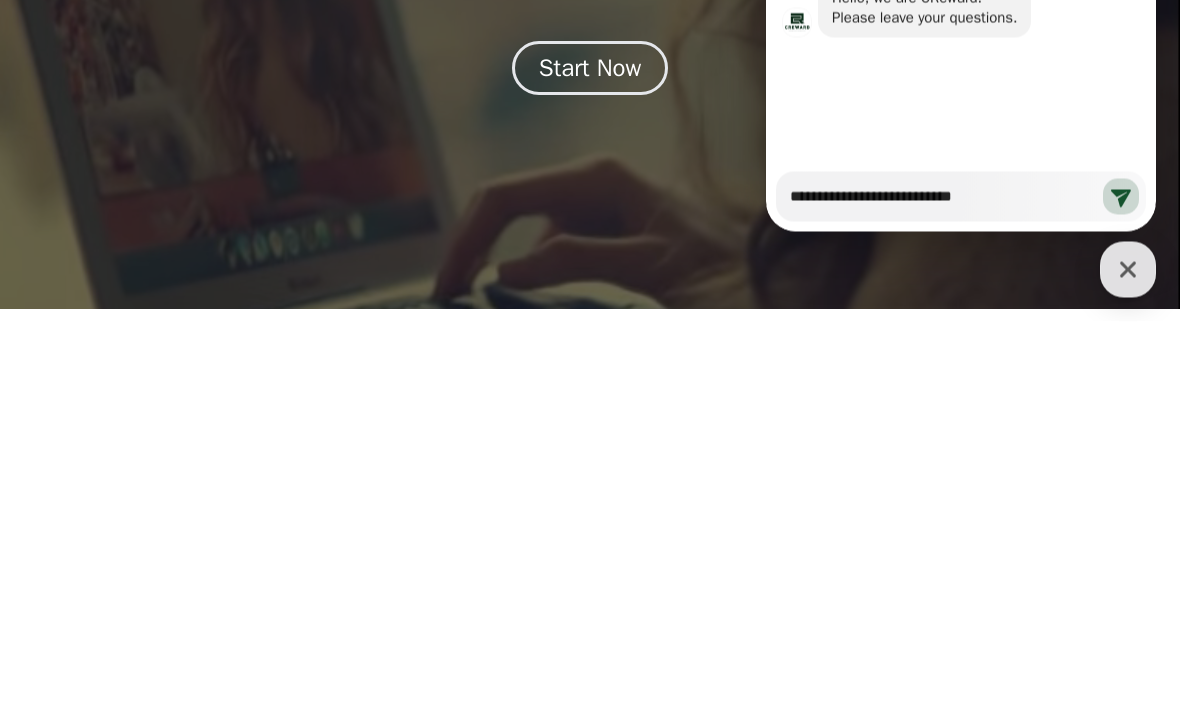 type on "*" 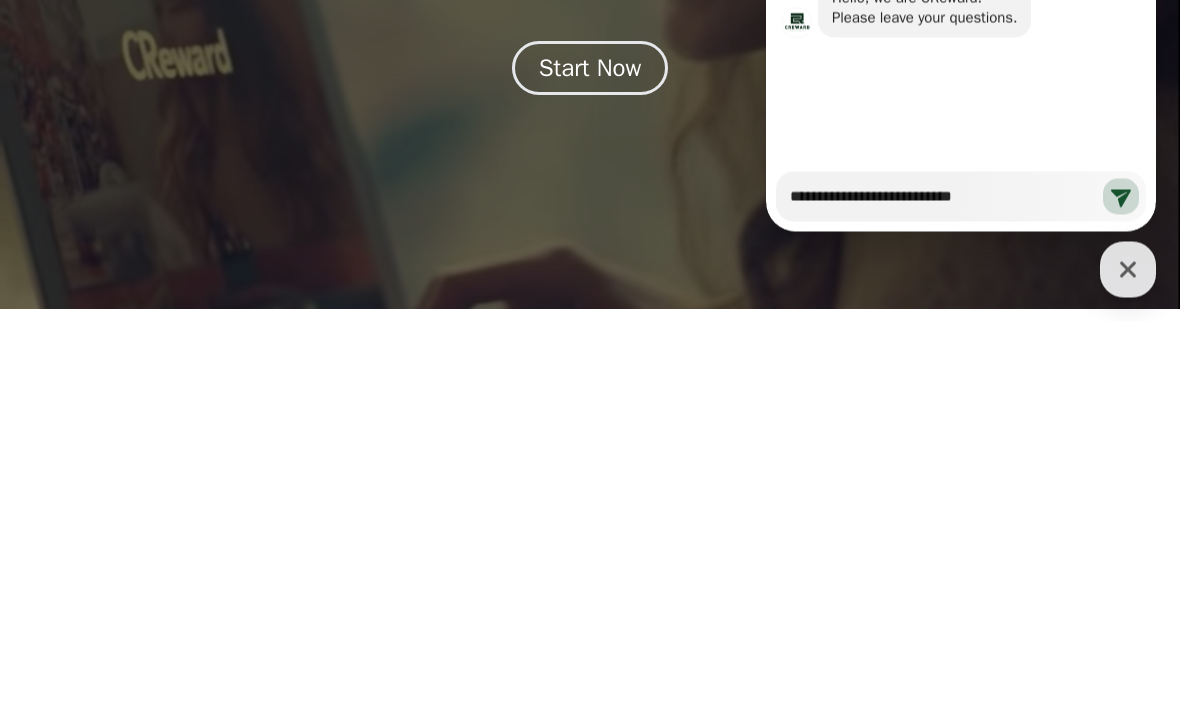type on "**********" 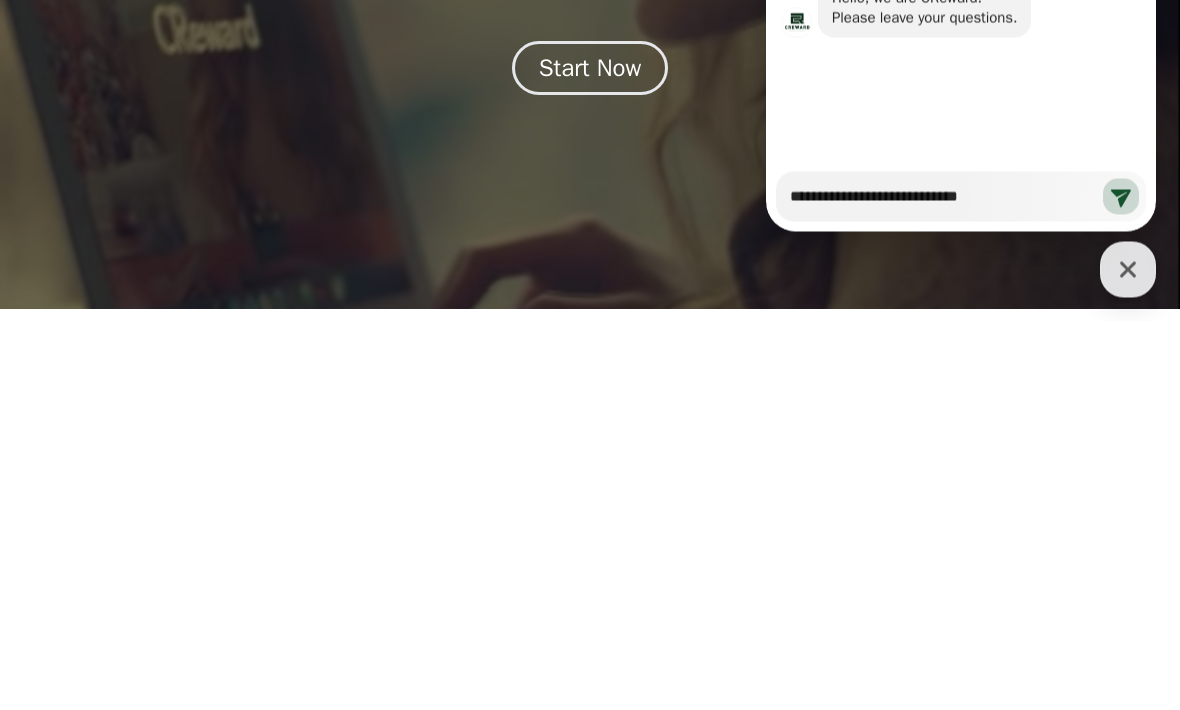 type on "*" 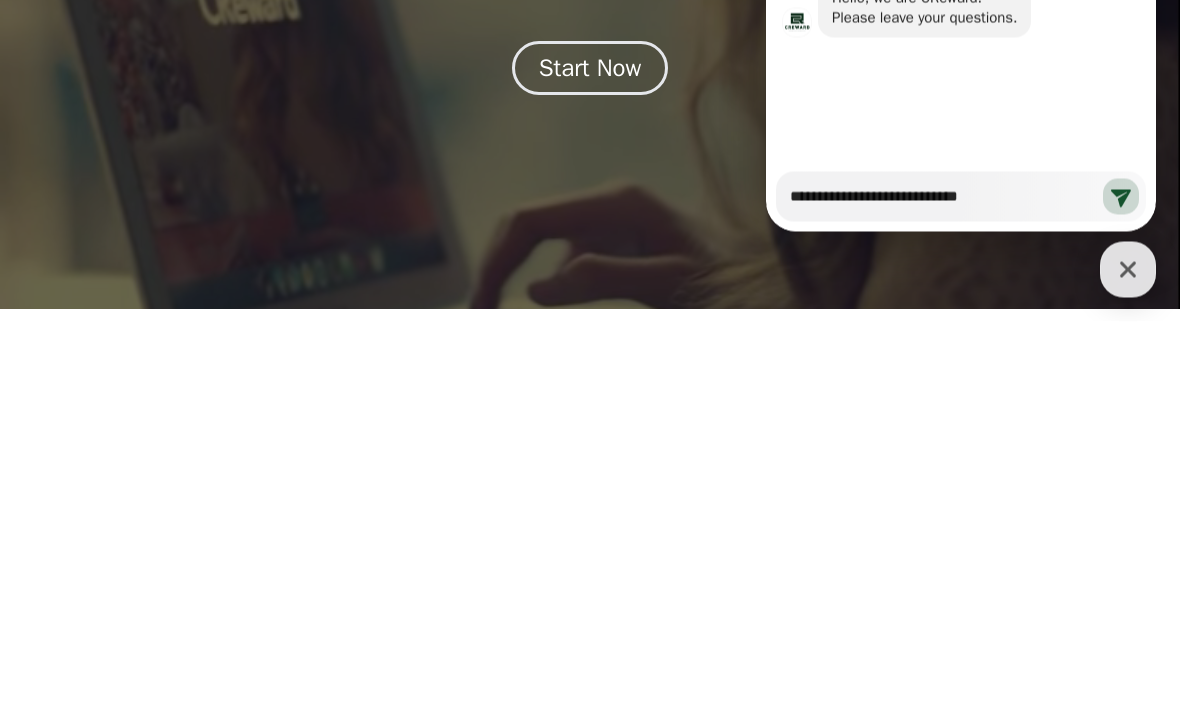 type on "**********" 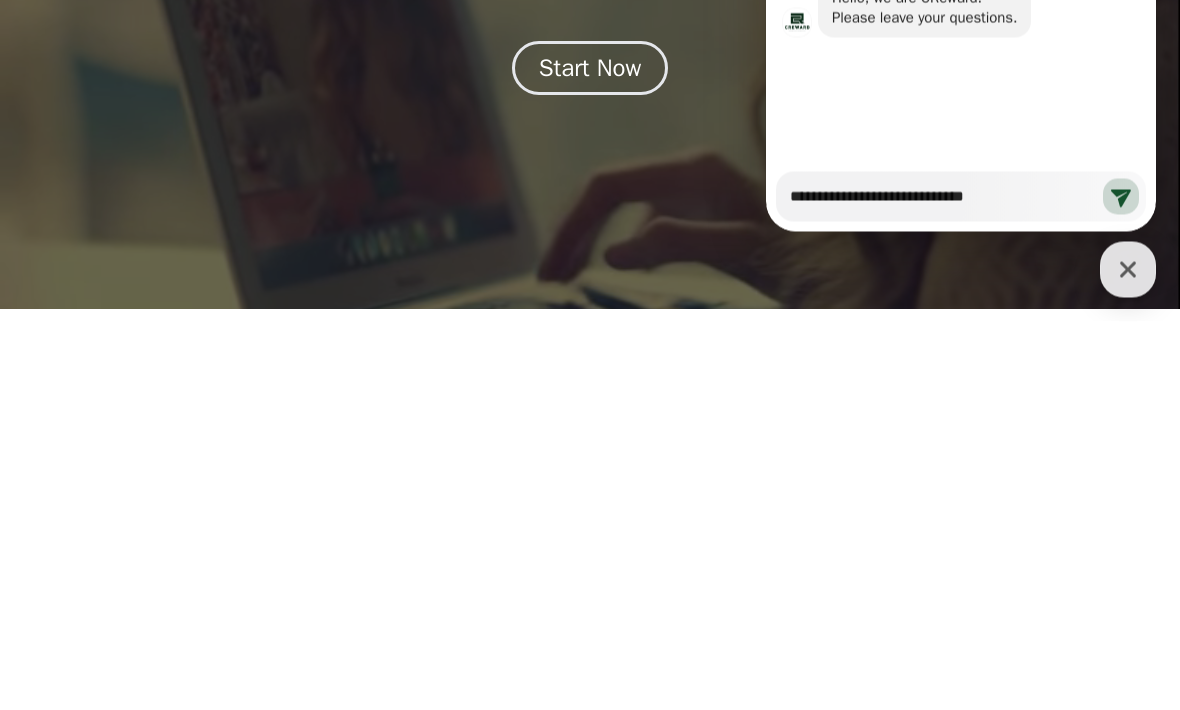 type on "*" 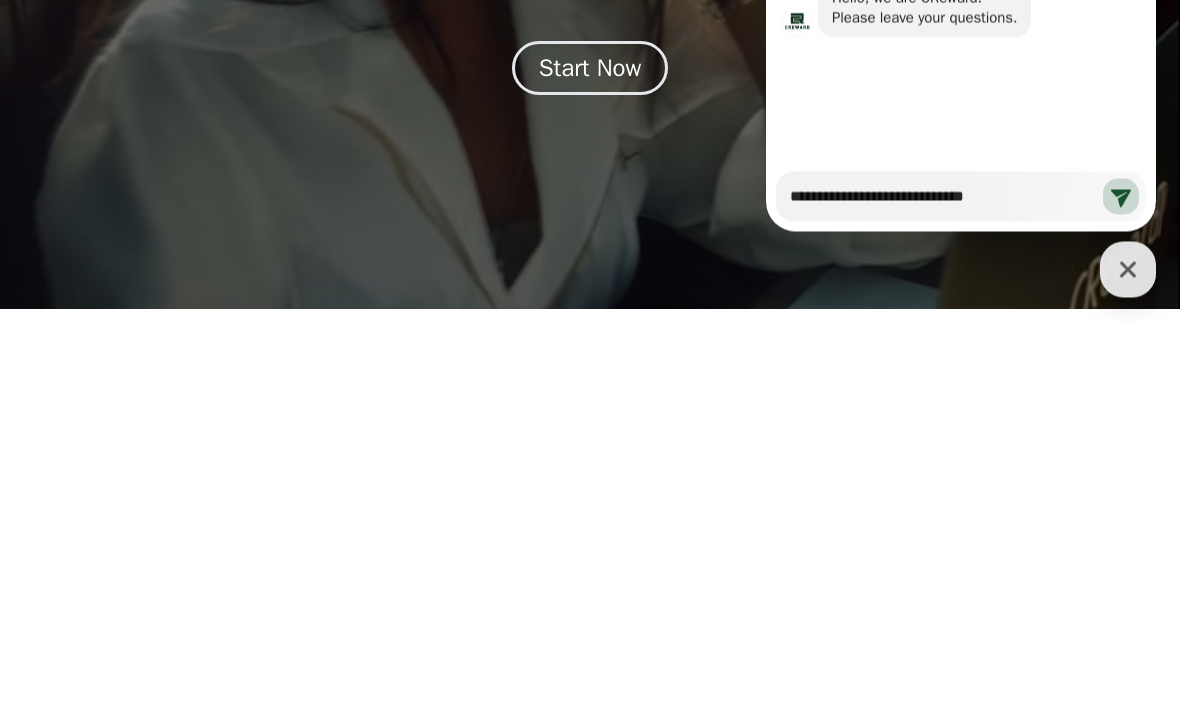 type on "**********" 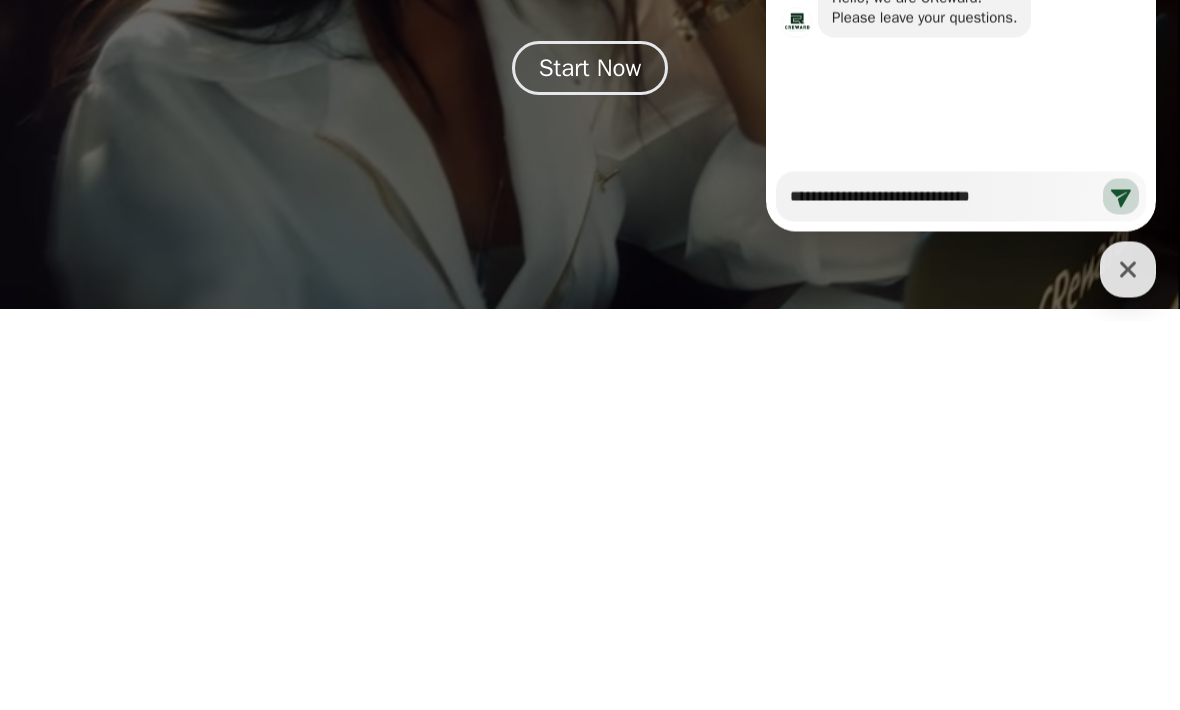 type on "*" 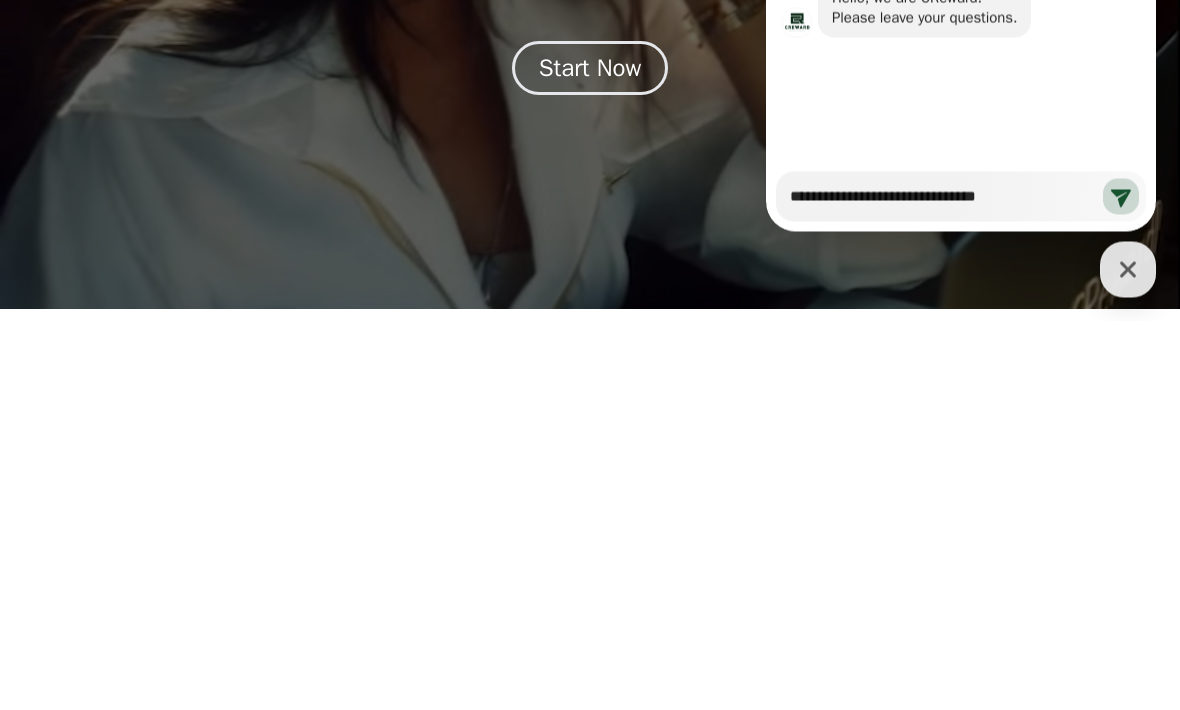 type on "**********" 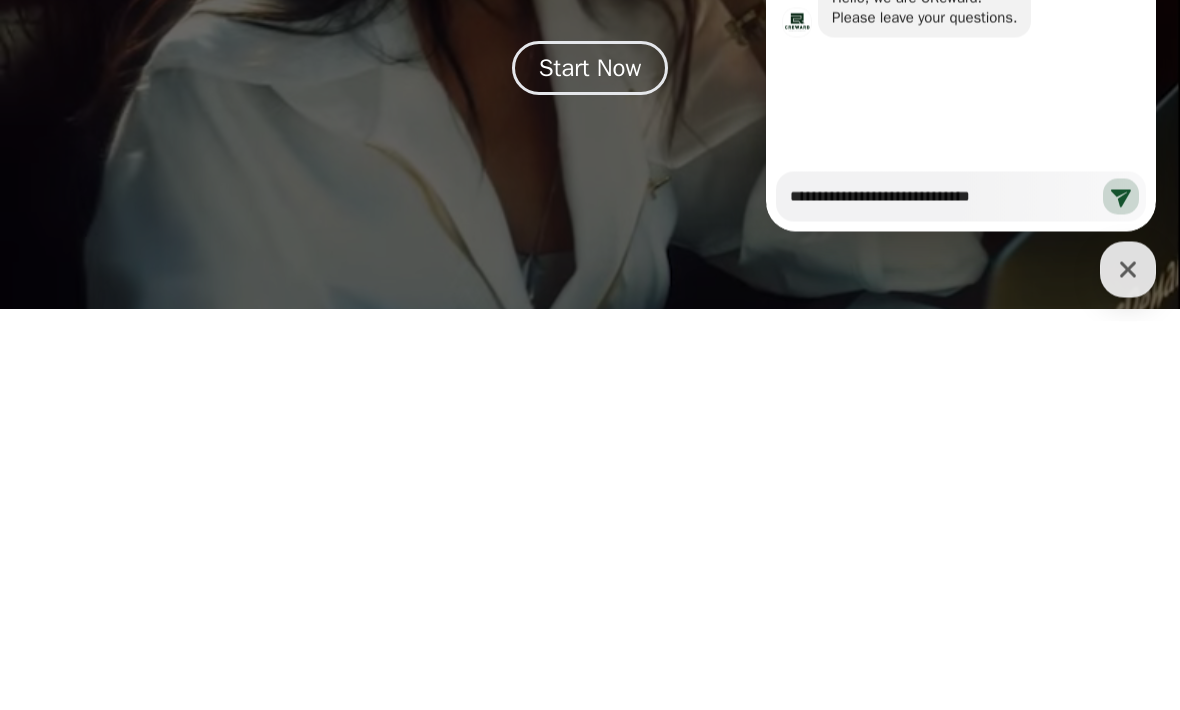 type on "*" 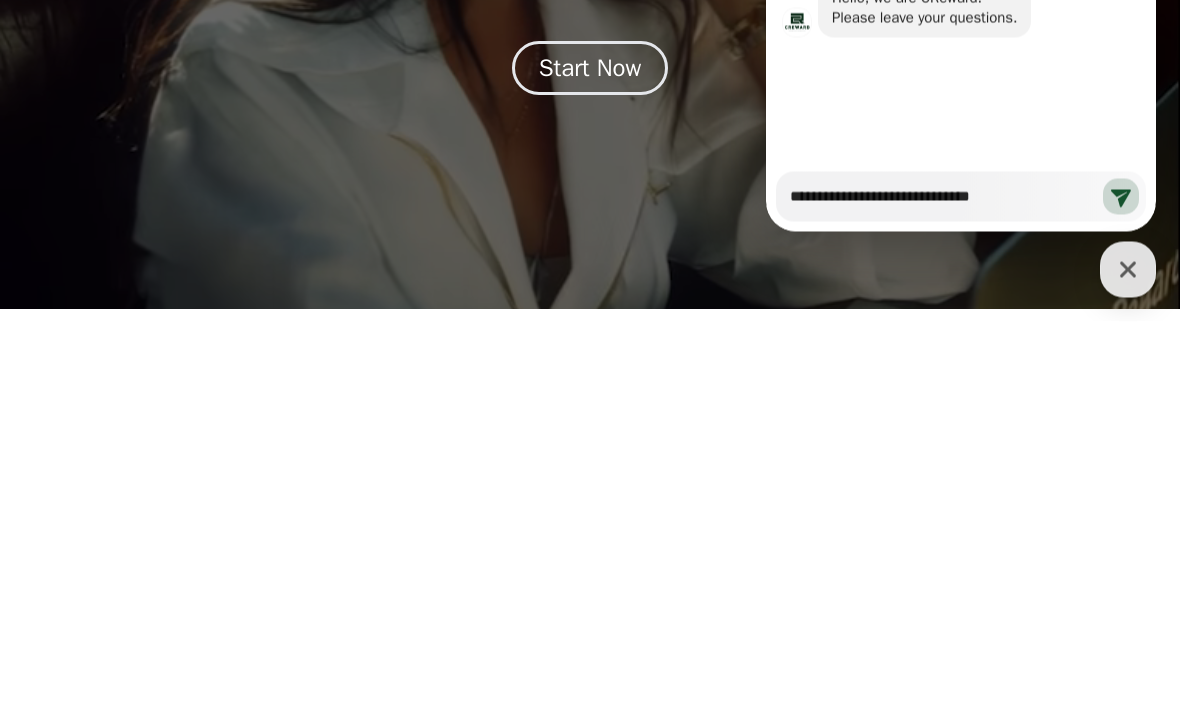 type on "**********" 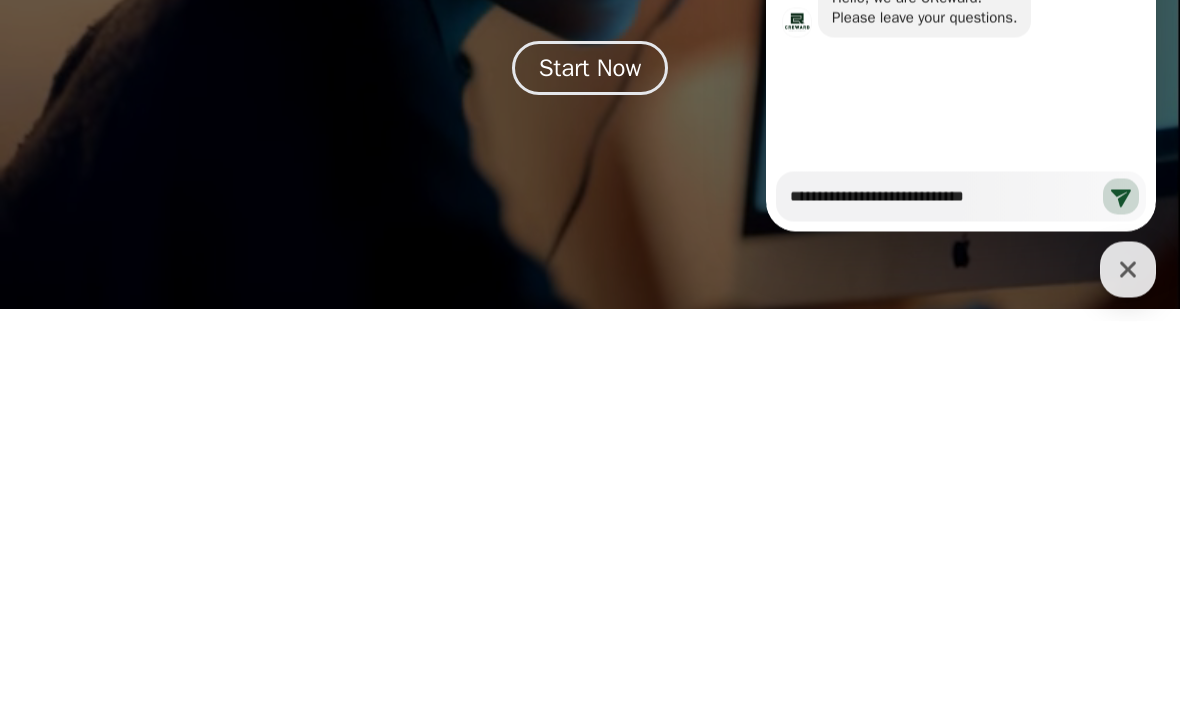 type on "*" 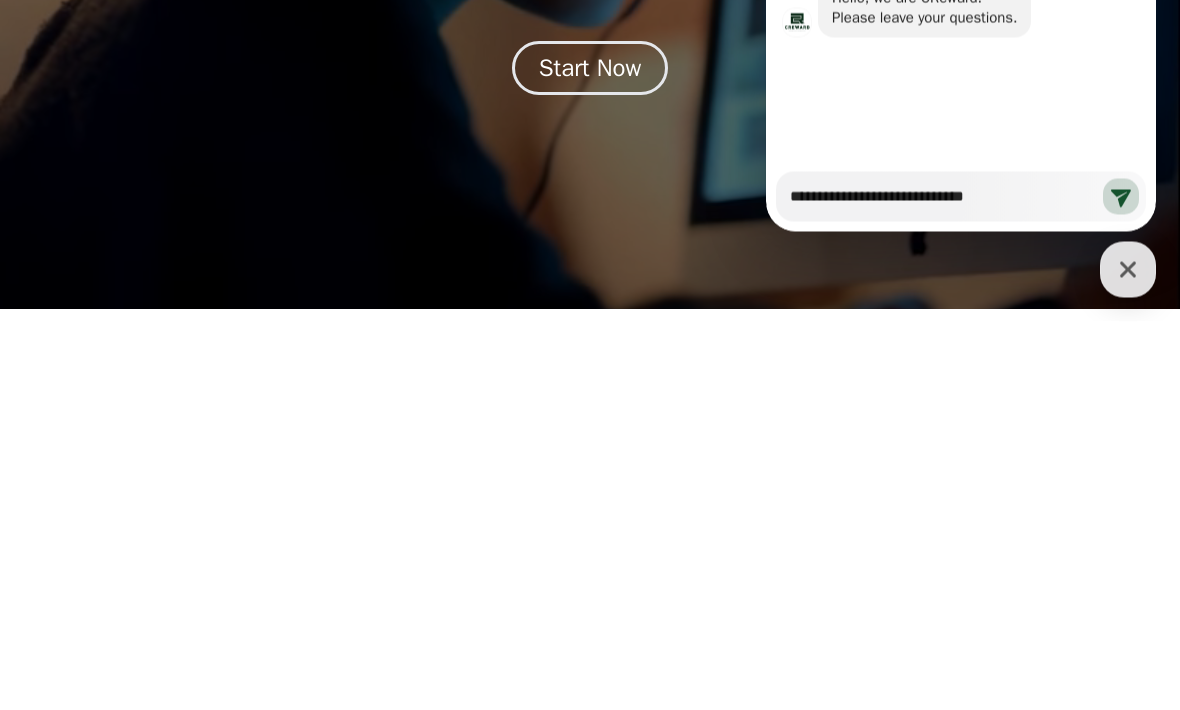 type on "**********" 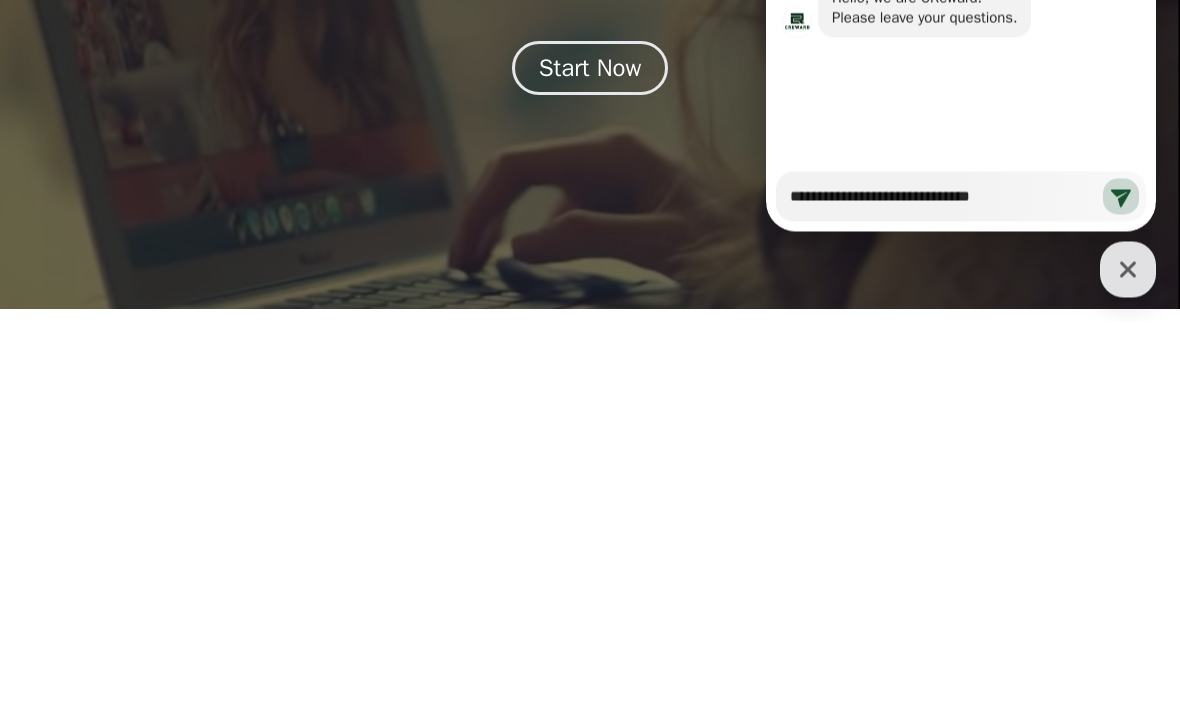 type on "*" 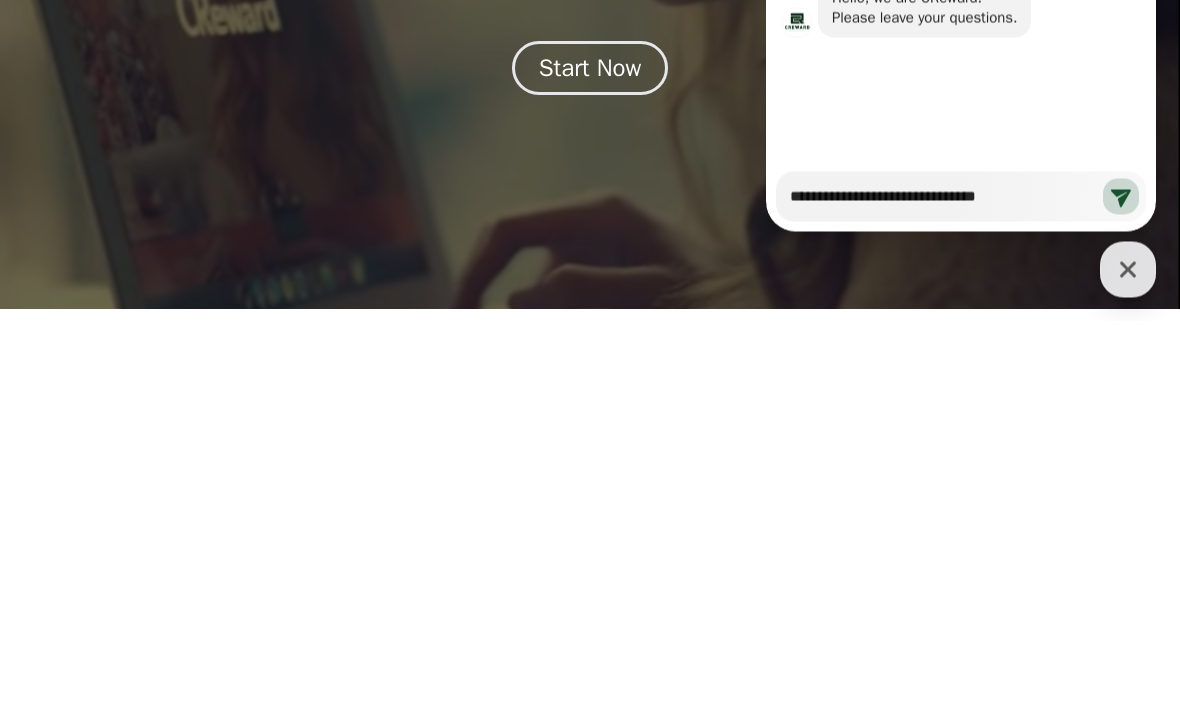 type on "**********" 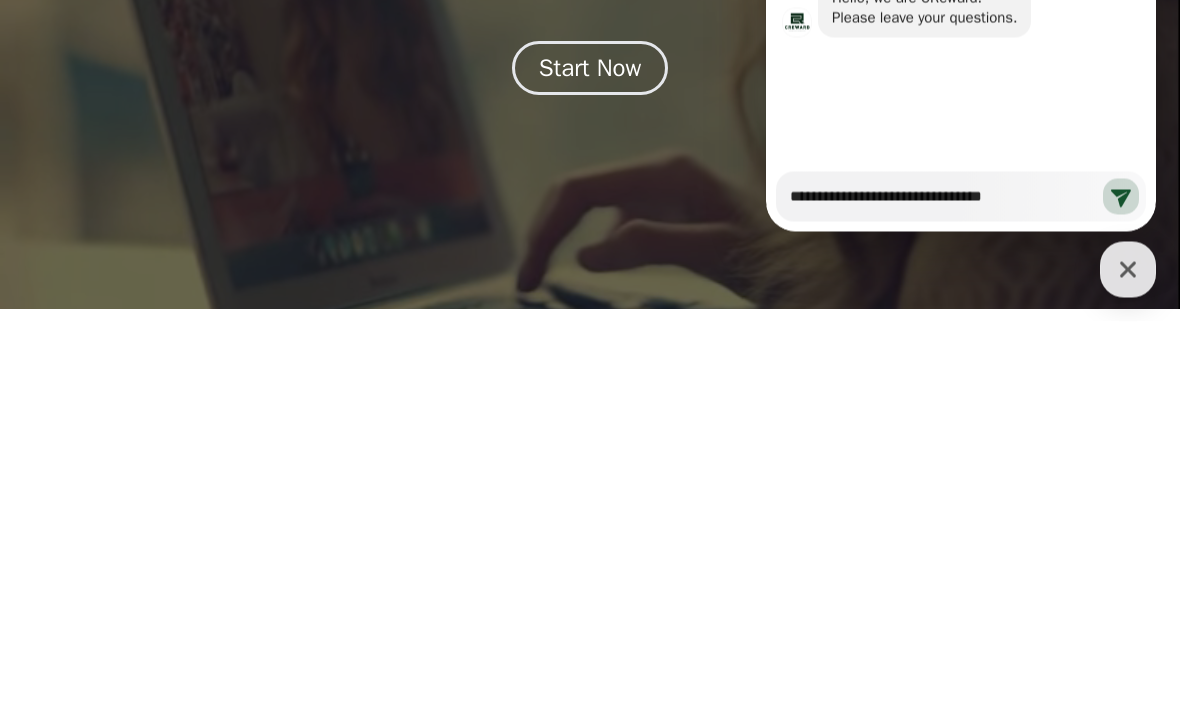 type on "*" 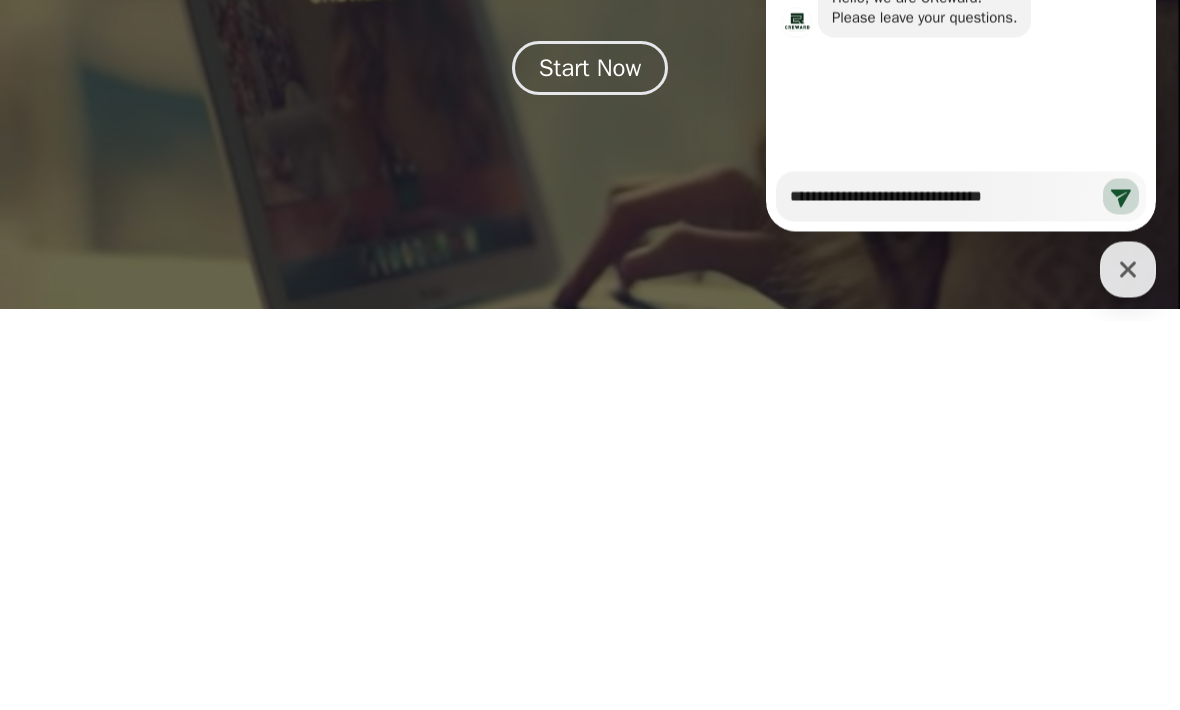 type on "**********" 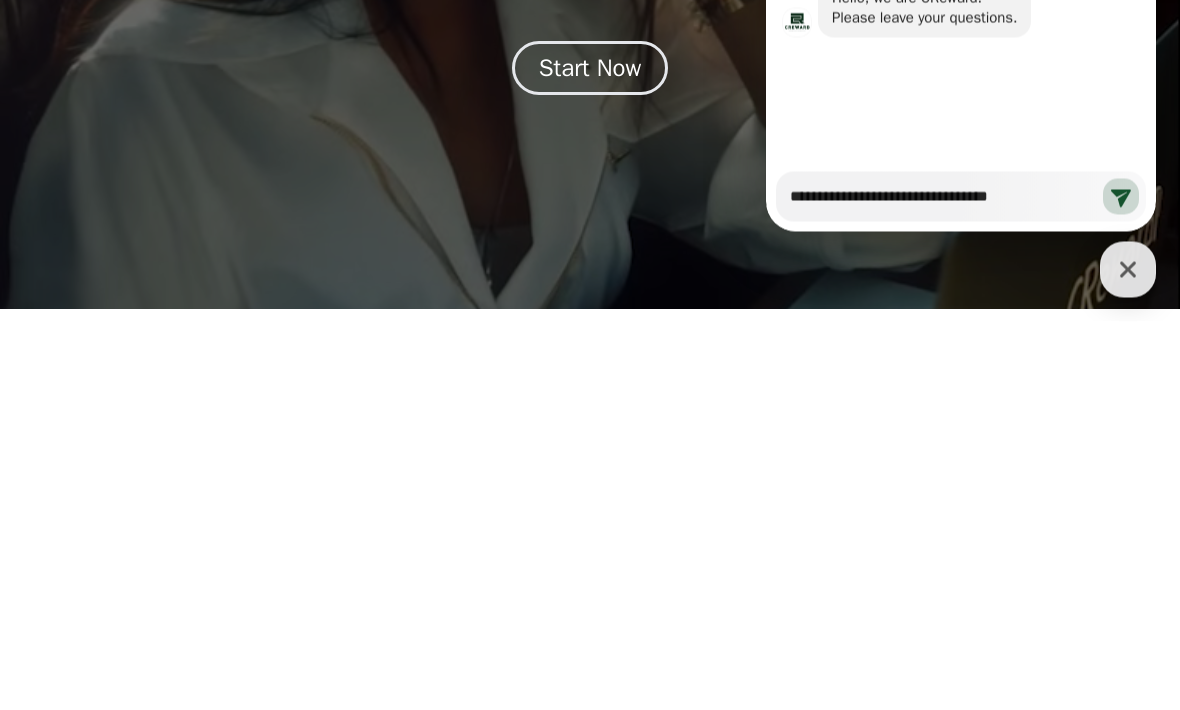 type on "*" 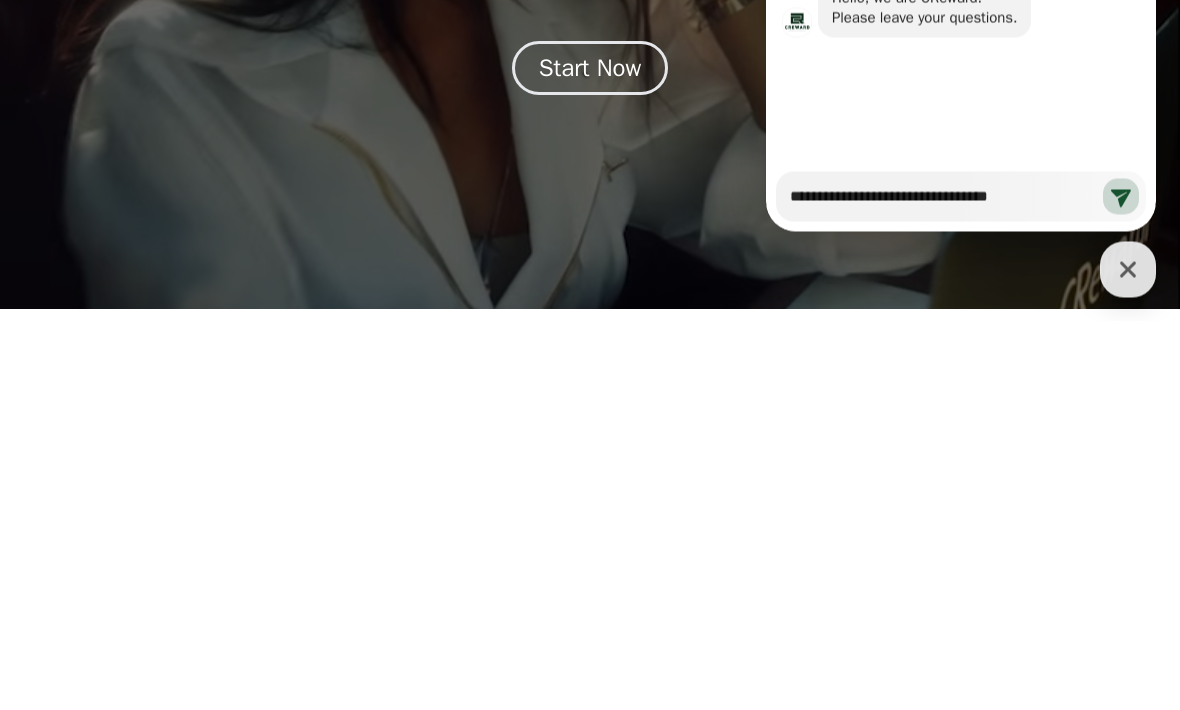 type on "**********" 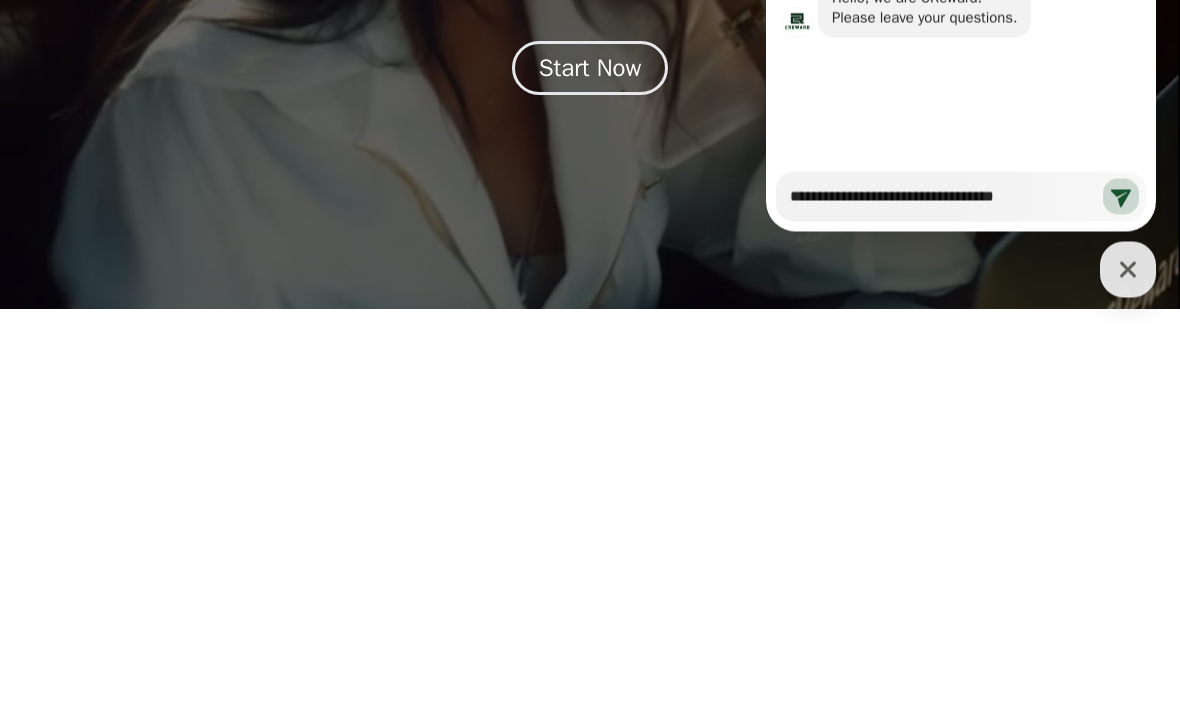 type on "*" 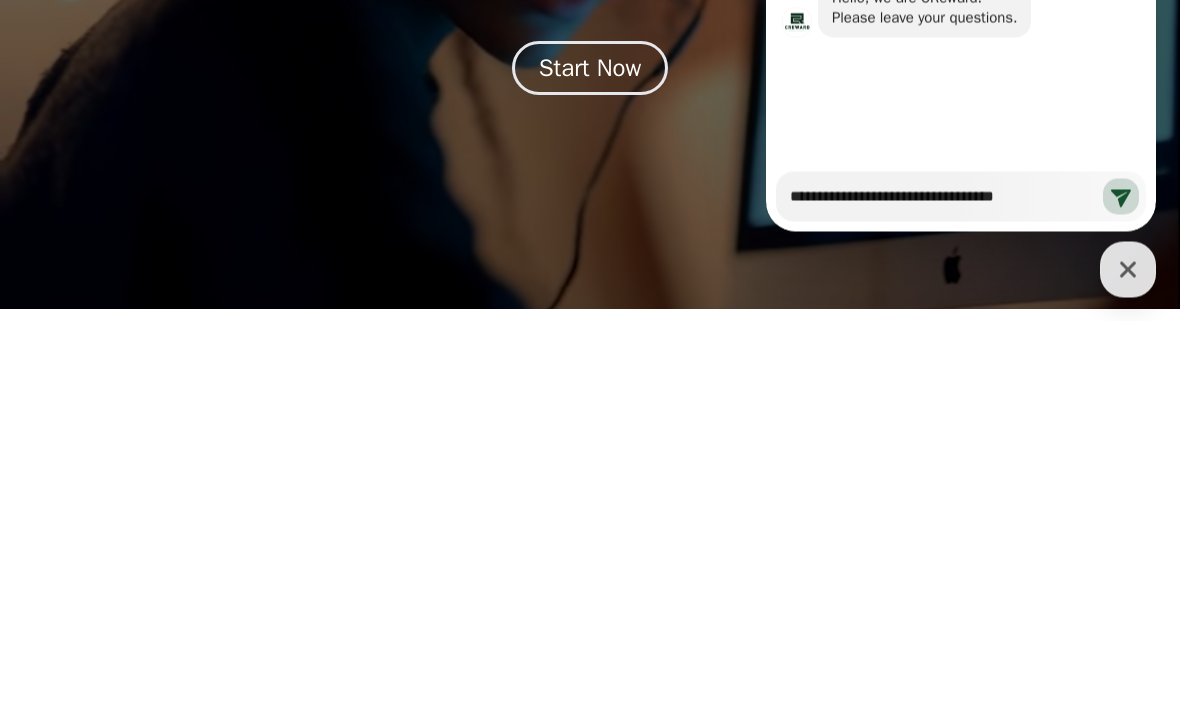 type on "**********" 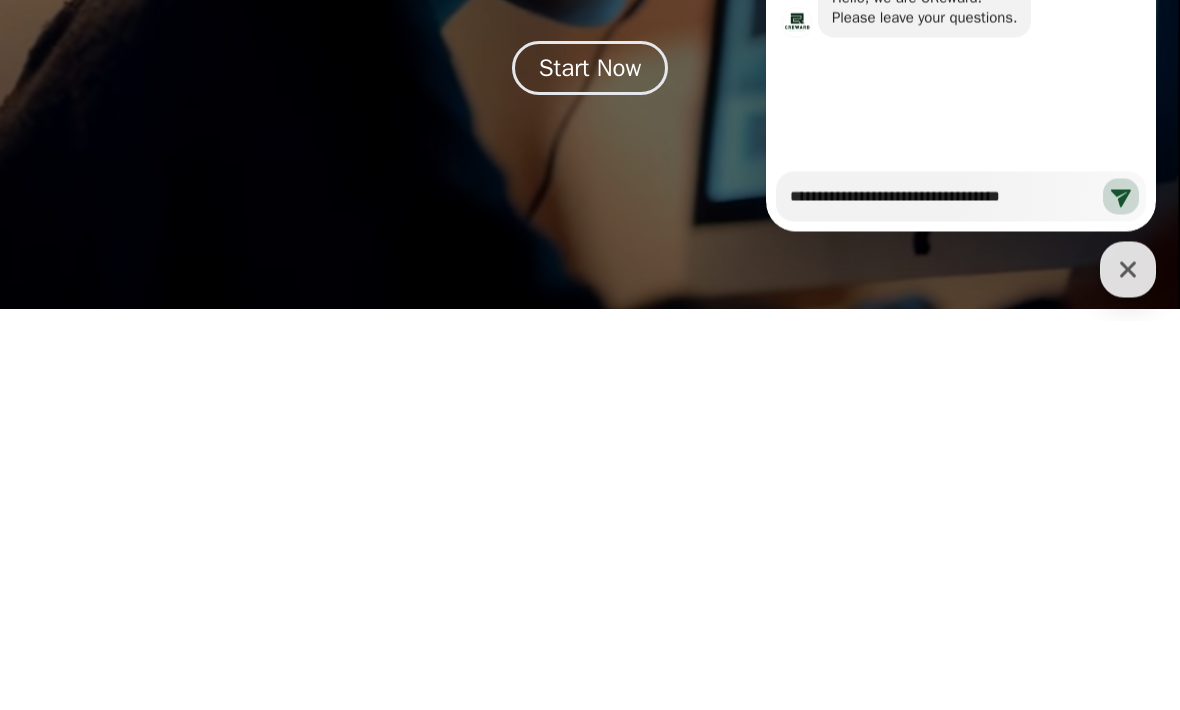 type on "*" 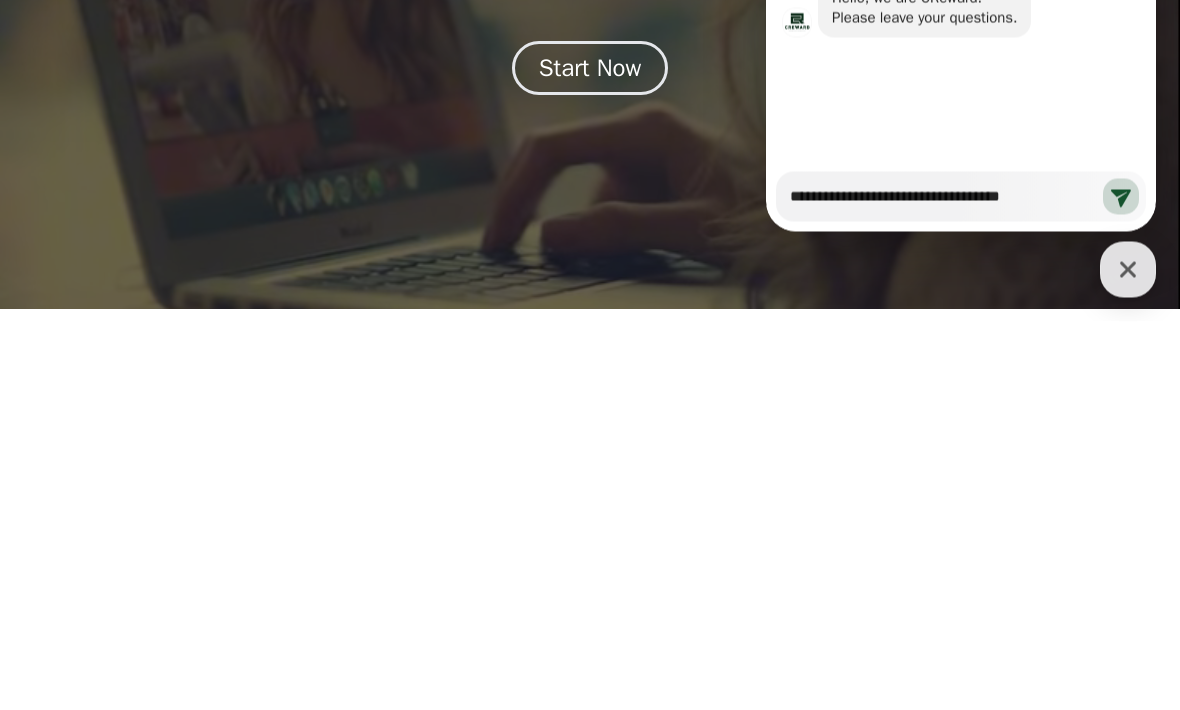 type on "**********" 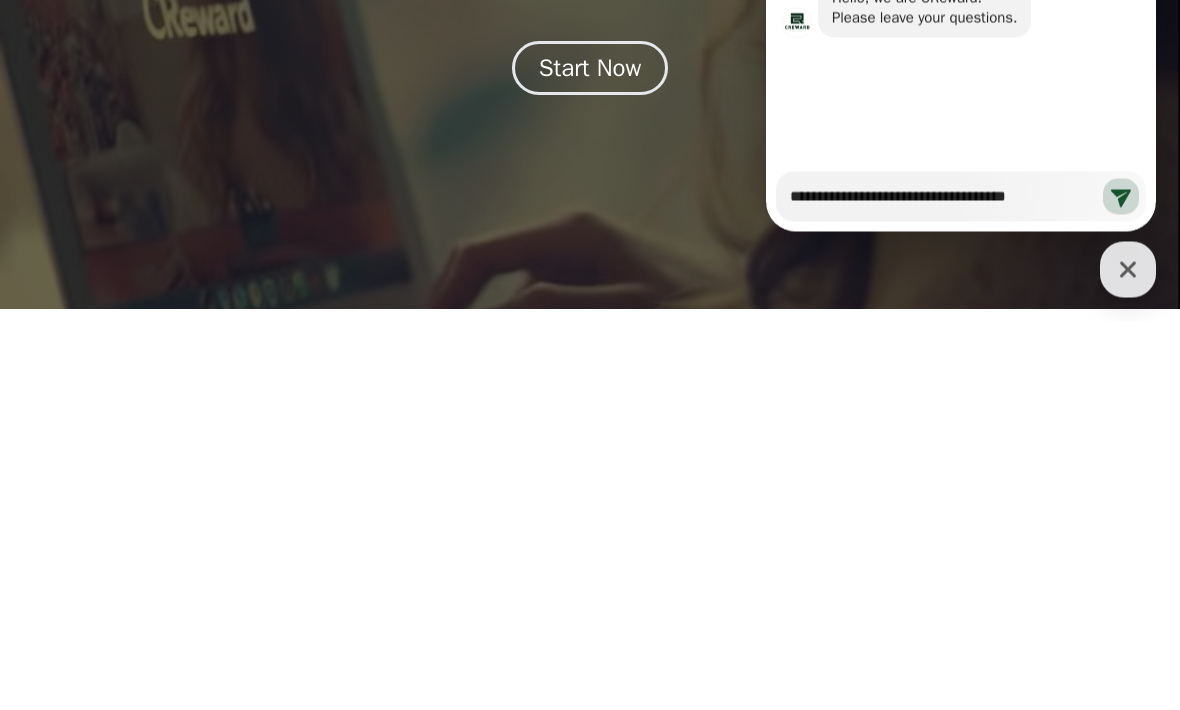 type on "*" 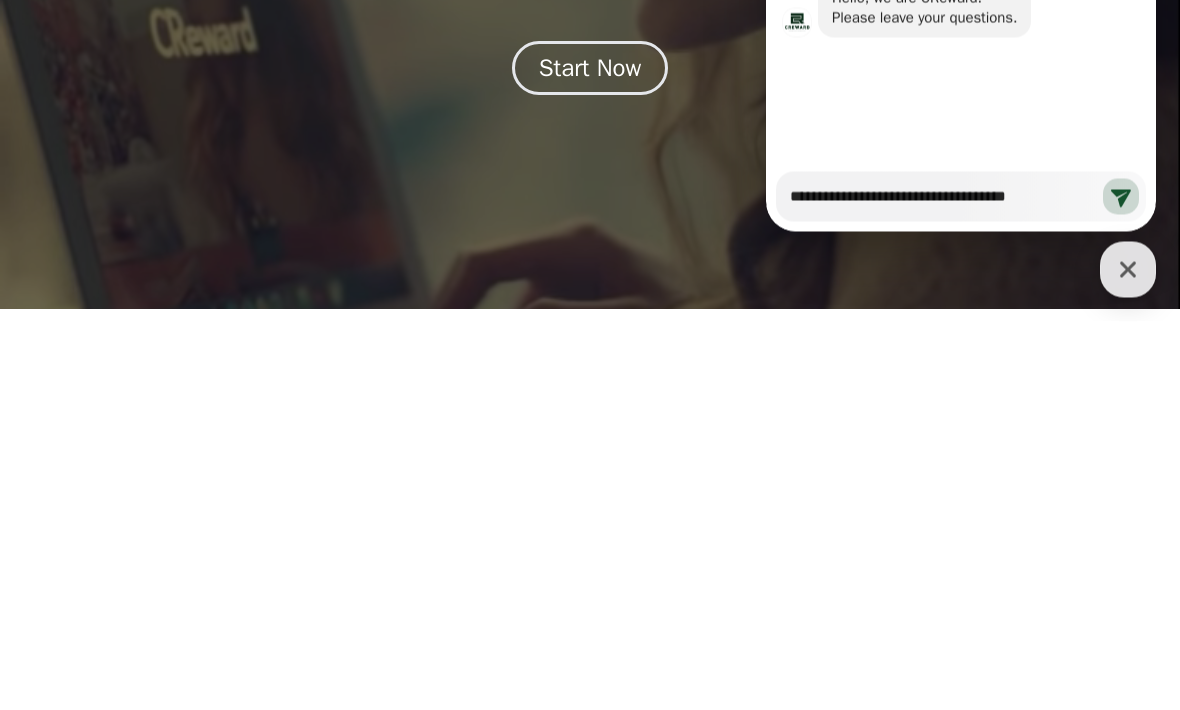 type on "**********" 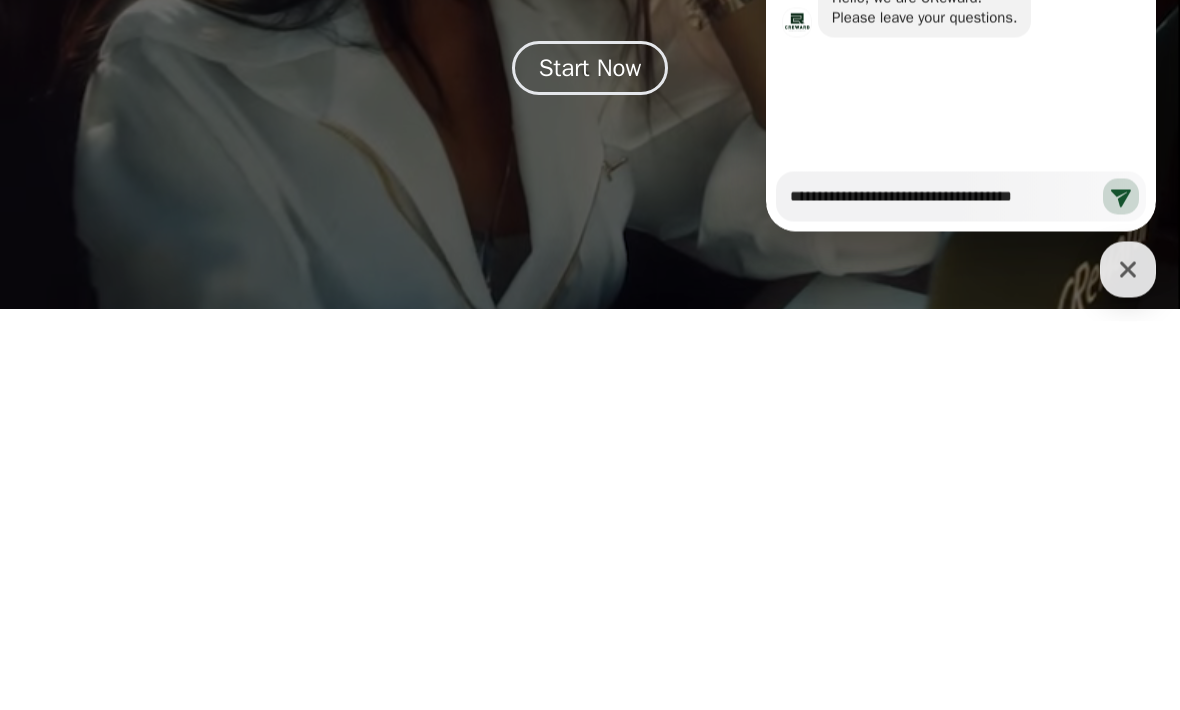 click on "**********" at bounding box center (945, 190) 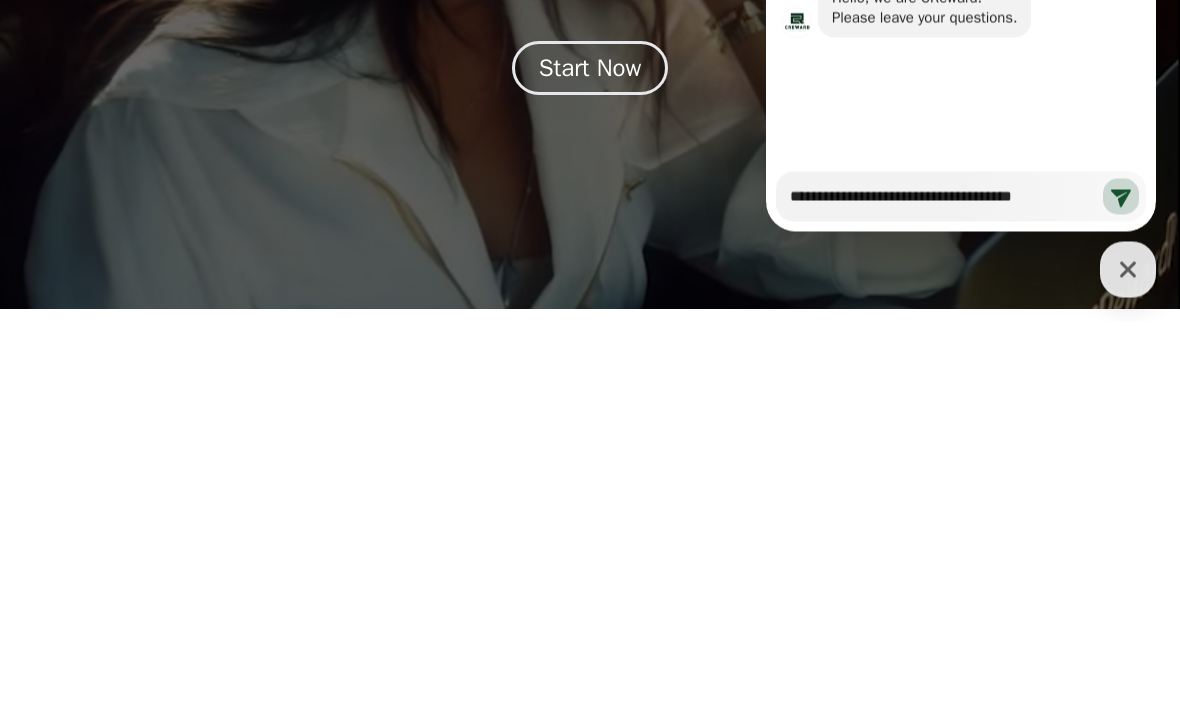 type on "*" 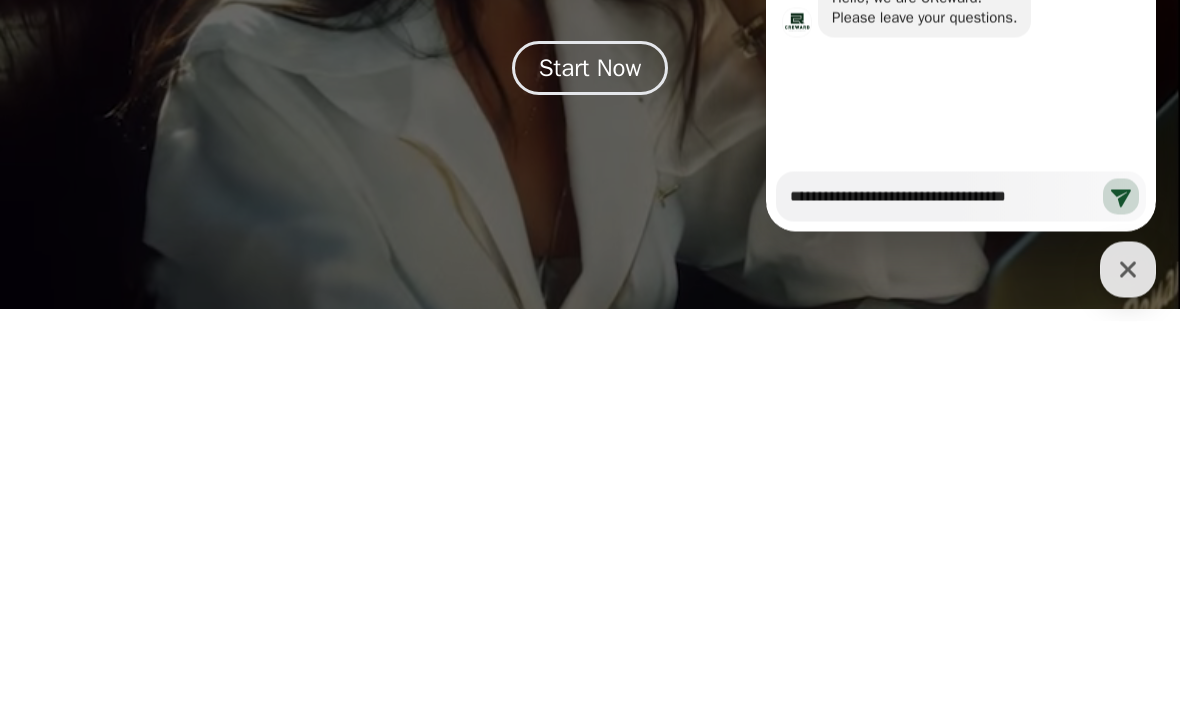 type on "**********" 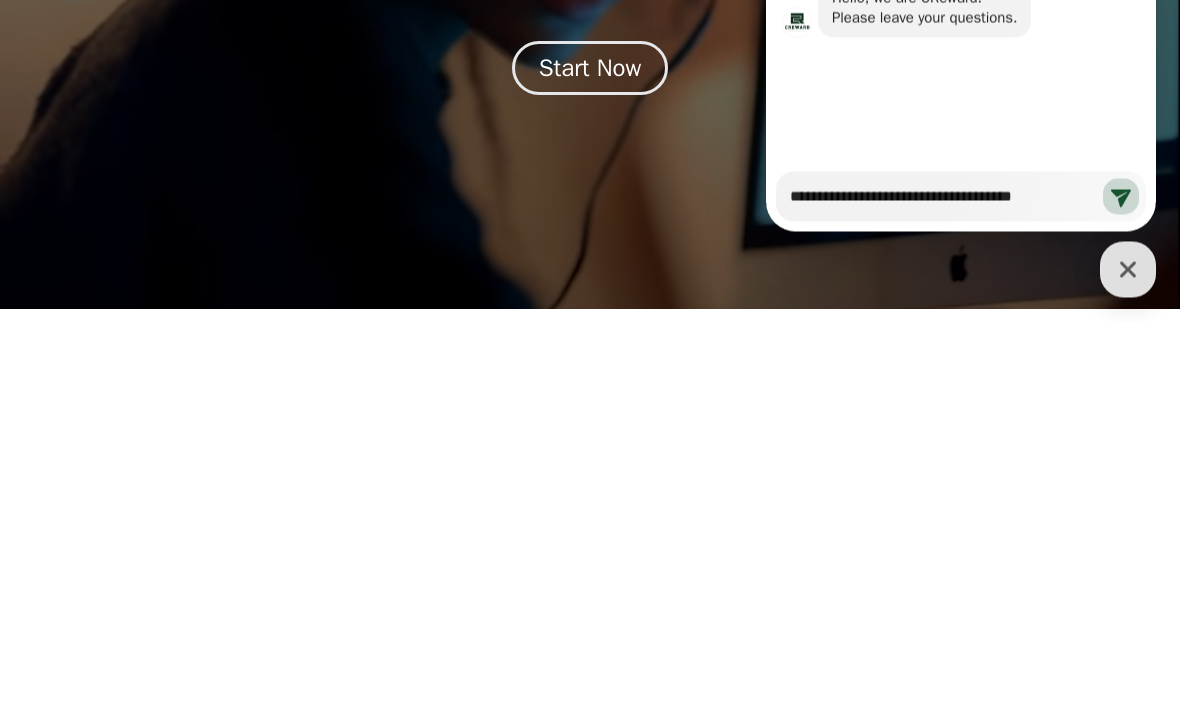 type on "*" 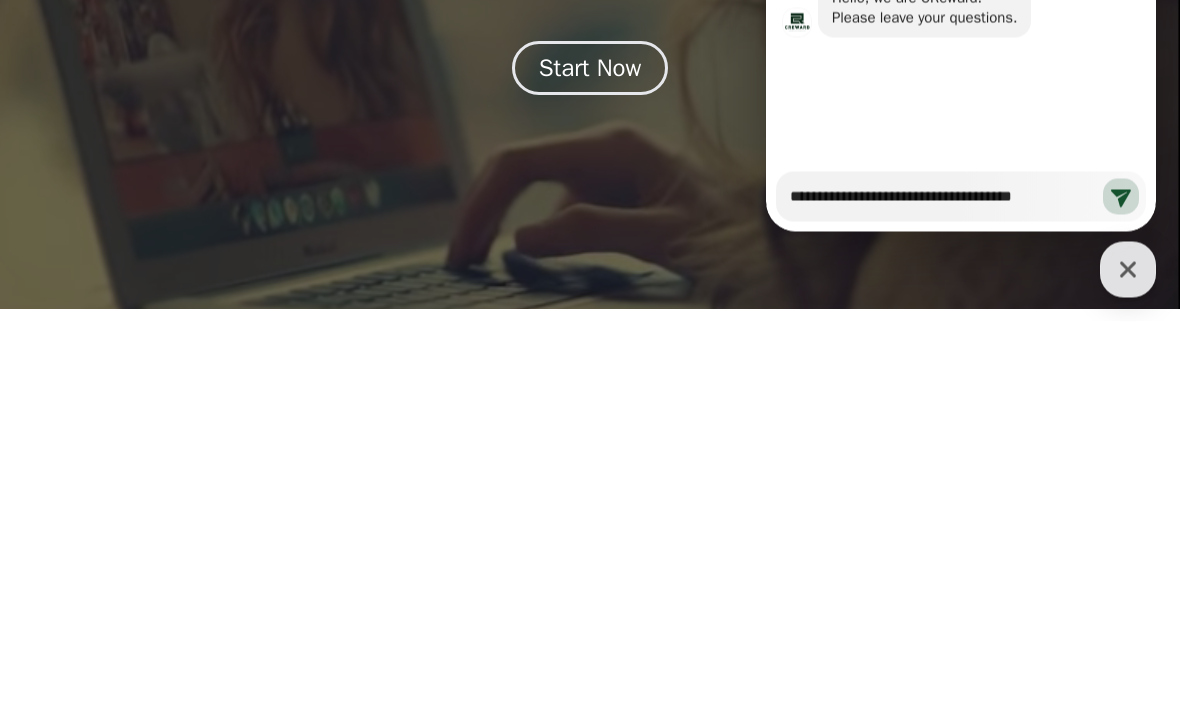 type on "**********" 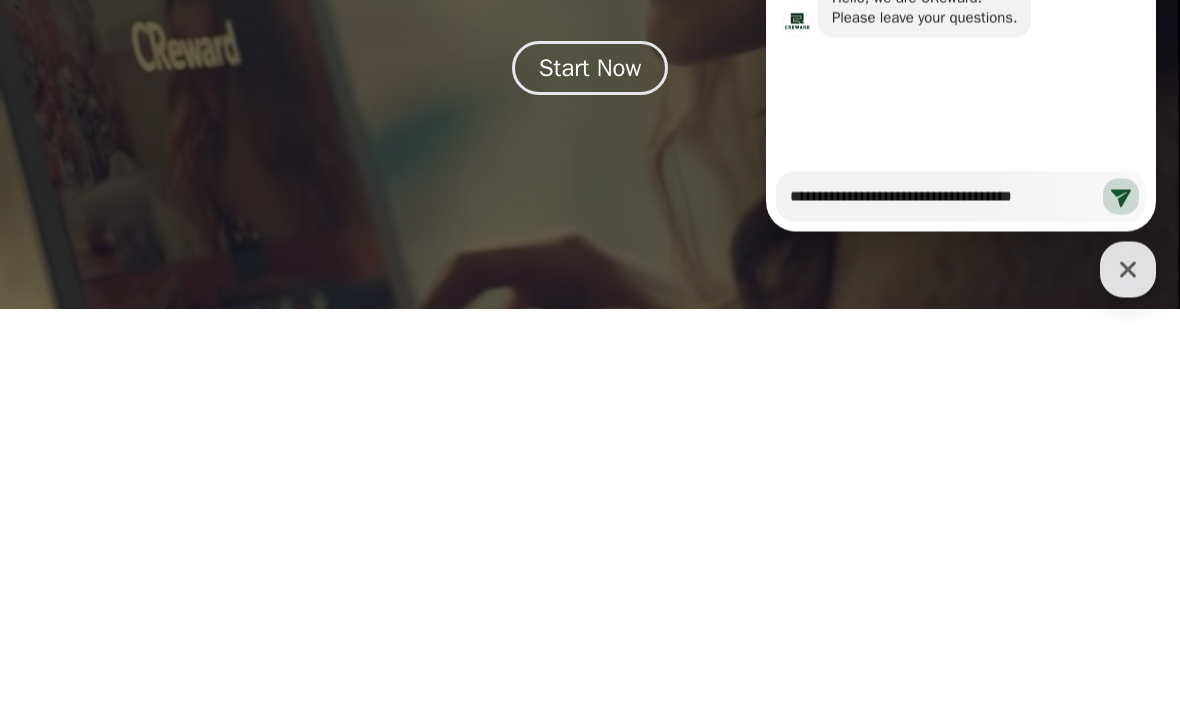 click 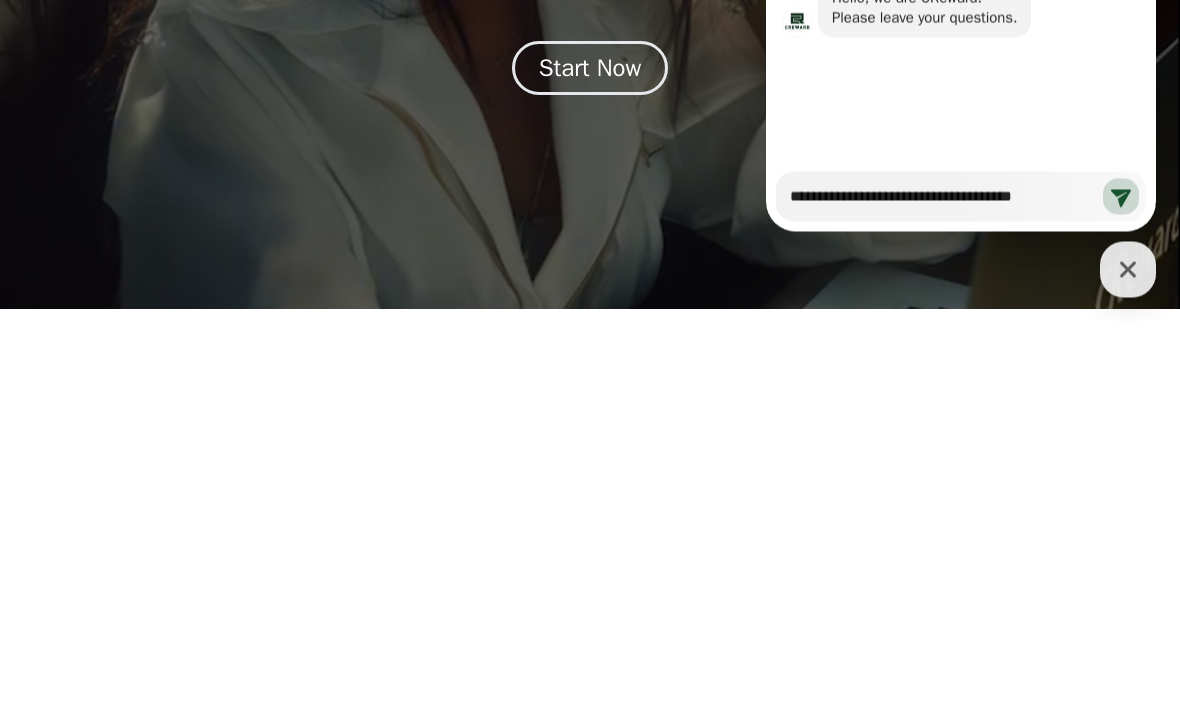 type on "*" 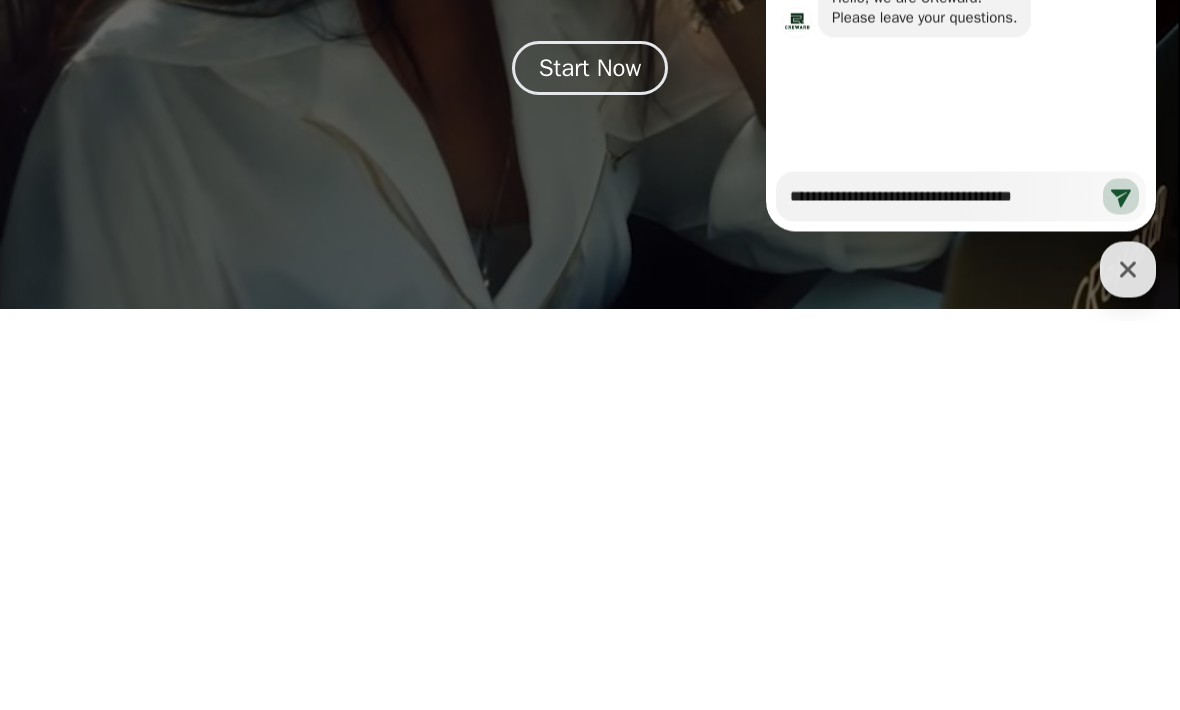 type 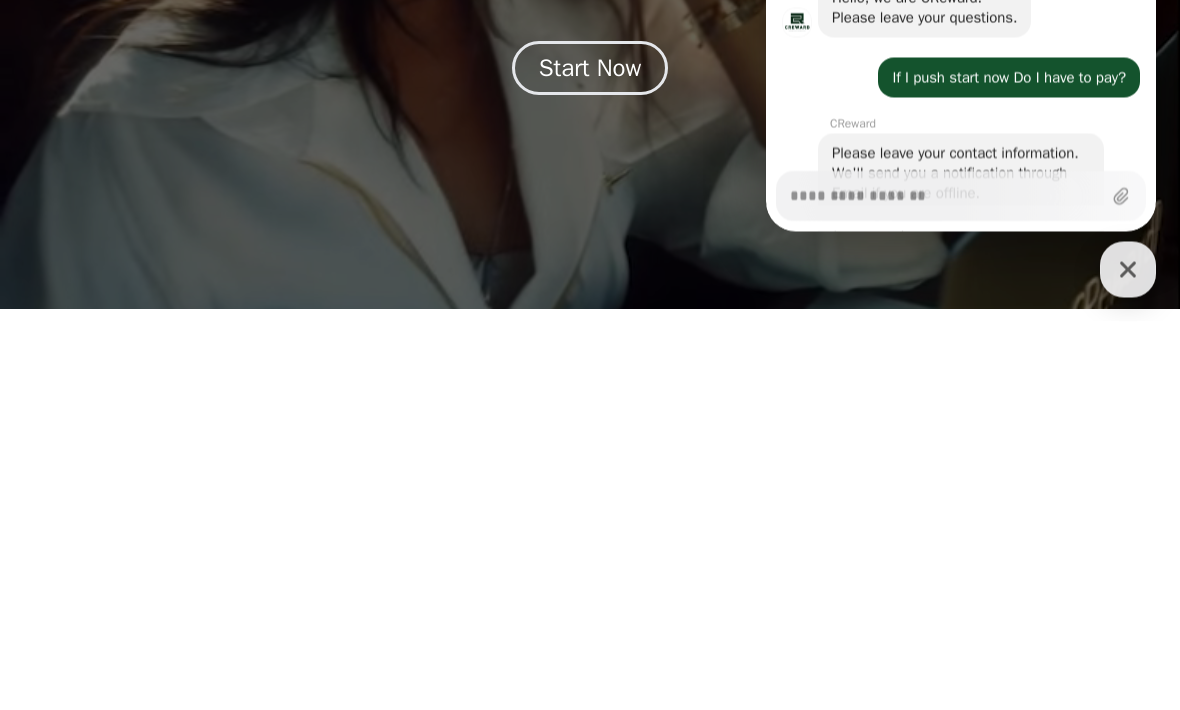 scroll, scrollTop: 0, scrollLeft: 0, axis: both 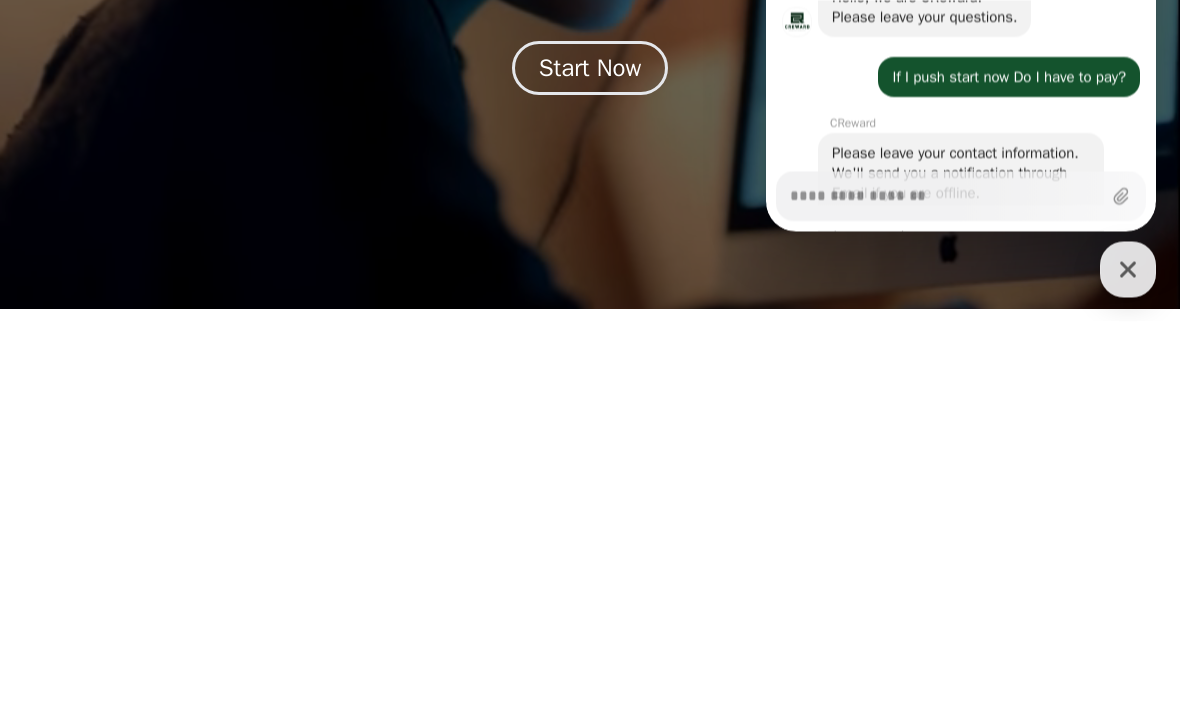 click at bounding box center (1128, 658) 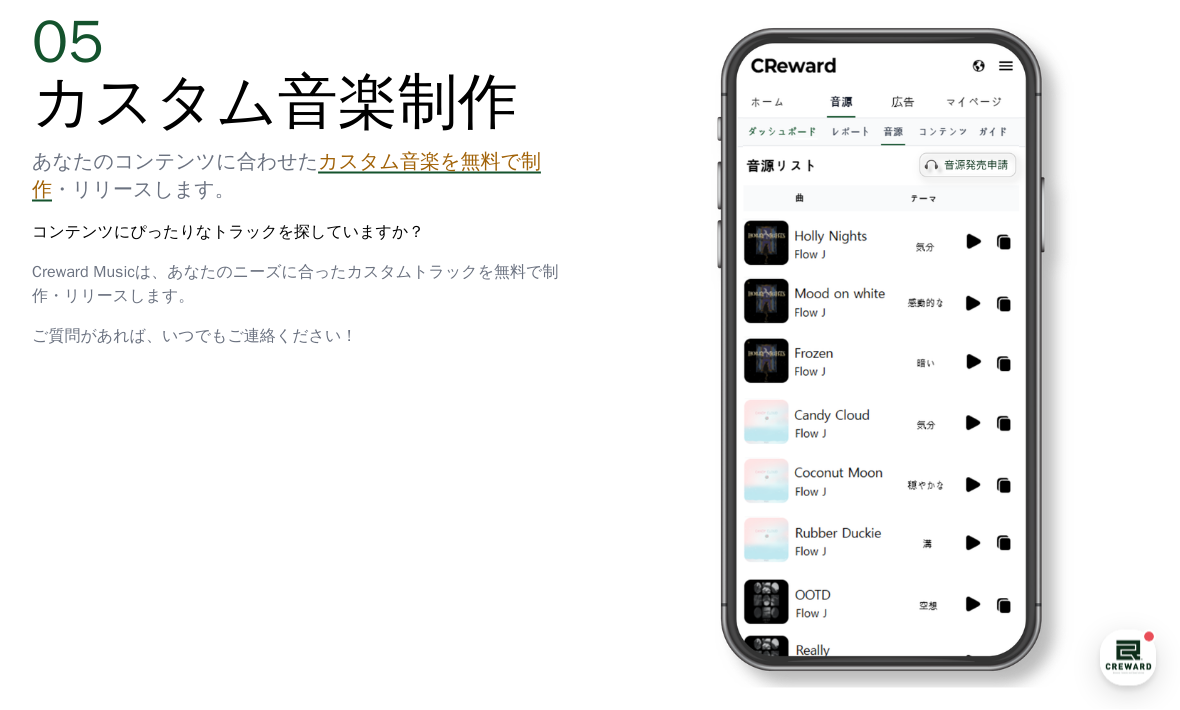 scroll, scrollTop: 4493, scrollLeft: 0, axis: vertical 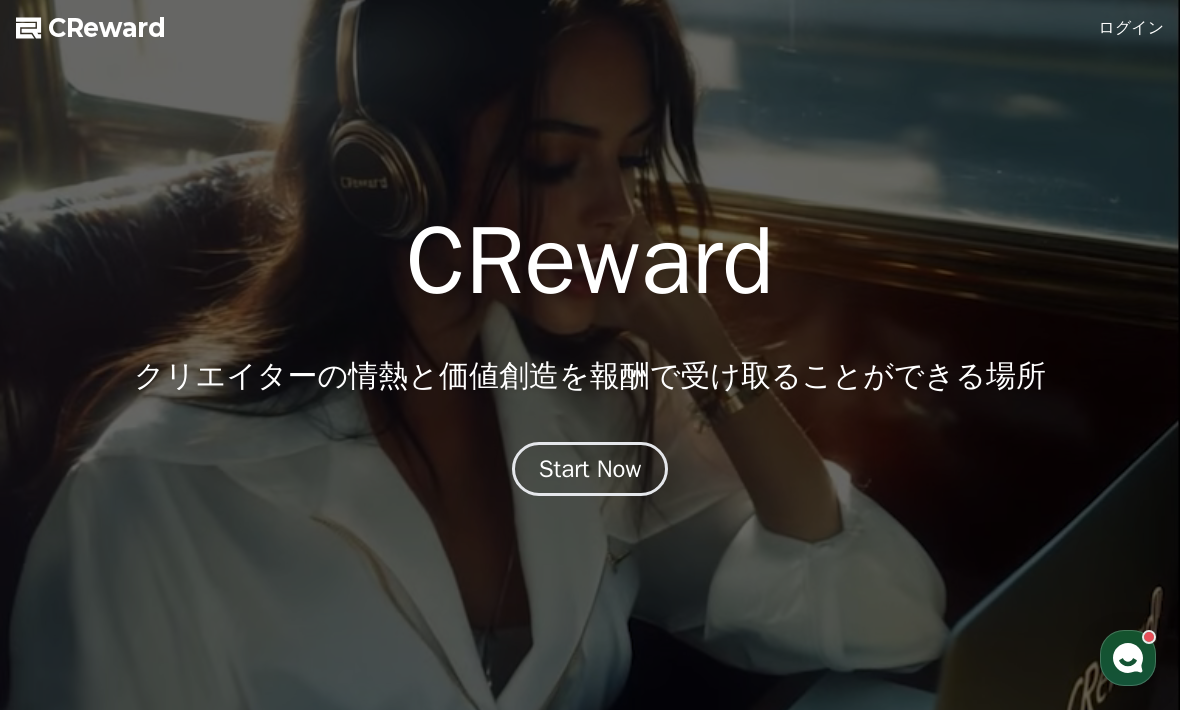 click on "Start Now" at bounding box center [590, 469] 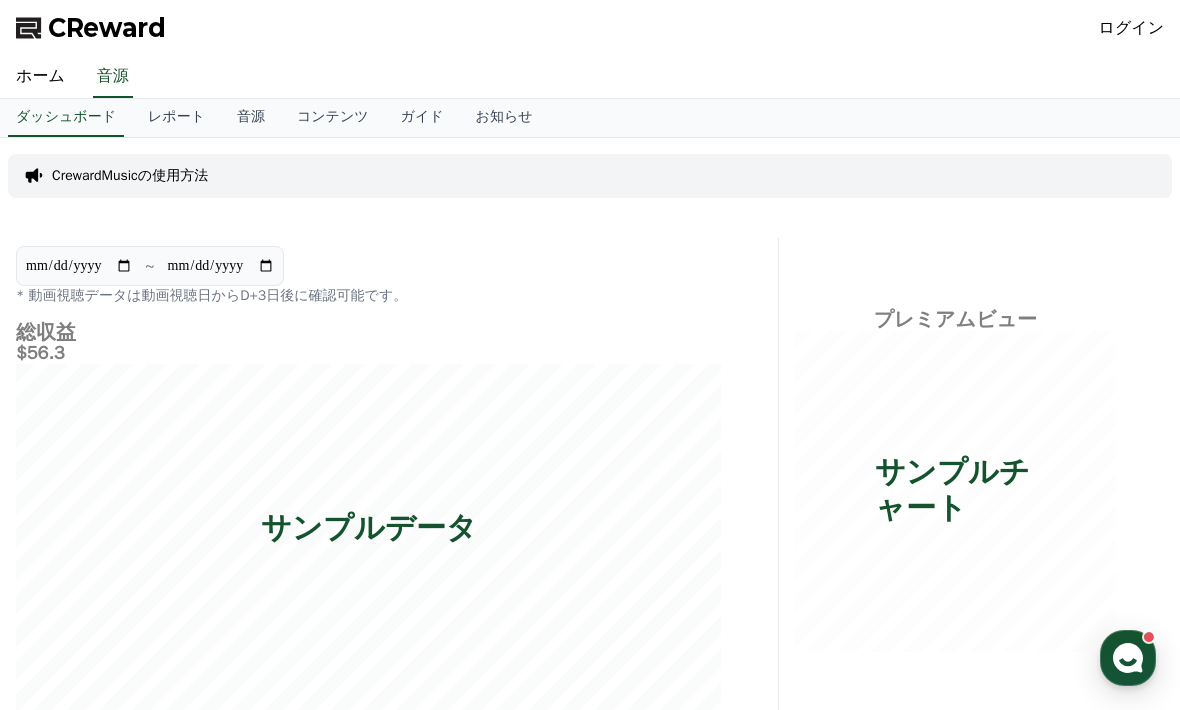 scroll, scrollTop: 0, scrollLeft: 0, axis: both 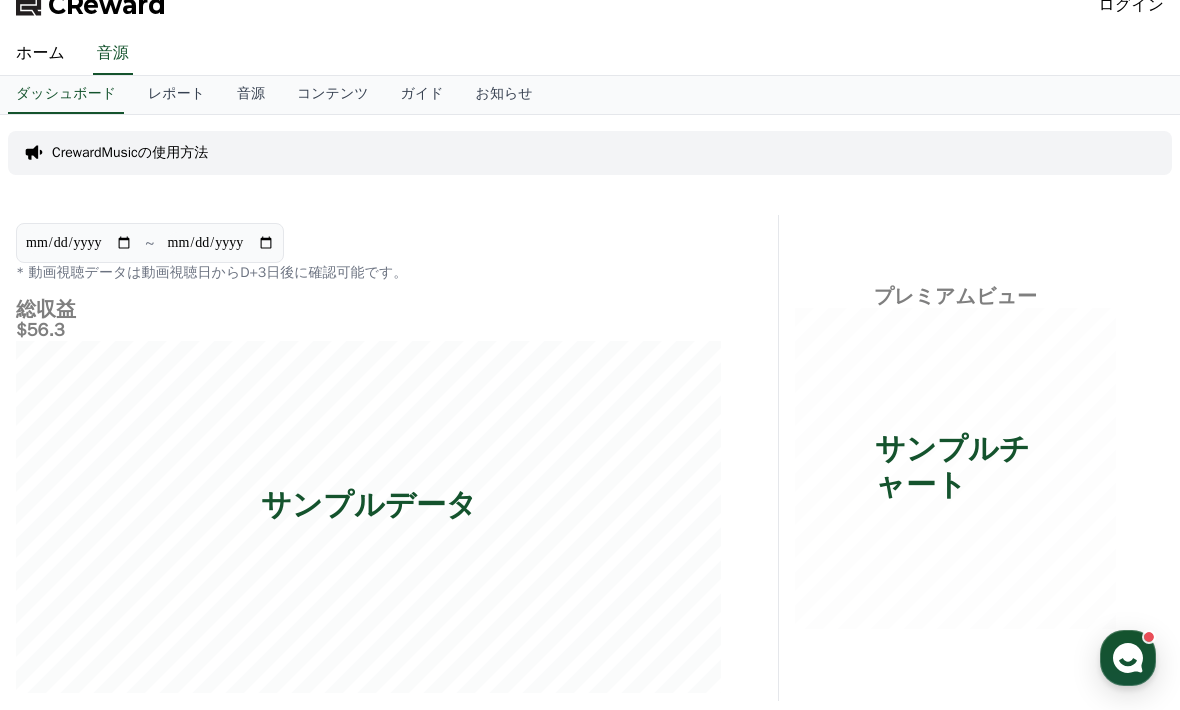 type on "*" 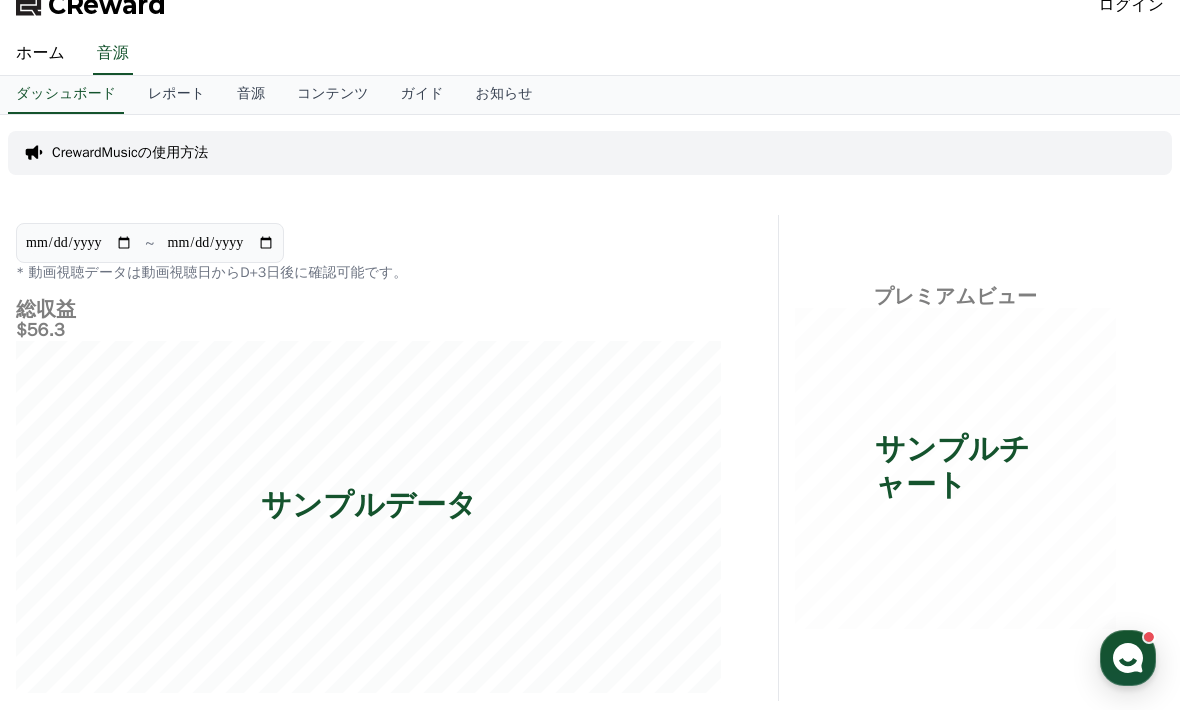 scroll, scrollTop: 24, scrollLeft: 0, axis: vertical 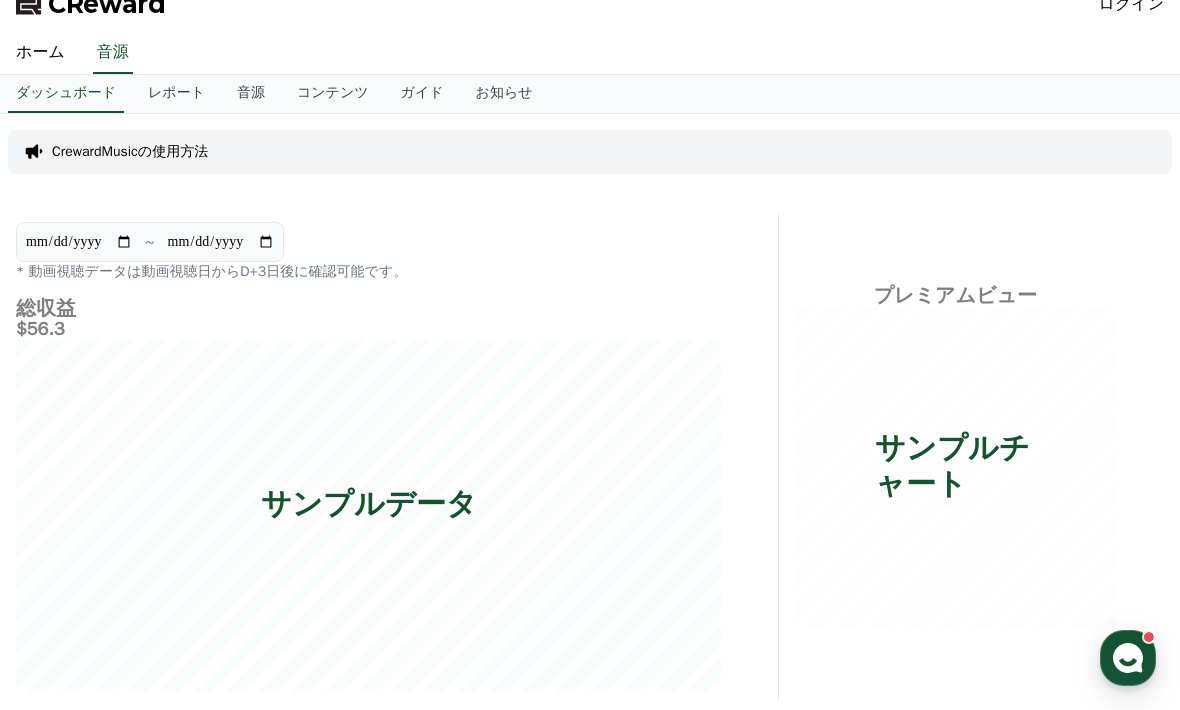 click on "ホーム" at bounding box center (40, 53) 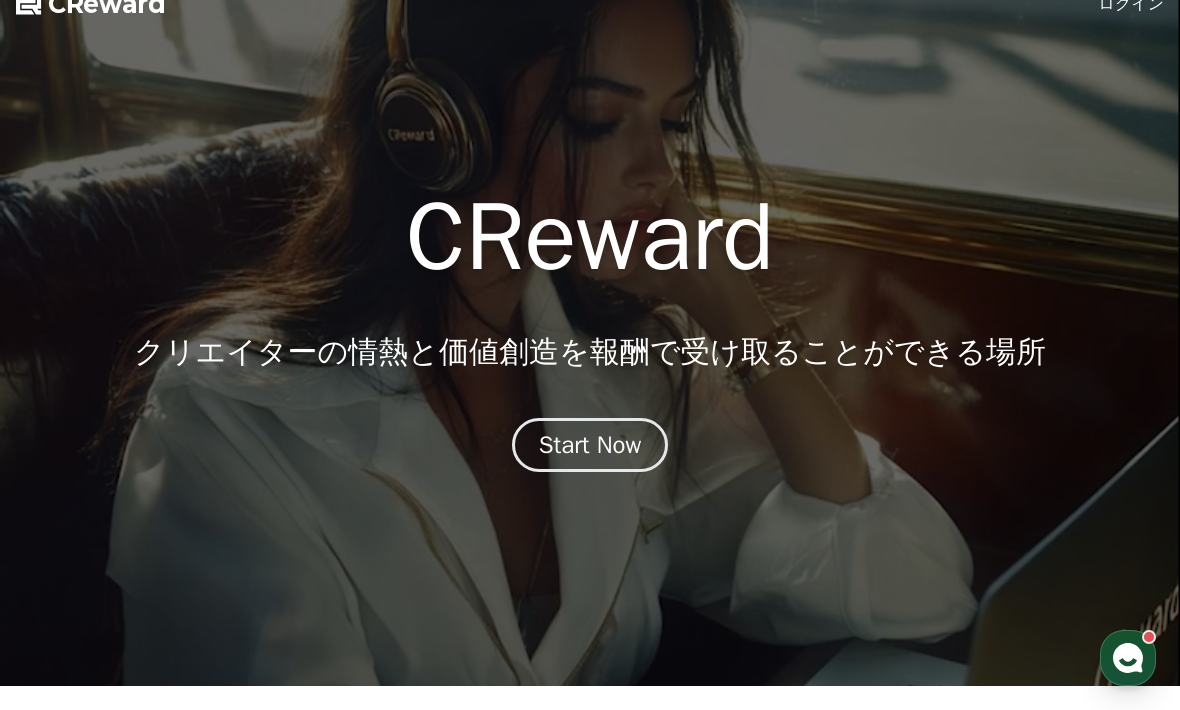 scroll, scrollTop: 0, scrollLeft: 0, axis: both 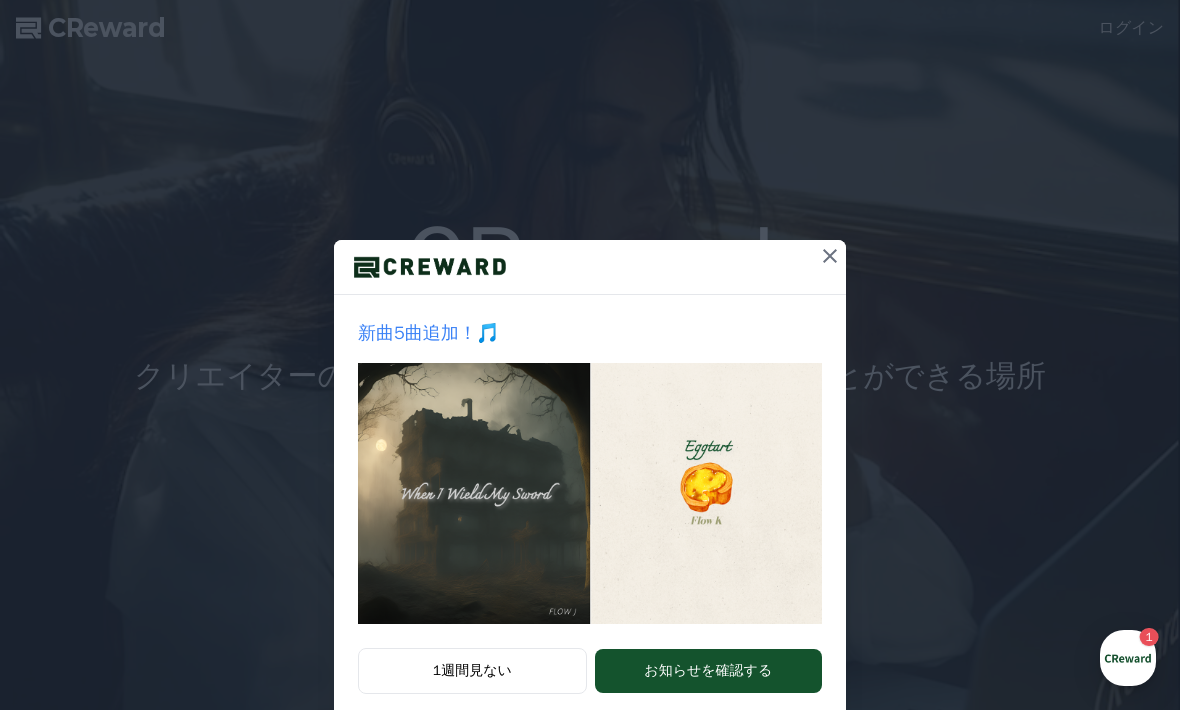 click at bounding box center (830, 256) 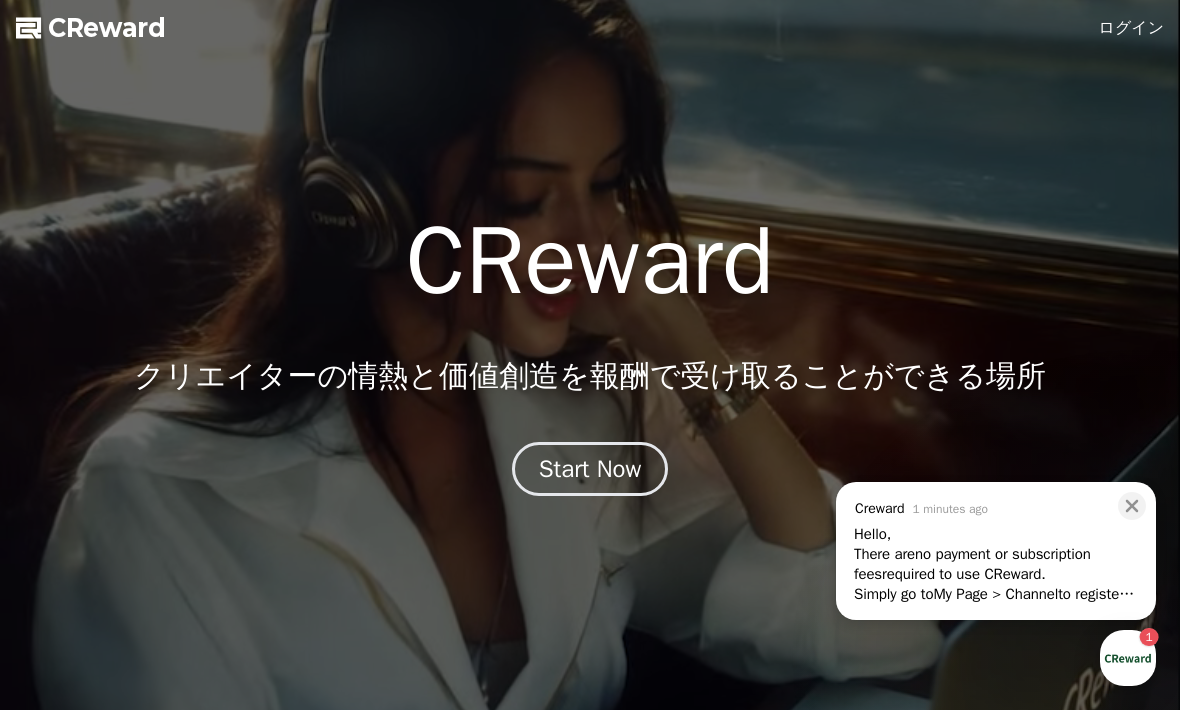 click on "Start Now" at bounding box center (590, 469) 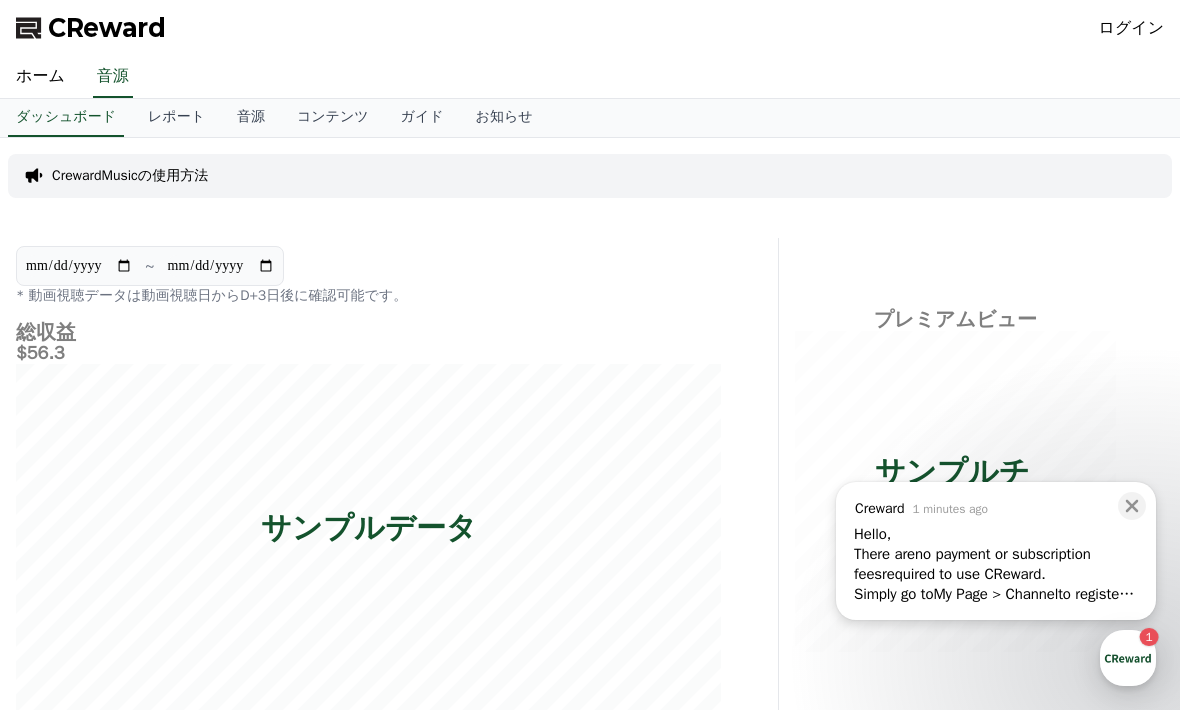 click on "ホーム" at bounding box center [40, 77] 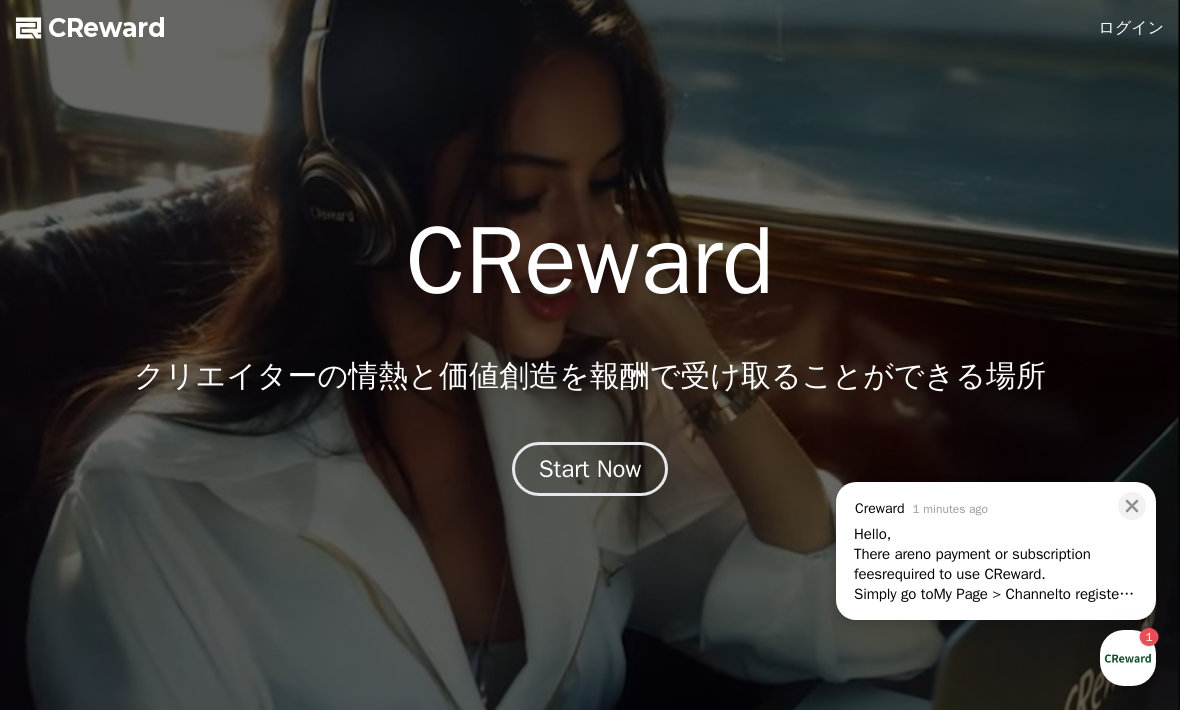 click on "Start Now" at bounding box center (590, 469) 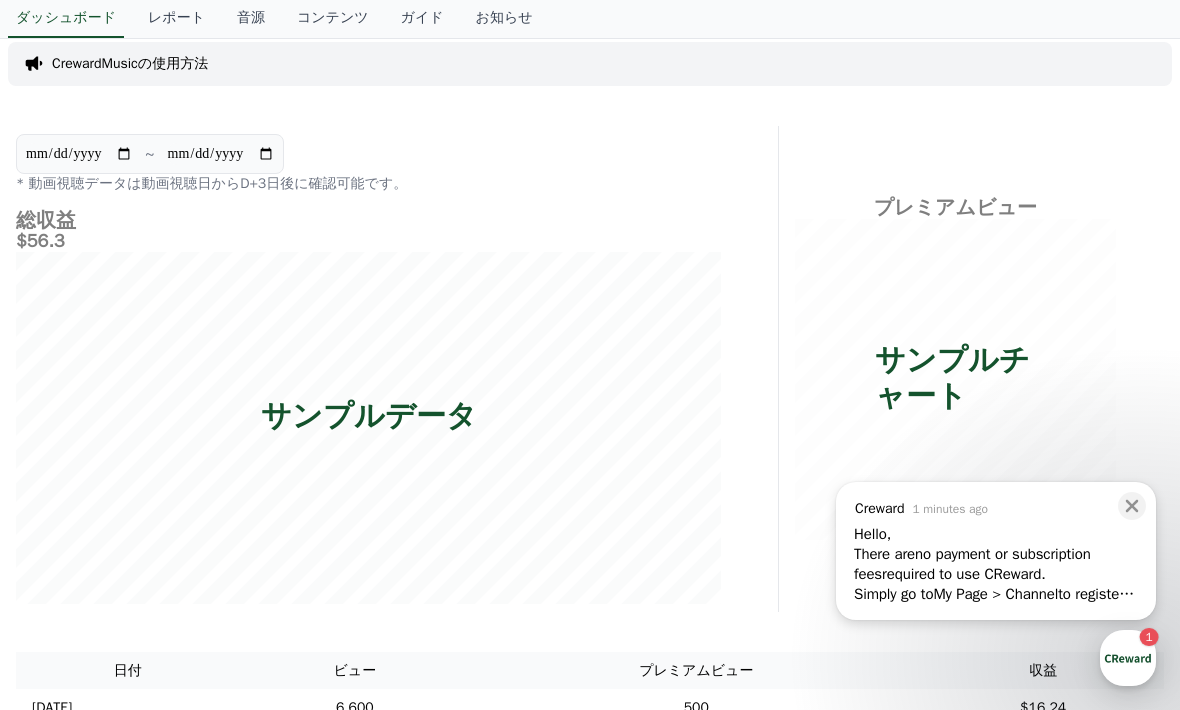 scroll, scrollTop: 0, scrollLeft: 0, axis: both 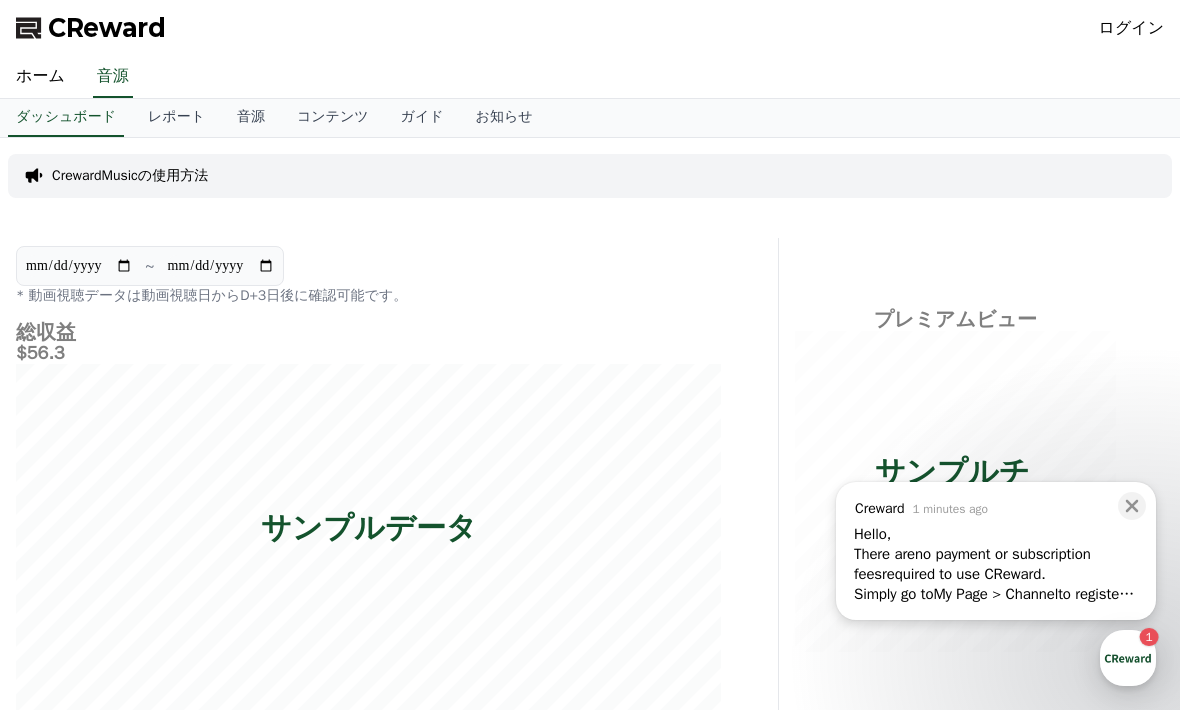 click on "レポート" at bounding box center (176, 118) 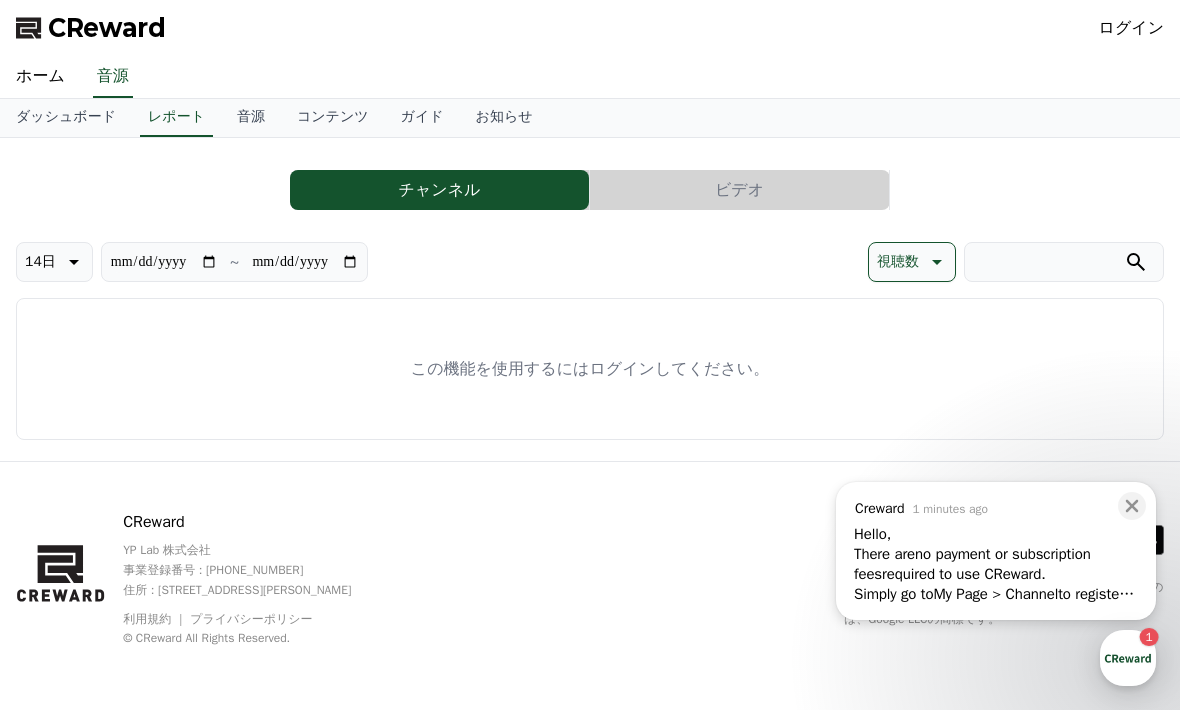click on "チャンネル" at bounding box center [439, 190] 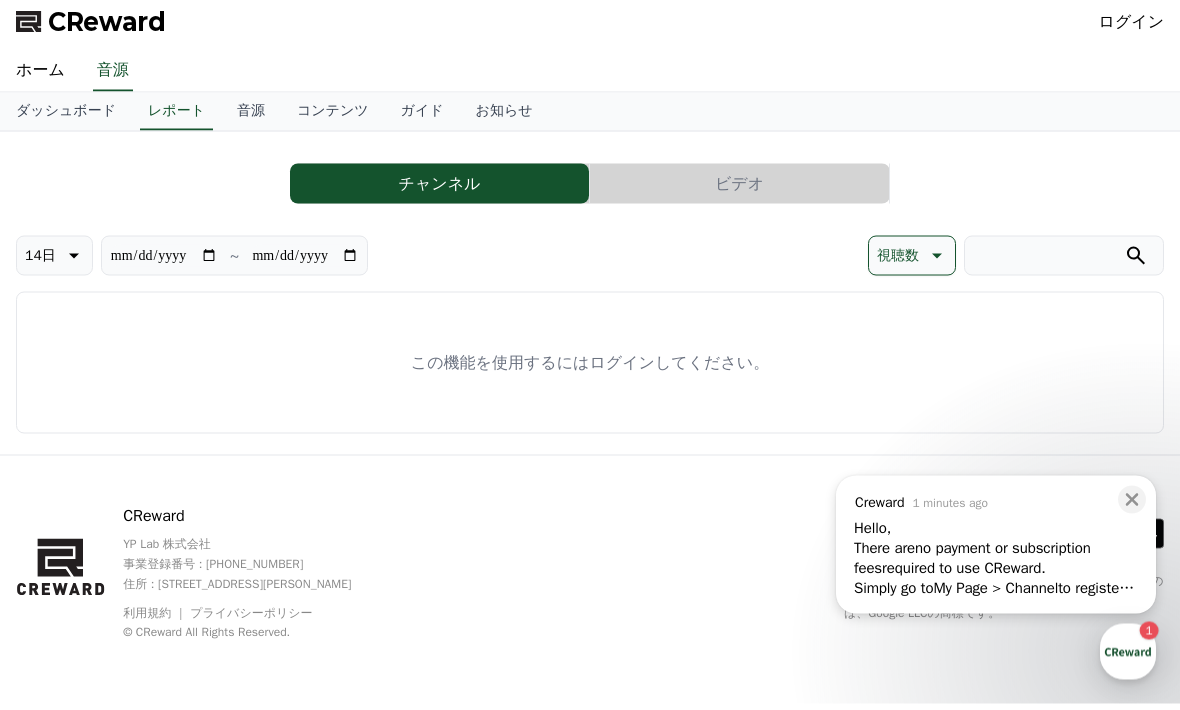 scroll, scrollTop: 0, scrollLeft: 0, axis: both 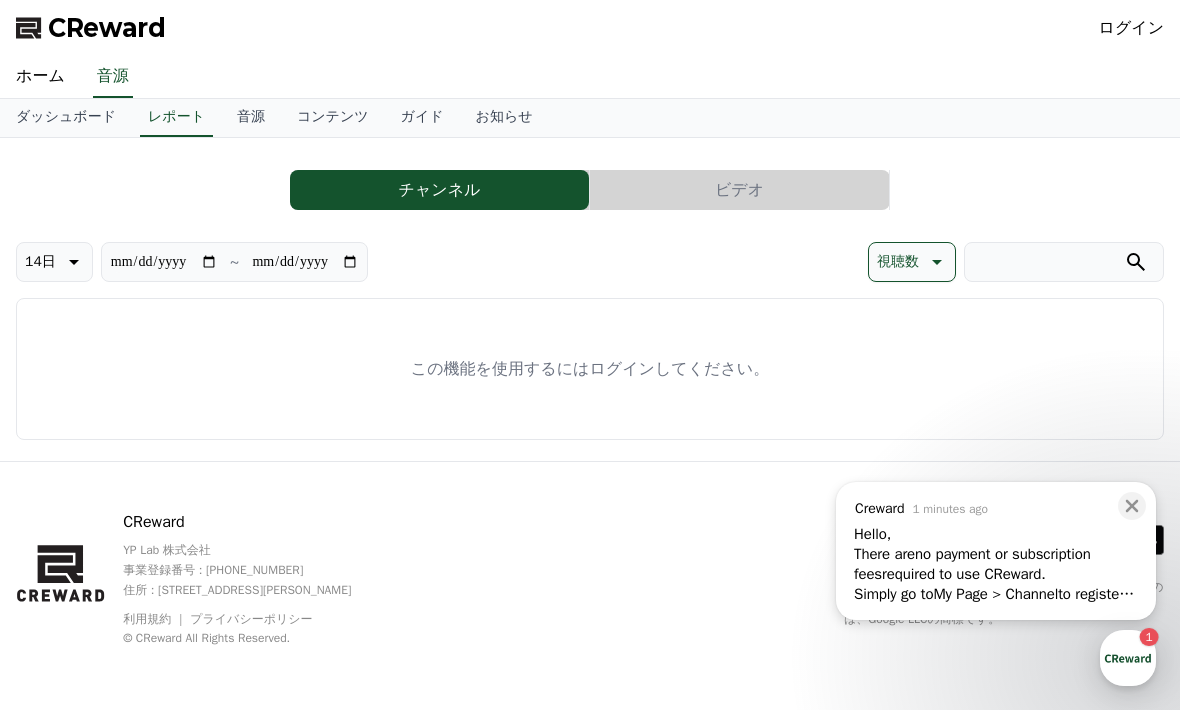 click on "ログイン" at bounding box center [1132, 28] 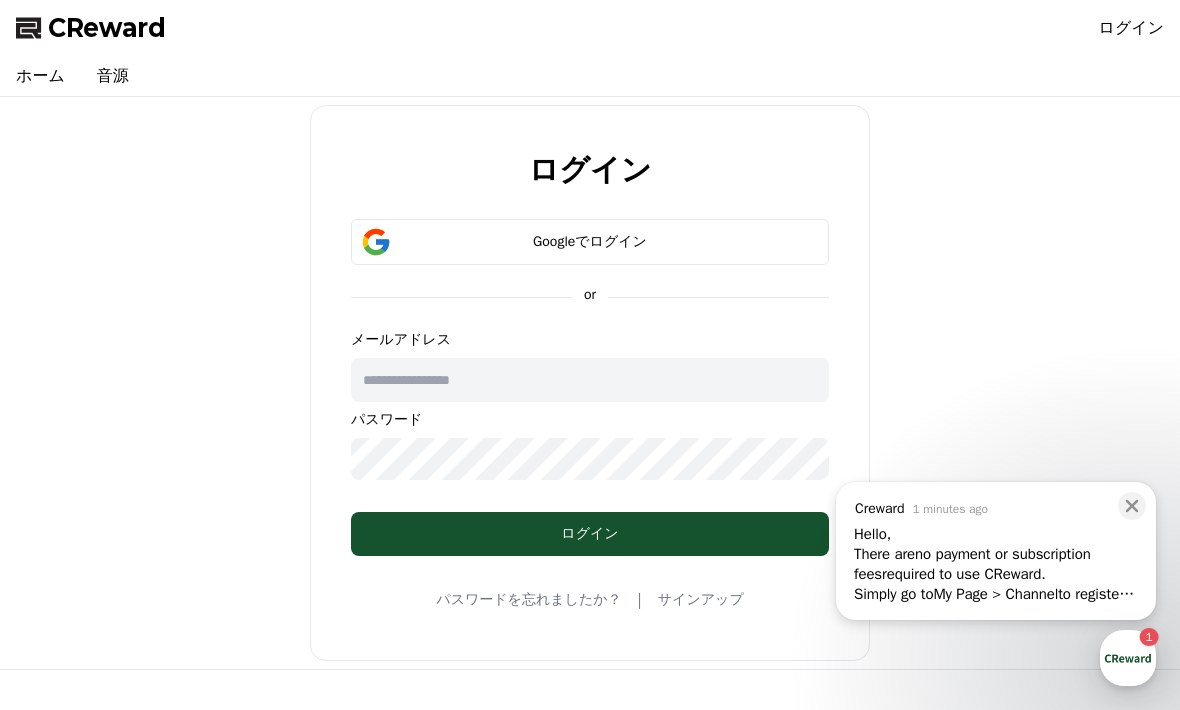 click on "Googleでログイン" at bounding box center [590, 242] 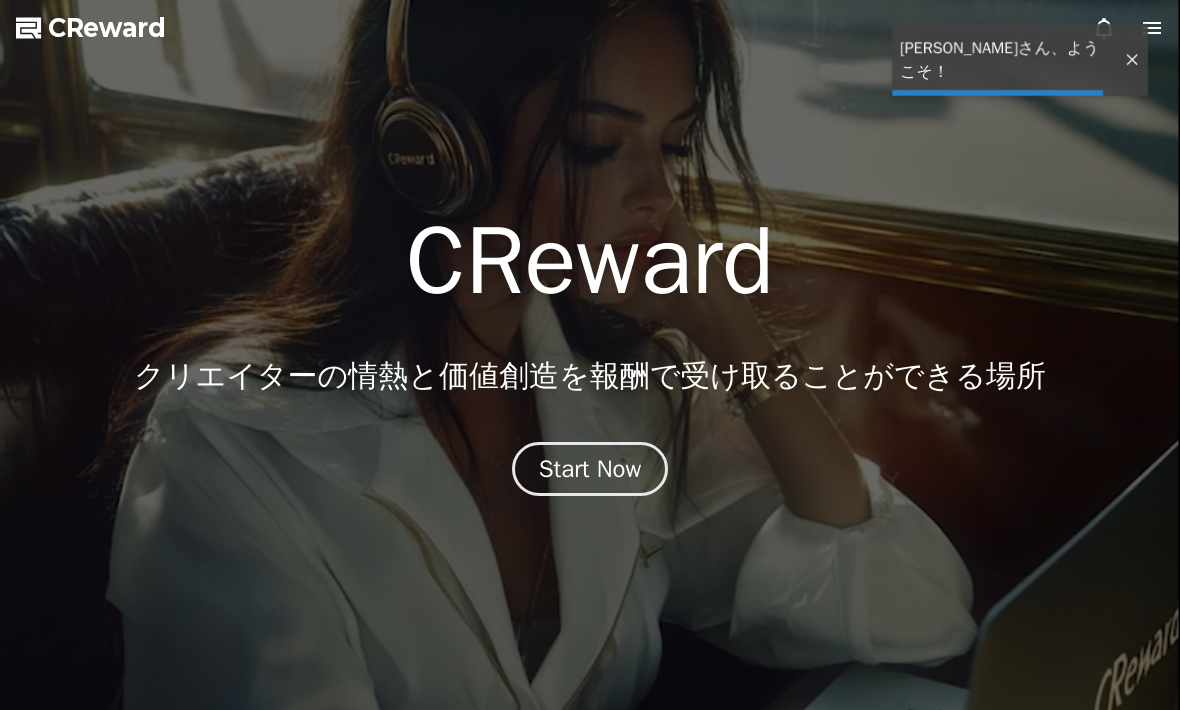 scroll, scrollTop: 0, scrollLeft: 0, axis: both 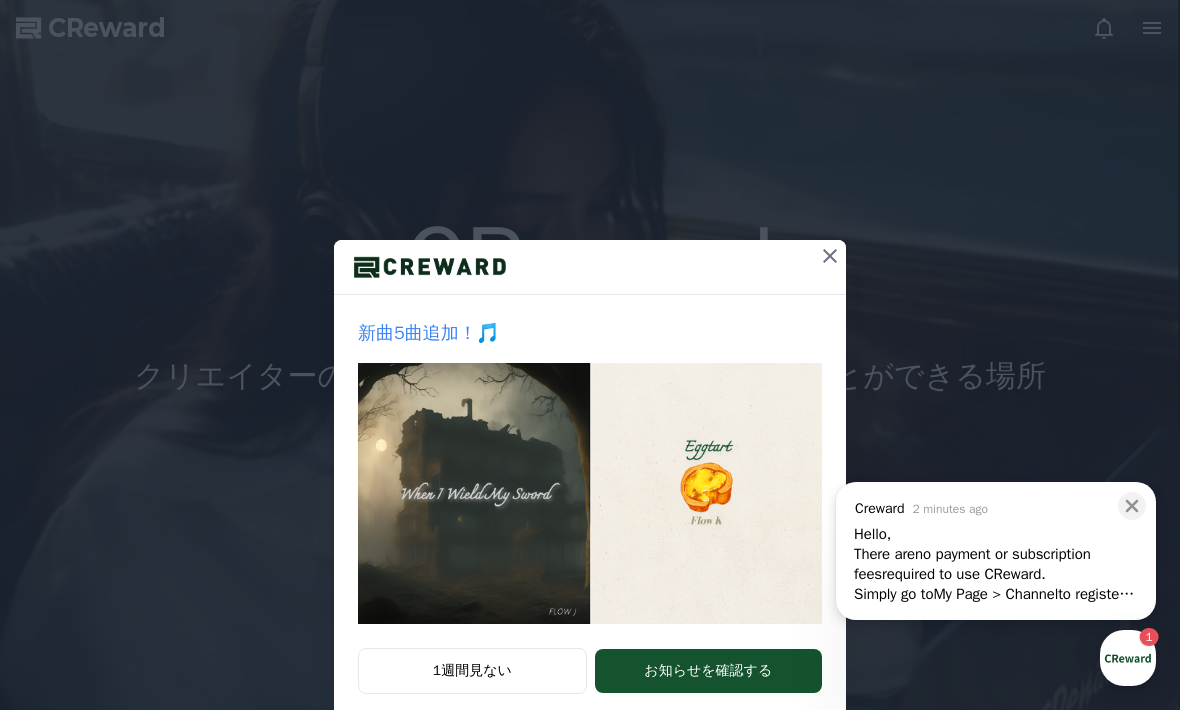 click 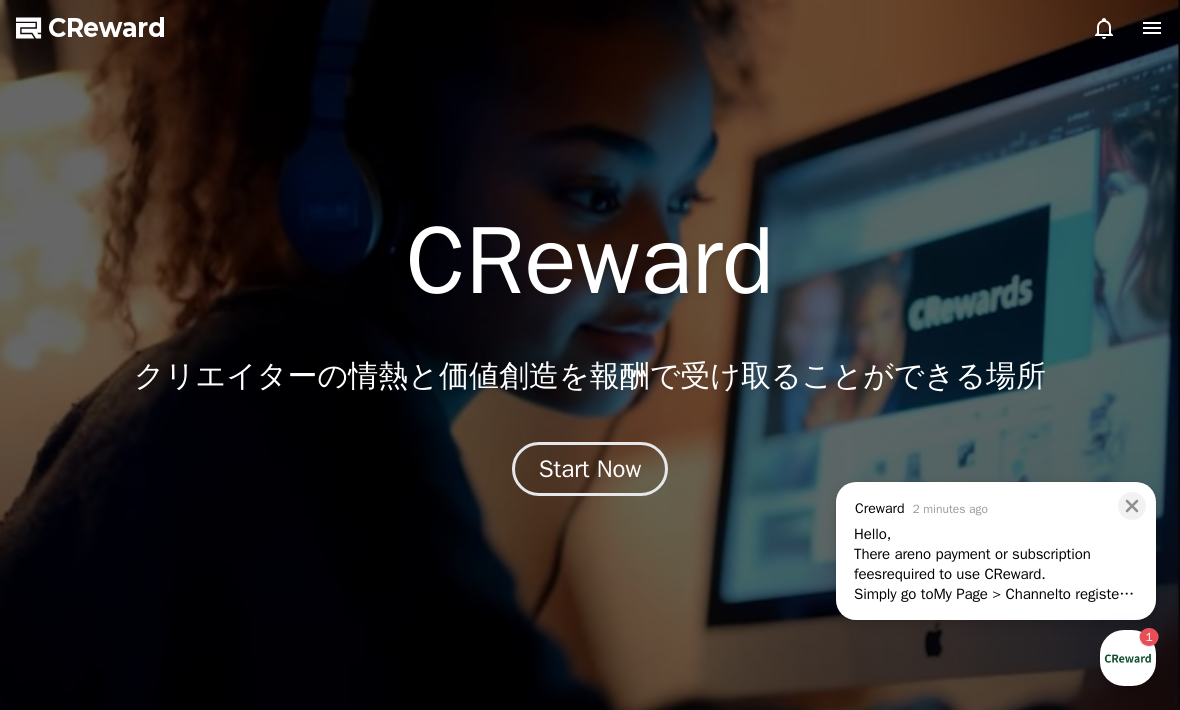 click on "Start Now" at bounding box center (590, 469) 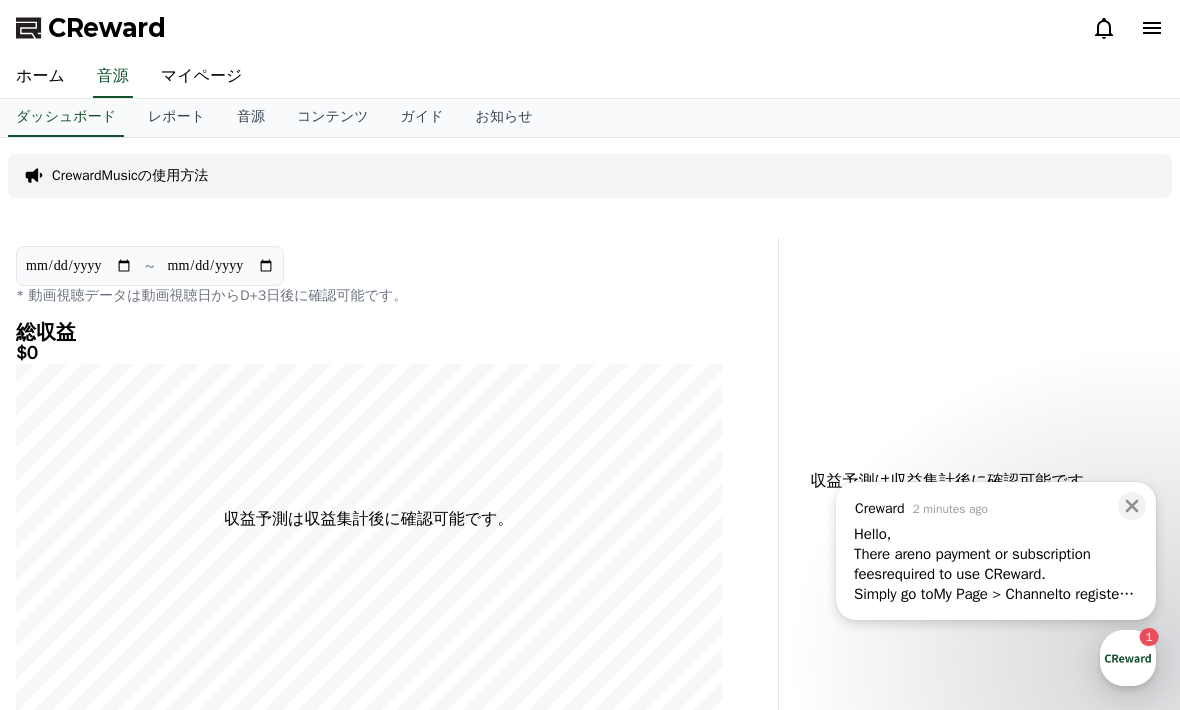 click on "ホーム" at bounding box center [40, 77] 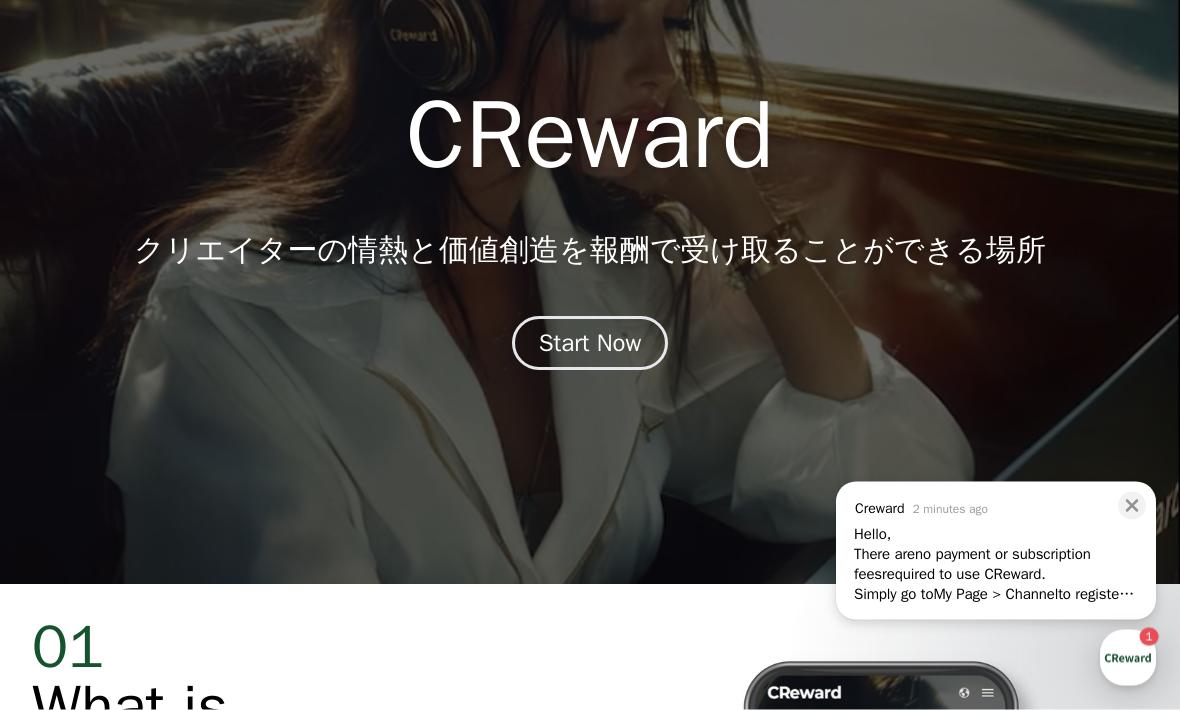 scroll, scrollTop: 0, scrollLeft: 0, axis: both 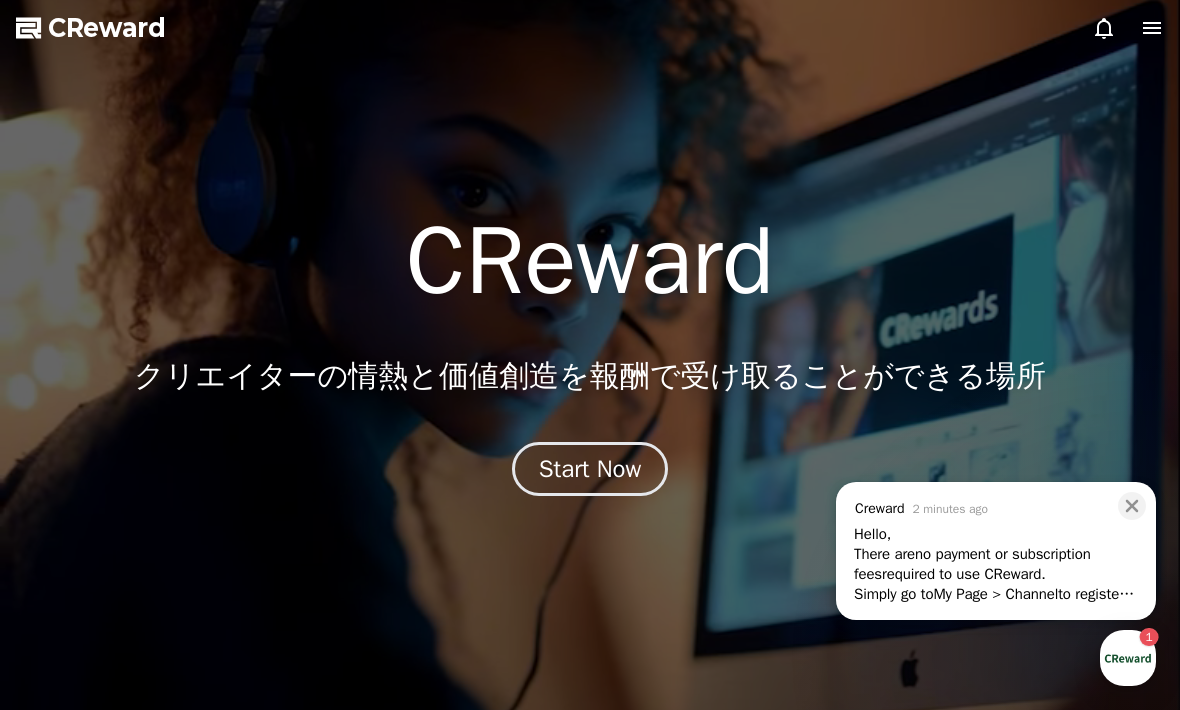 click 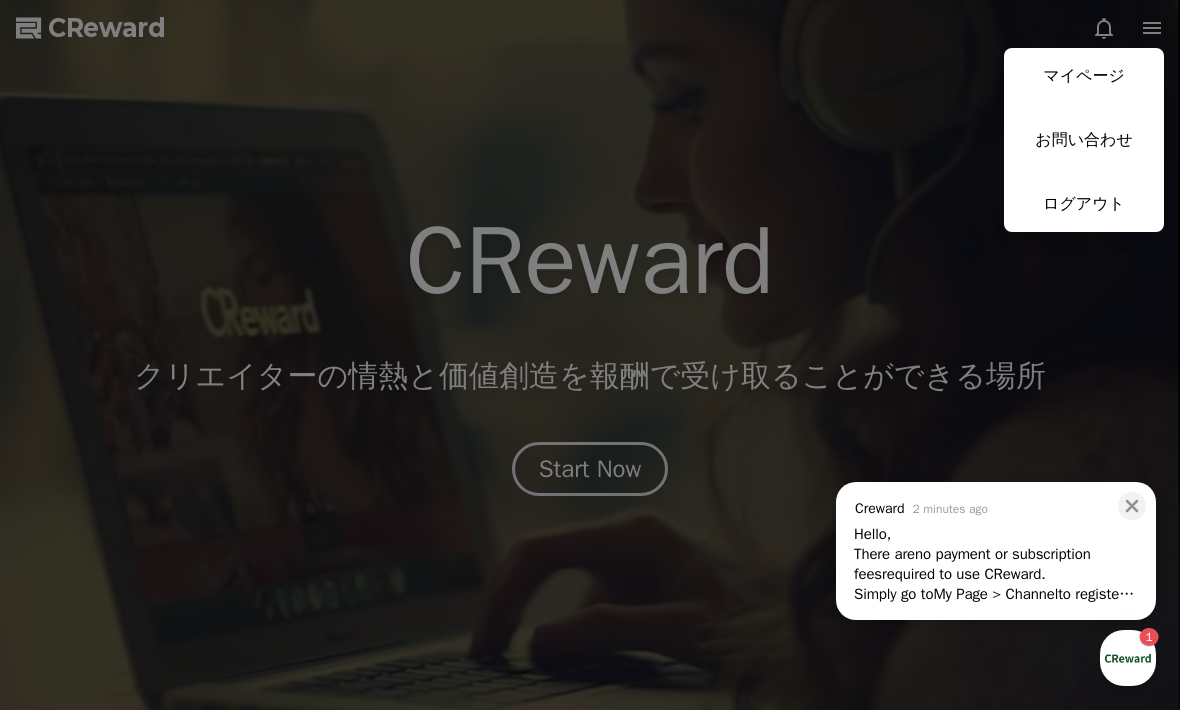 click at bounding box center (590, 355) 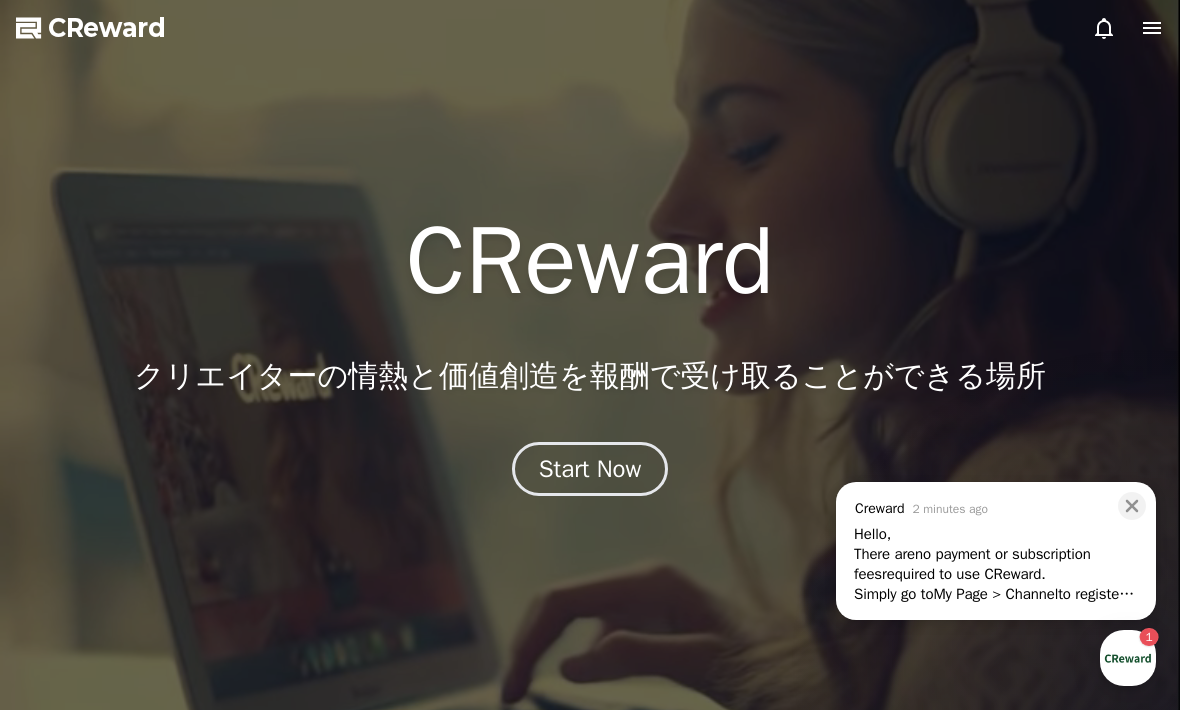 click at bounding box center (590, 355) 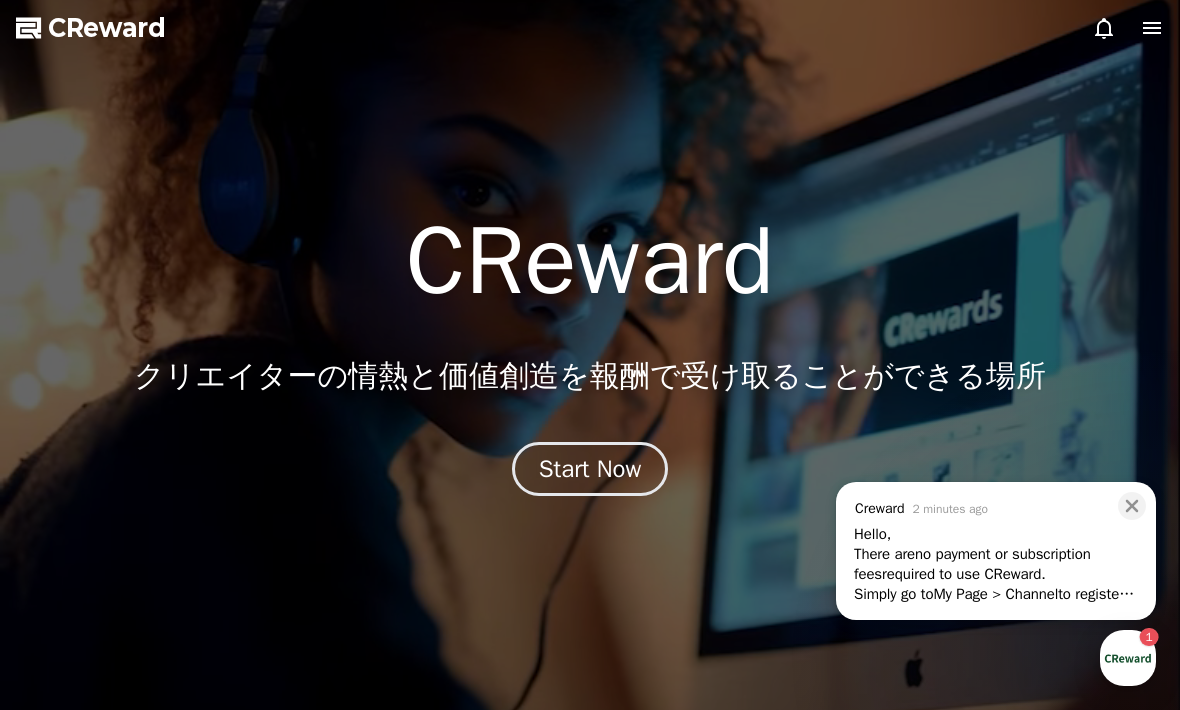 click on "Start Now" at bounding box center [590, 469] 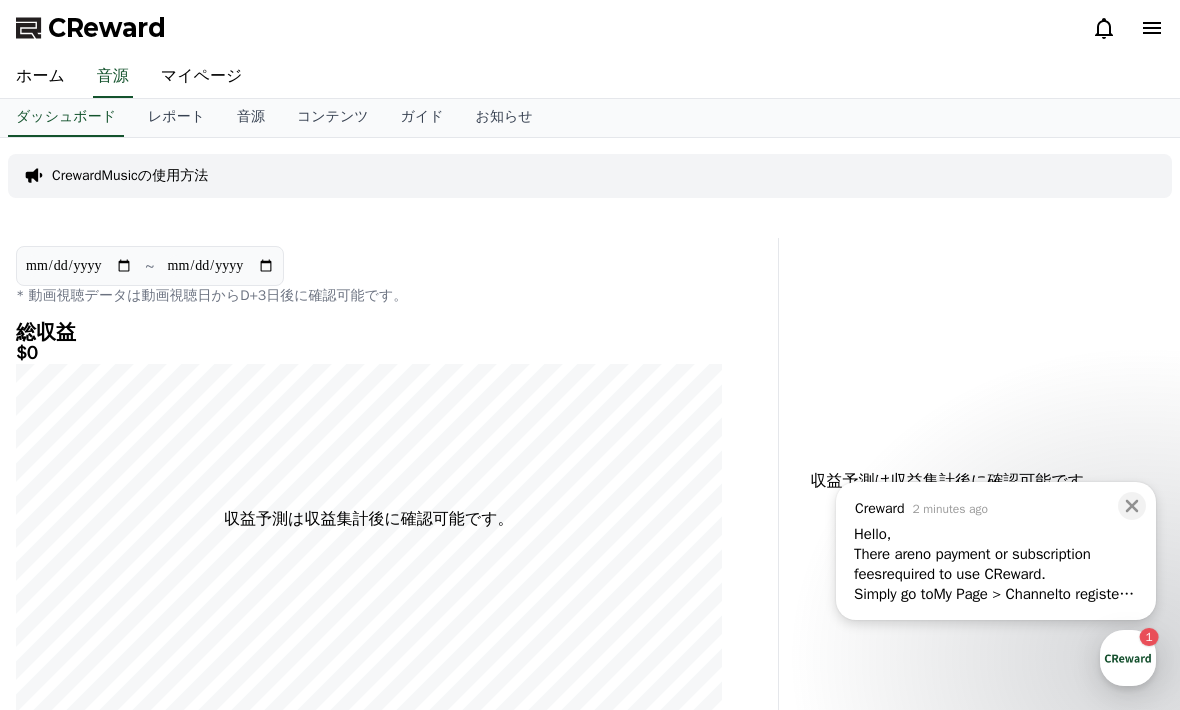 click on "マイページ" at bounding box center [202, 77] 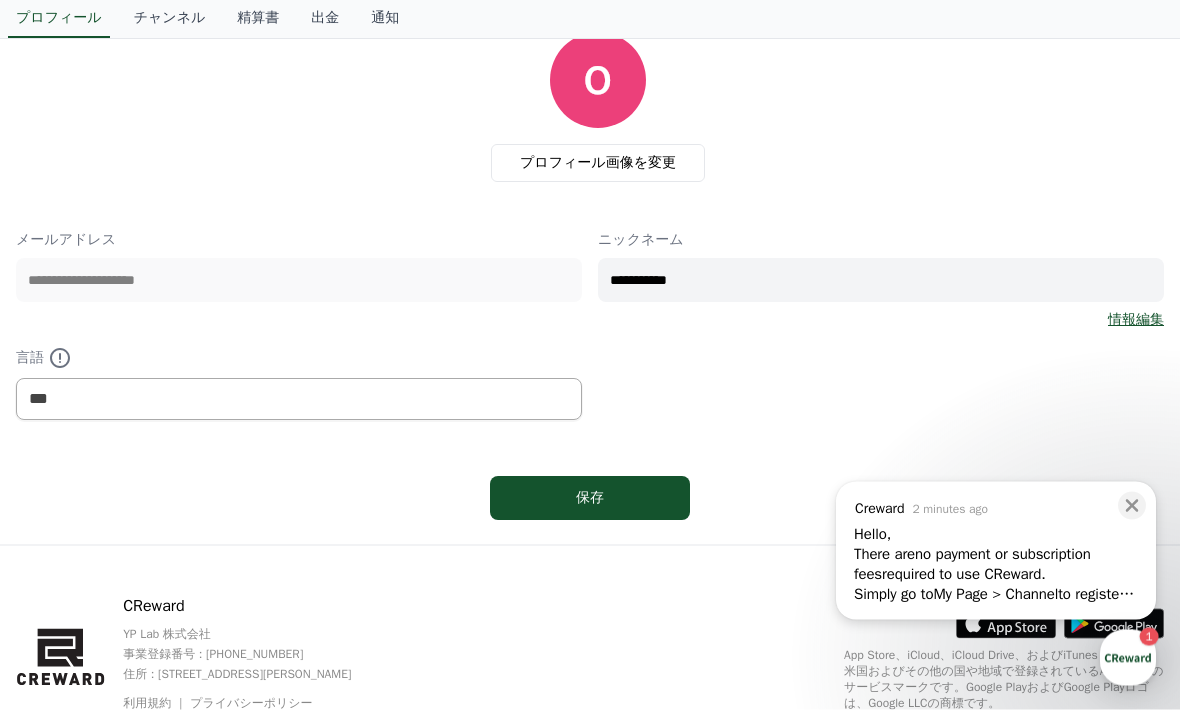 scroll, scrollTop: 124, scrollLeft: 0, axis: vertical 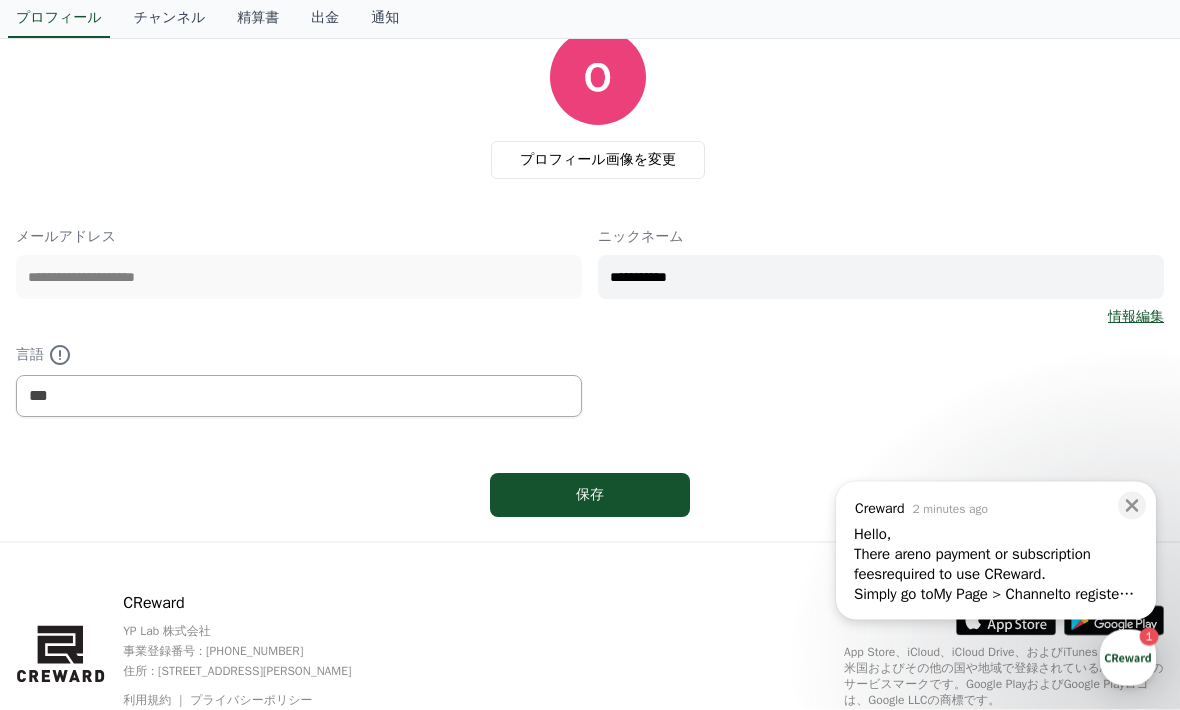 click on "**********" at bounding box center (881, 278) 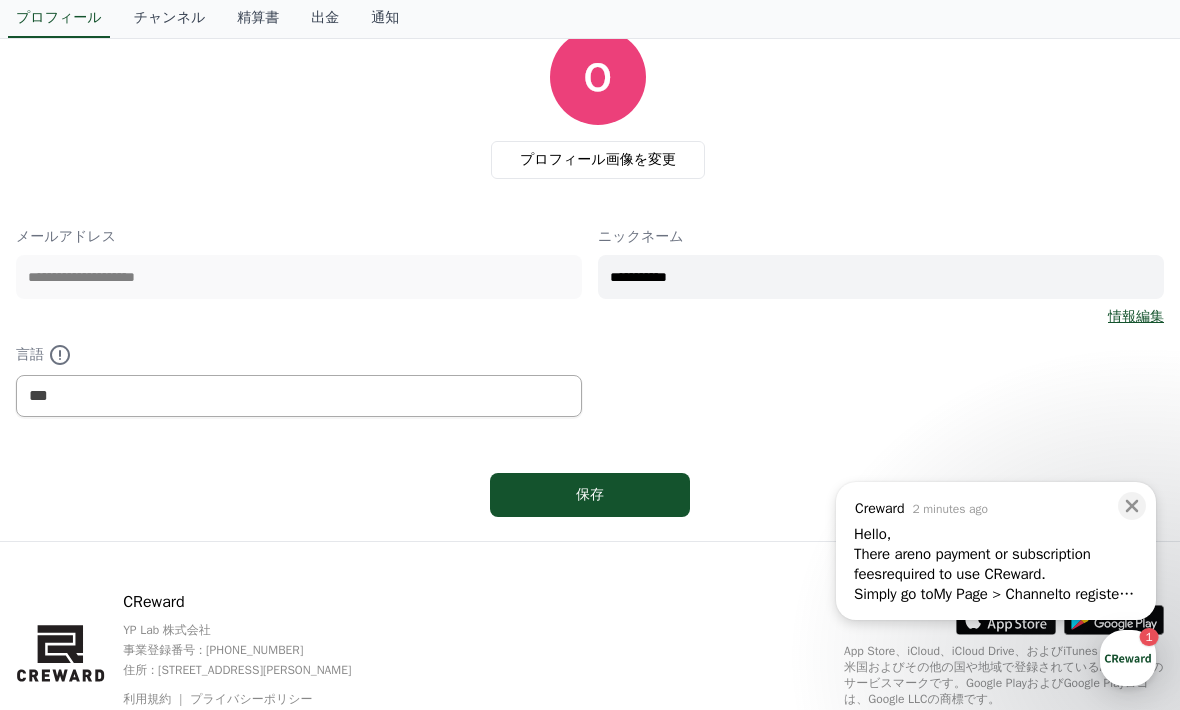scroll, scrollTop: 124, scrollLeft: 0, axis: vertical 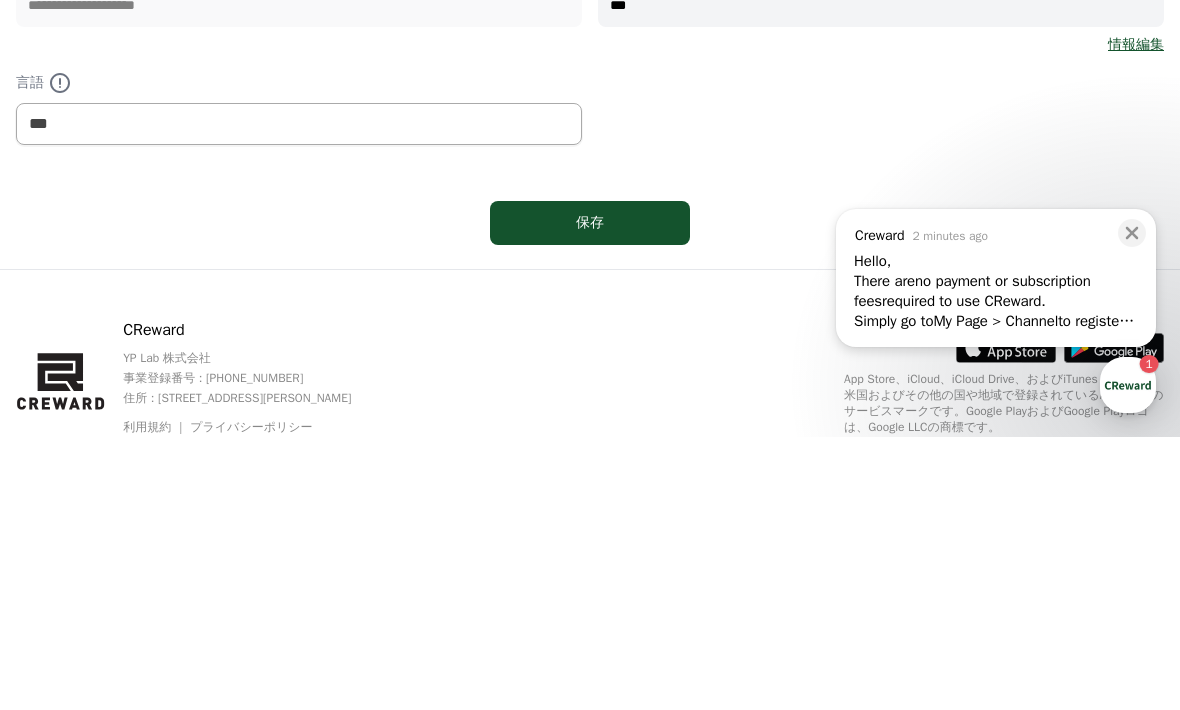 type on "***" 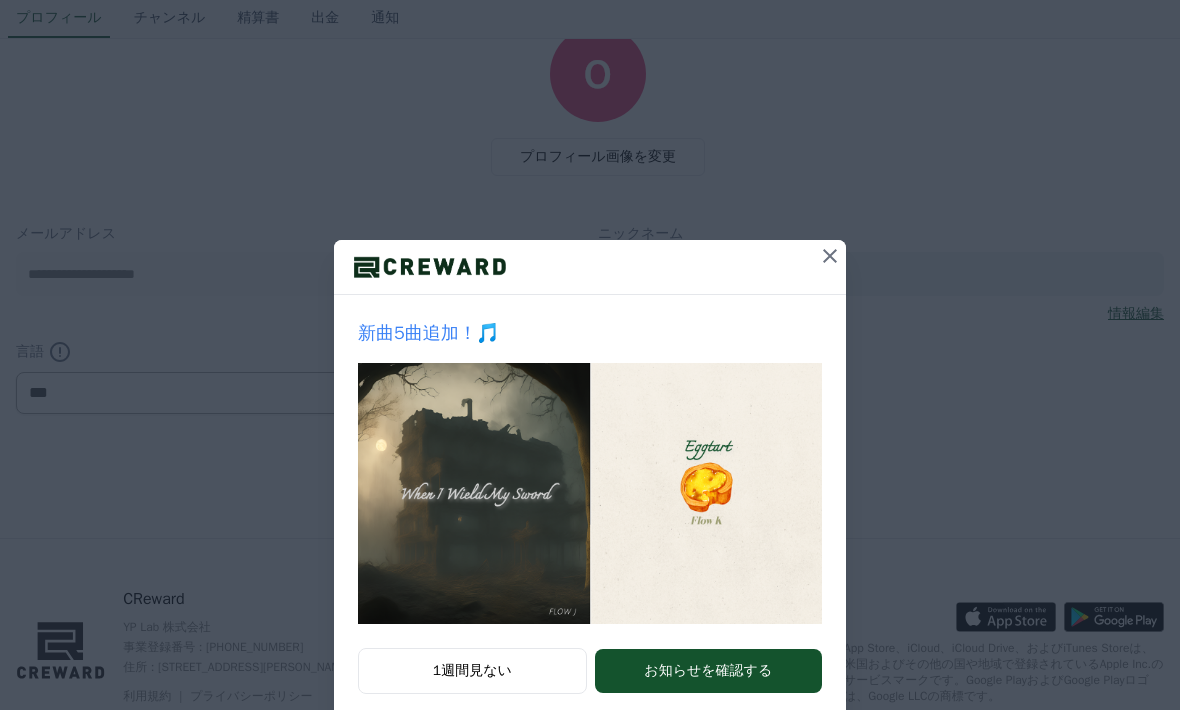 scroll, scrollTop: 0, scrollLeft: 0, axis: both 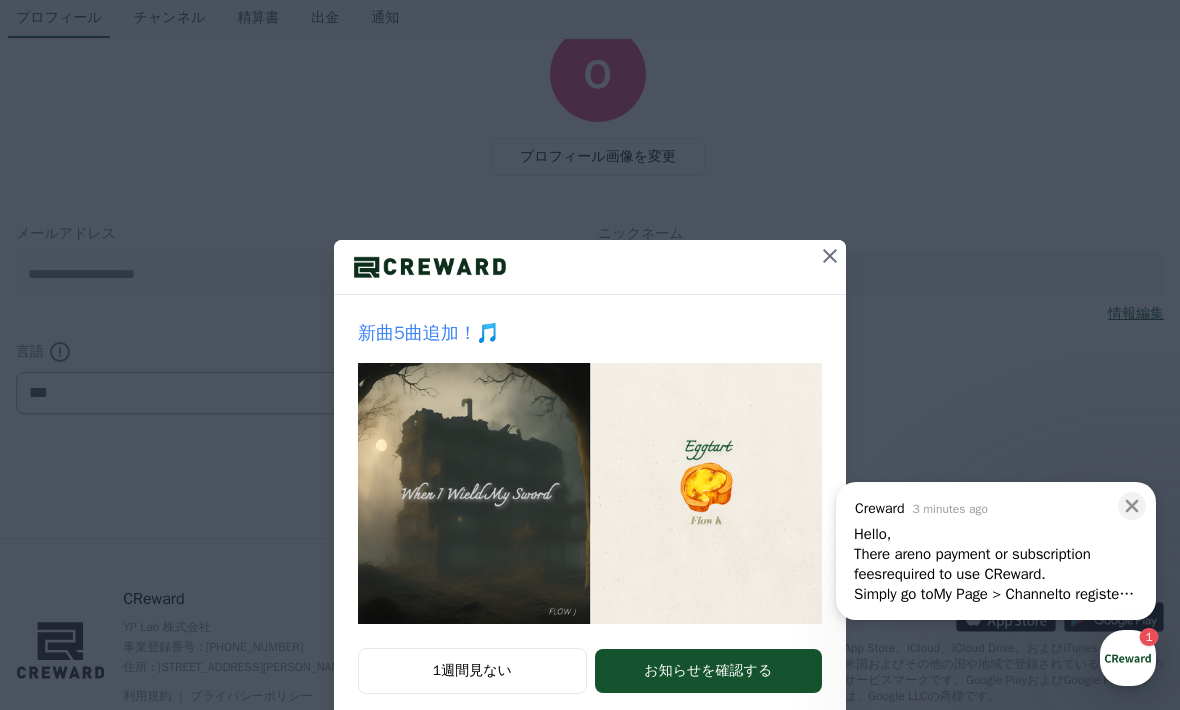 click 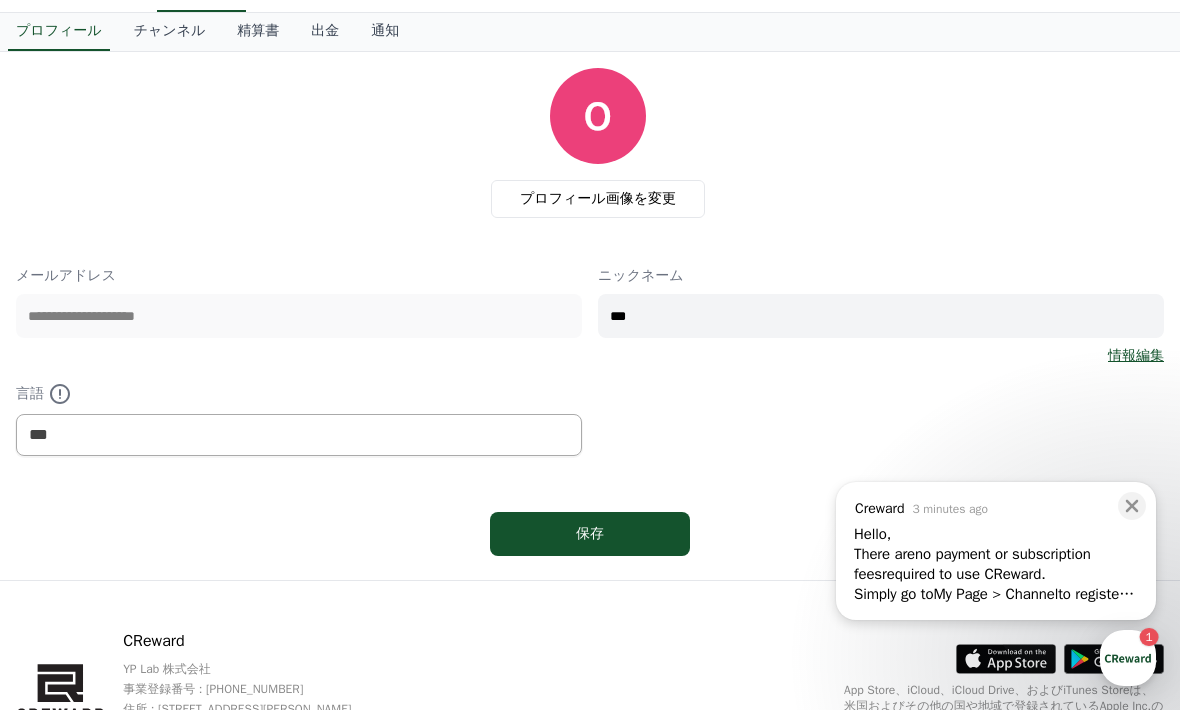 scroll, scrollTop: 0, scrollLeft: 0, axis: both 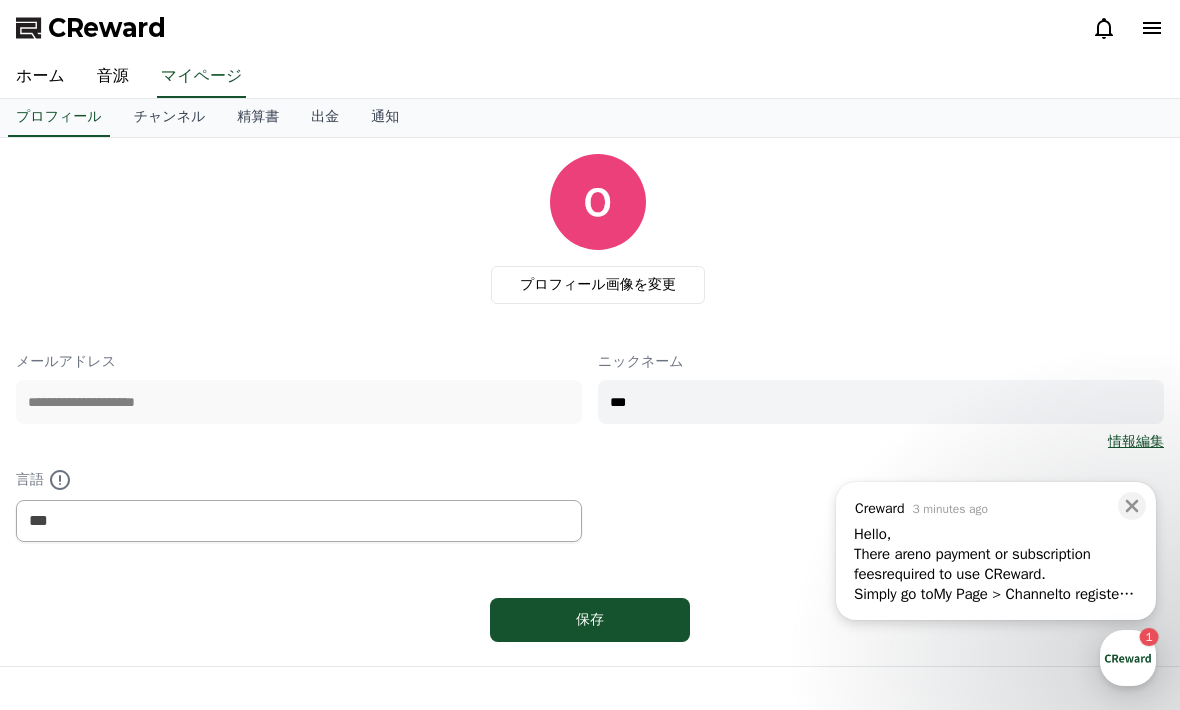 click on "チャンネル" at bounding box center [170, 118] 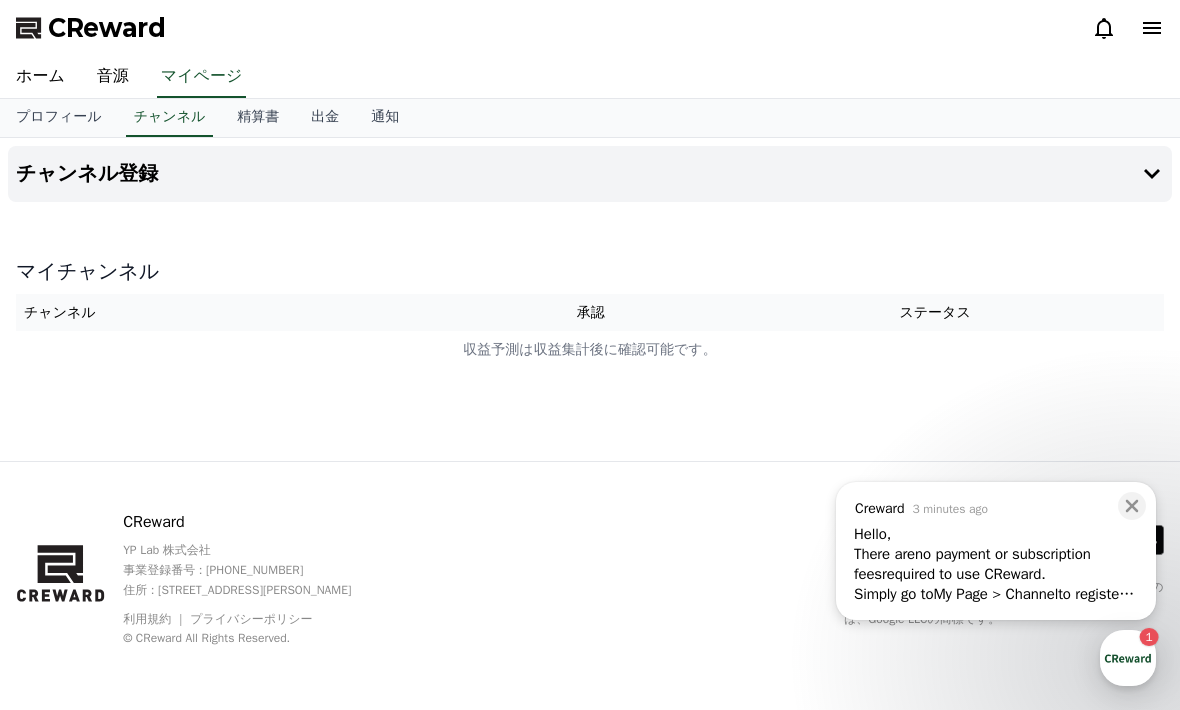 click on "チャンネル登録" at bounding box center (87, 174) 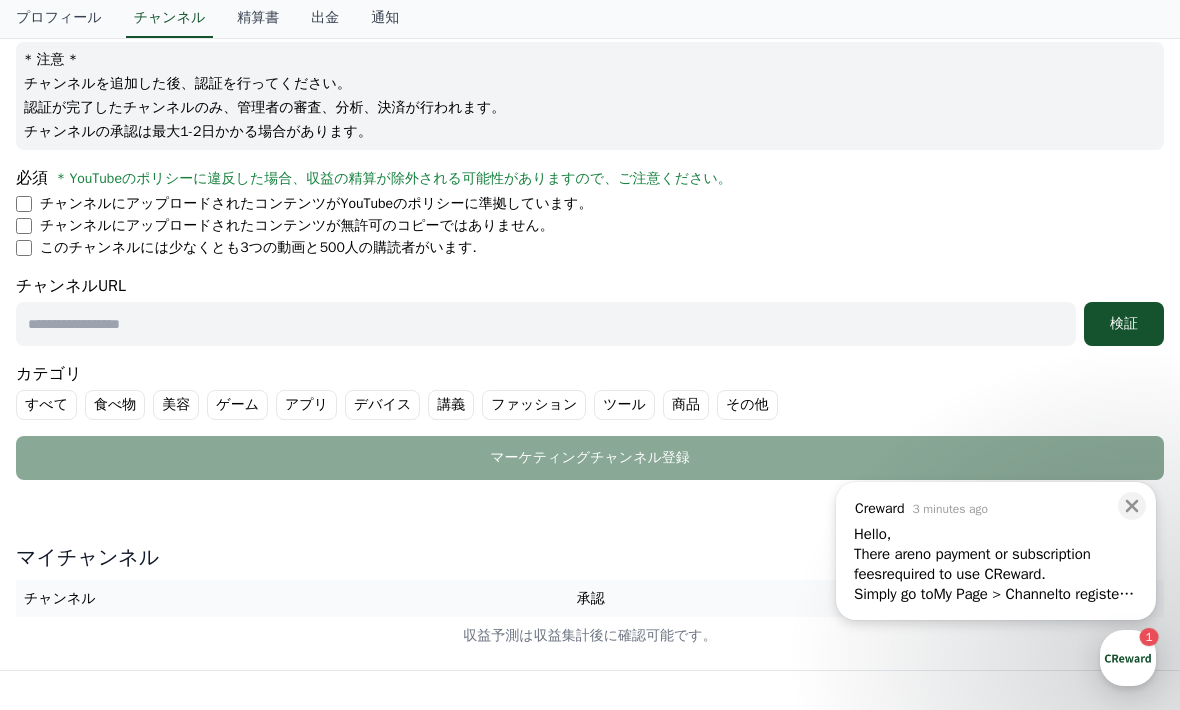 scroll, scrollTop: 213, scrollLeft: 0, axis: vertical 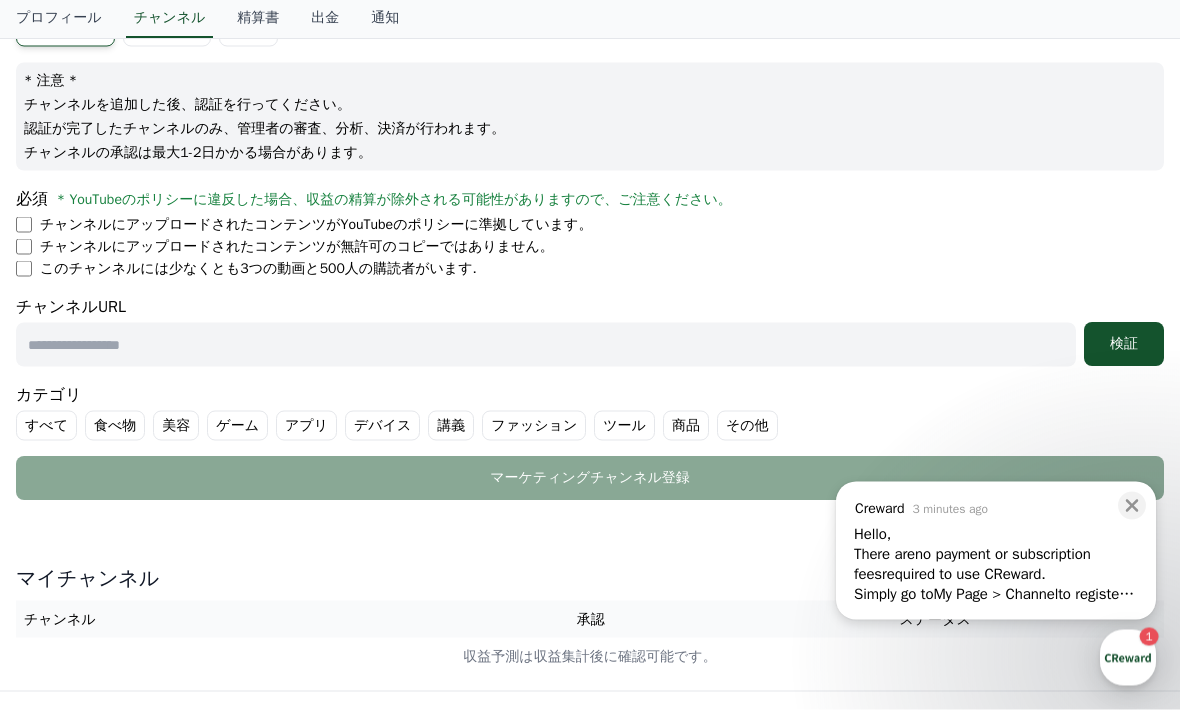 click at bounding box center [546, 345] 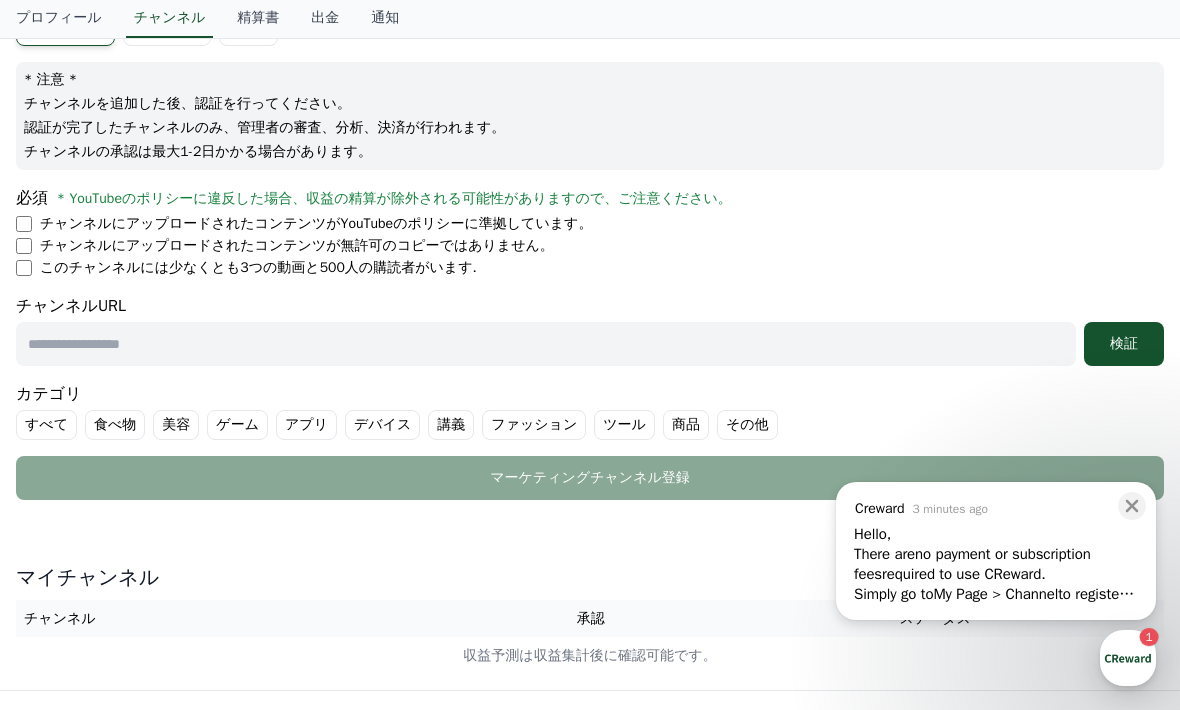 scroll, scrollTop: 213, scrollLeft: 0, axis: vertical 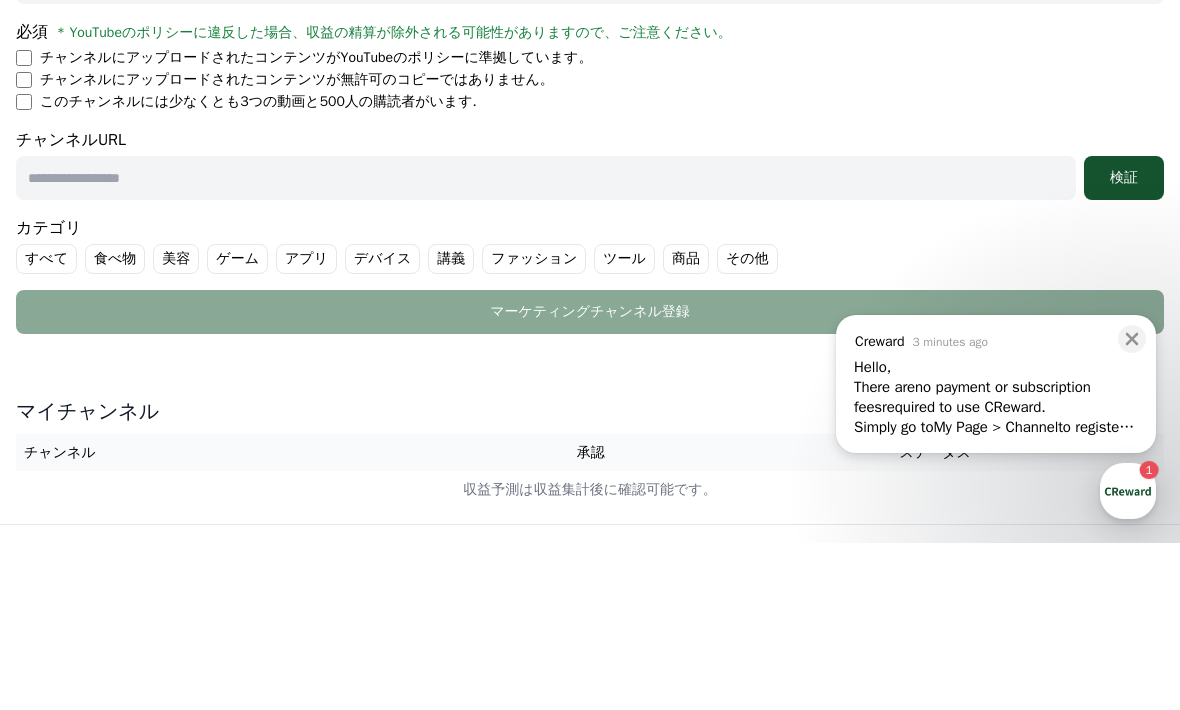 click at bounding box center [546, 345] 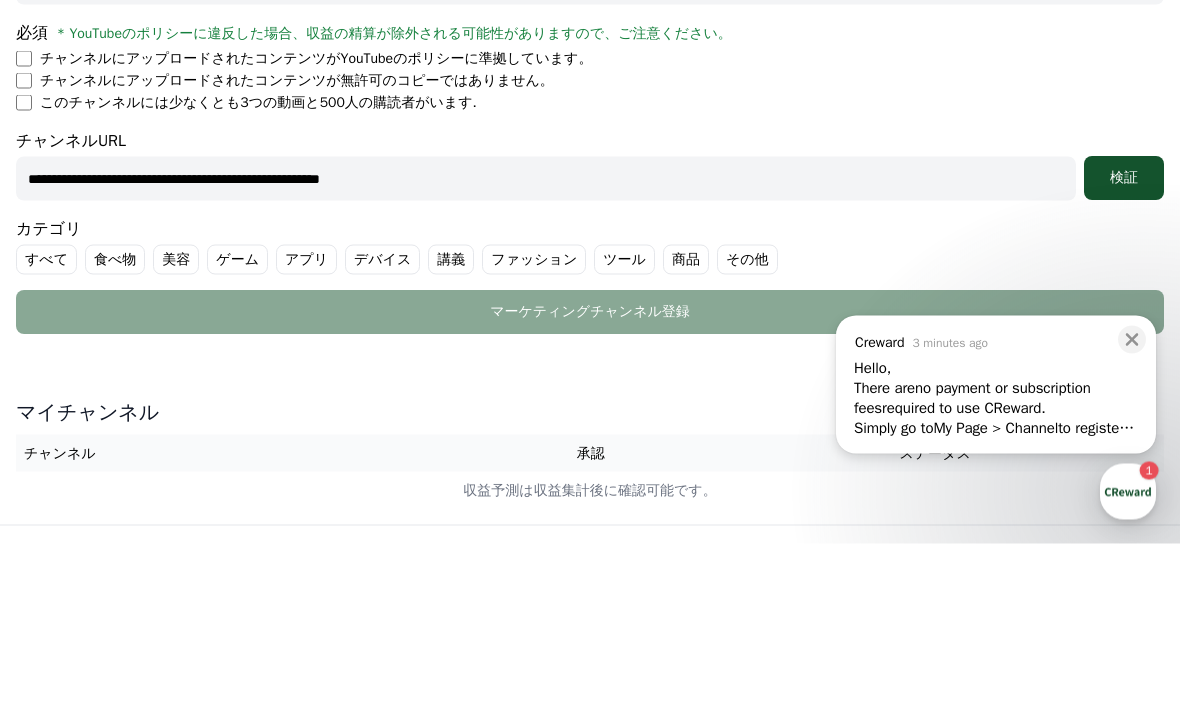 type on "**********" 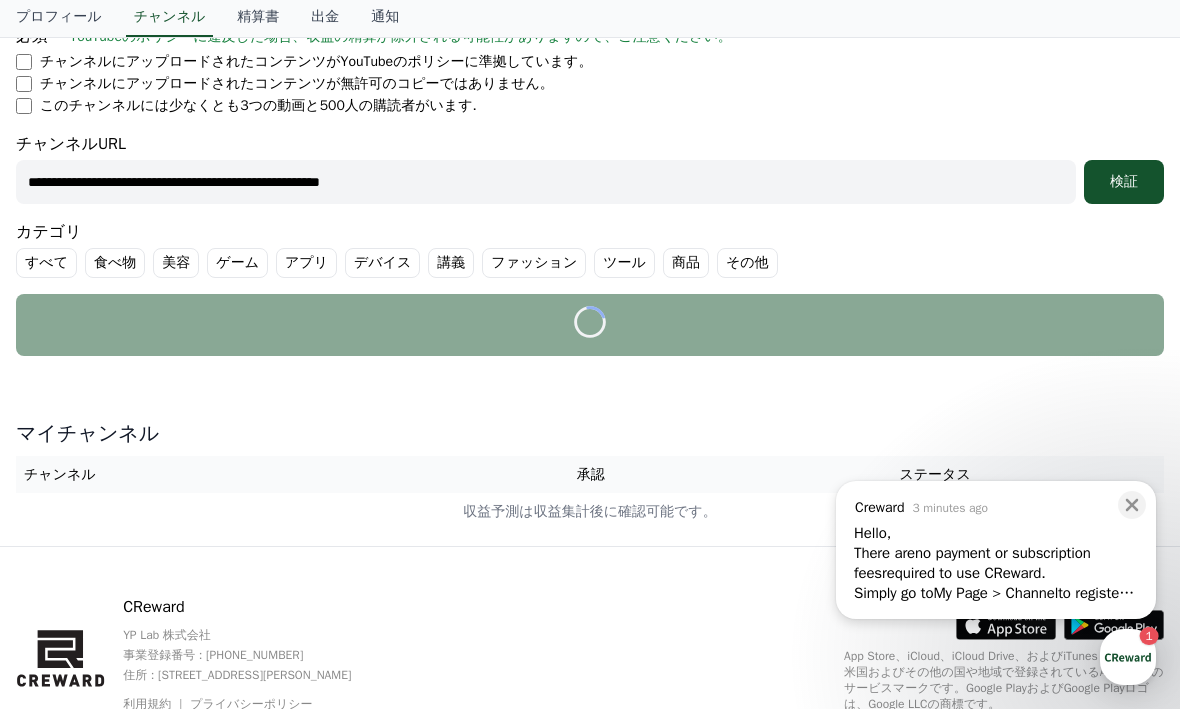 scroll, scrollTop: 376, scrollLeft: 0, axis: vertical 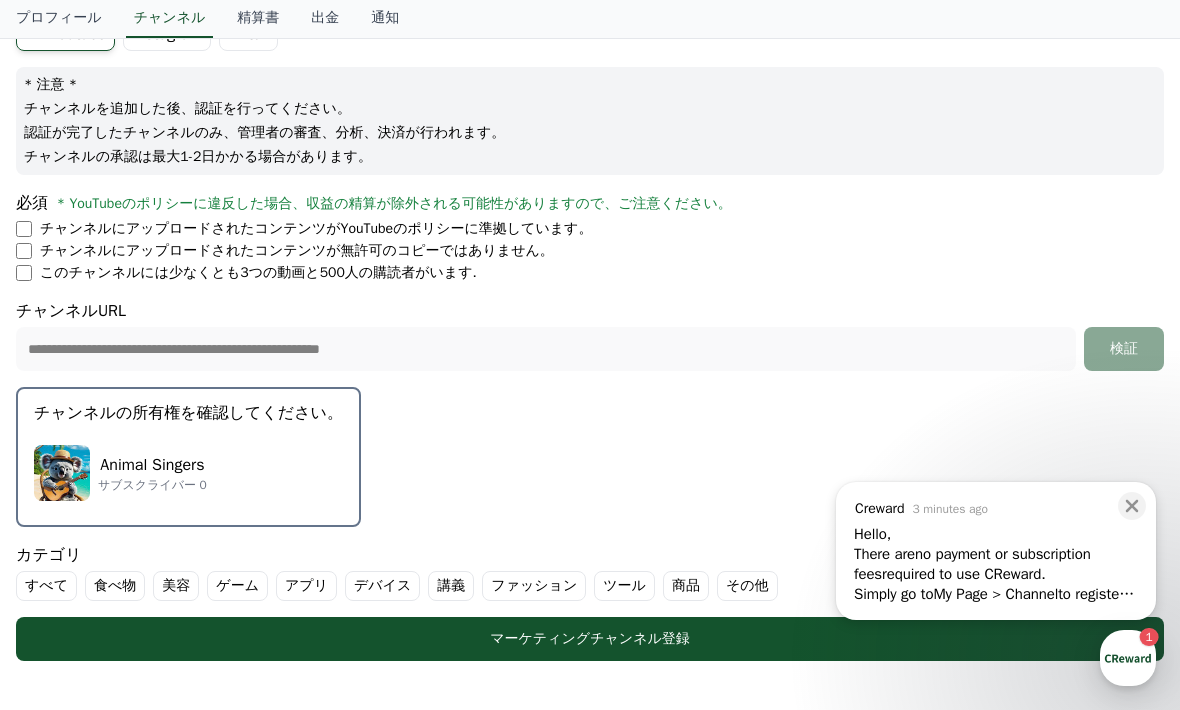 click on "Animal Singers   サブスクライバー
0" at bounding box center (188, 473) 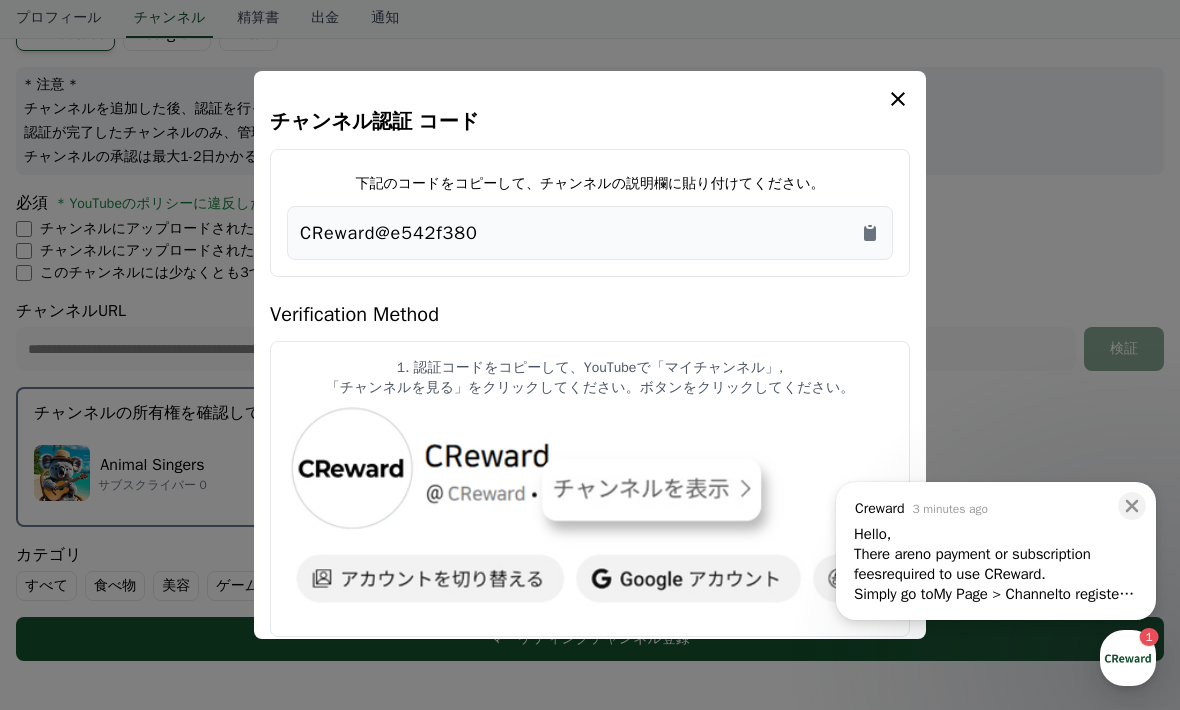 click on "CReward@e542f380" at bounding box center (389, 233) 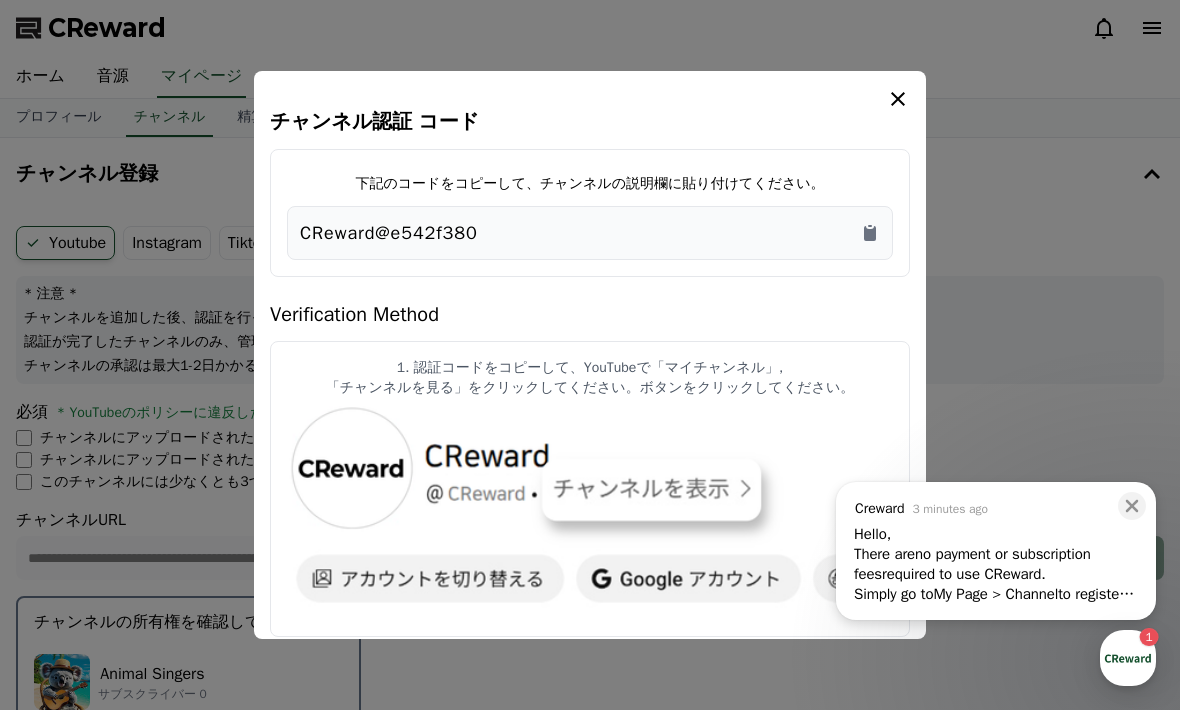 click 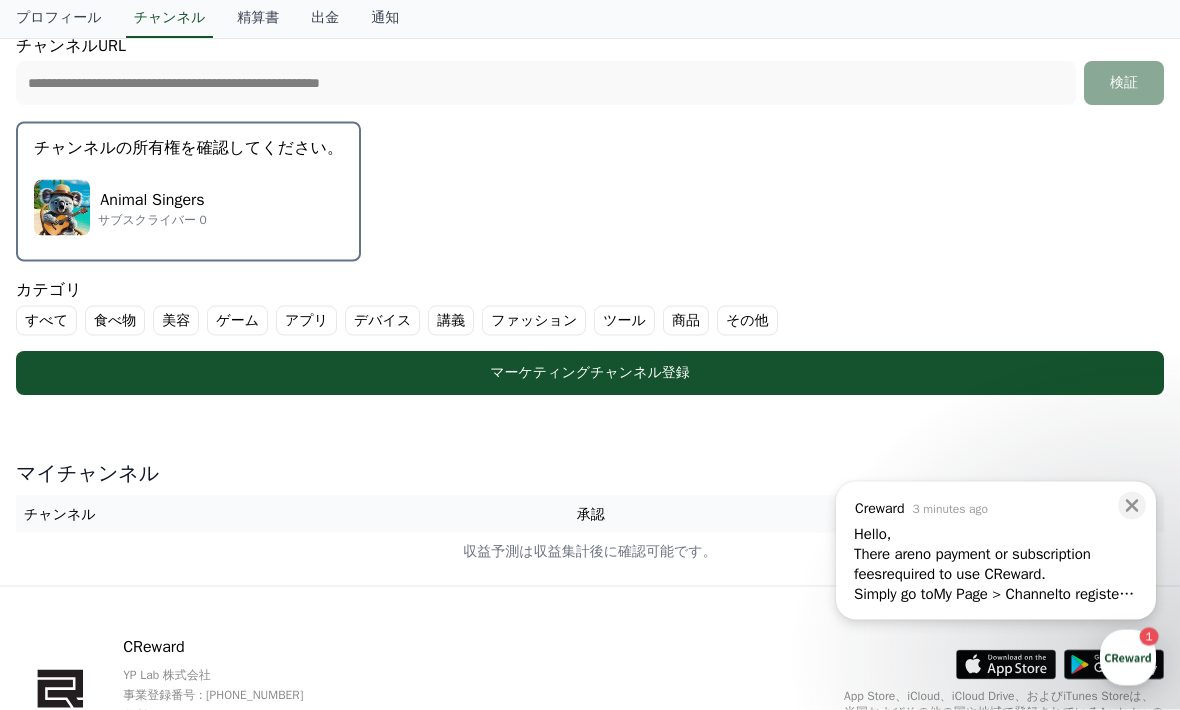 scroll, scrollTop: 531, scrollLeft: 0, axis: vertical 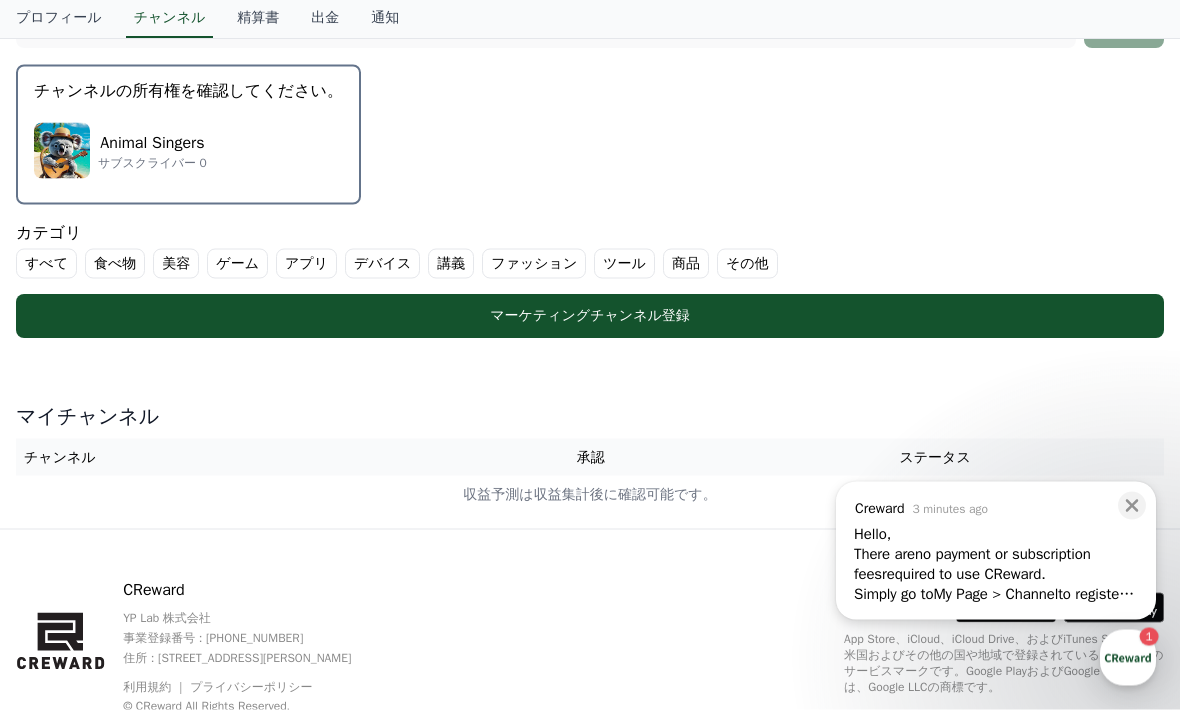 click on "ステータス" at bounding box center [935, 457] 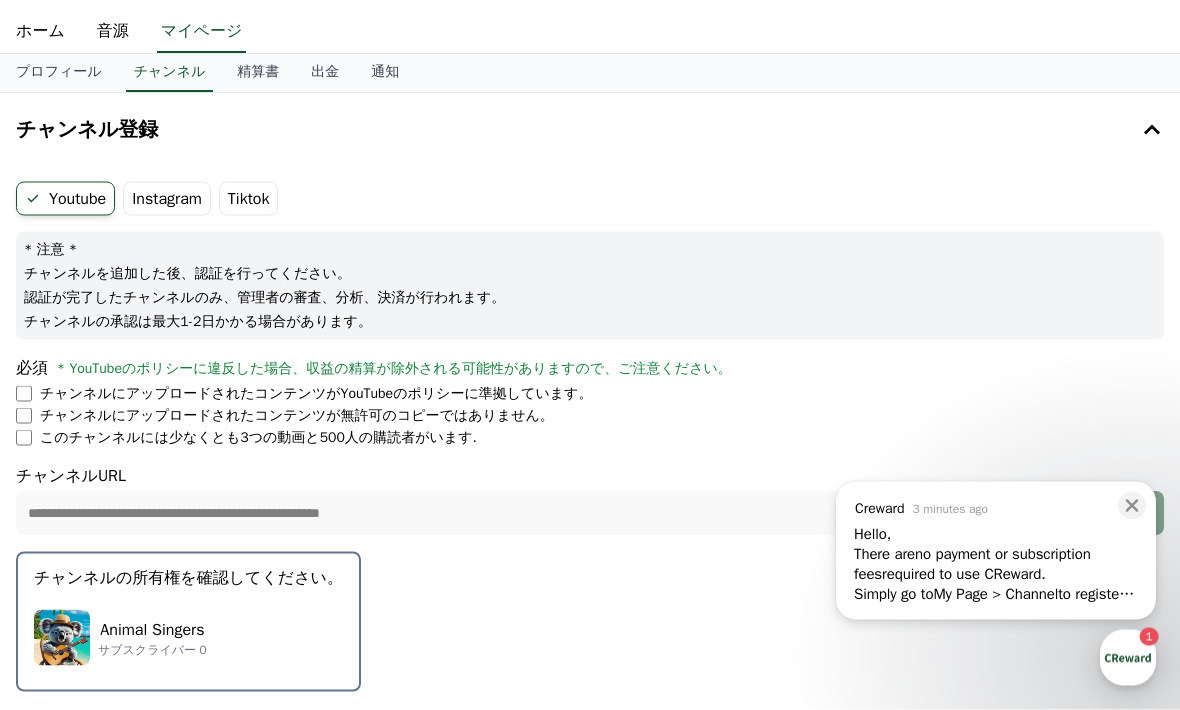 scroll, scrollTop: 0, scrollLeft: 0, axis: both 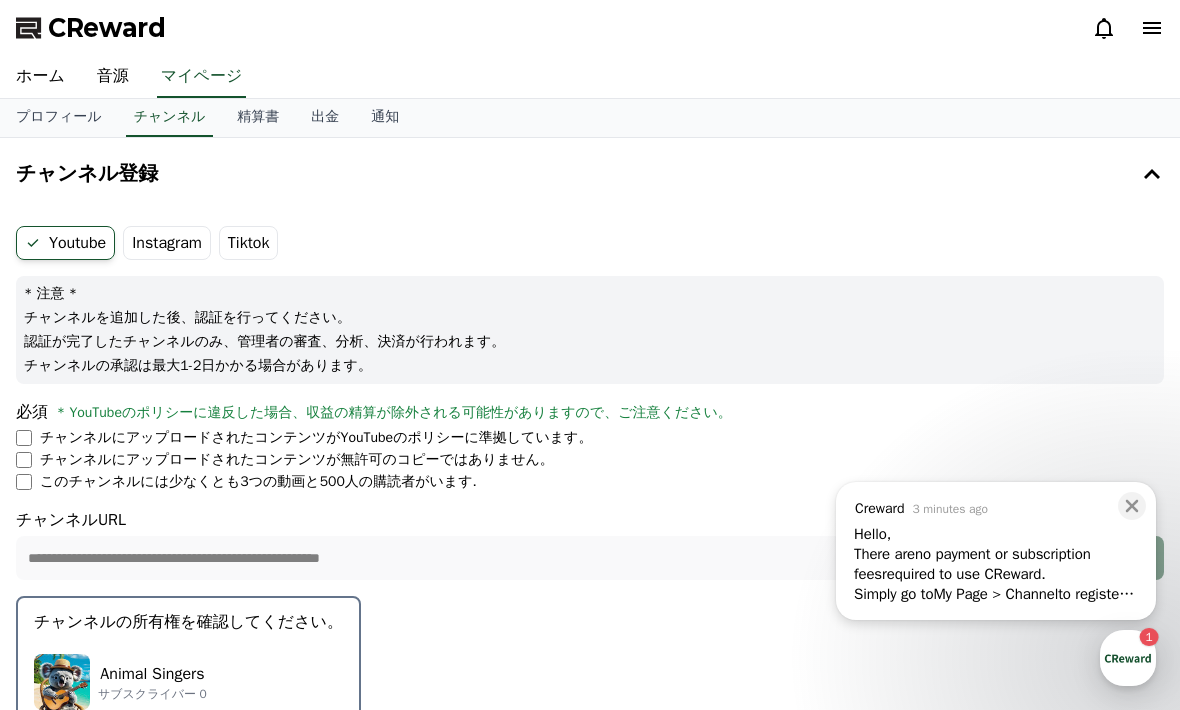 click on "プロフィール" at bounding box center (59, 118) 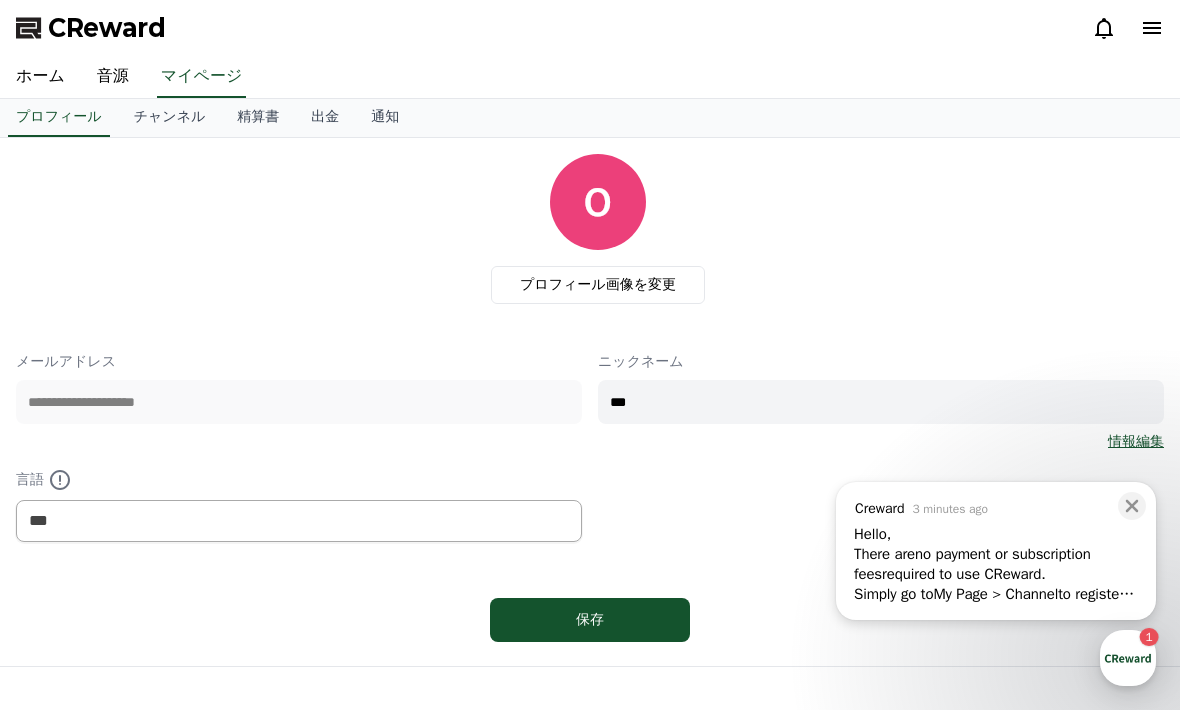 click on "プロフィール画像を変更" 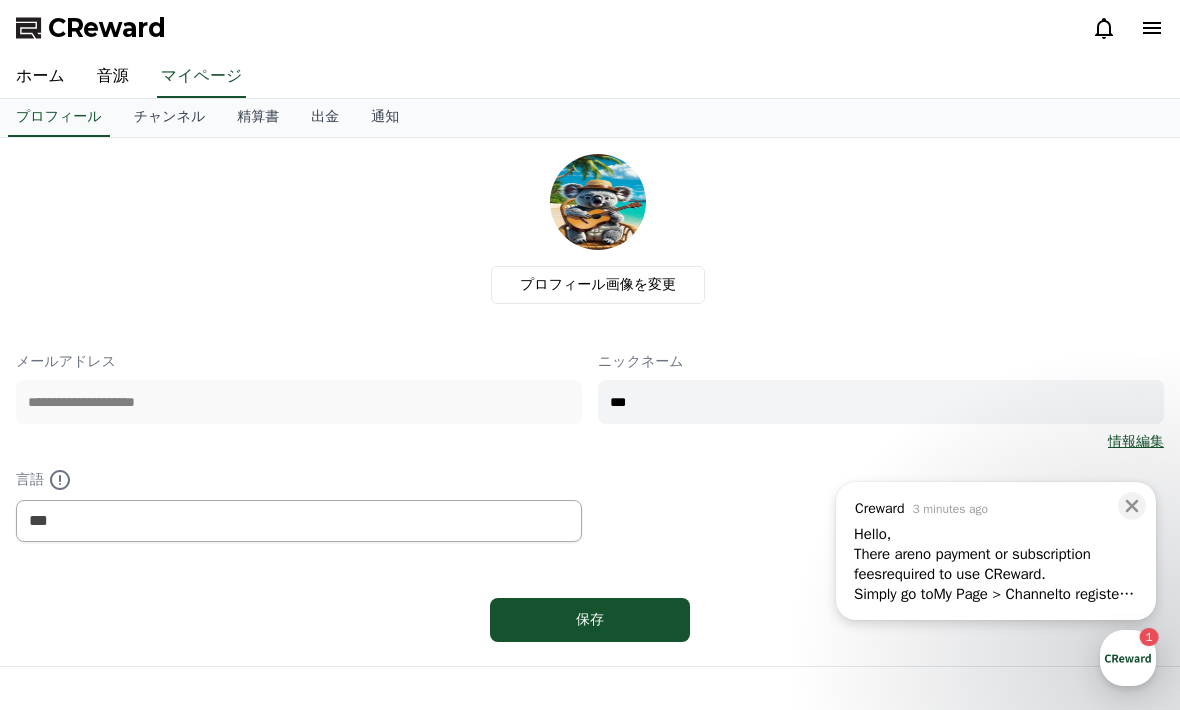 click on "保存" at bounding box center (590, 620) 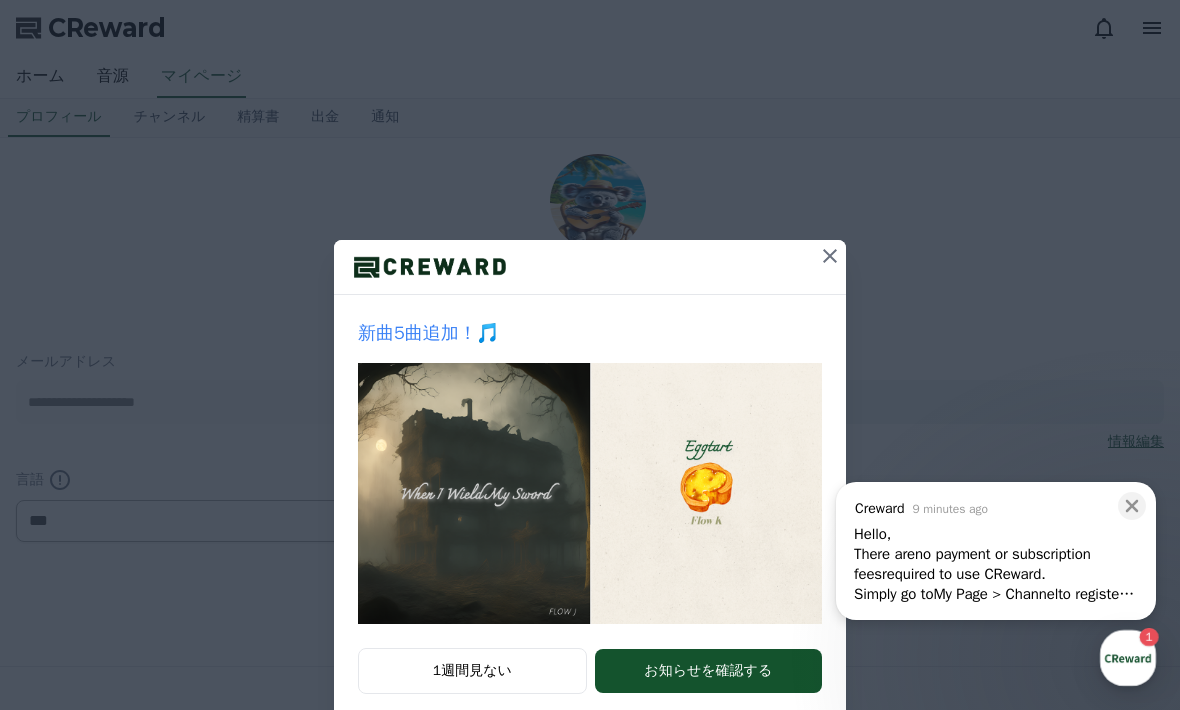 scroll, scrollTop: 0, scrollLeft: 0, axis: both 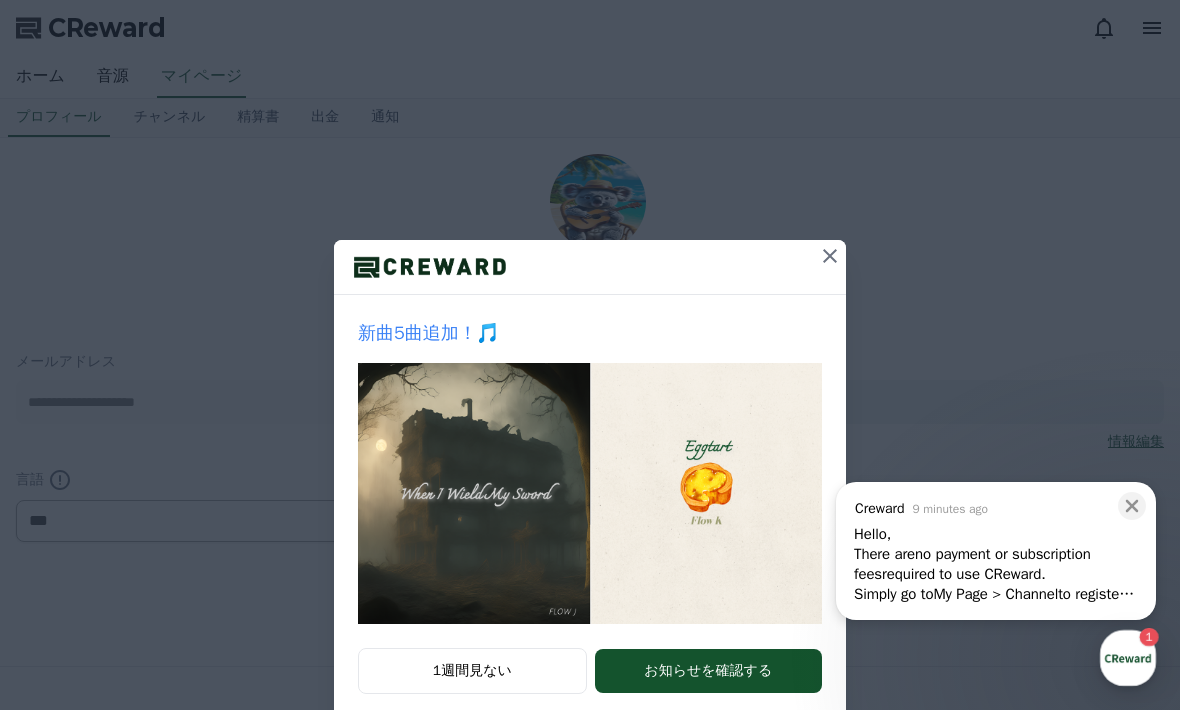click at bounding box center [830, 256] 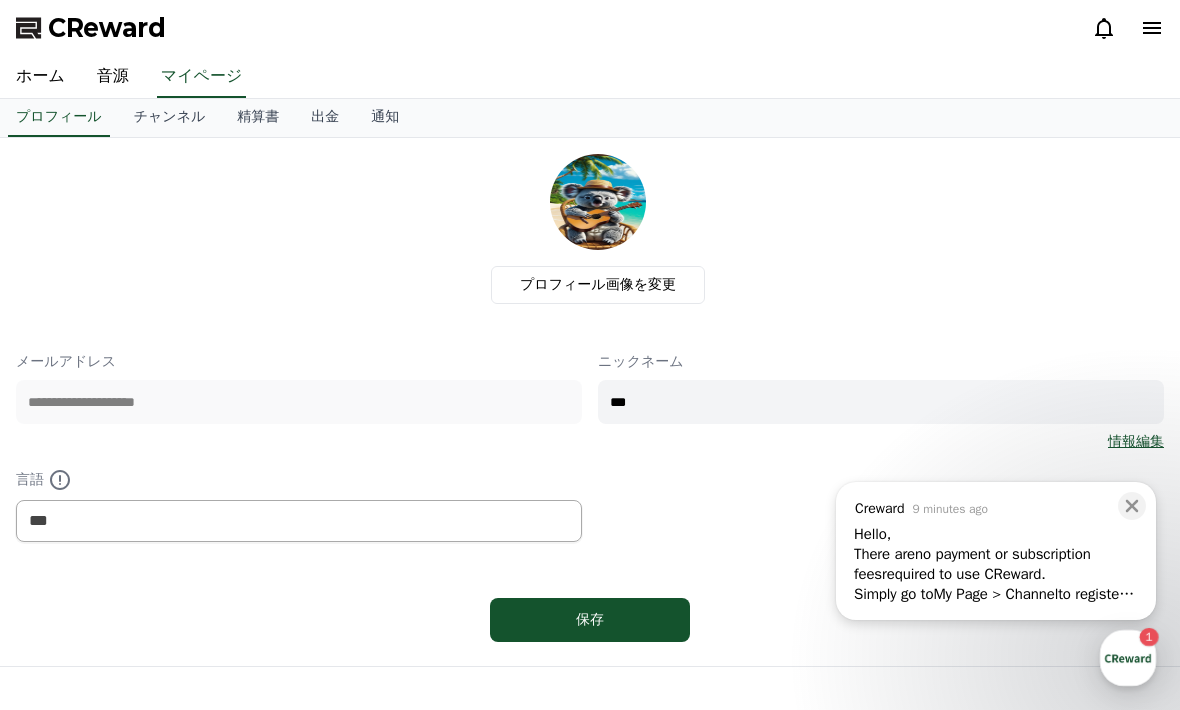 click on "no payment or subscription fees" at bounding box center (972, 564) 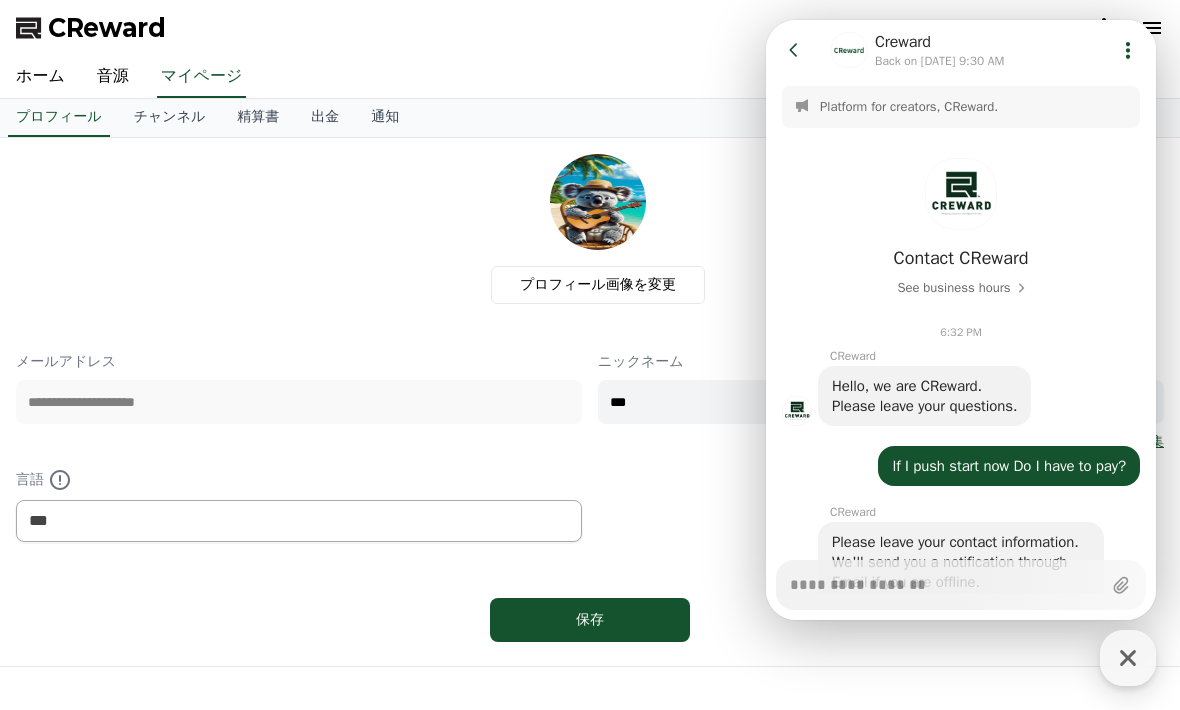 scroll, scrollTop: 798, scrollLeft: 0, axis: vertical 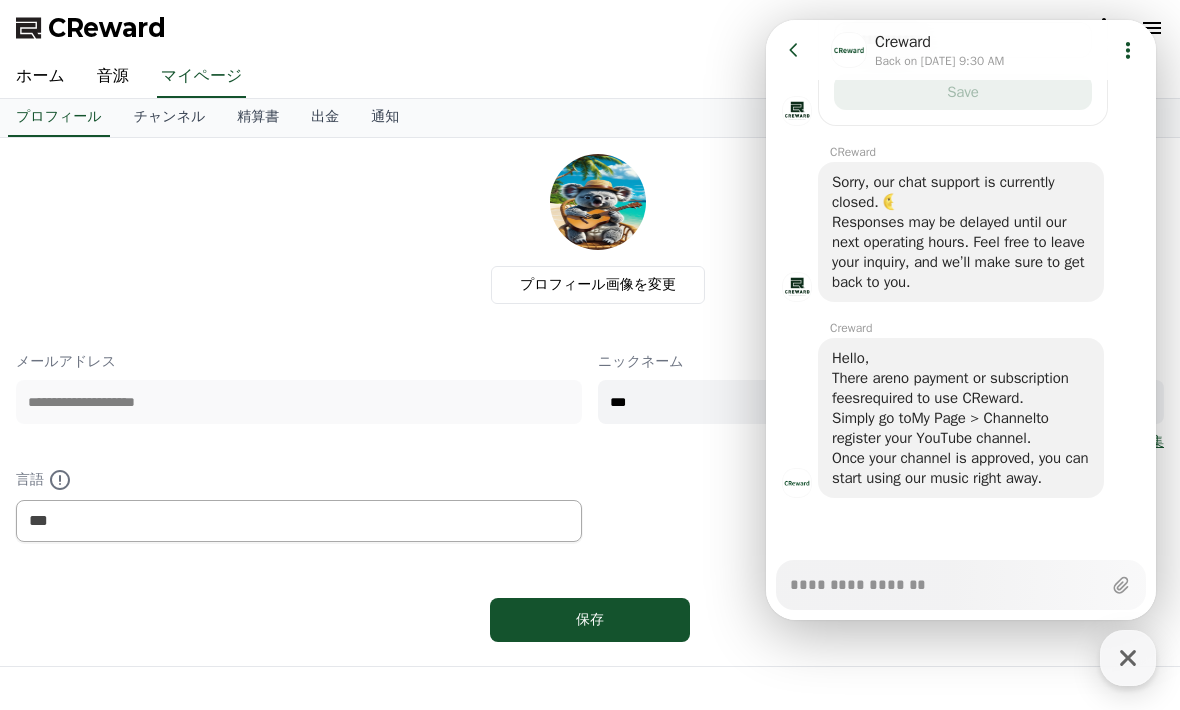 click on "Messenger Input Textarea" at bounding box center (945, 578) 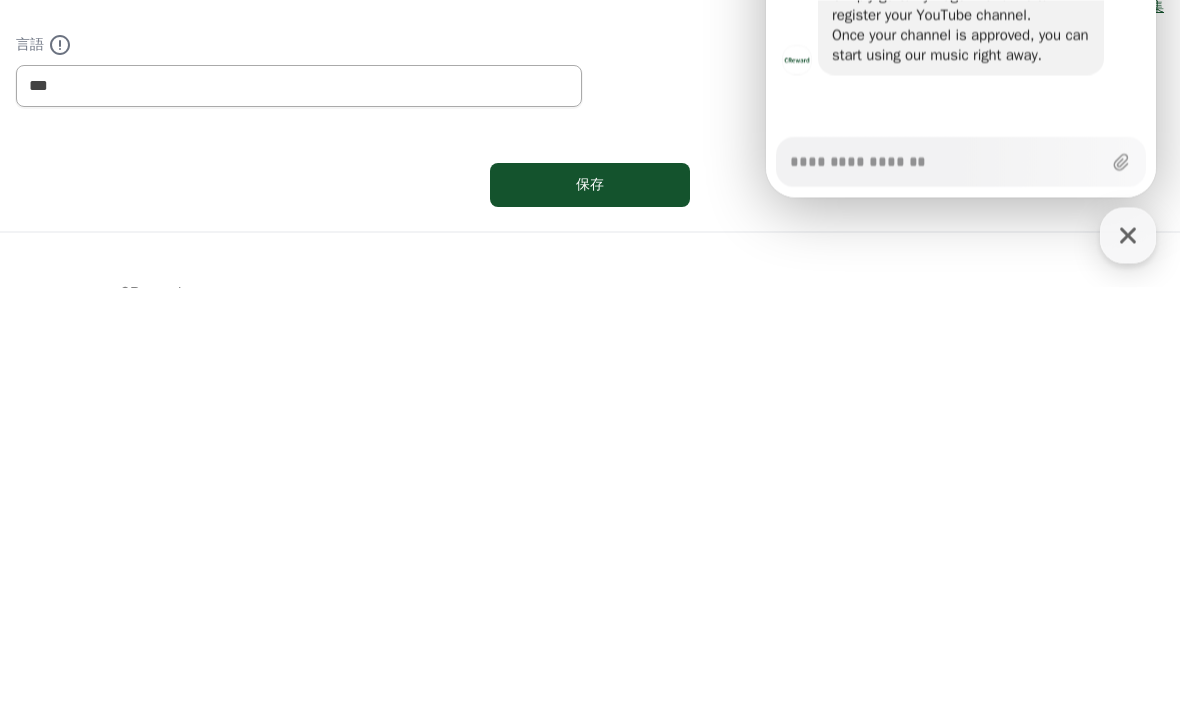 type on "*" 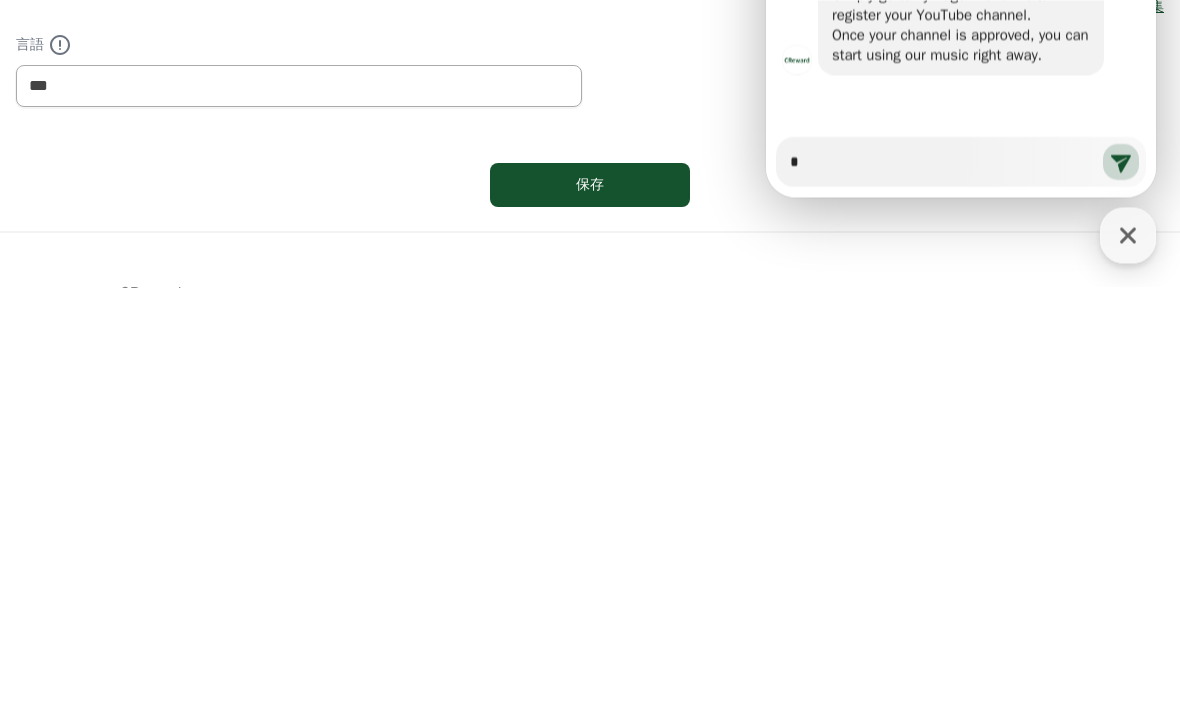 type on "*" 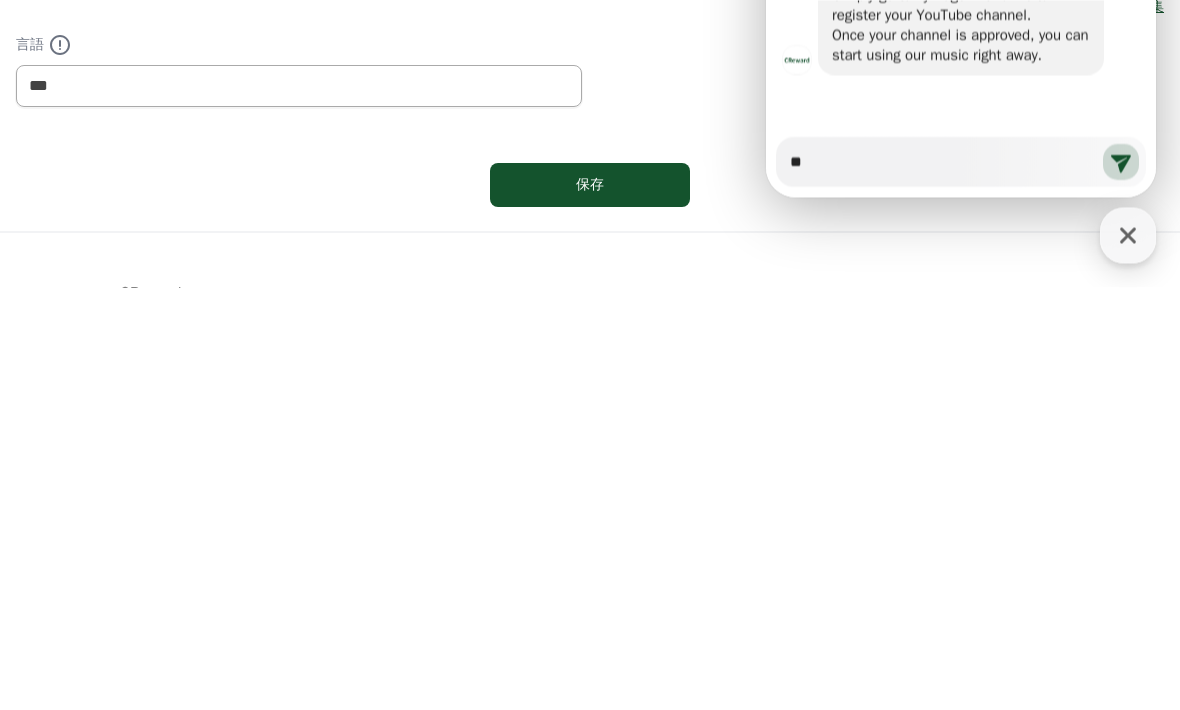 type on "**" 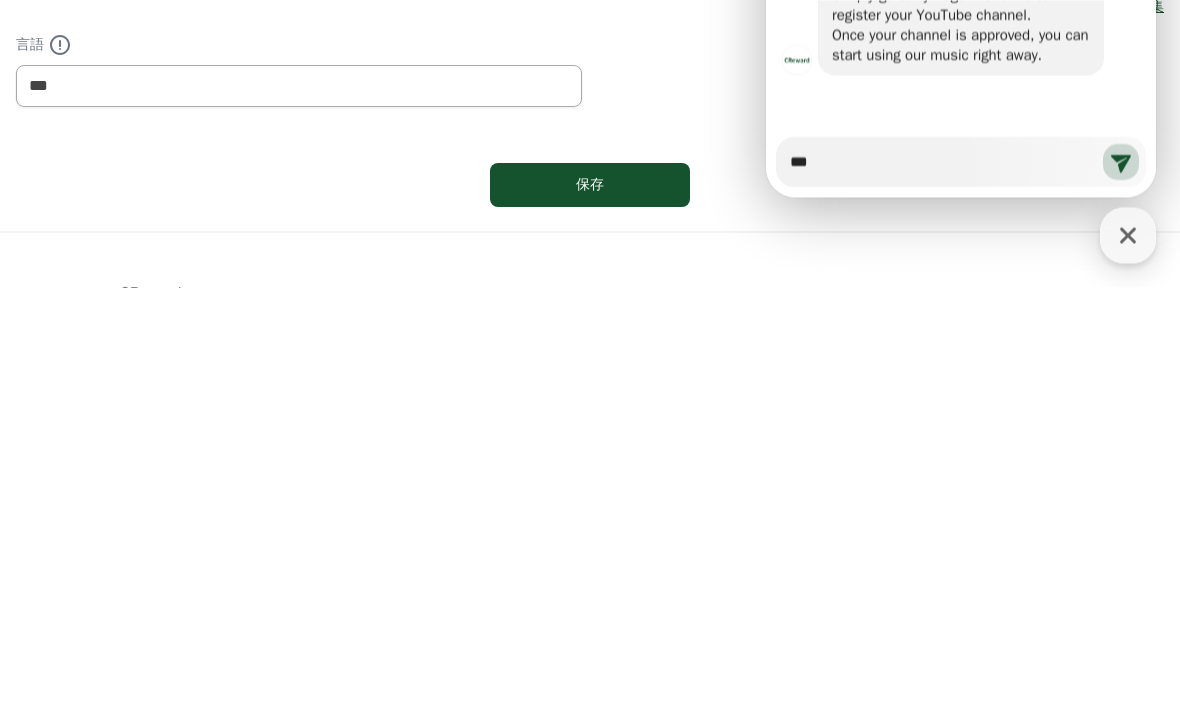 type on "*" 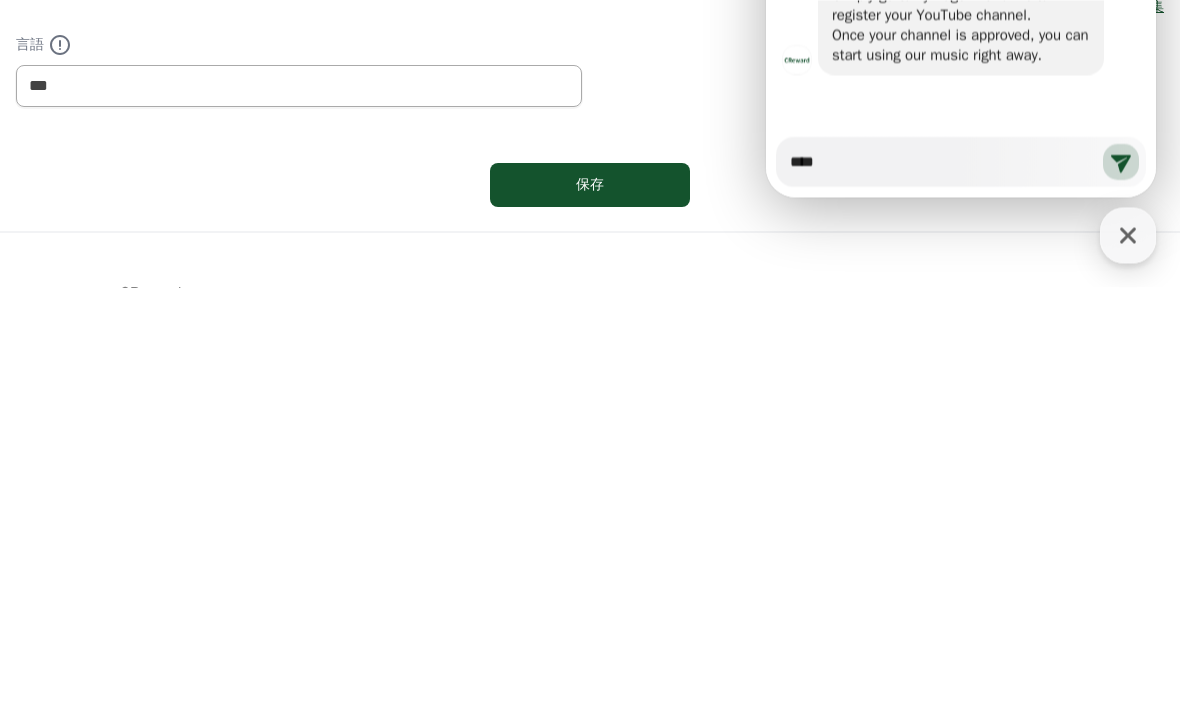 type on "*" 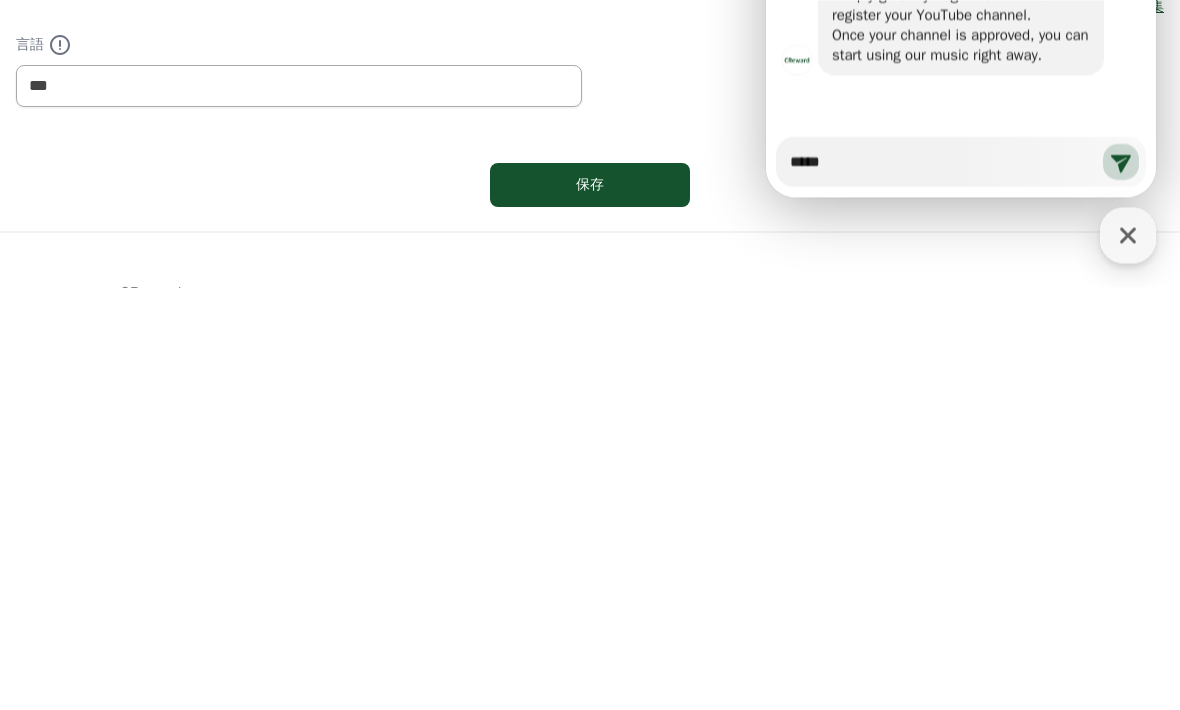 type on "*" 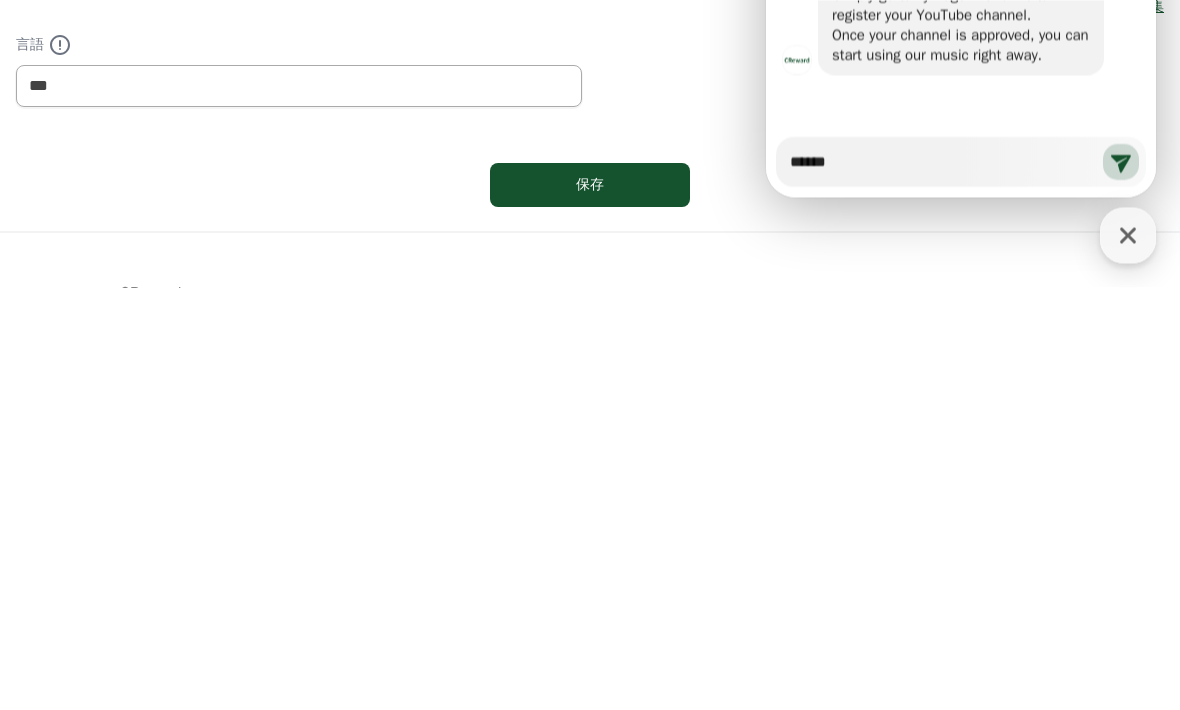 type on "*" 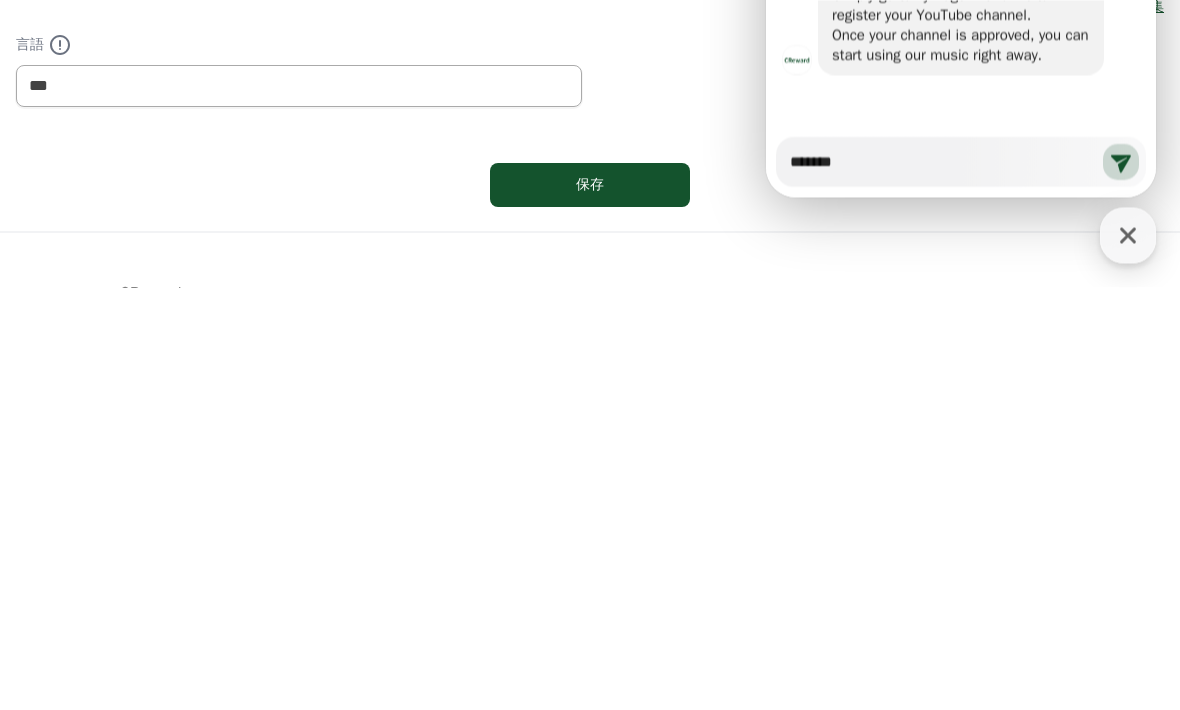 type on "********" 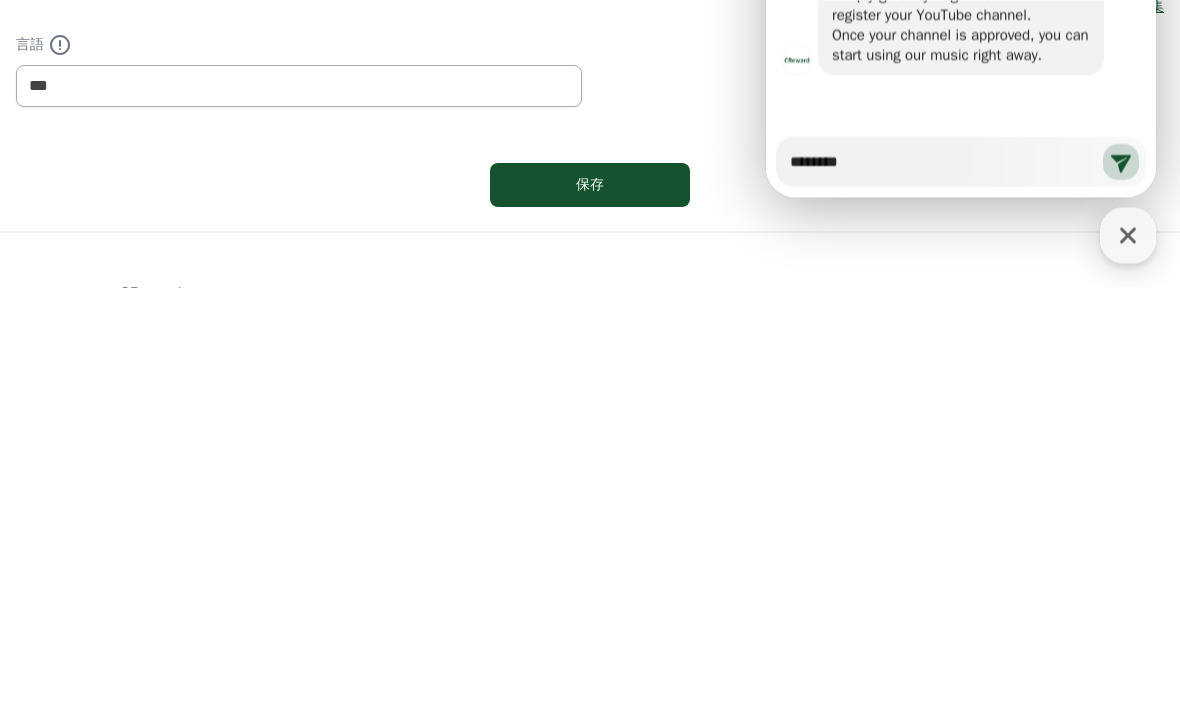 type on "*" 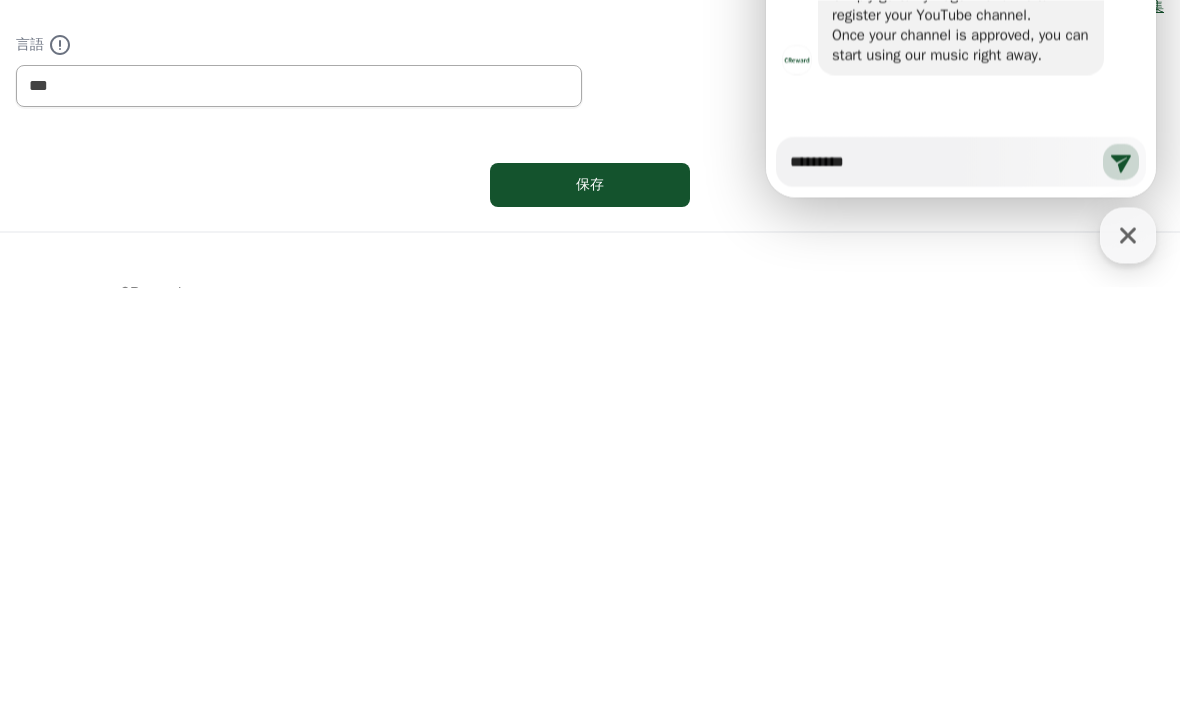 type on "*" 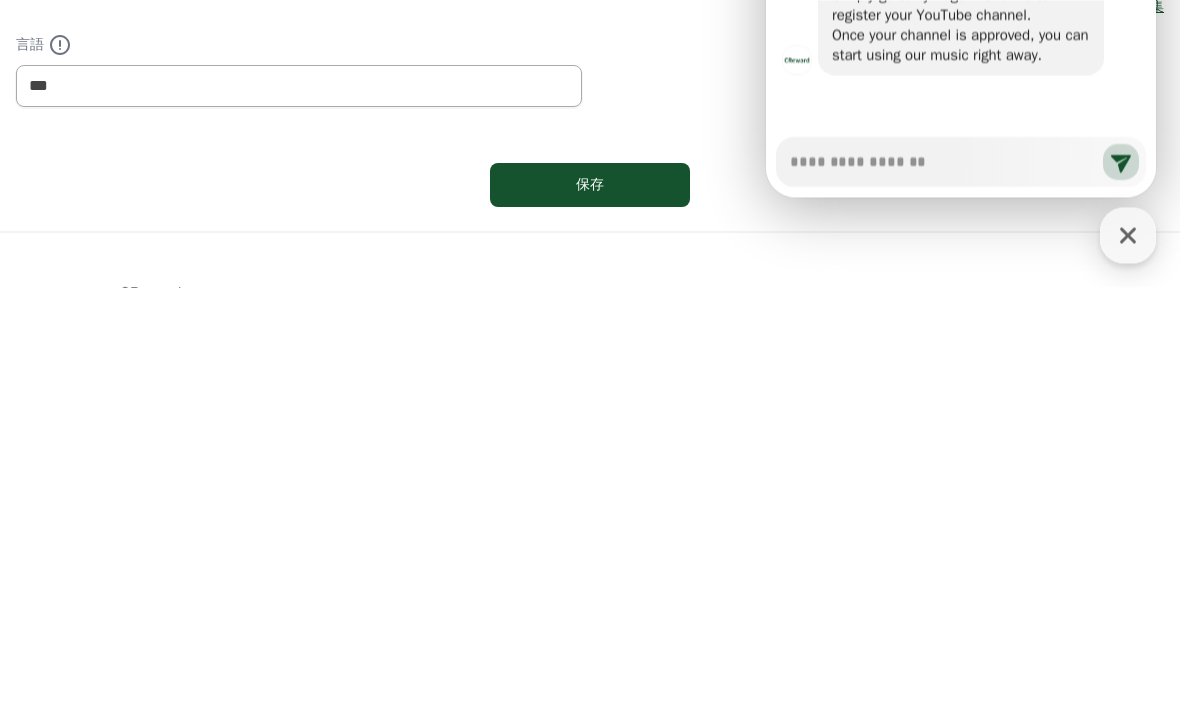 scroll, scrollTop: 858, scrollLeft: 0, axis: vertical 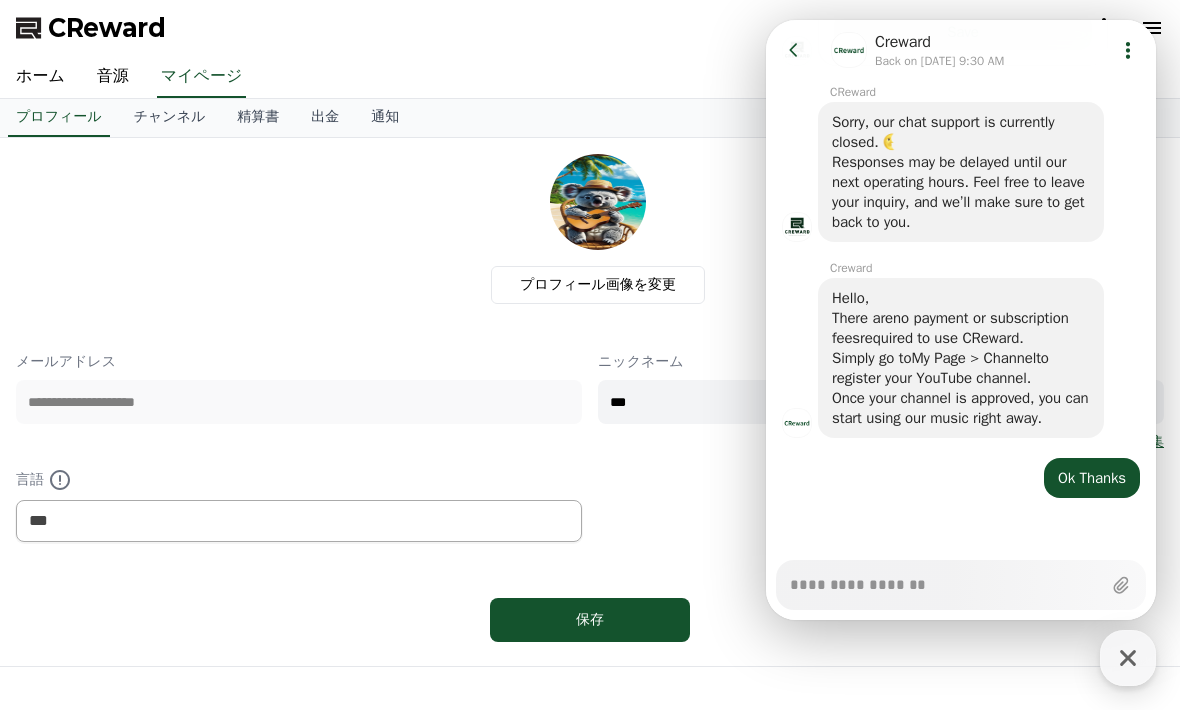 click 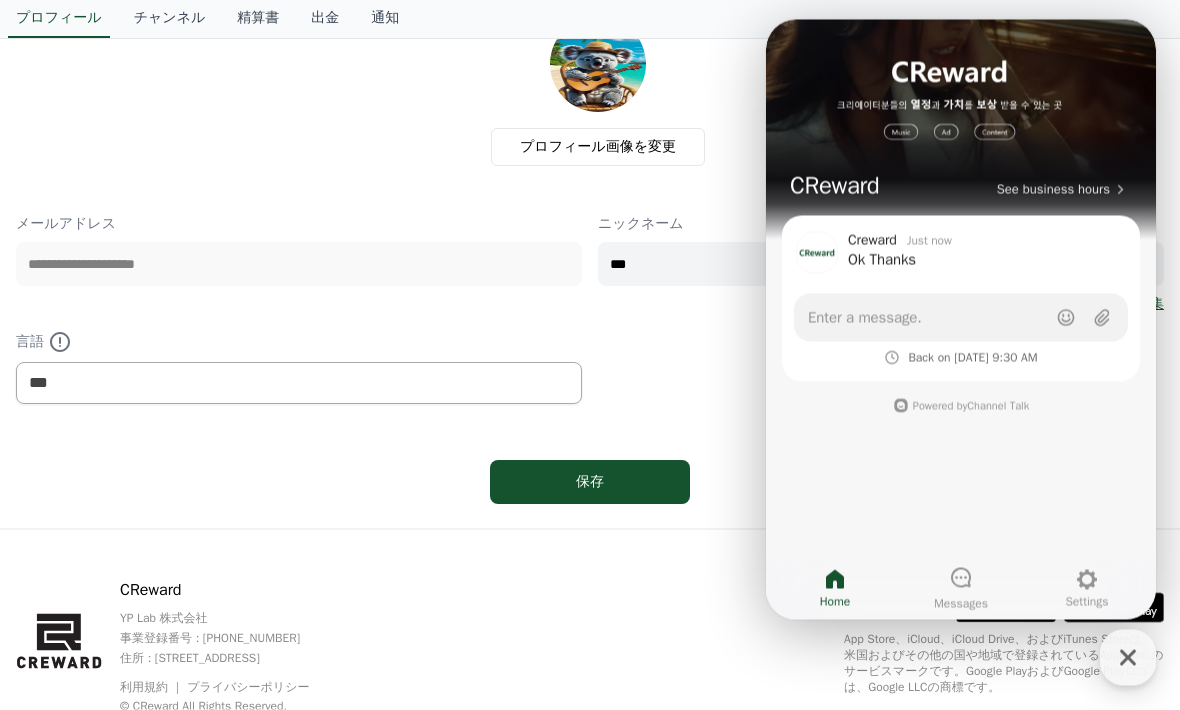 click on "保存" at bounding box center [590, 483] 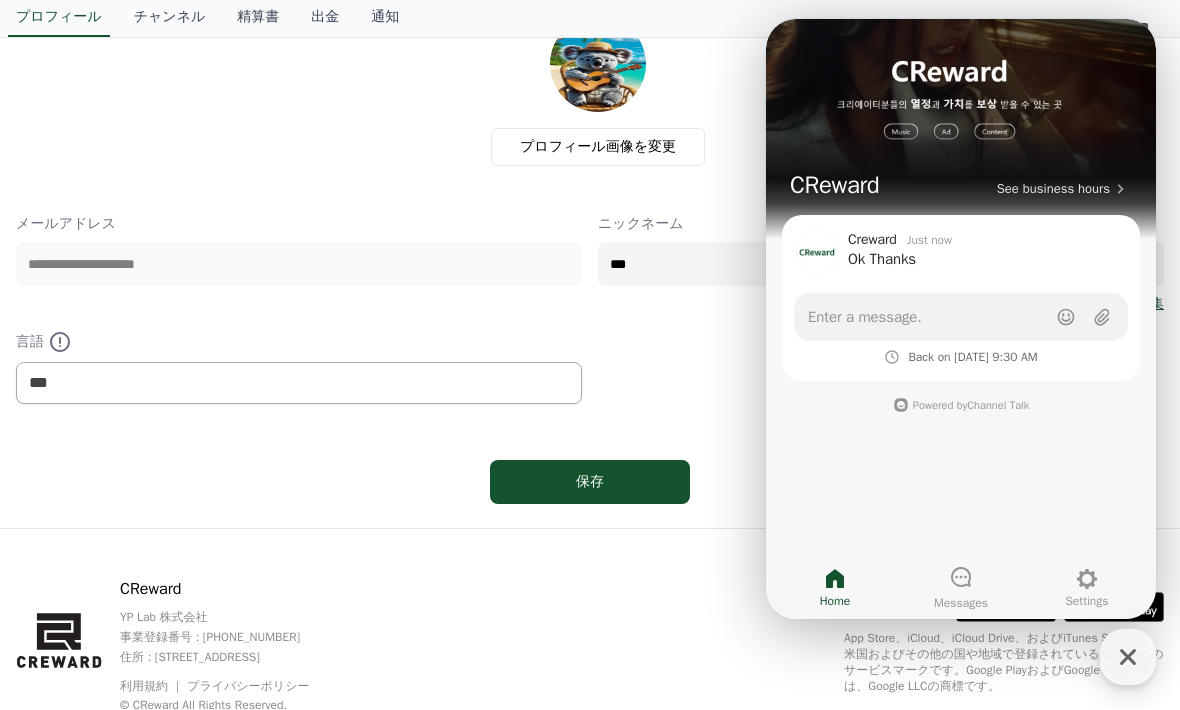click on "***" at bounding box center [881, 265] 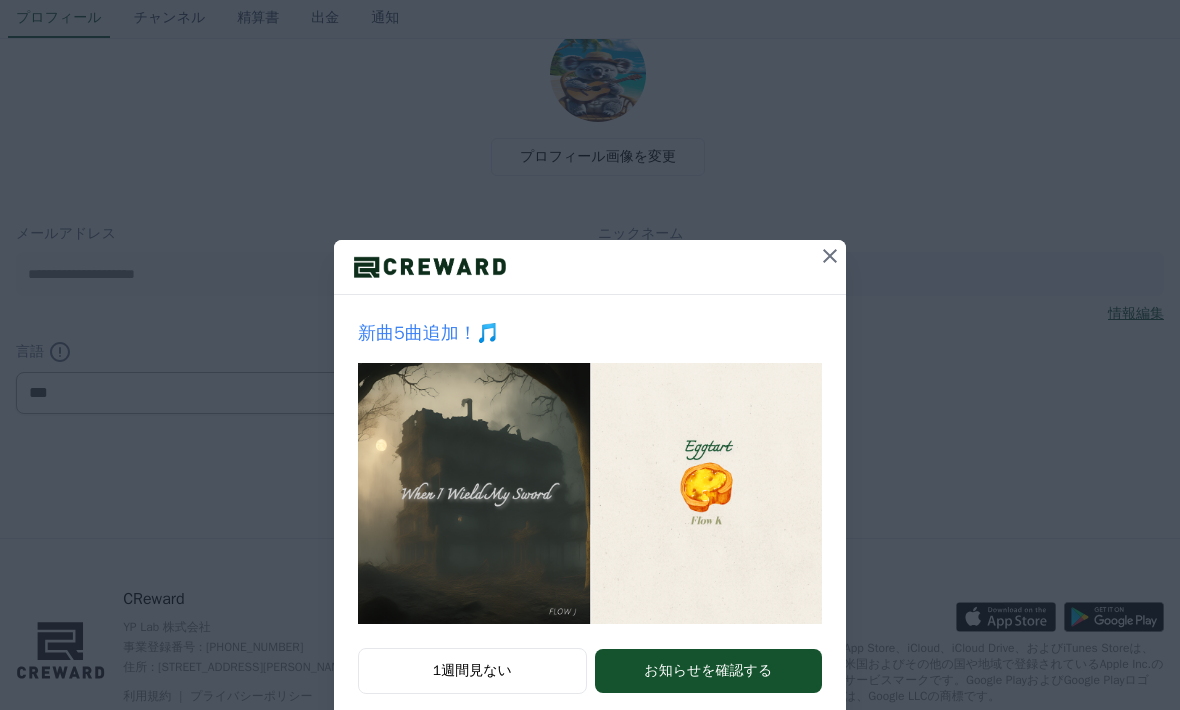 scroll, scrollTop: 0, scrollLeft: 0, axis: both 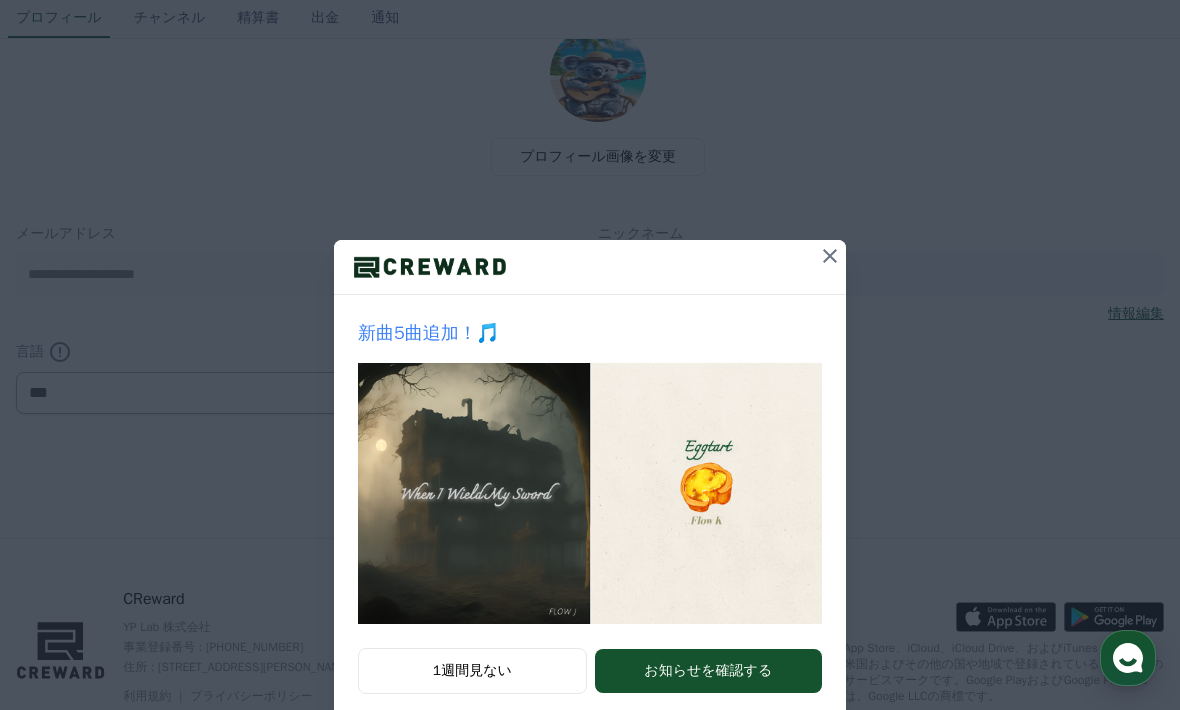 click 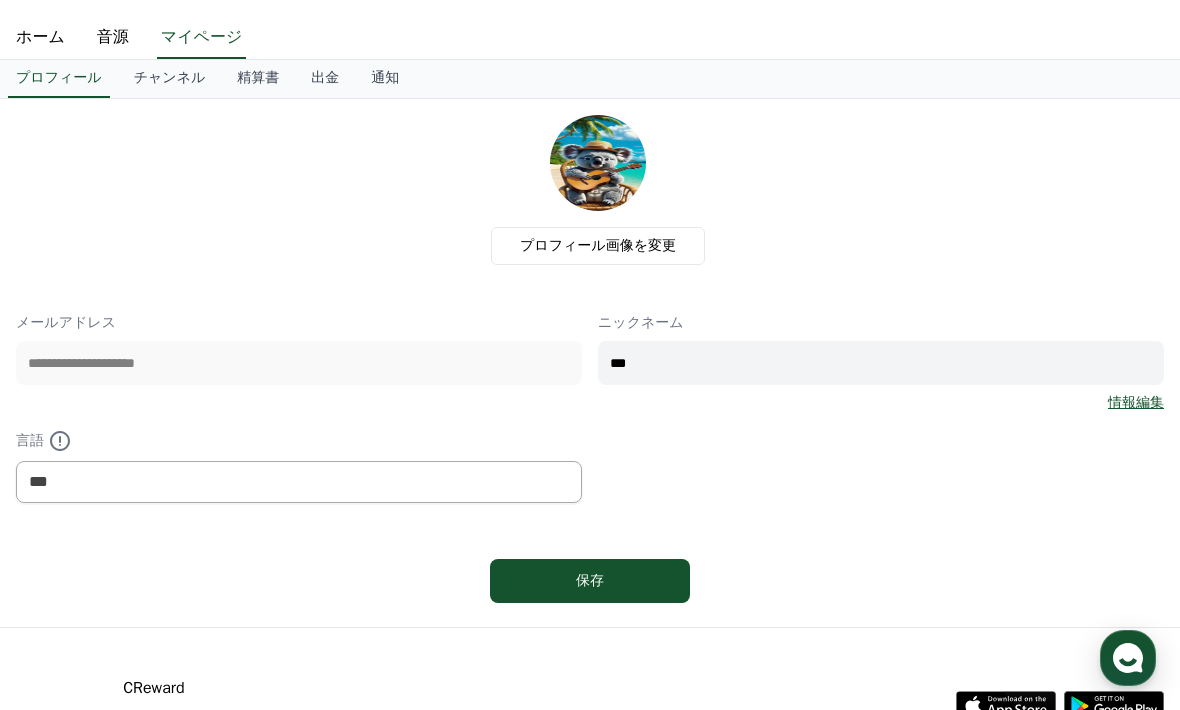 scroll, scrollTop: 0, scrollLeft: 0, axis: both 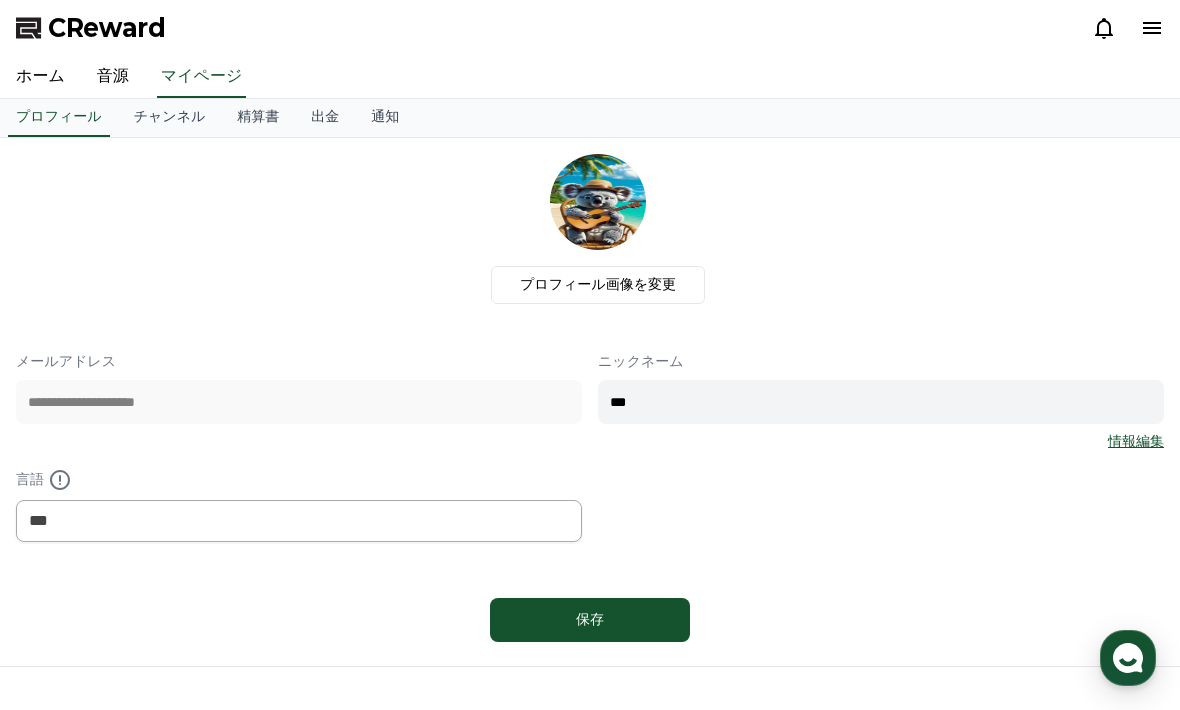 click on "ホーム" at bounding box center (40, 77) 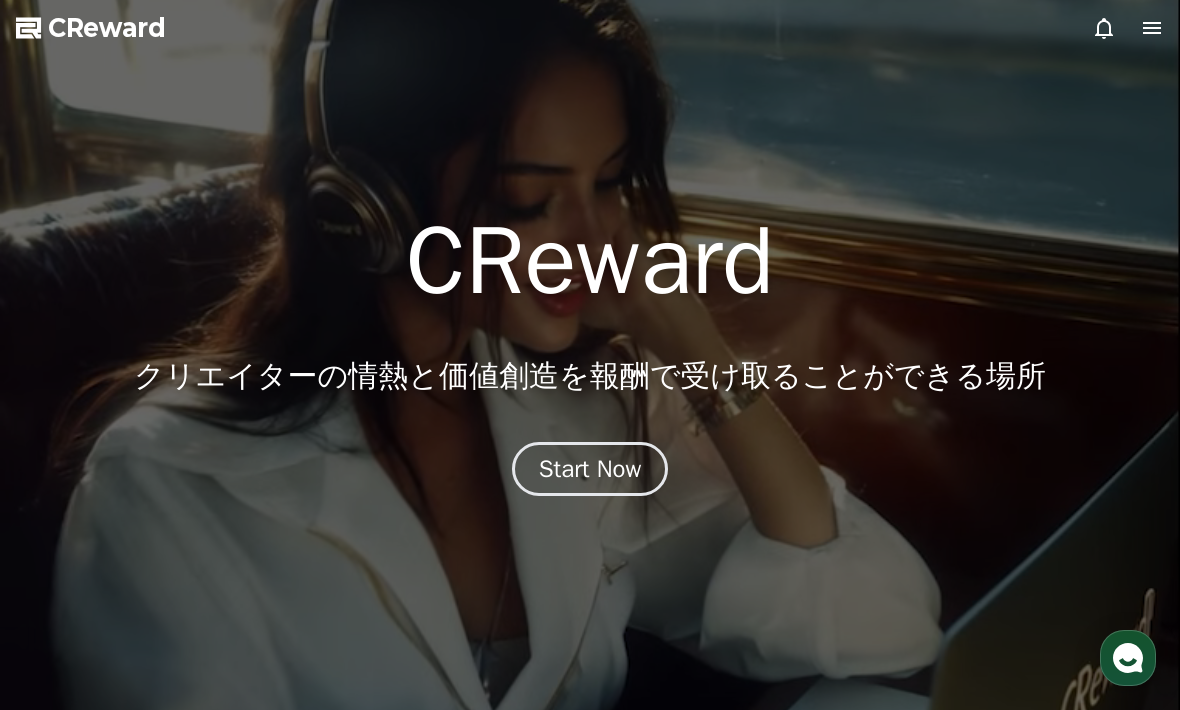 click at bounding box center (590, 355) 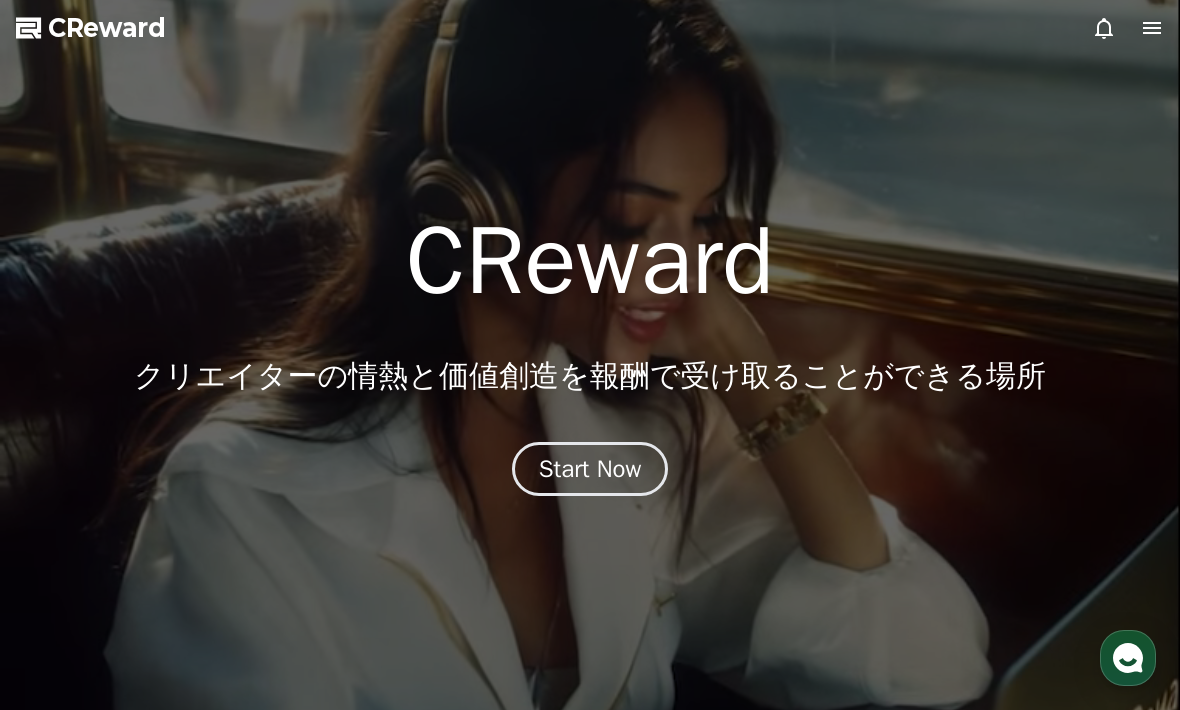 click 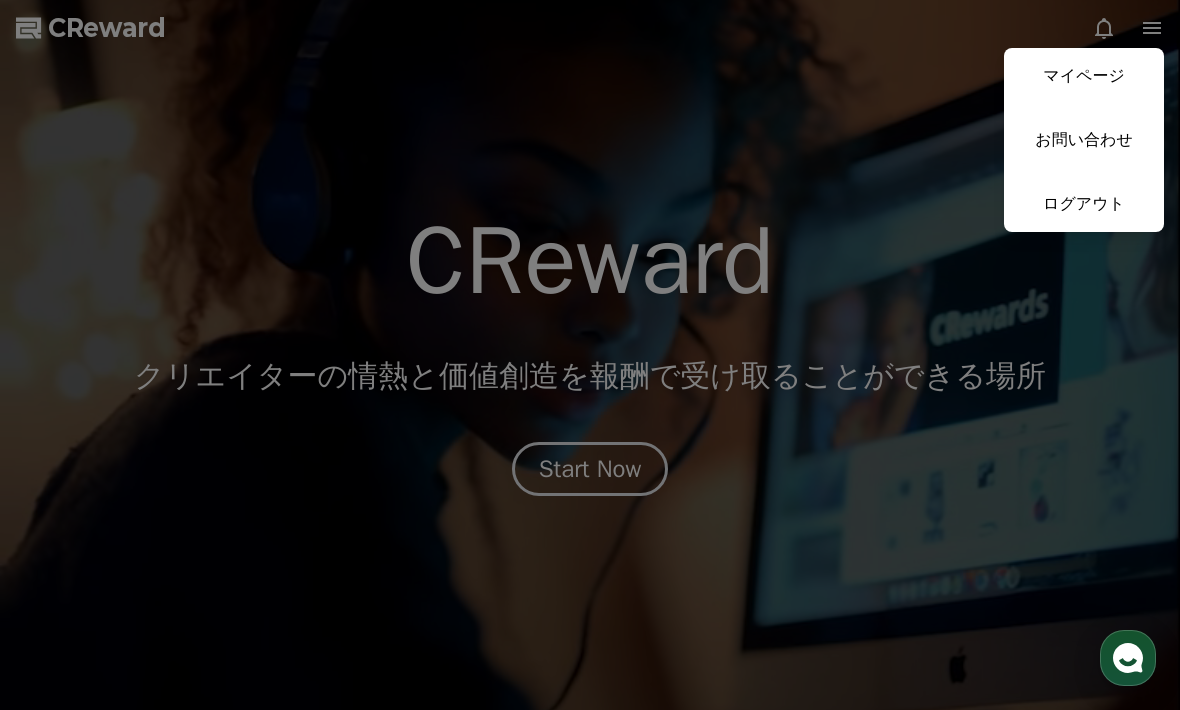 click on "マイページ" at bounding box center (1084, 76) 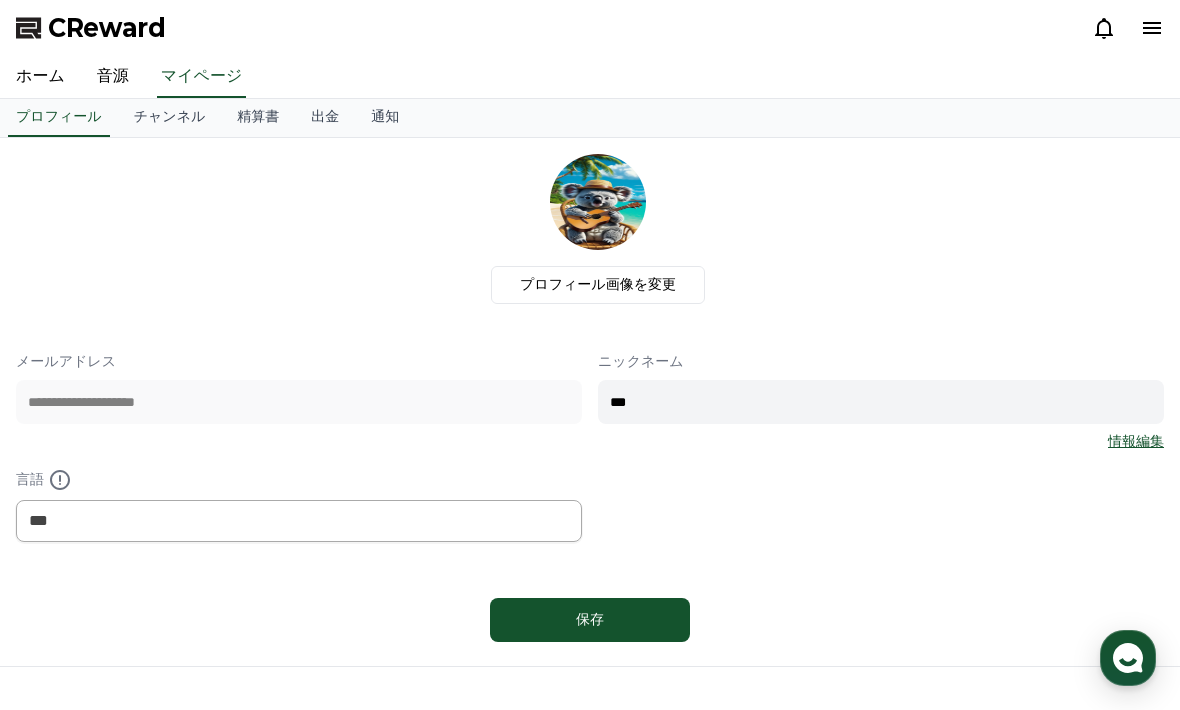 click on "チャンネル" at bounding box center (170, 118) 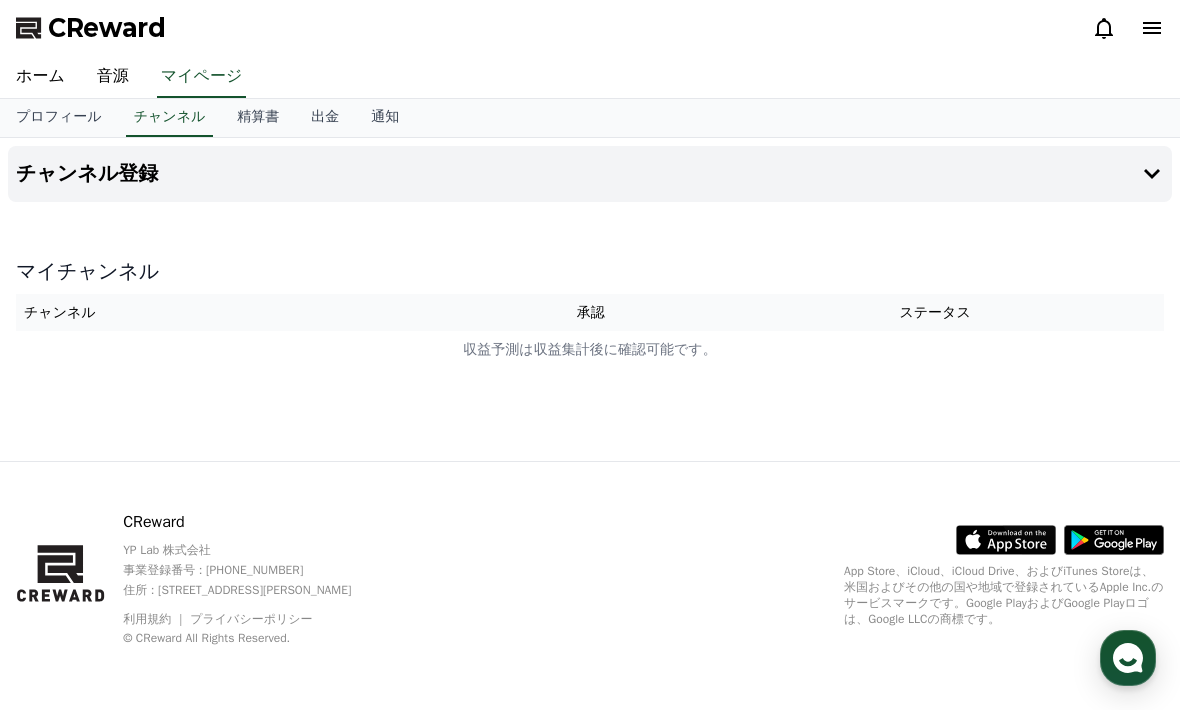 click on "音源" at bounding box center [113, 77] 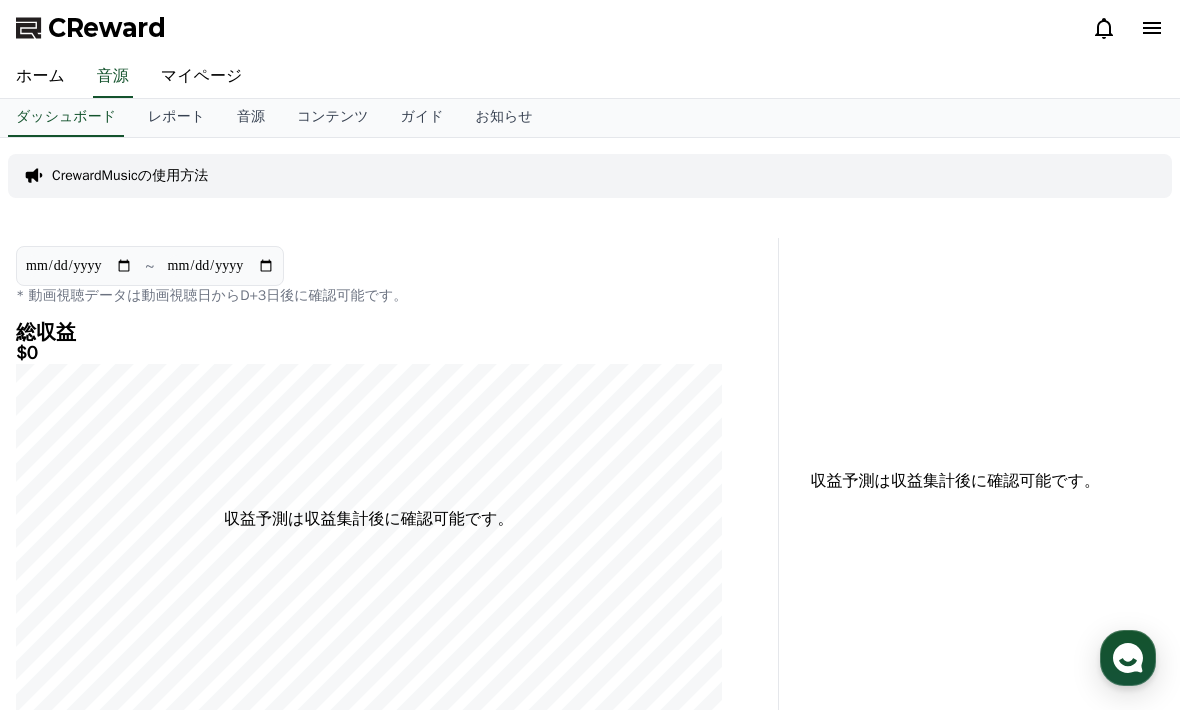 click on "音源" at bounding box center (251, 118) 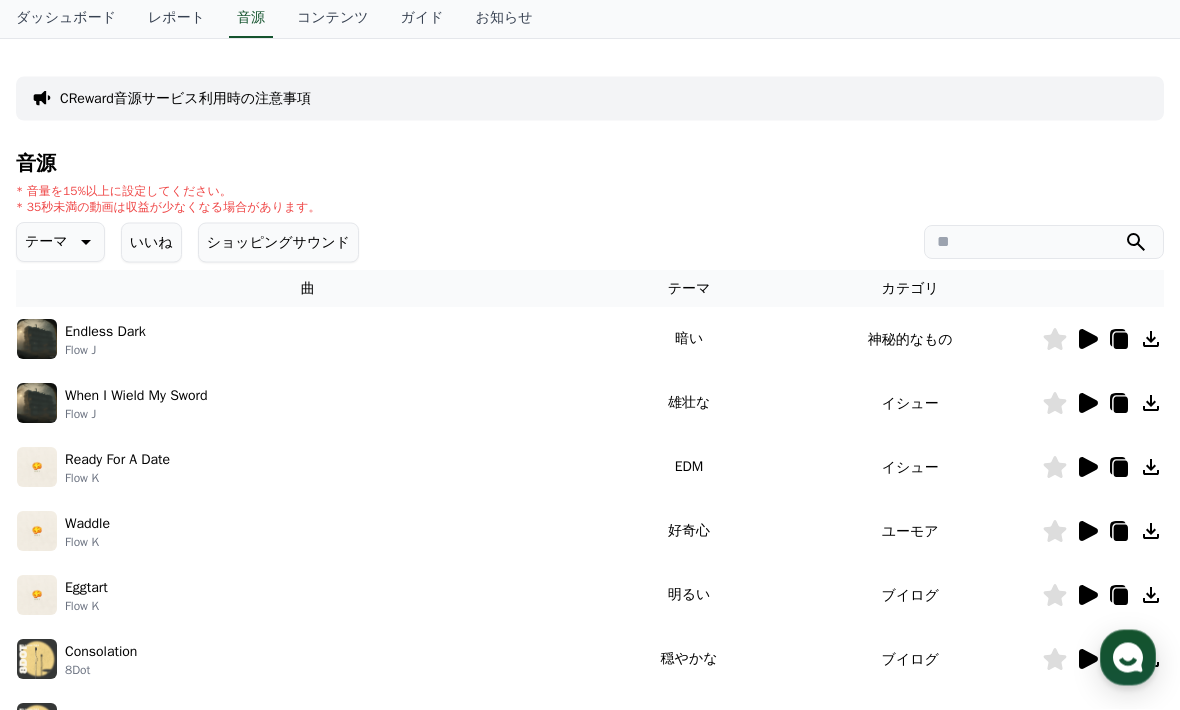 scroll, scrollTop: 106, scrollLeft: 0, axis: vertical 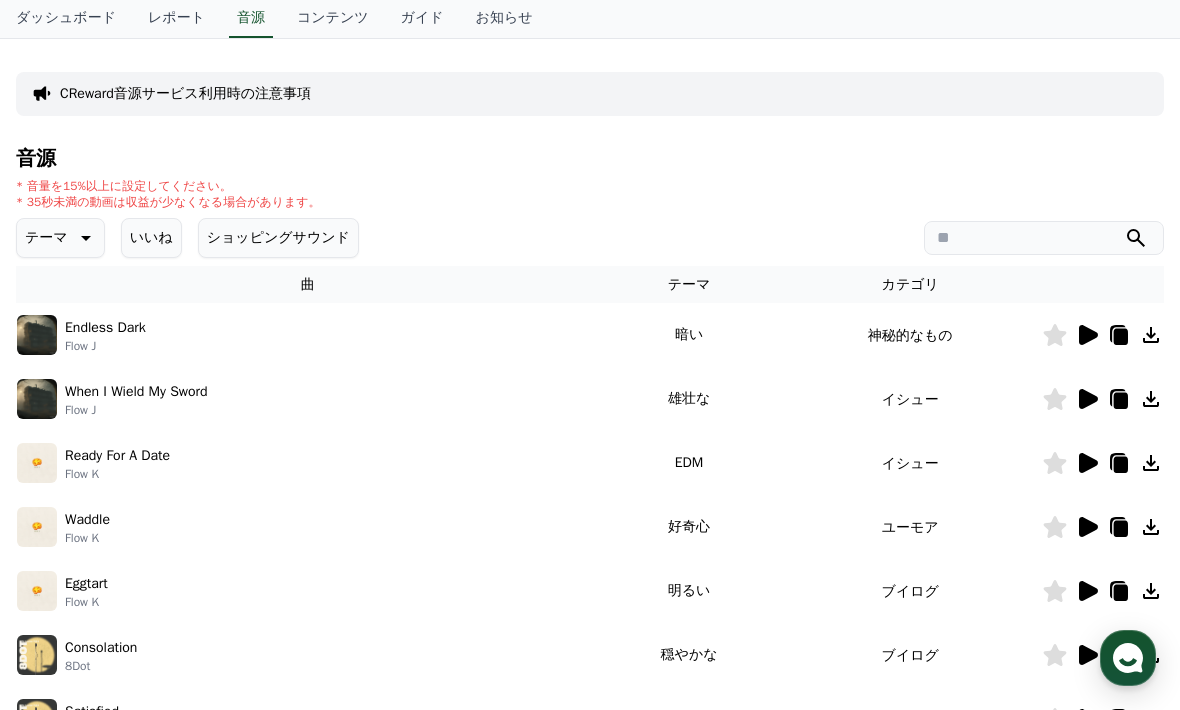 click at bounding box center [37, 335] 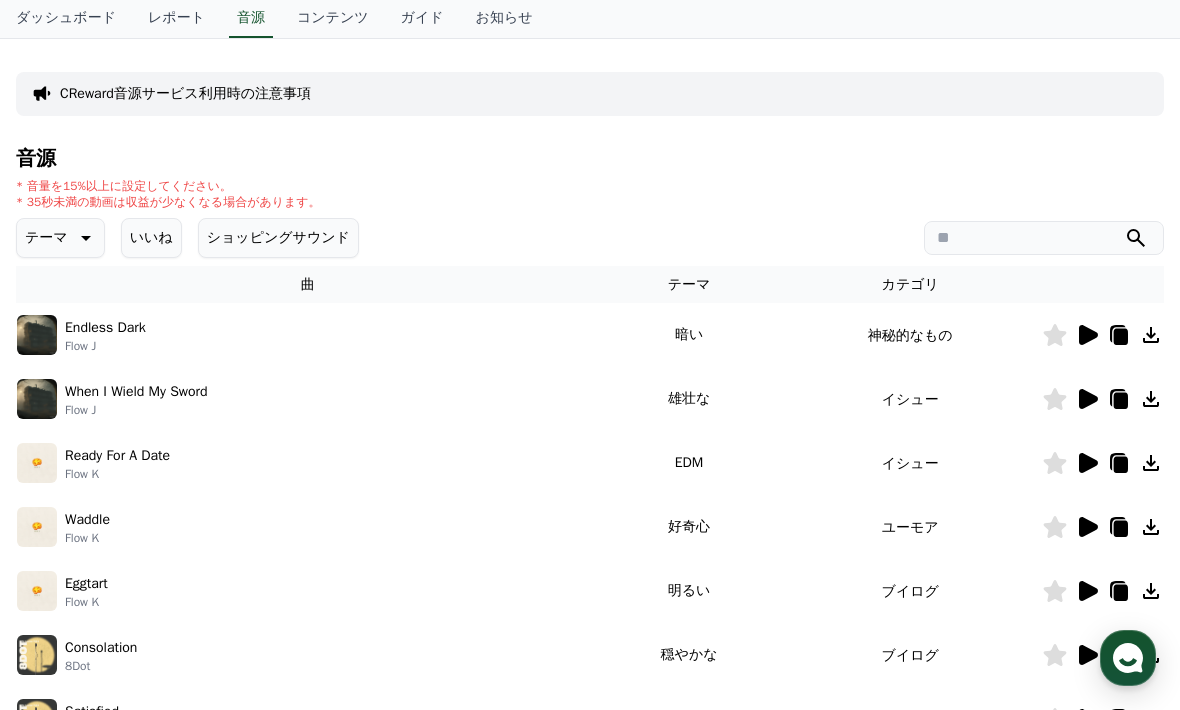 click 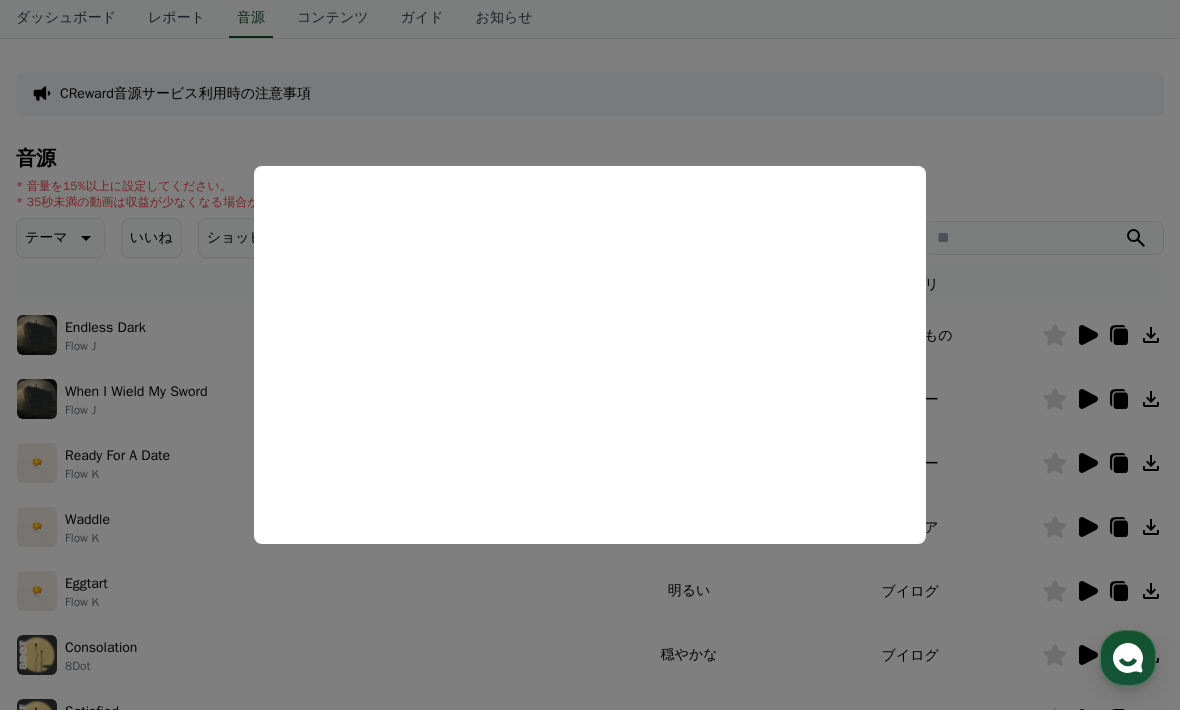 click at bounding box center [590, 355] 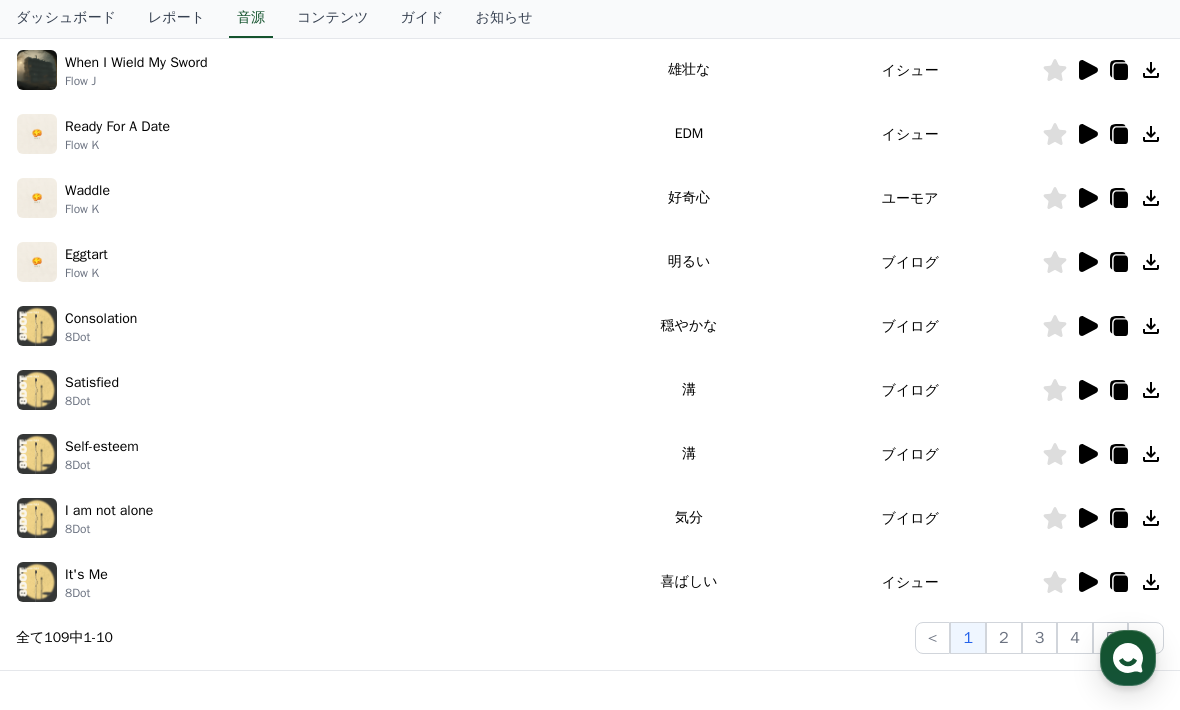 scroll, scrollTop: 434, scrollLeft: 0, axis: vertical 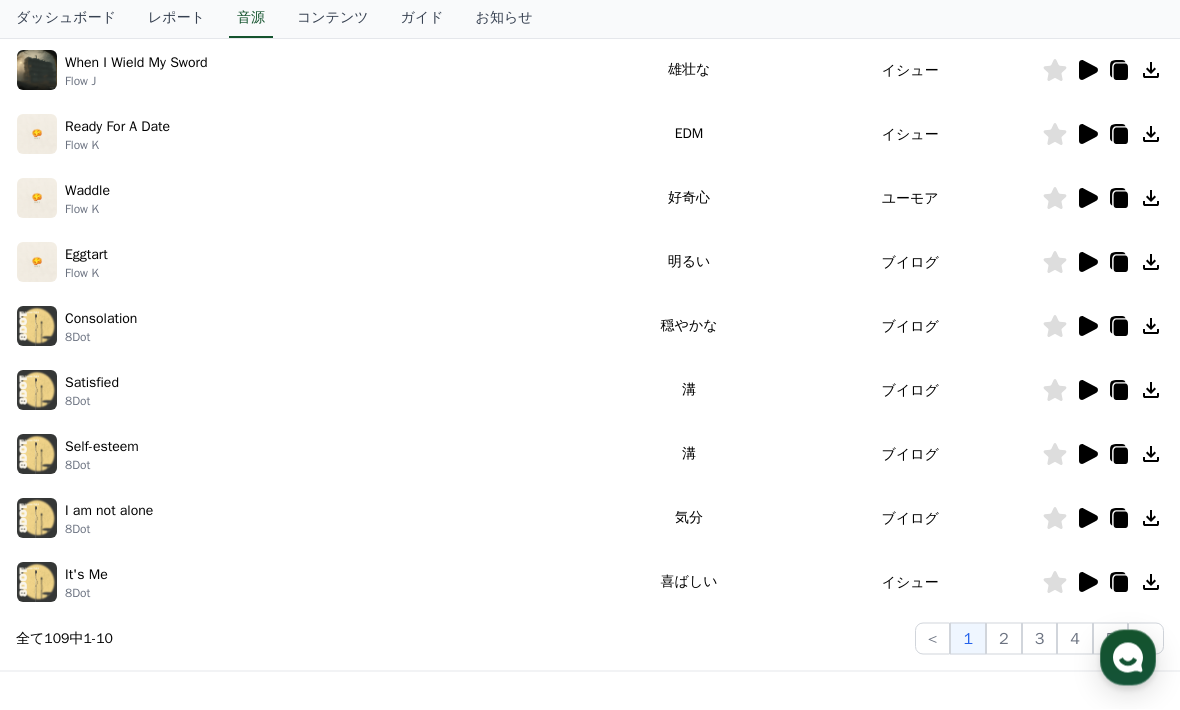 click at bounding box center (37, 263) 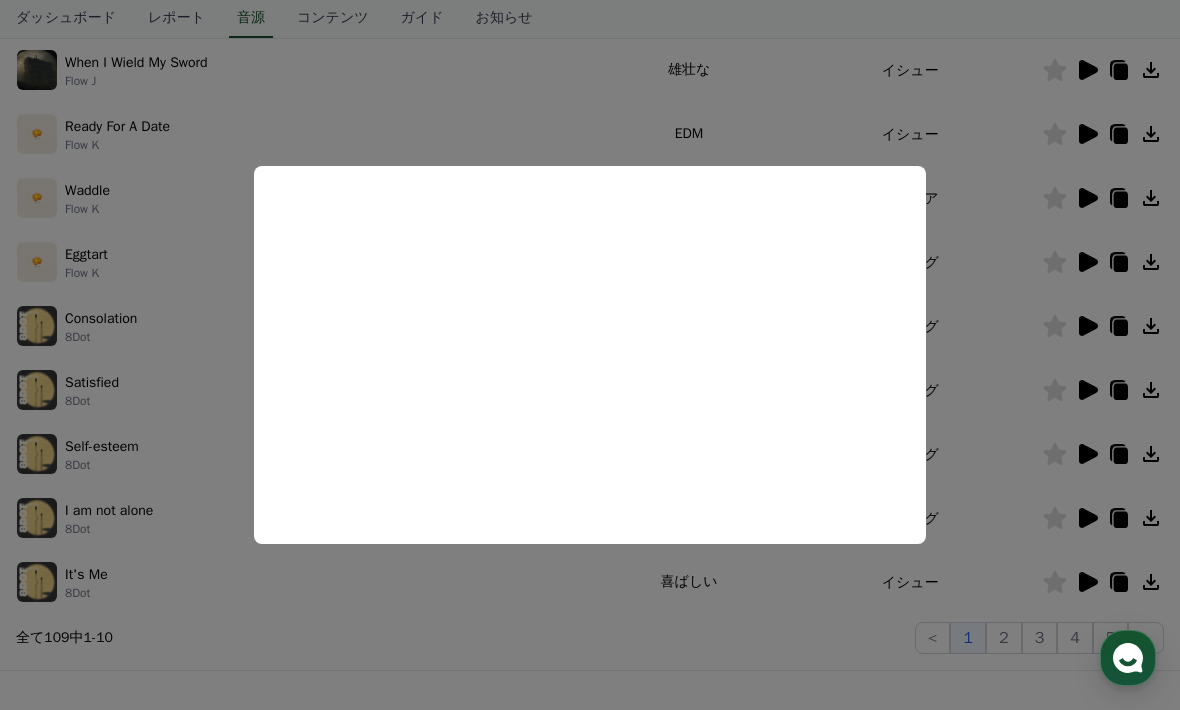 click at bounding box center [590, 355] 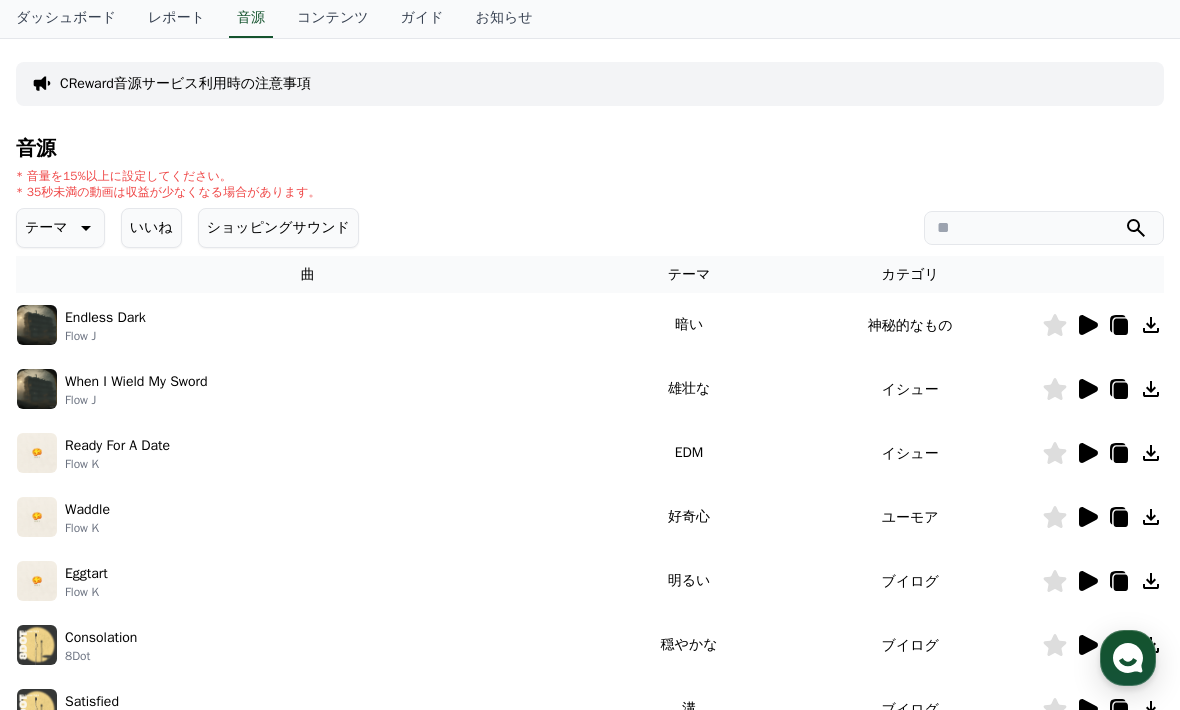 scroll, scrollTop: 0, scrollLeft: 0, axis: both 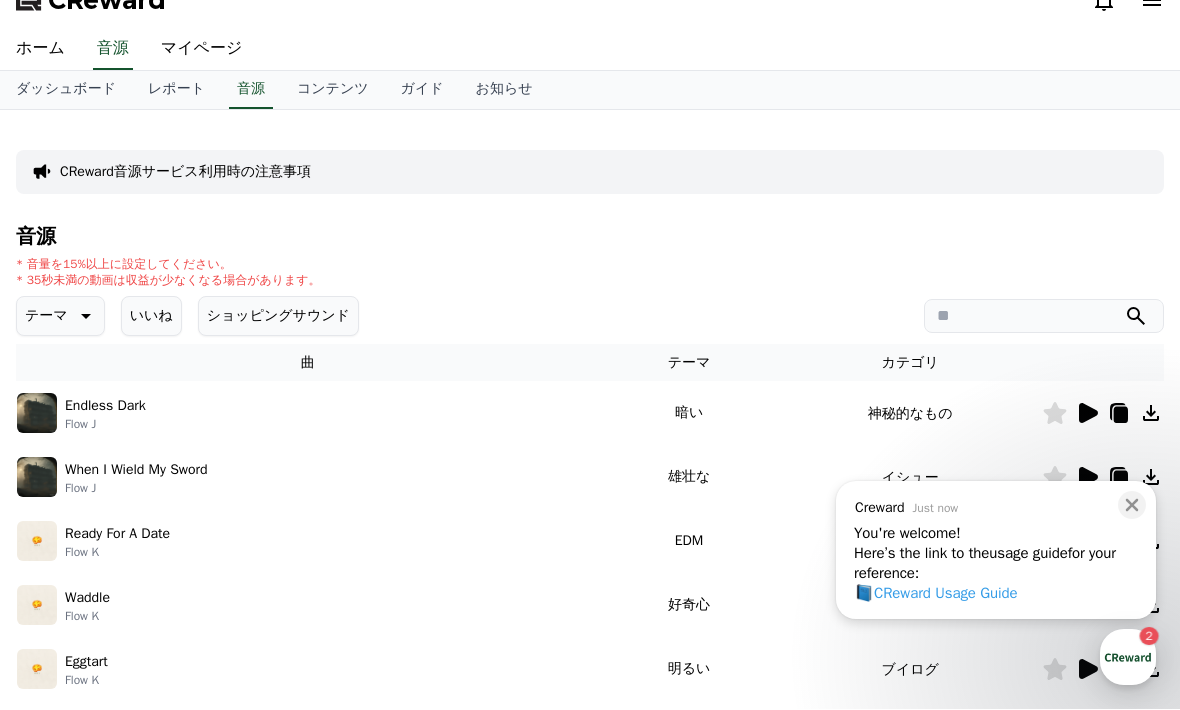 click 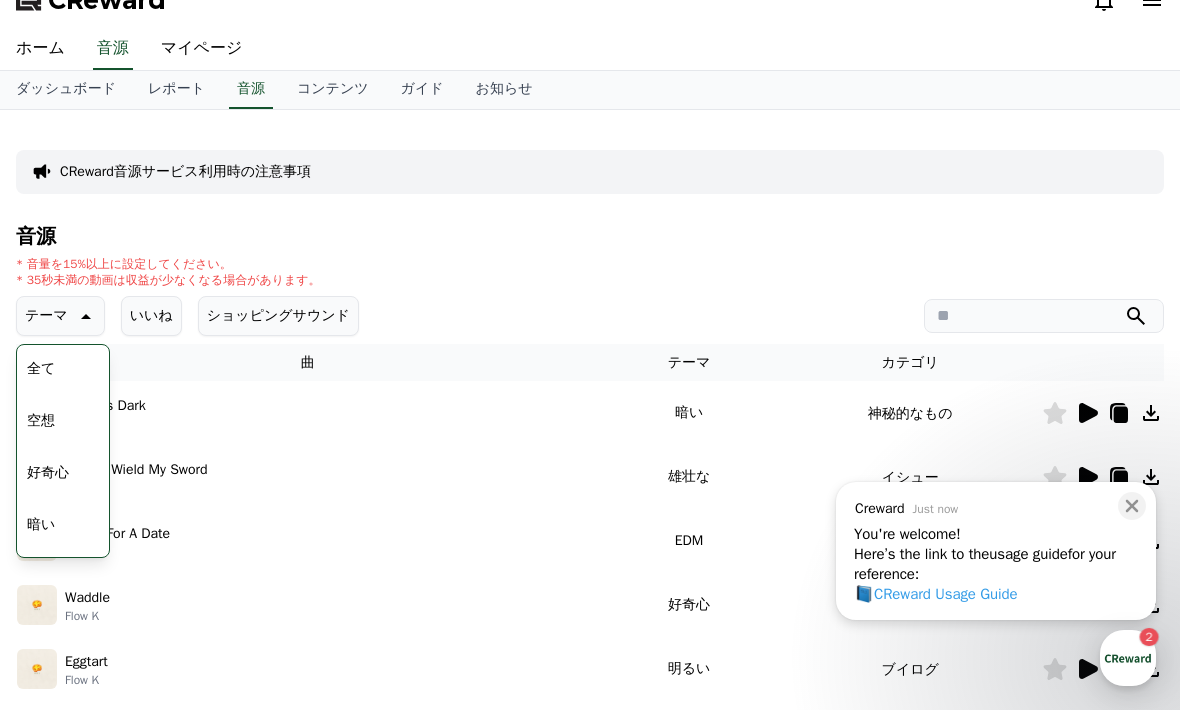 click on "いいね" at bounding box center (151, 316) 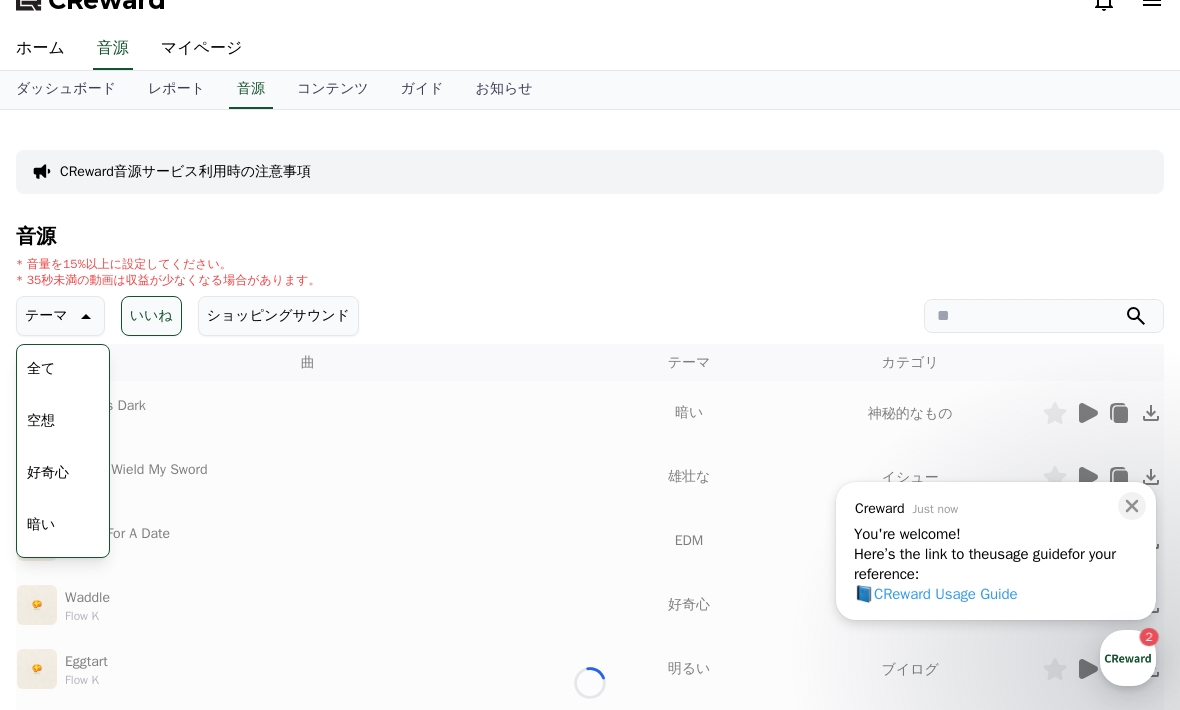 click on "いいね" at bounding box center [151, 316] 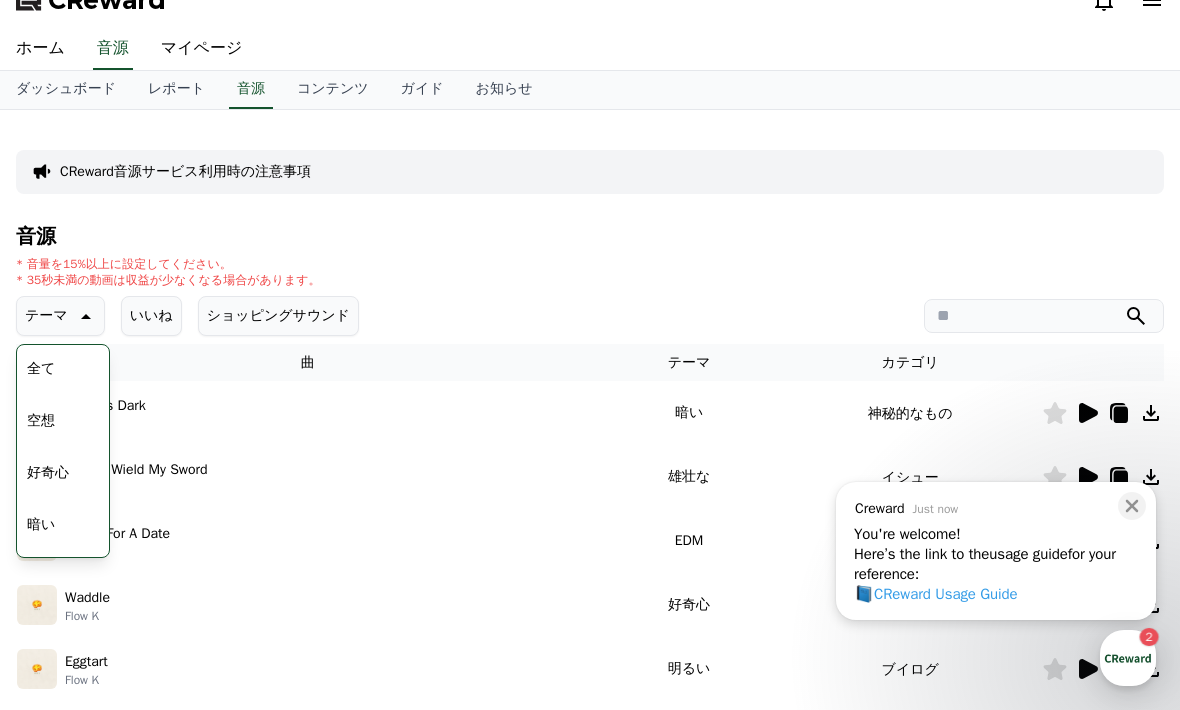 click at bounding box center [1044, 316] 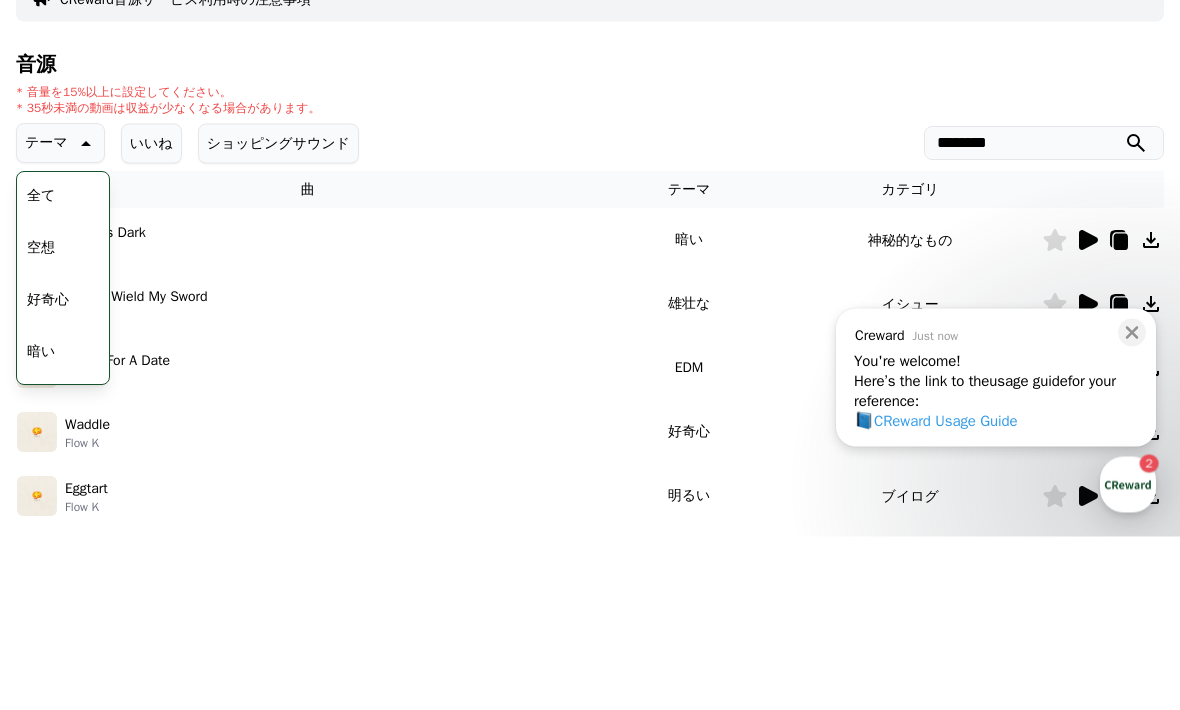 click at bounding box center (1136, 317) 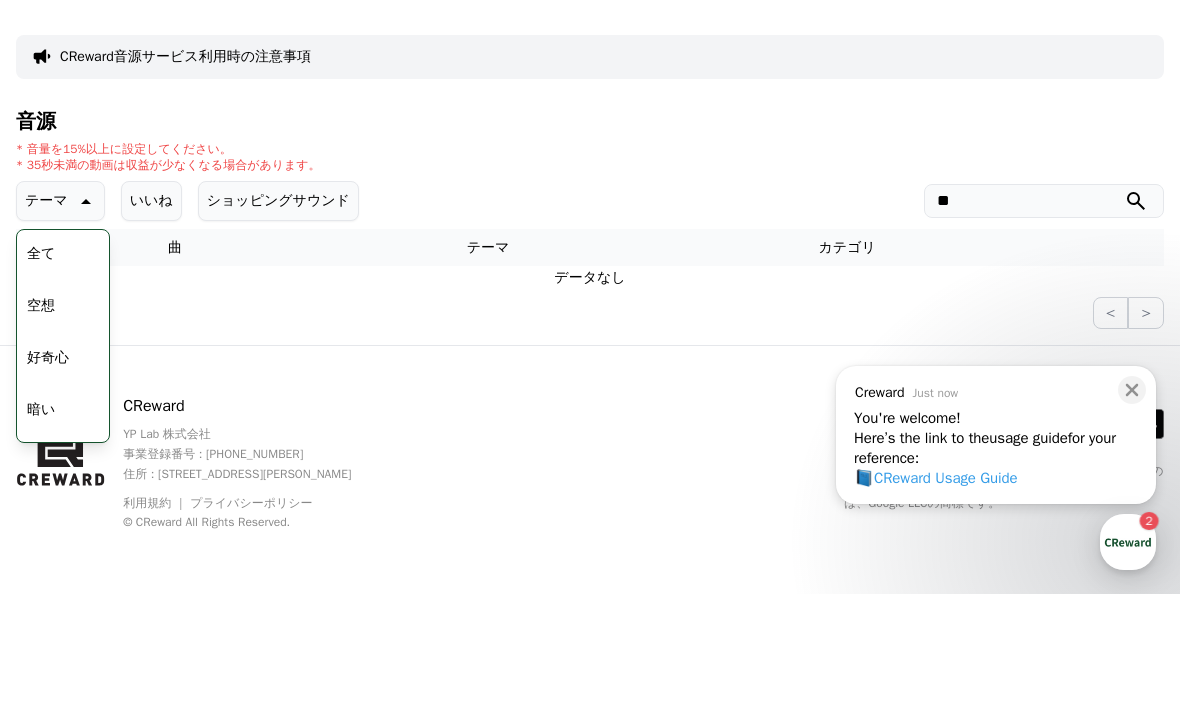 type on "*" 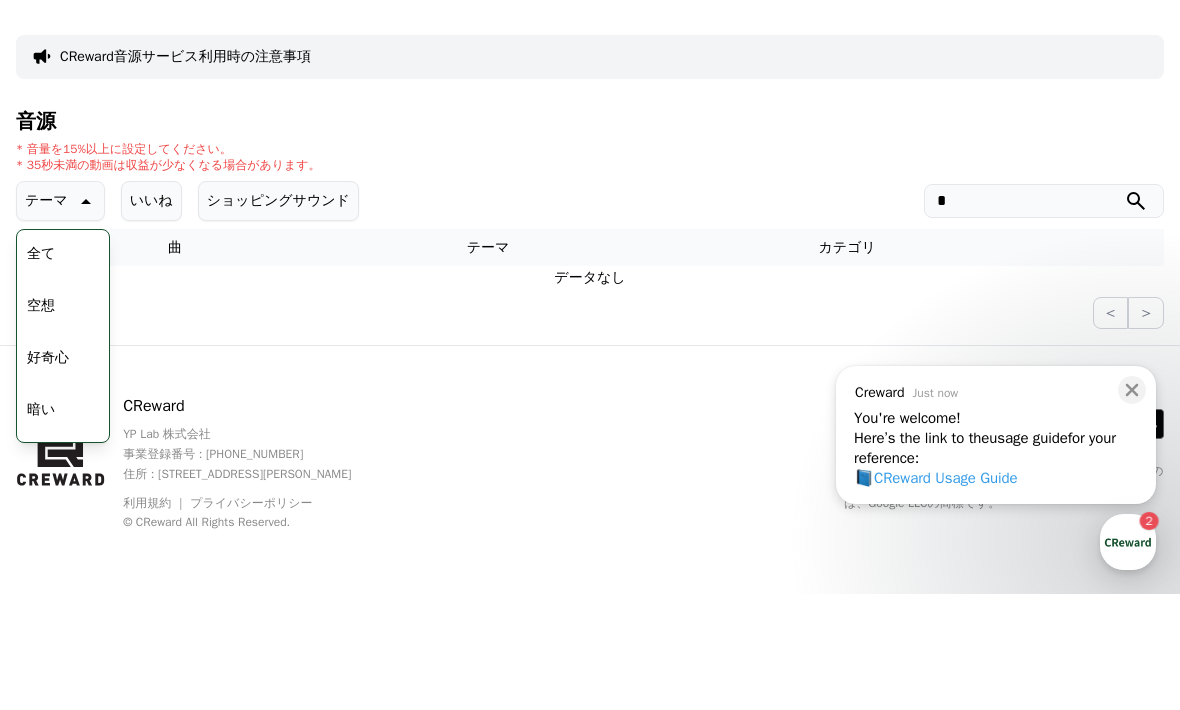 type on "*" 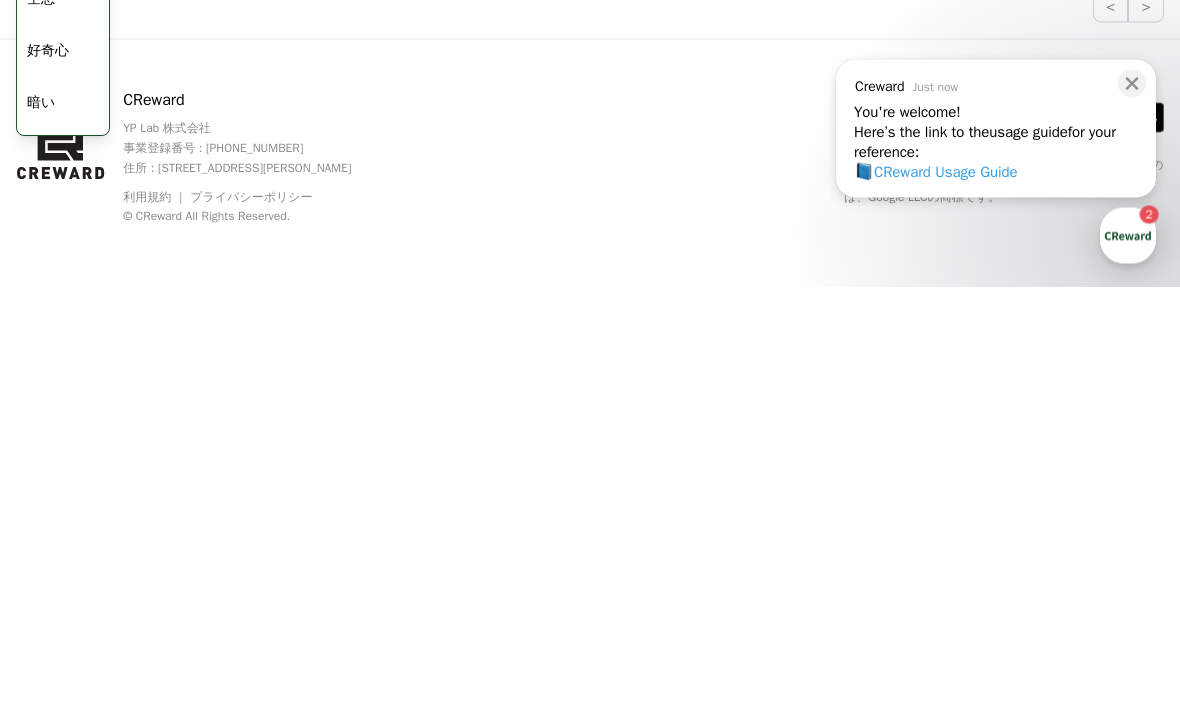 scroll, scrollTop: 29, scrollLeft: 0, axis: vertical 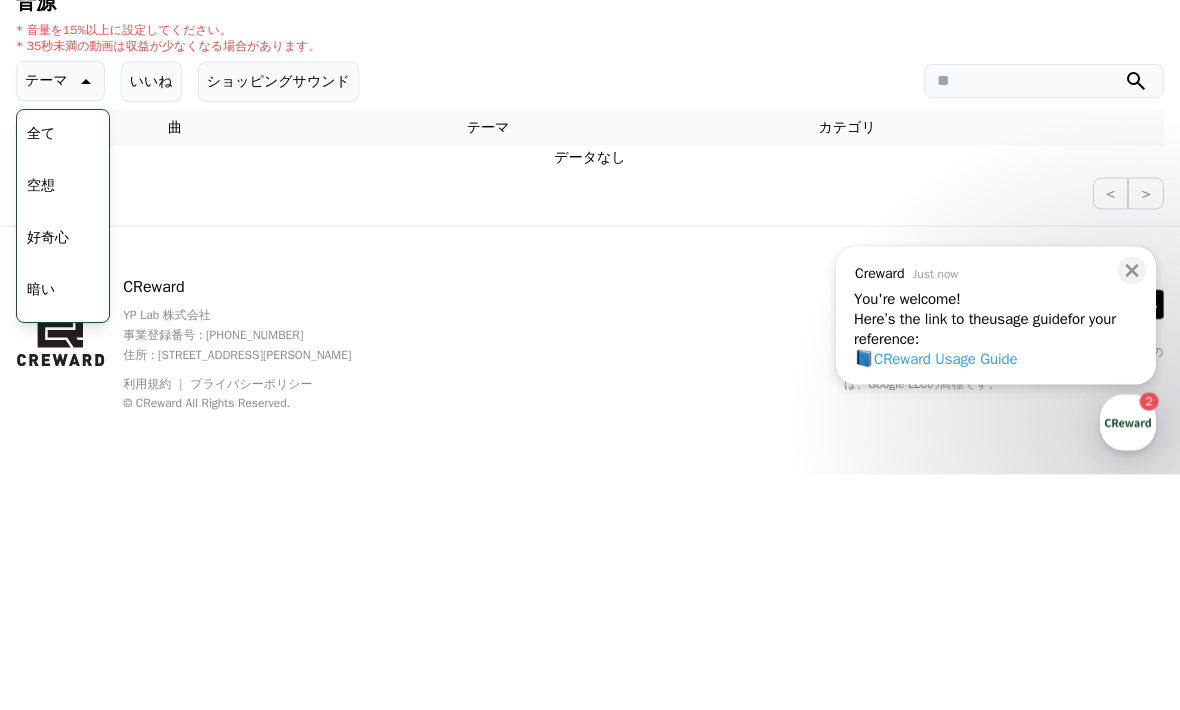 type 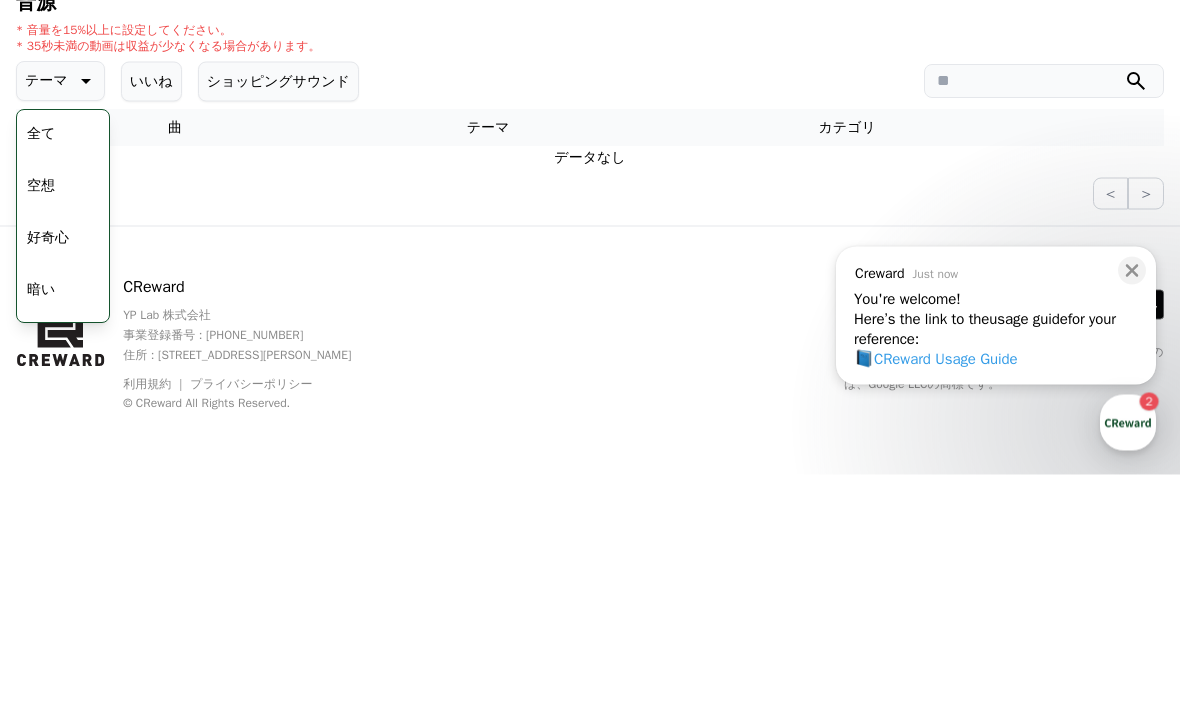 scroll, scrollTop: 66, scrollLeft: 0, axis: vertical 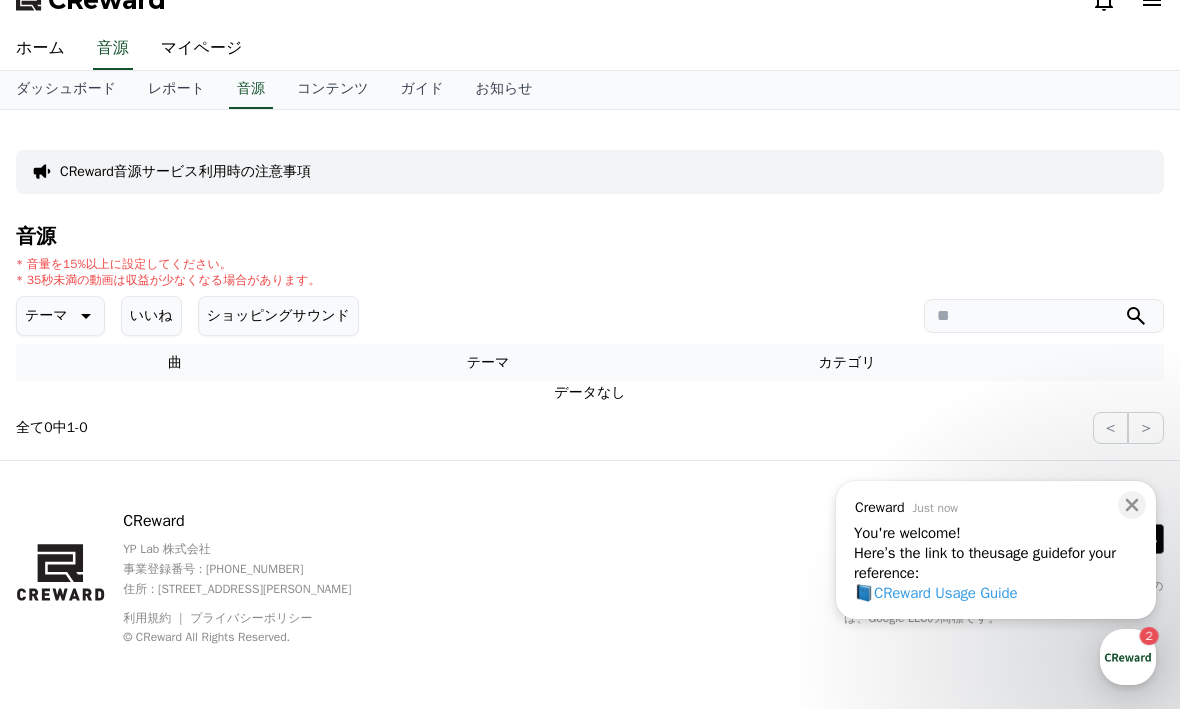 click 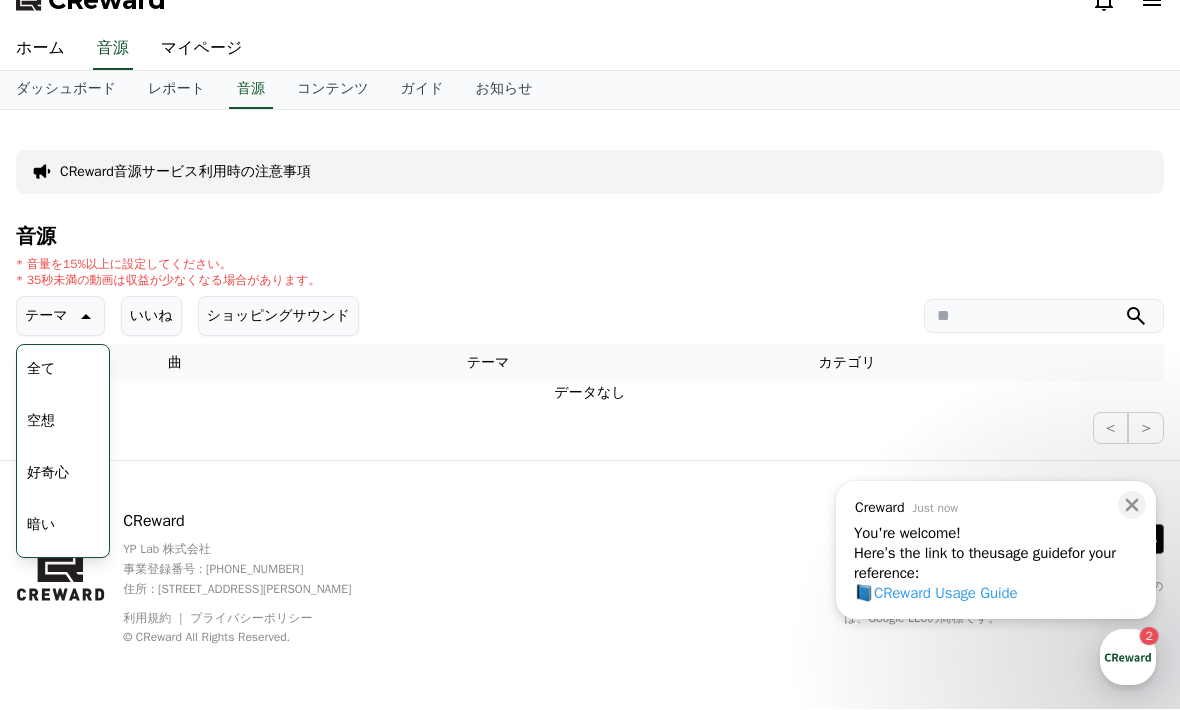 click on "全て" at bounding box center (41, 370) 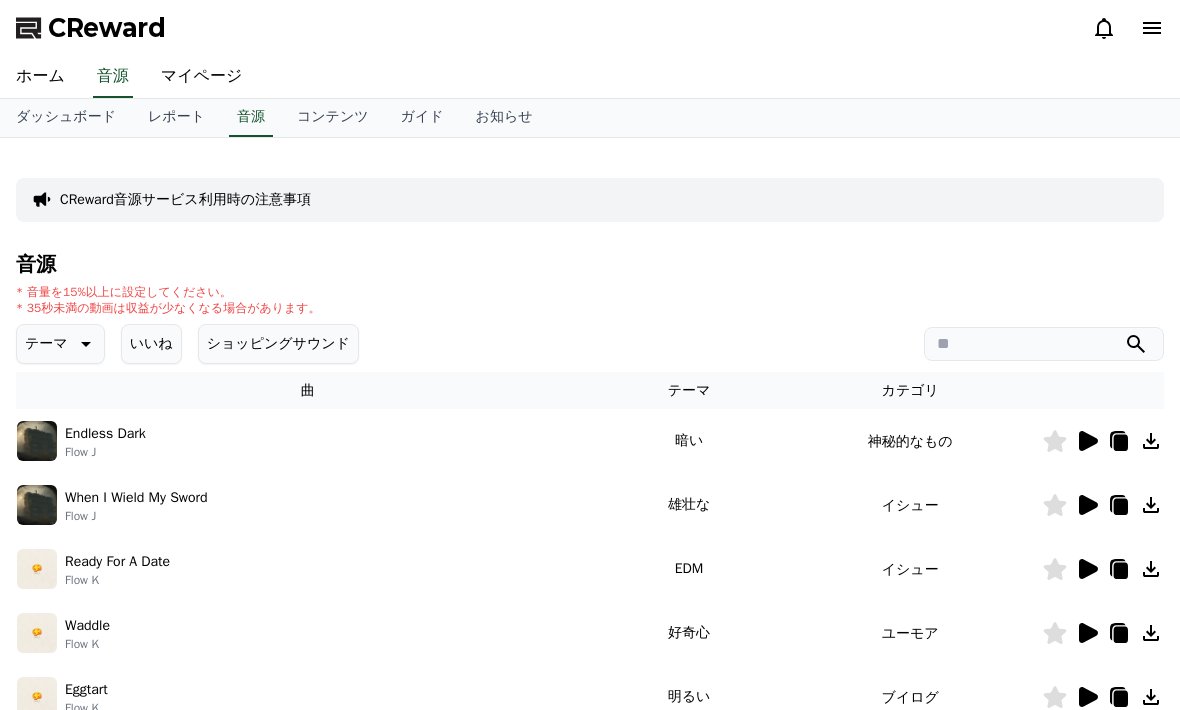scroll, scrollTop: 0, scrollLeft: 0, axis: both 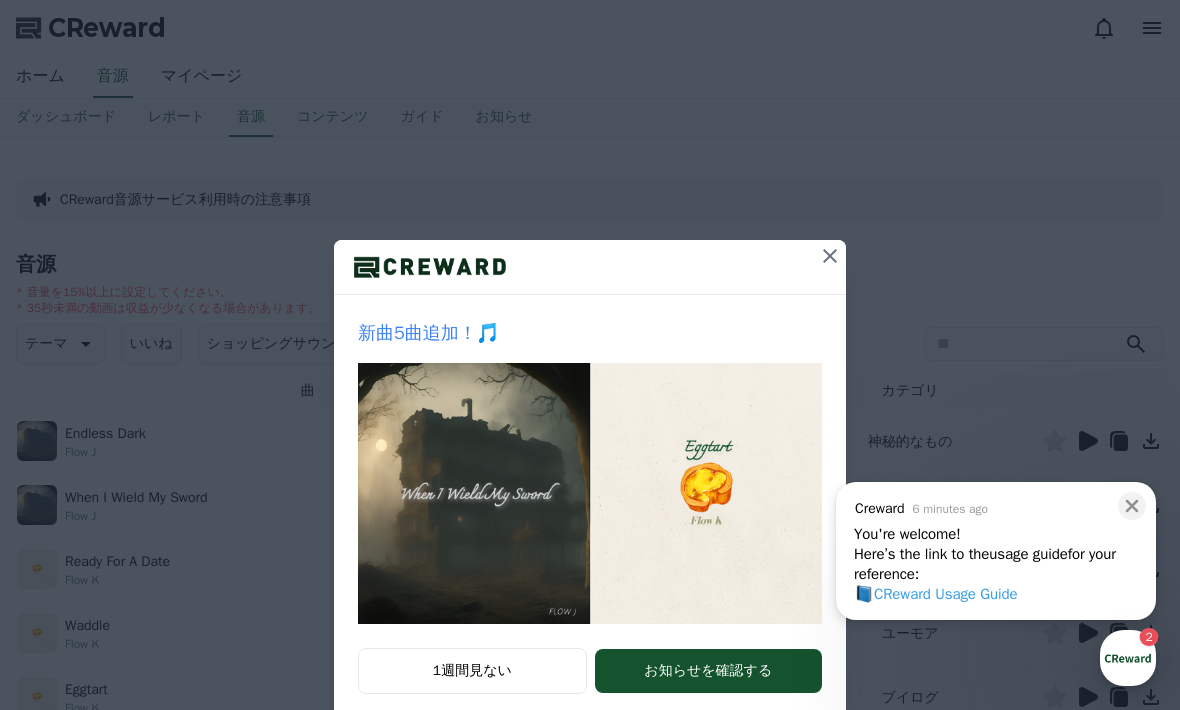 click 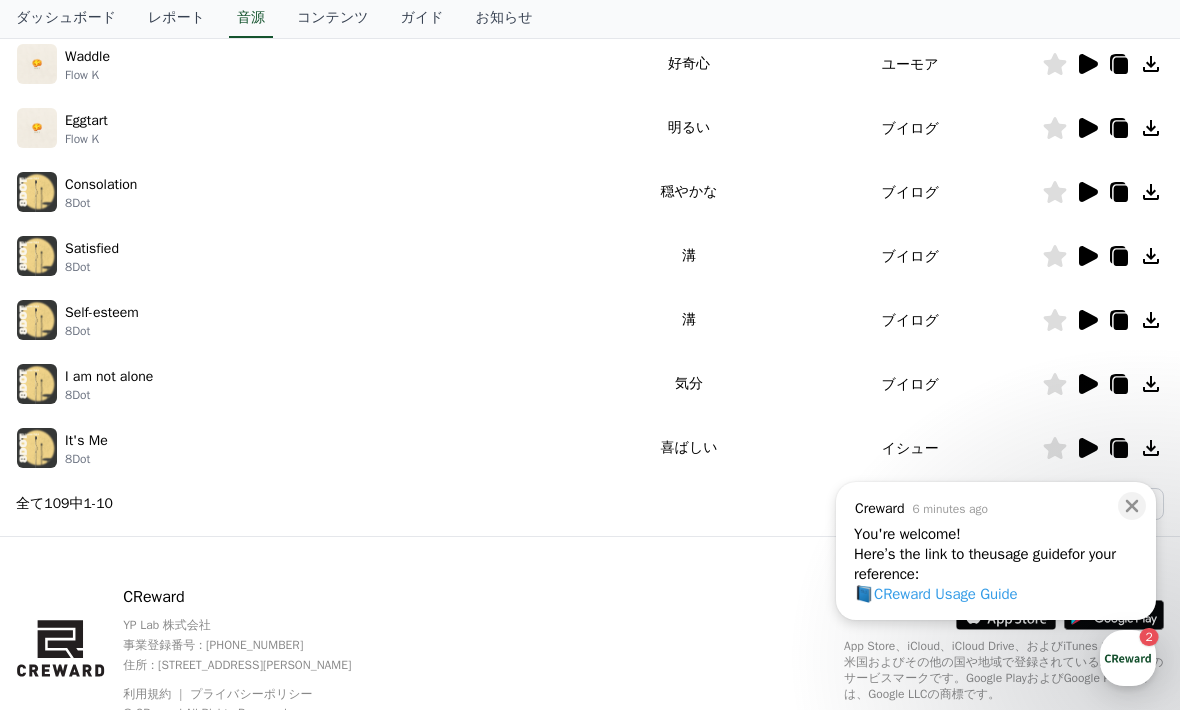 scroll, scrollTop: 578, scrollLeft: 0, axis: vertical 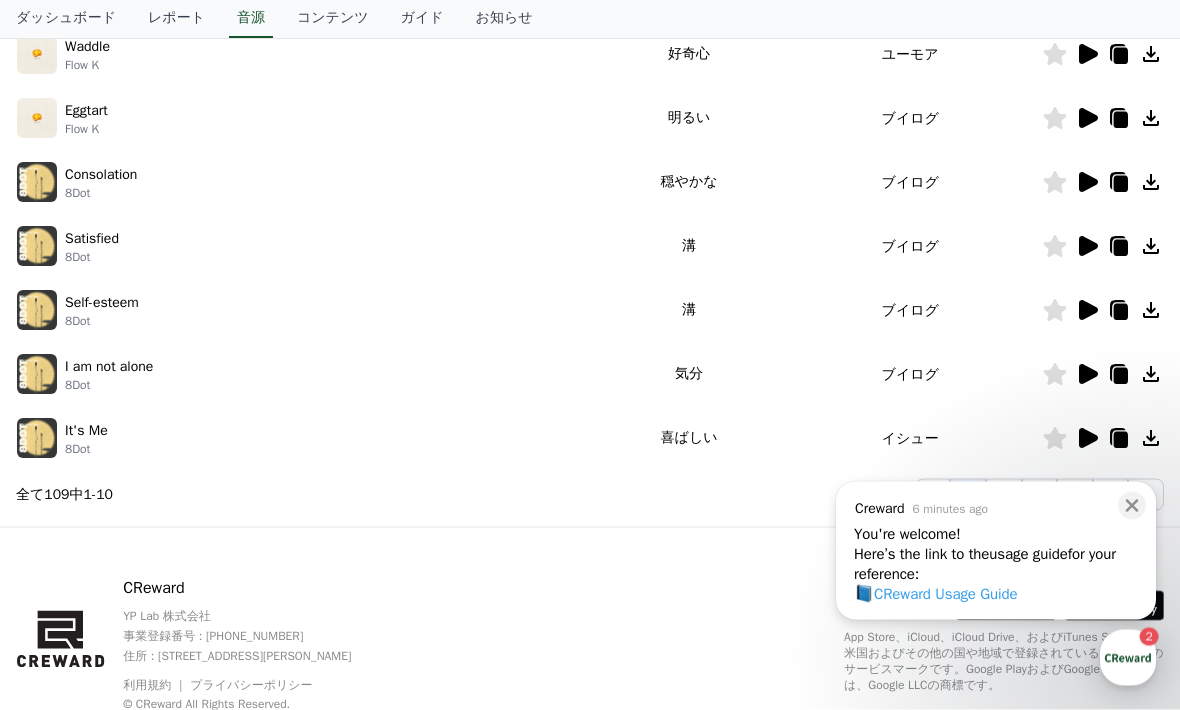 click on "2" 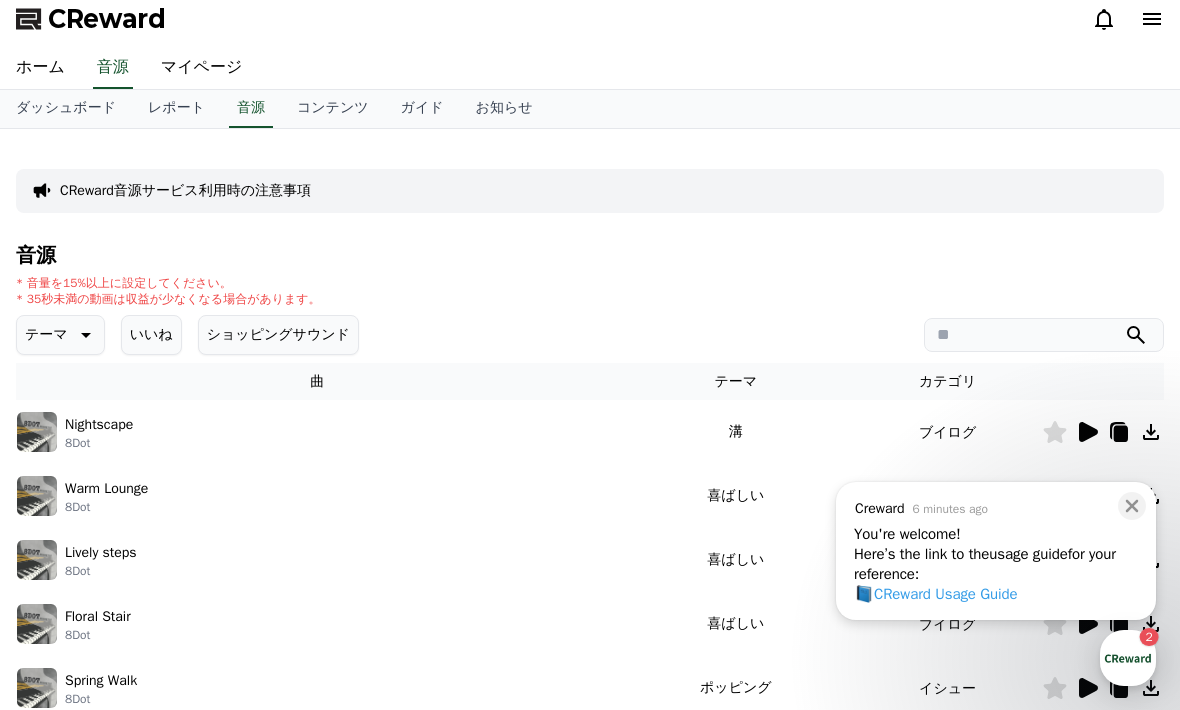 scroll, scrollTop: 0, scrollLeft: 0, axis: both 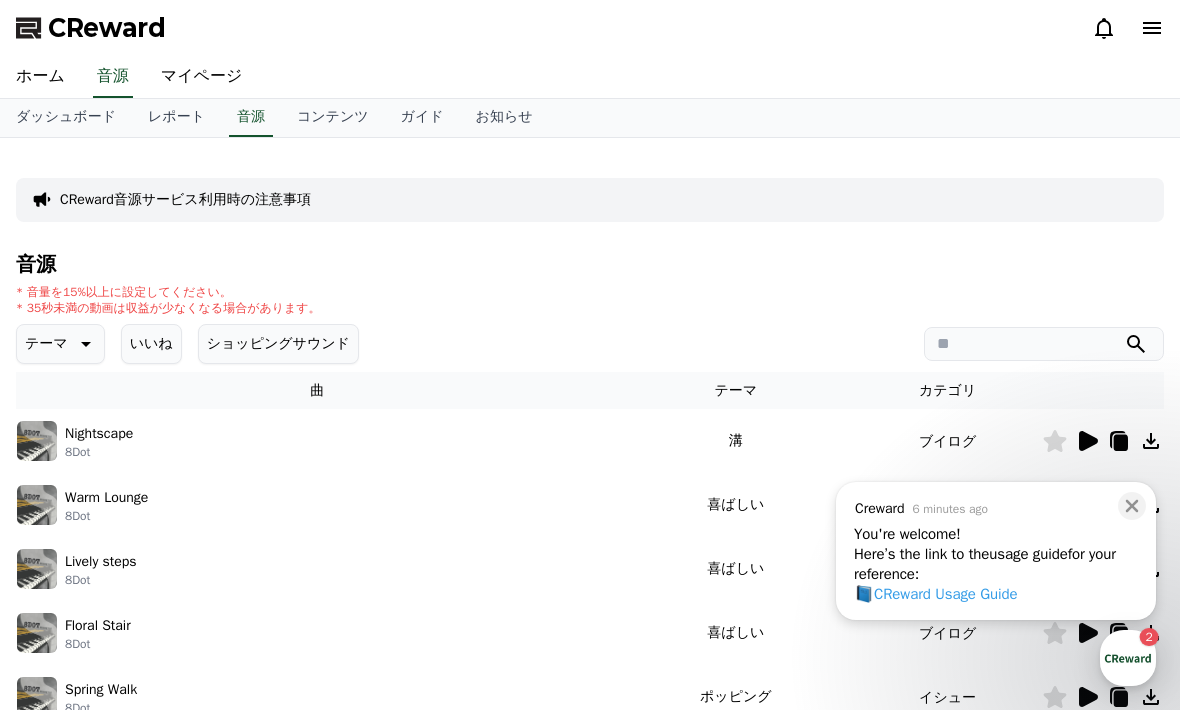 click on "コンテンツ" at bounding box center (333, 118) 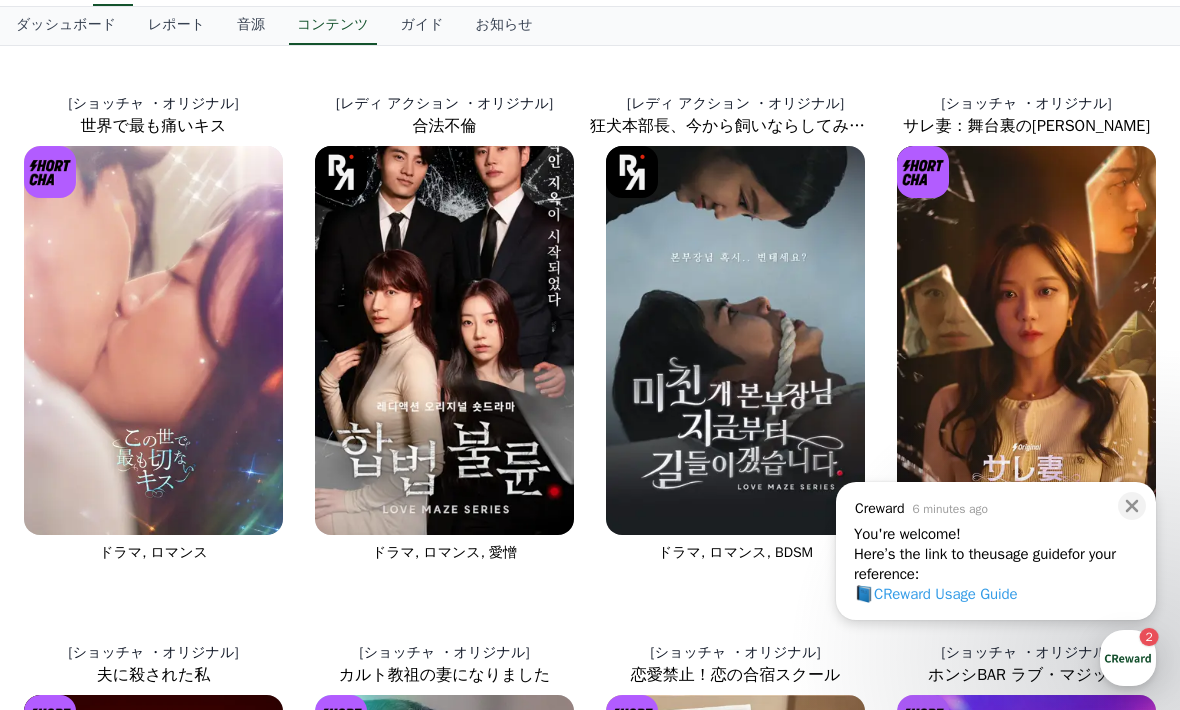 scroll, scrollTop: 0, scrollLeft: 0, axis: both 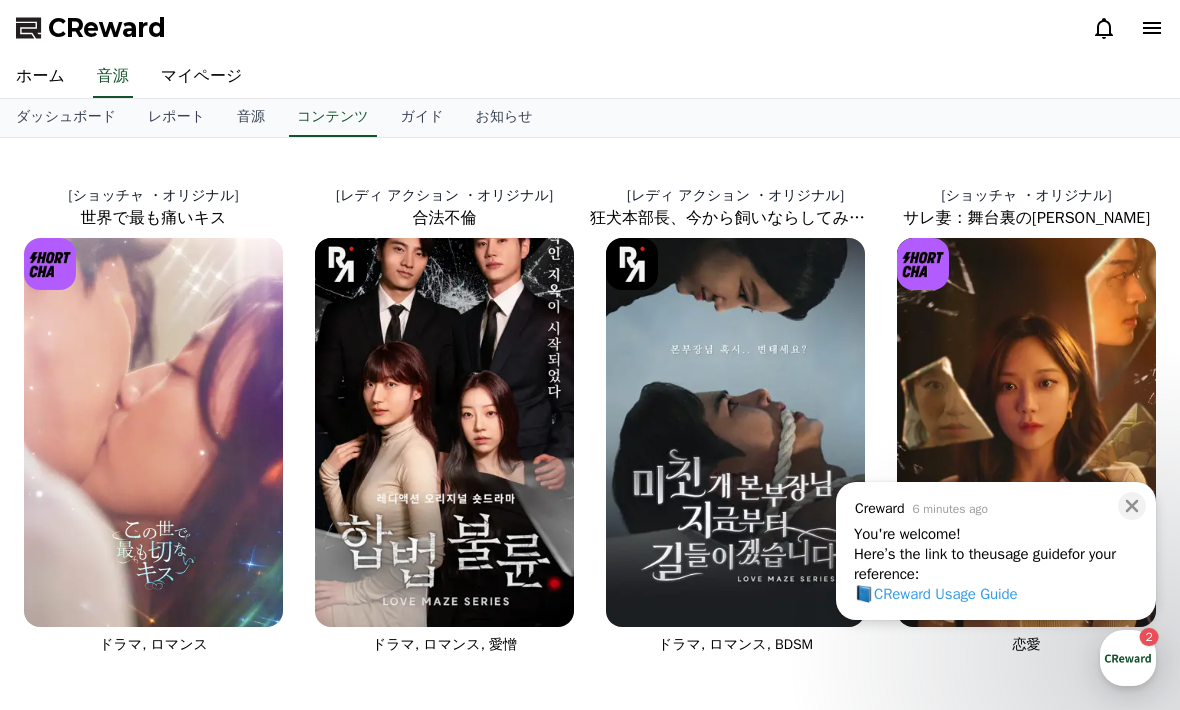 click on "ガイド" at bounding box center (422, 118) 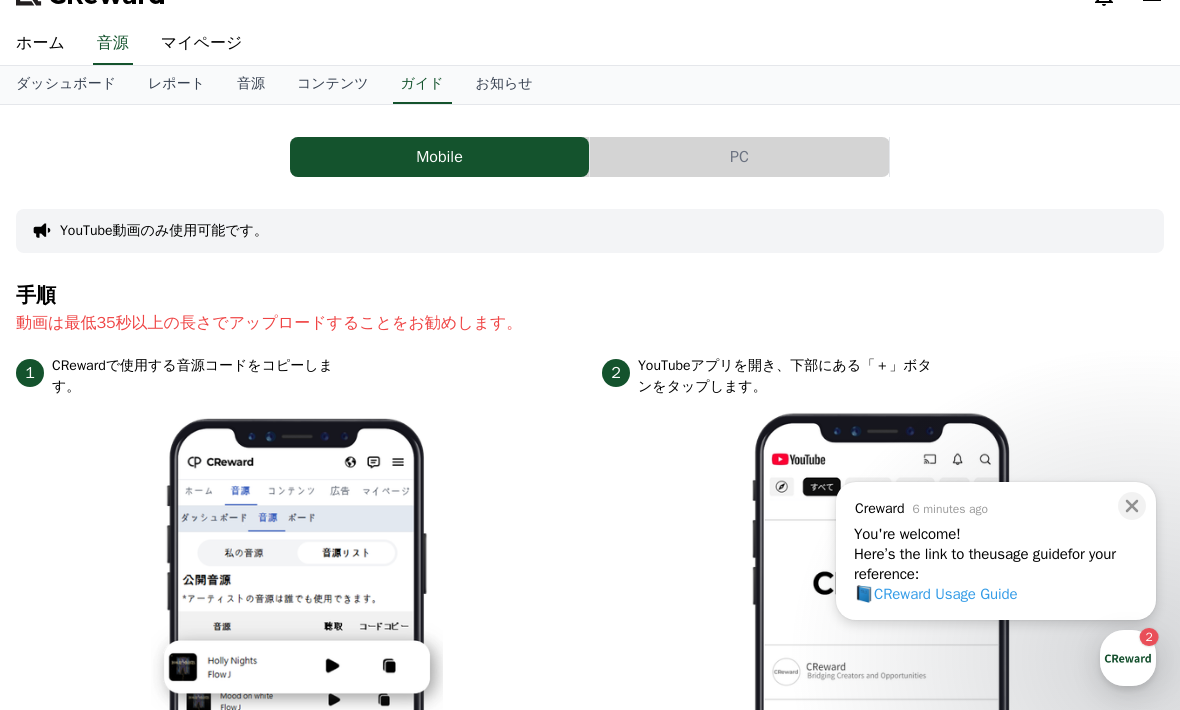 scroll, scrollTop: 0, scrollLeft: 0, axis: both 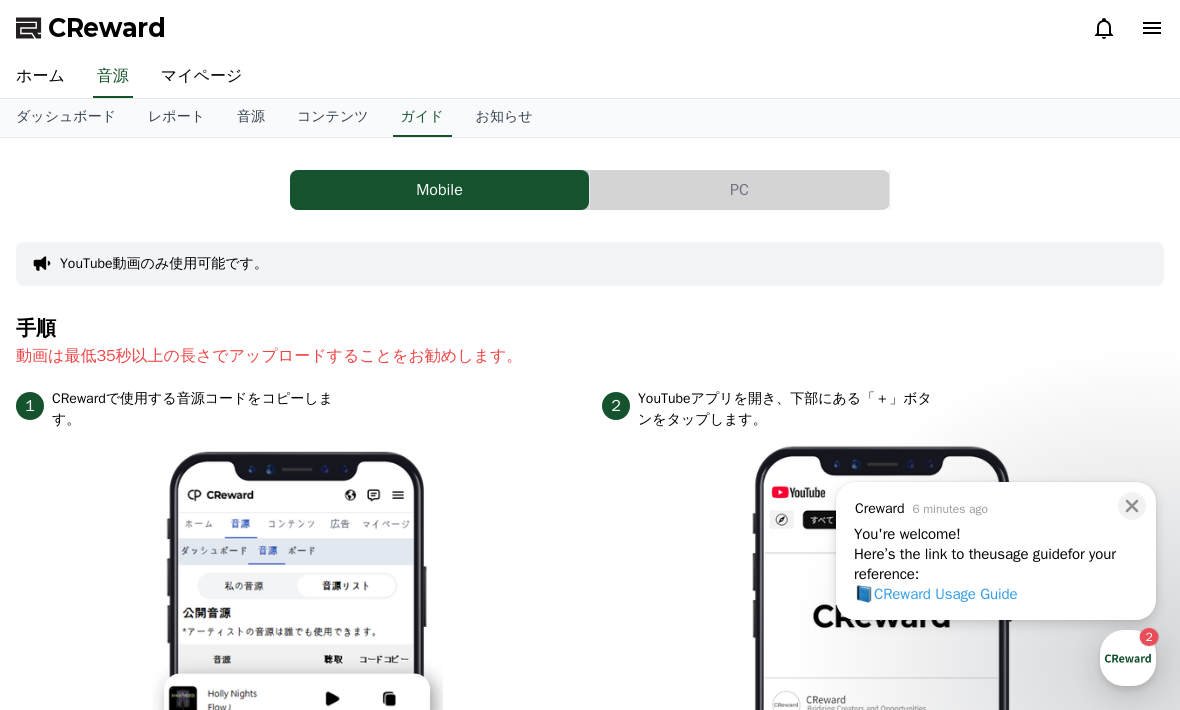 click on "PC" at bounding box center [739, 190] 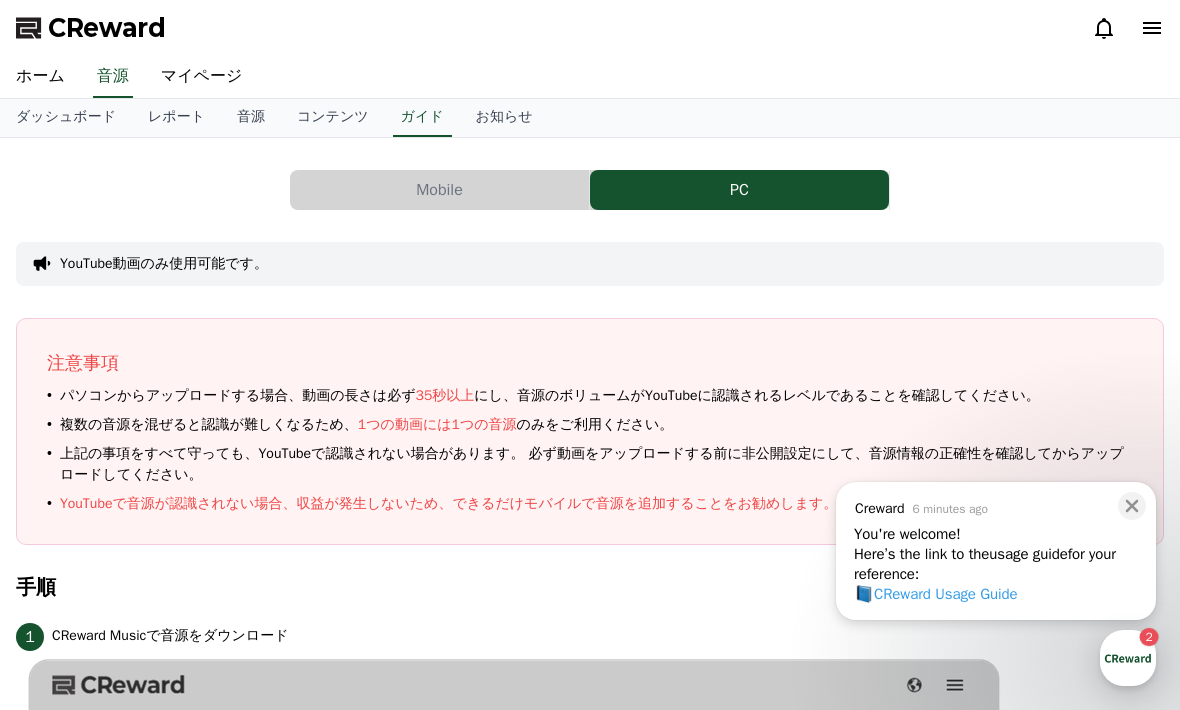 click on "PC" at bounding box center [739, 190] 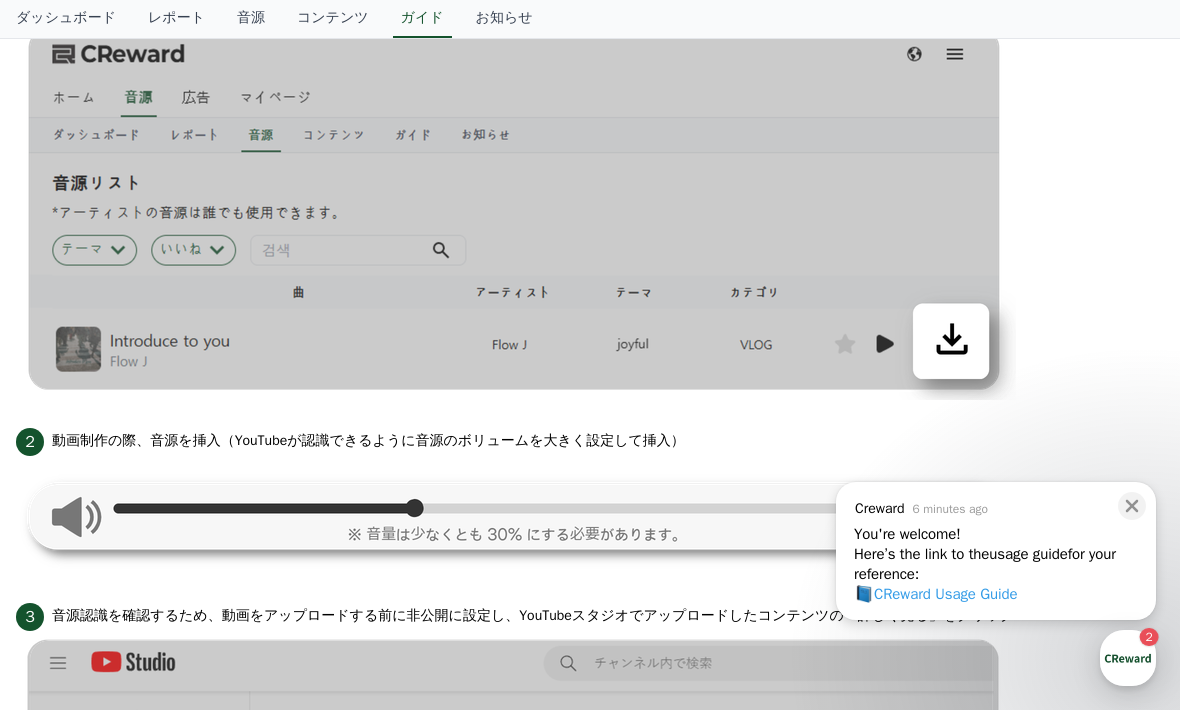 scroll, scrollTop: 583, scrollLeft: 0, axis: vertical 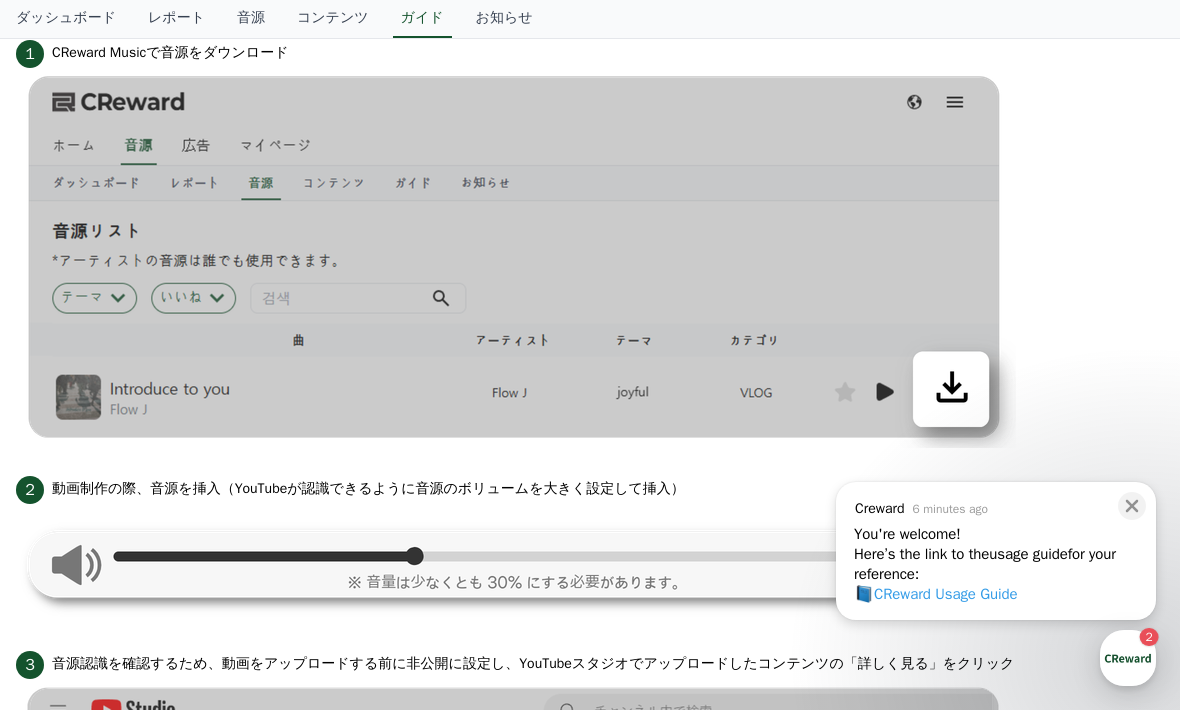 click on "ダッシュボード" at bounding box center [66, 19] 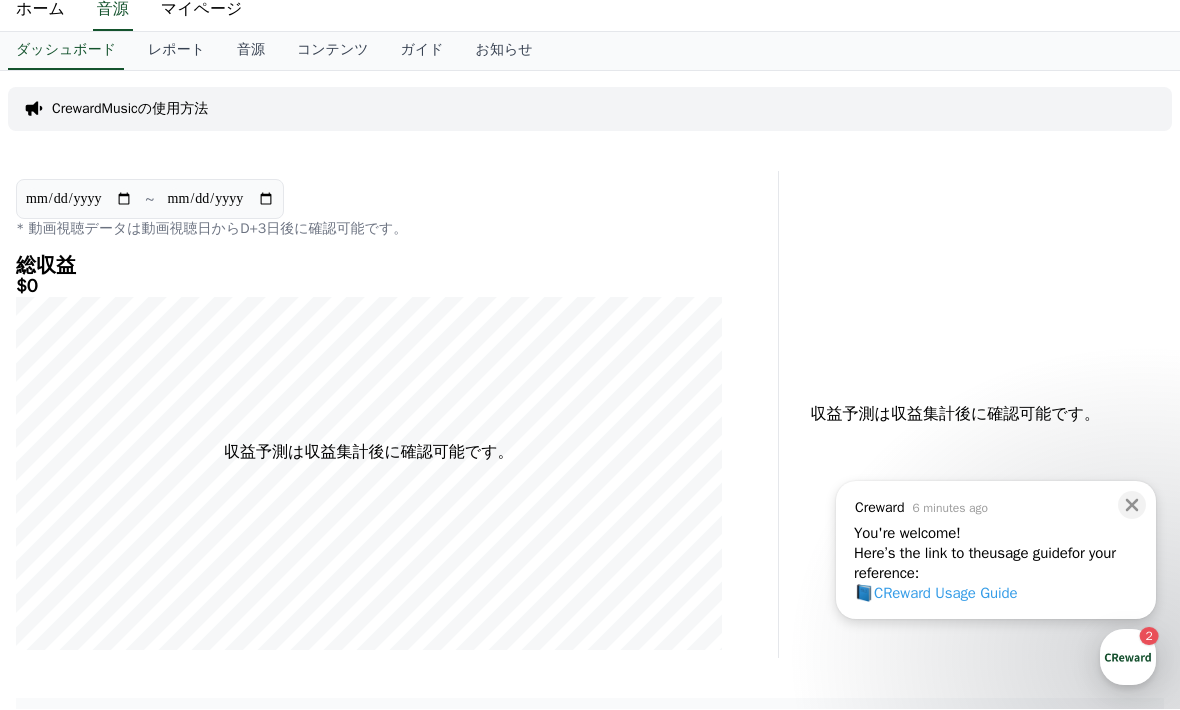 scroll, scrollTop: 67, scrollLeft: 0, axis: vertical 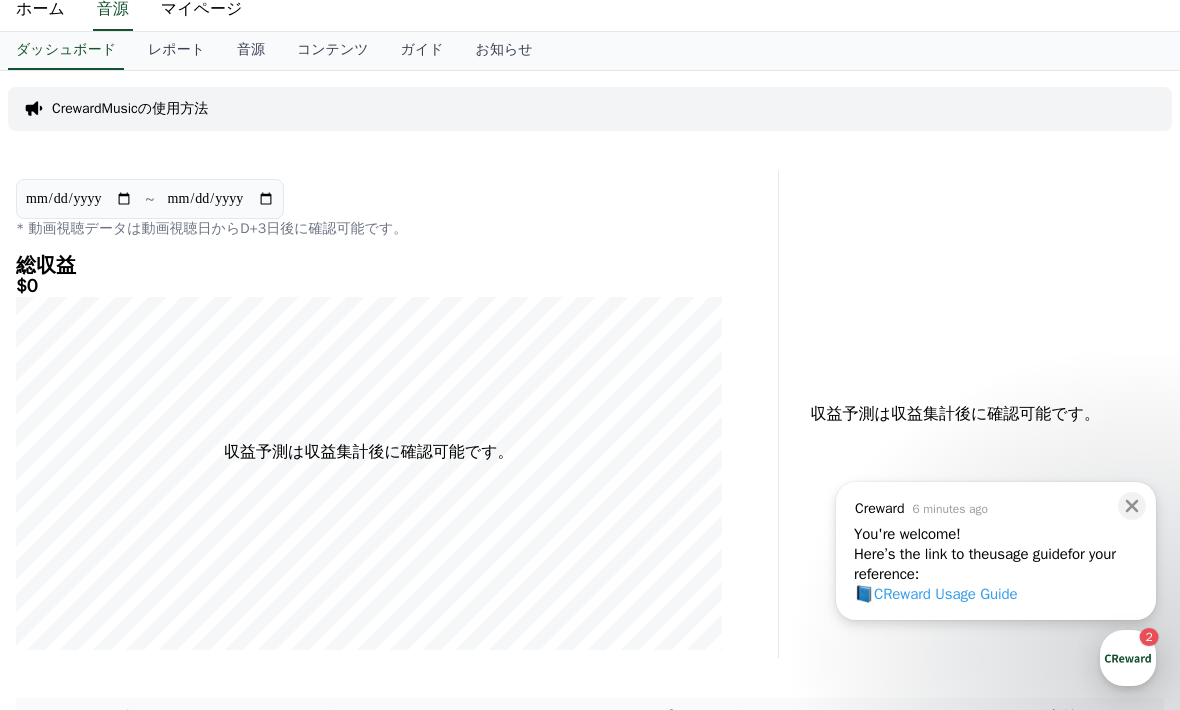 click on "音源" at bounding box center [113, 10] 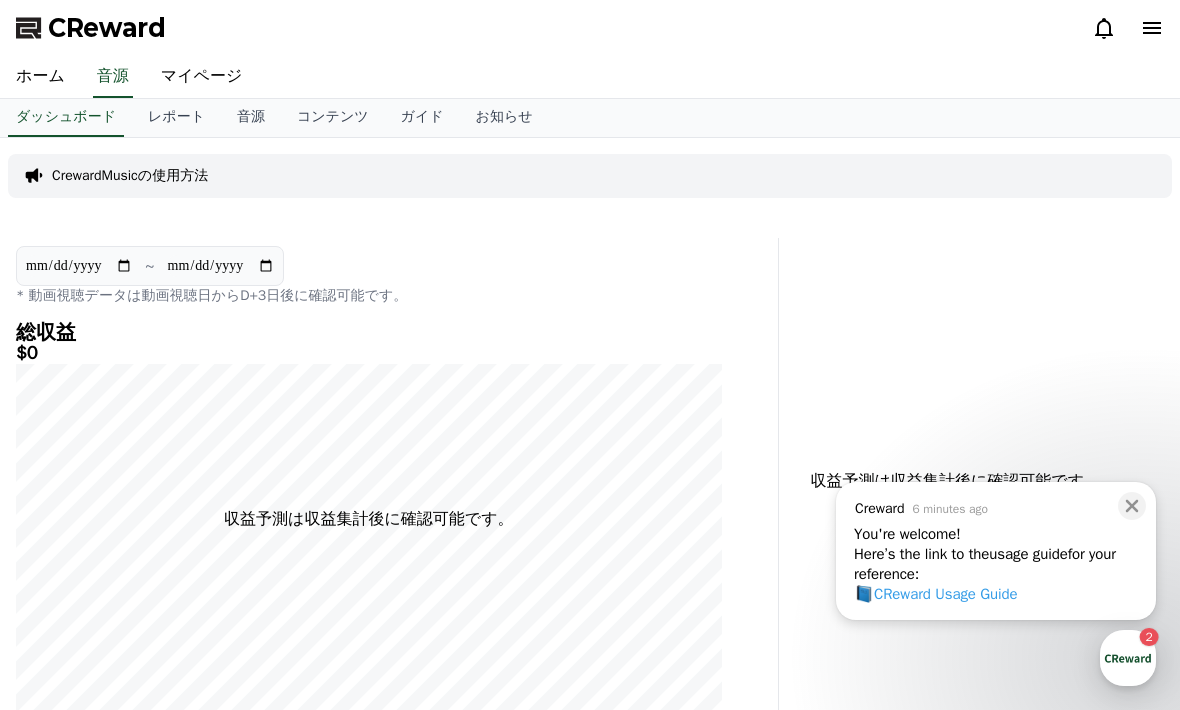 click on "音源" at bounding box center [251, 118] 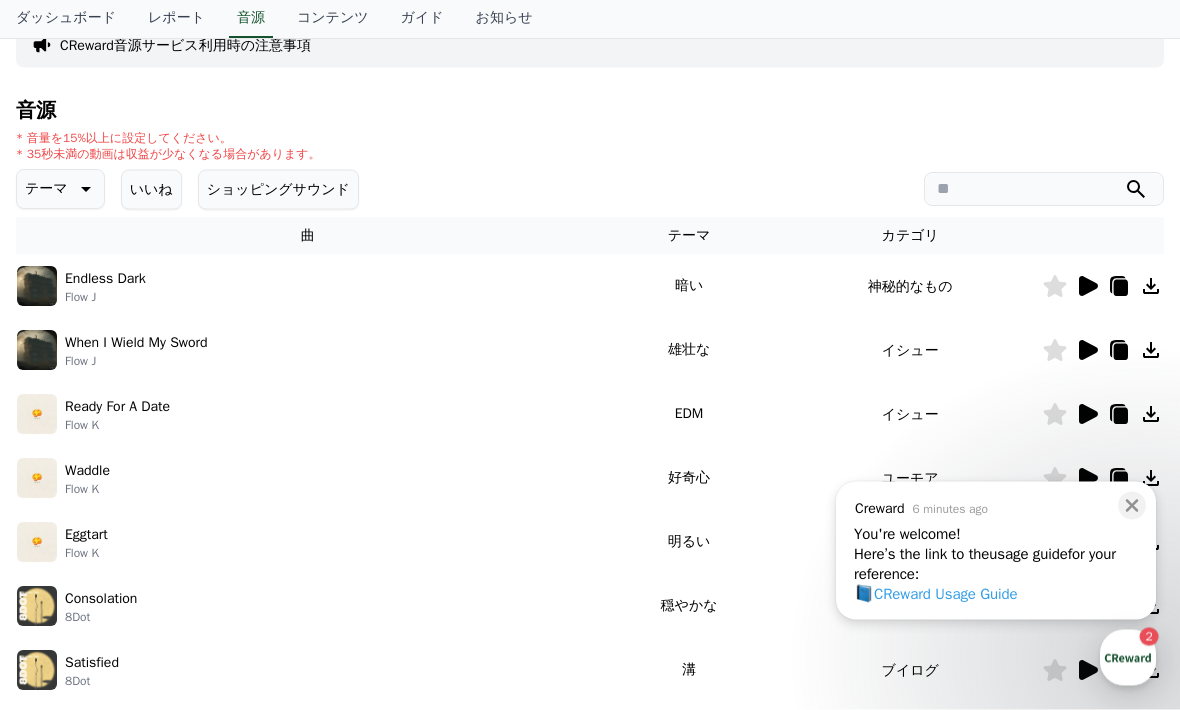 scroll, scrollTop: 167, scrollLeft: 0, axis: vertical 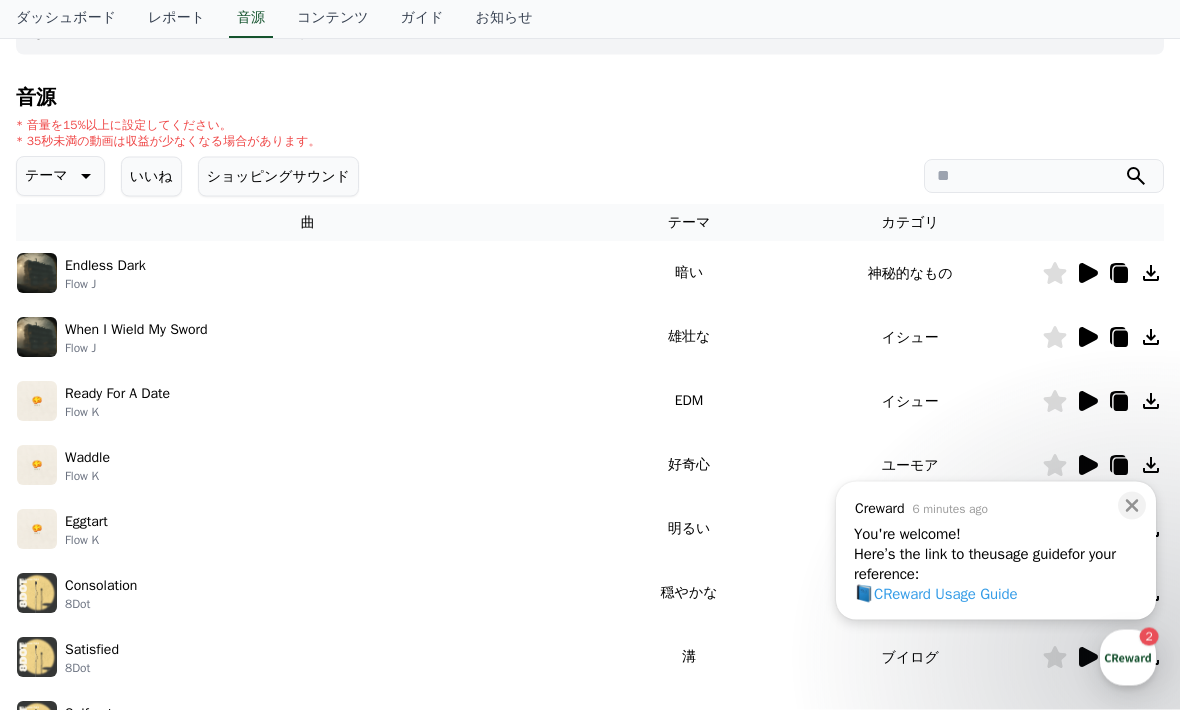 click at bounding box center [37, 530] 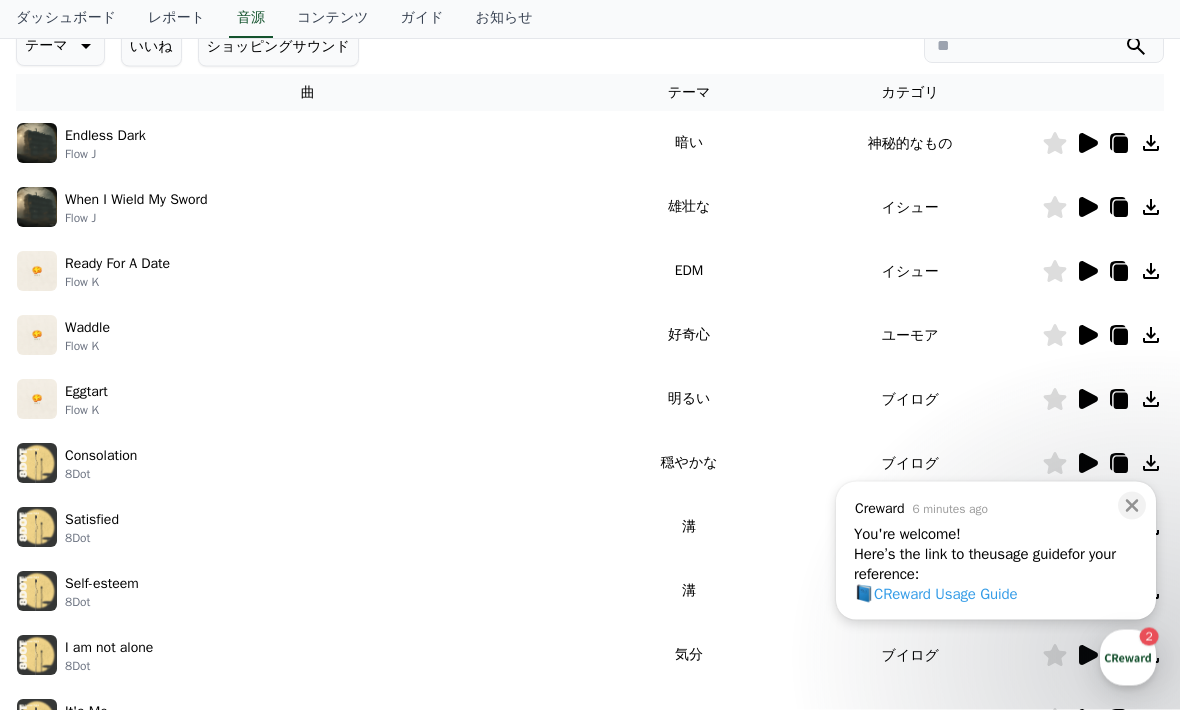 scroll, scrollTop: 301, scrollLeft: 0, axis: vertical 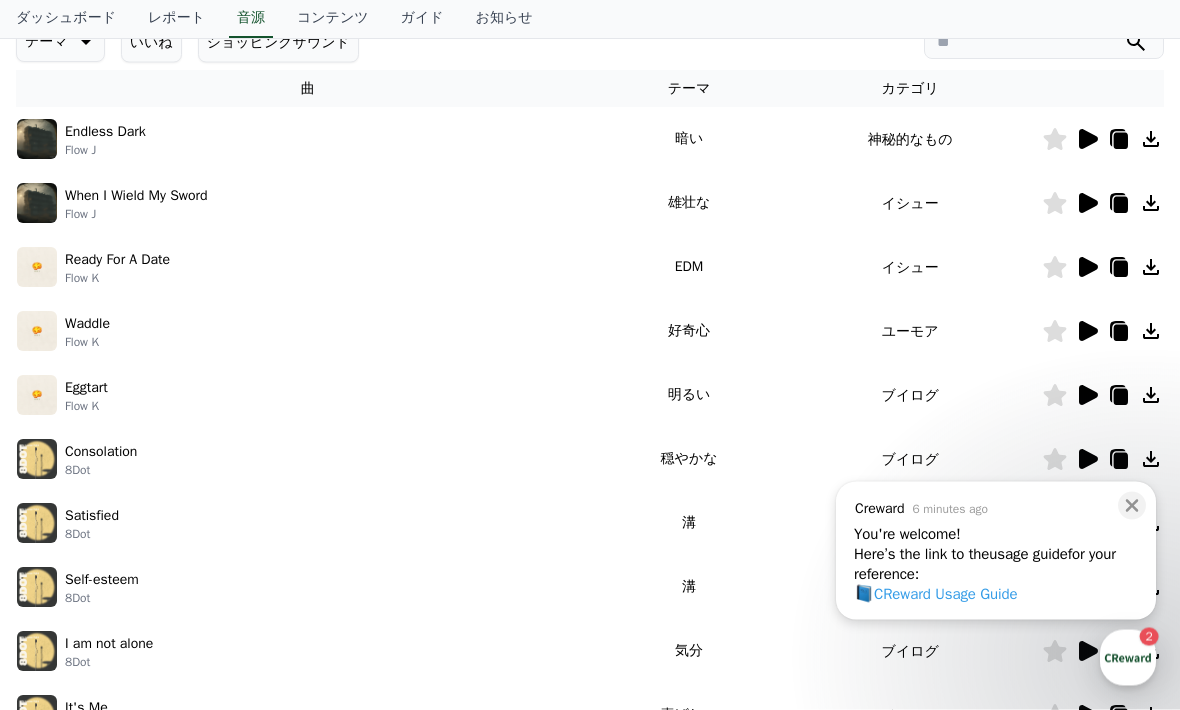 click 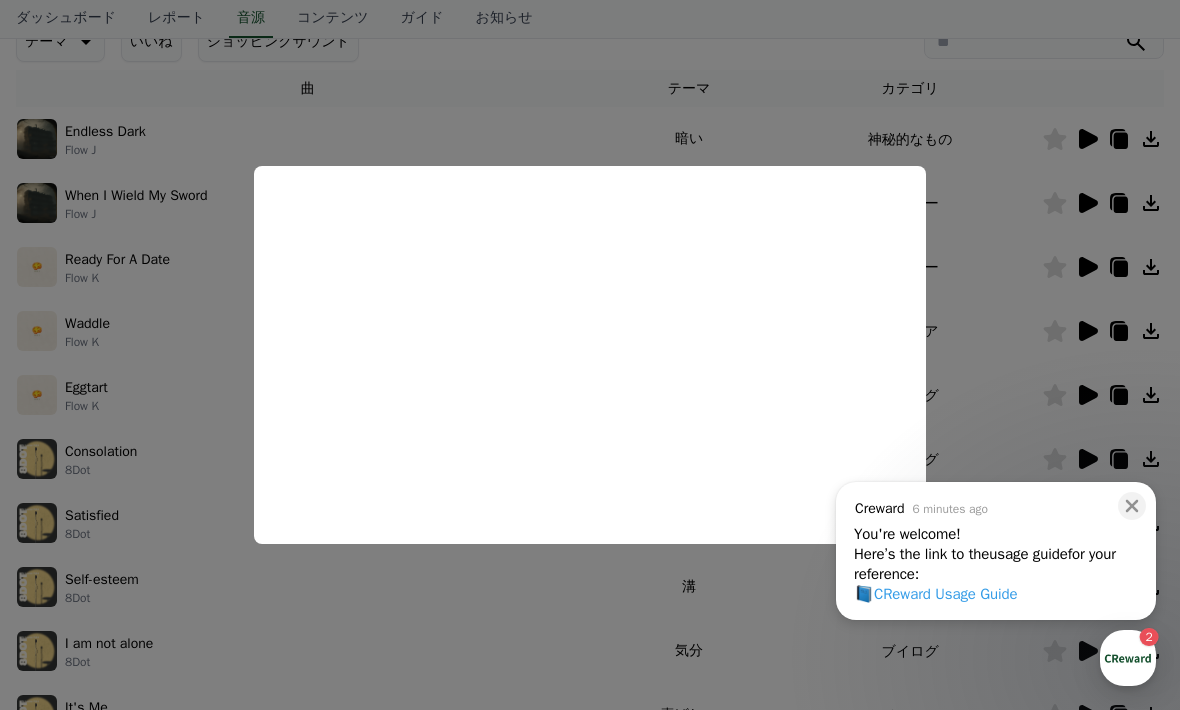 click at bounding box center [590, 355] 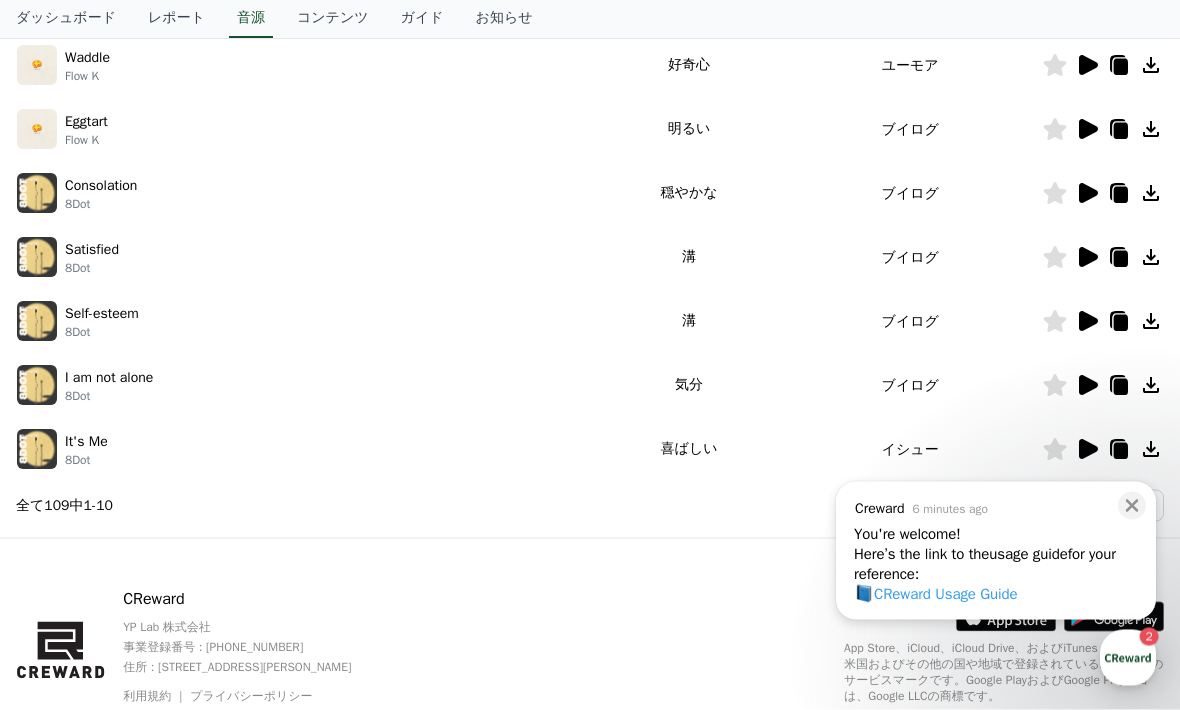 scroll, scrollTop: 578, scrollLeft: 0, axis: vertical 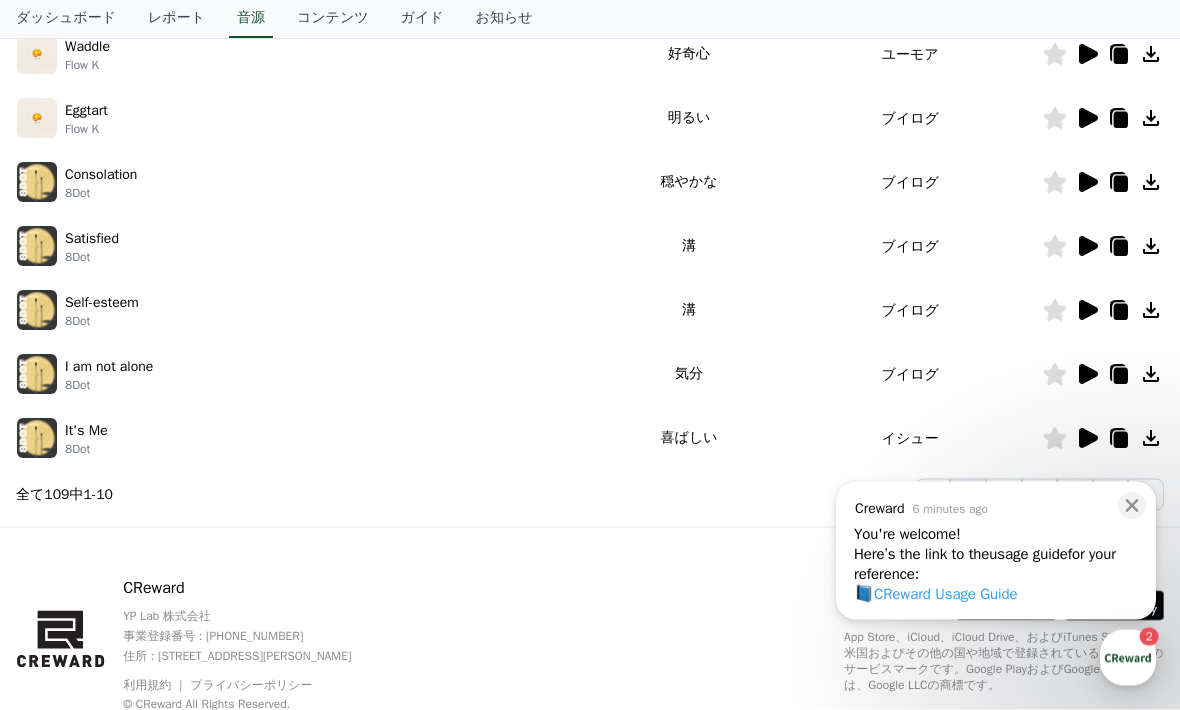 click 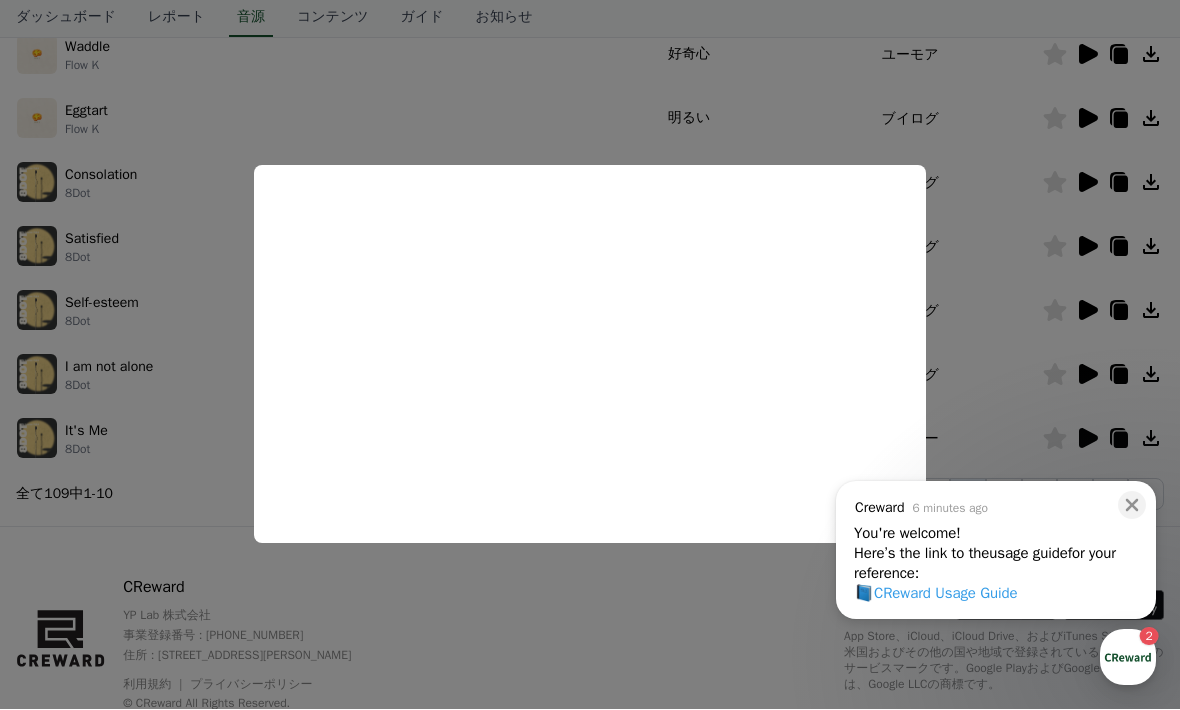 click at bounding box center (590, 355) 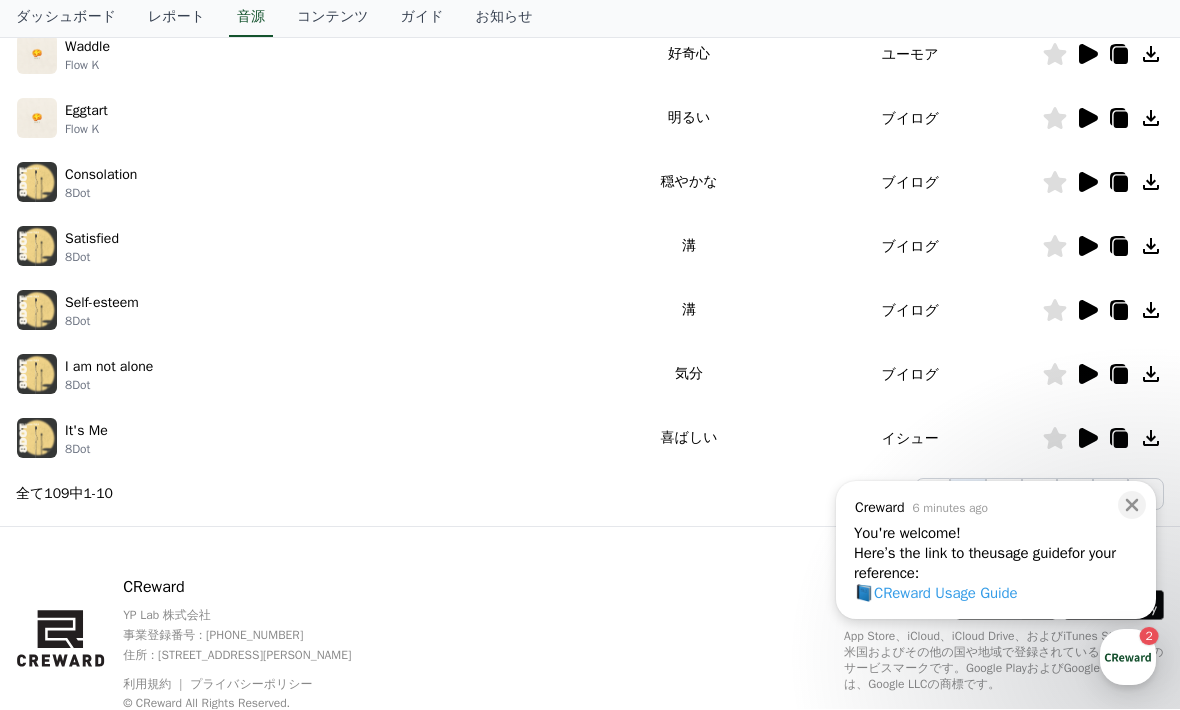 click on "2" 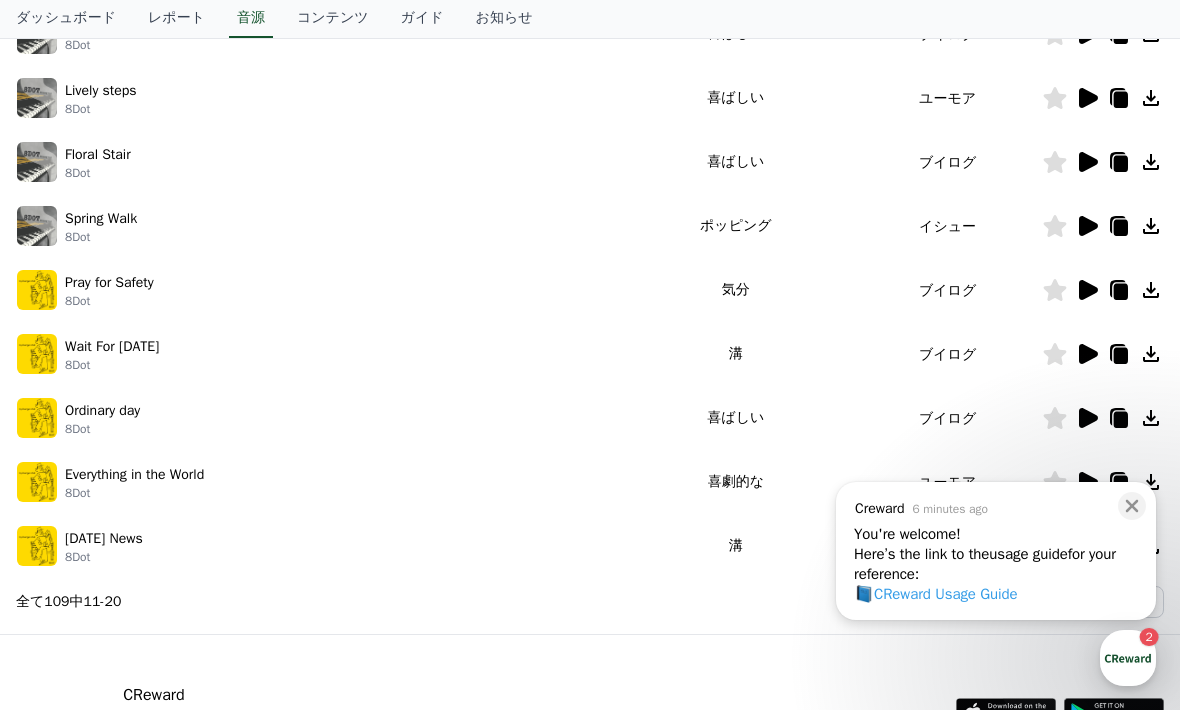 scroll, scrollTop: 476, scrollLeft: 0, axis: vertical 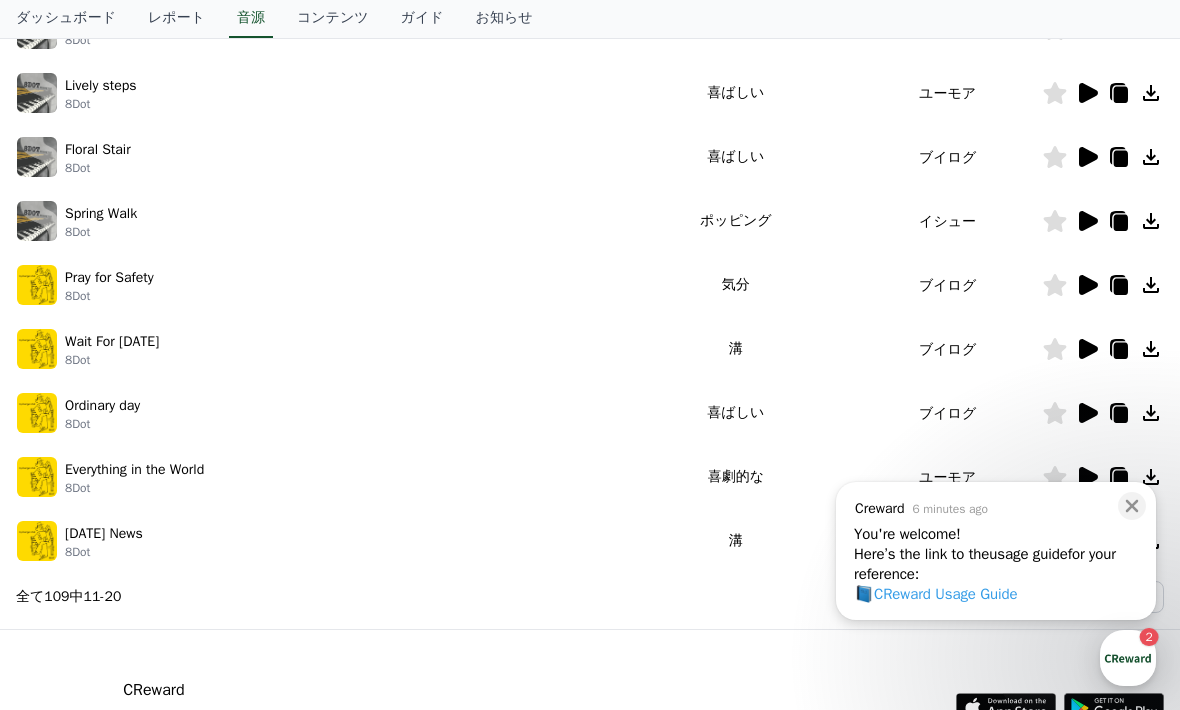 click 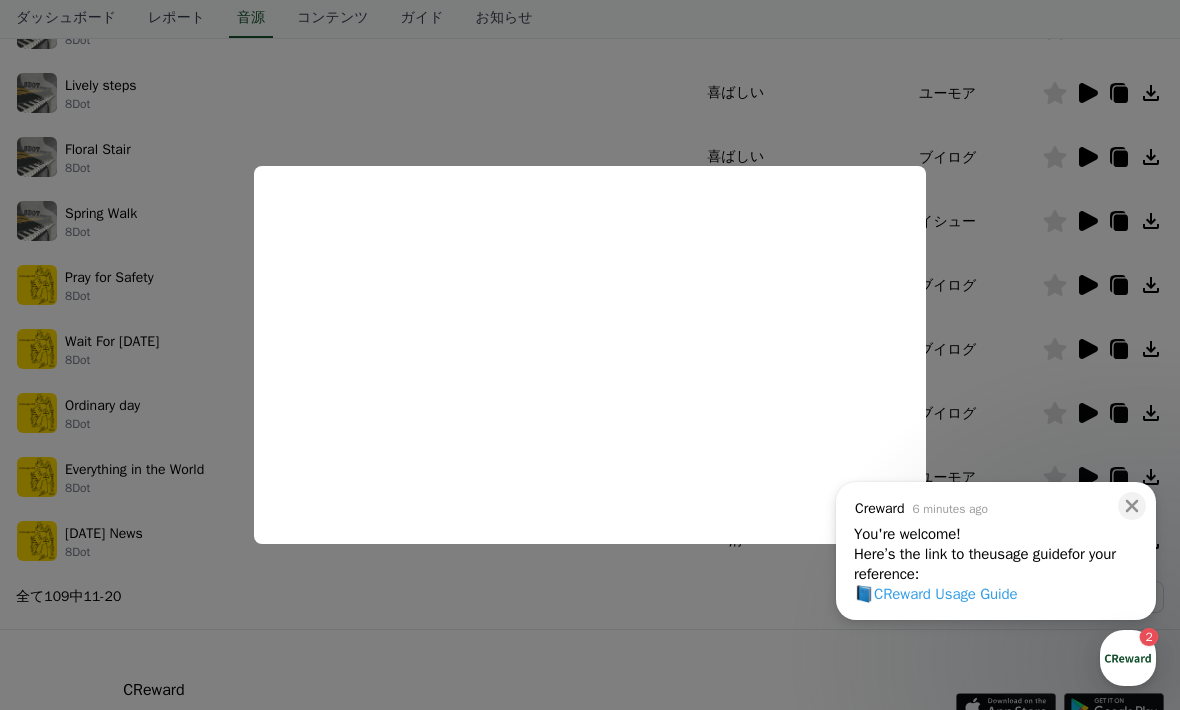 click at bounding box center [590, 355] 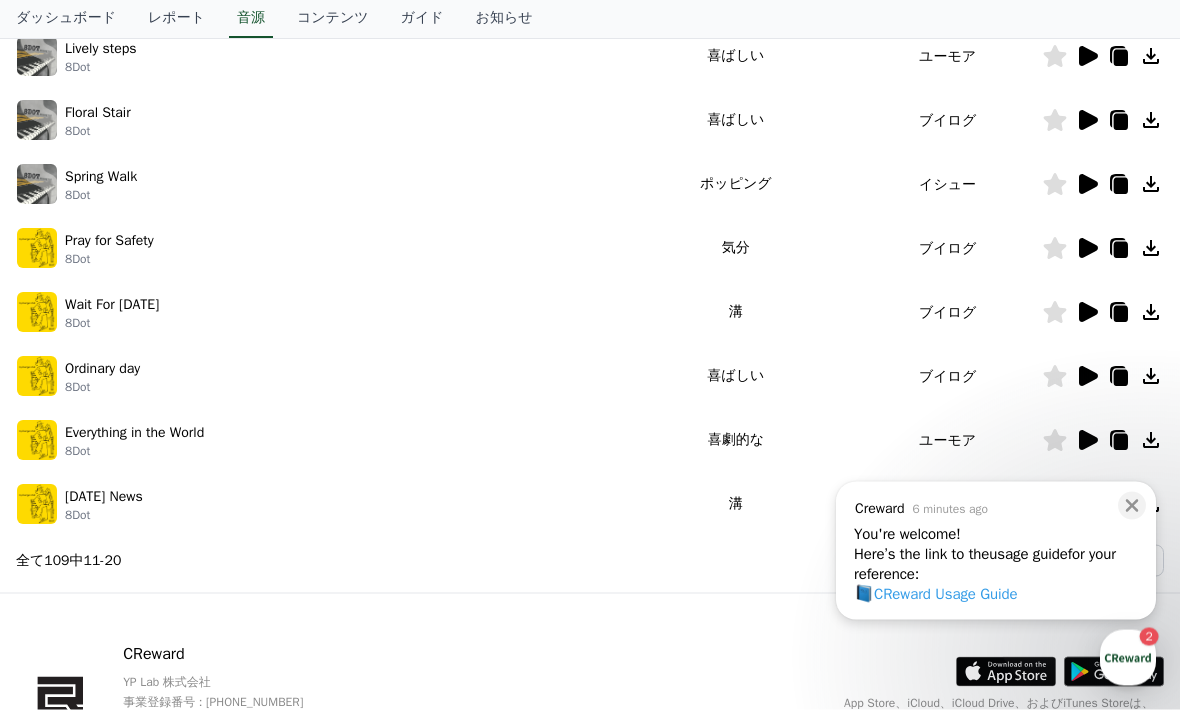 scroll, scrollTop: 578, scrollLeft: 0, axis: vertical 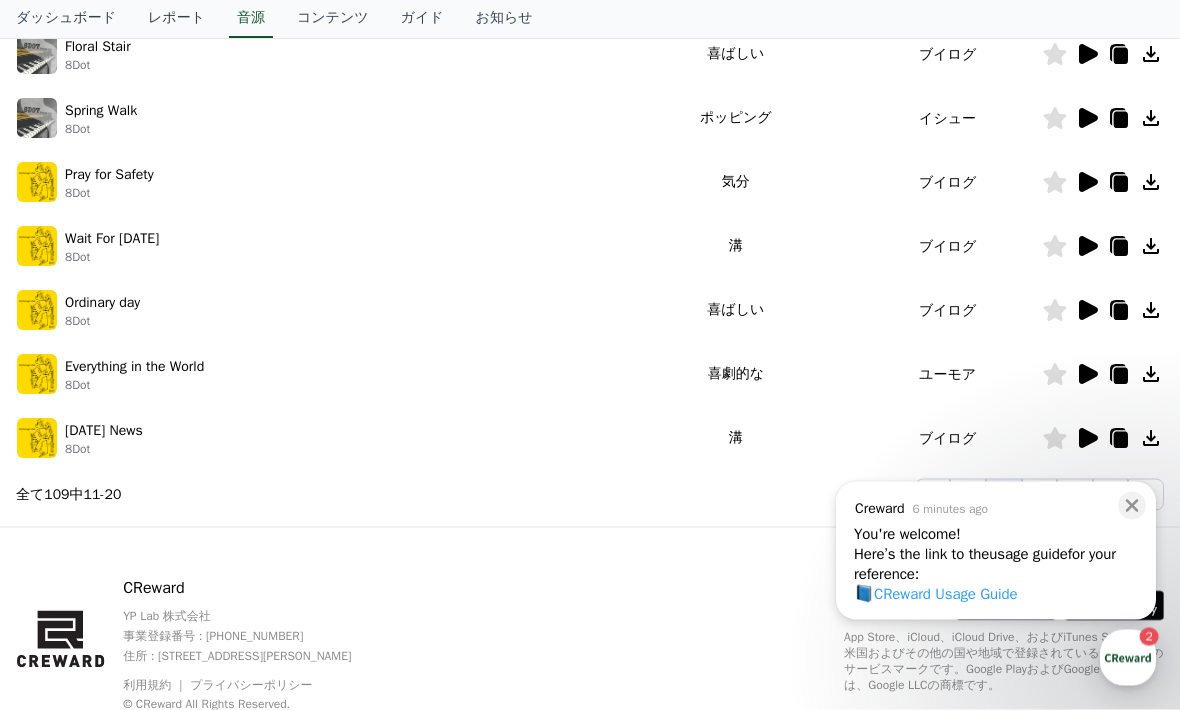 click on "3" 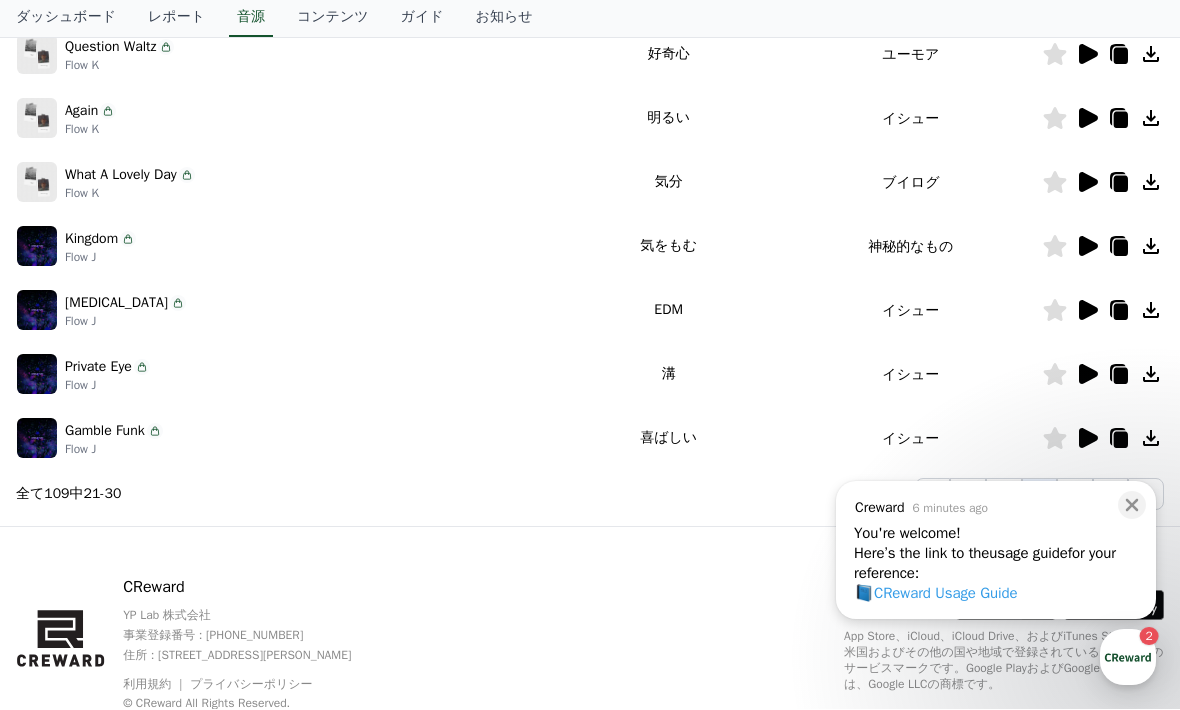 click on "4" 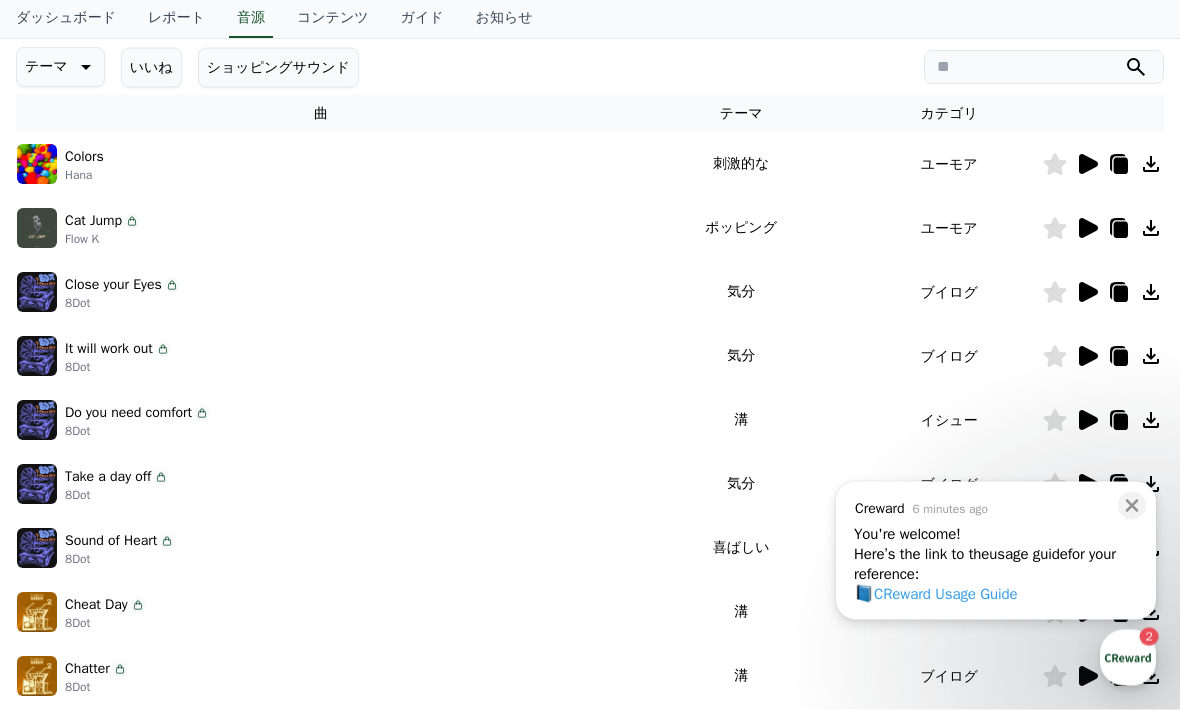 scroll, scrollTop: 277, scrollLeft: 0, axis: vertical 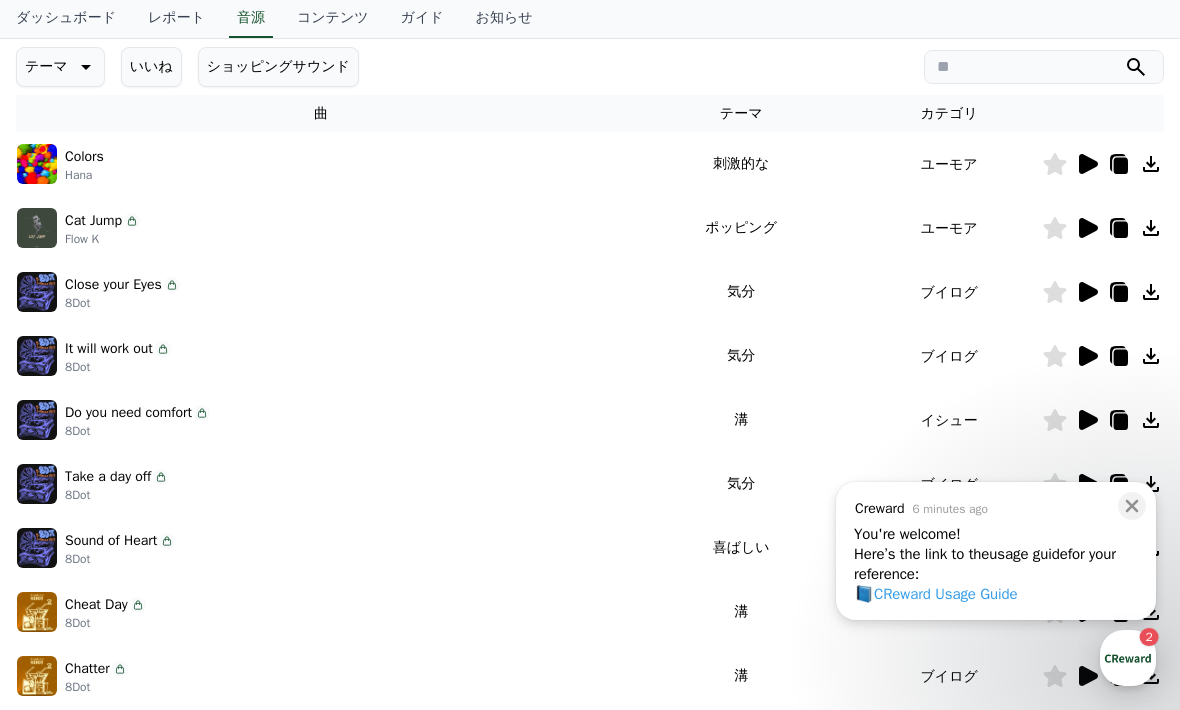 click 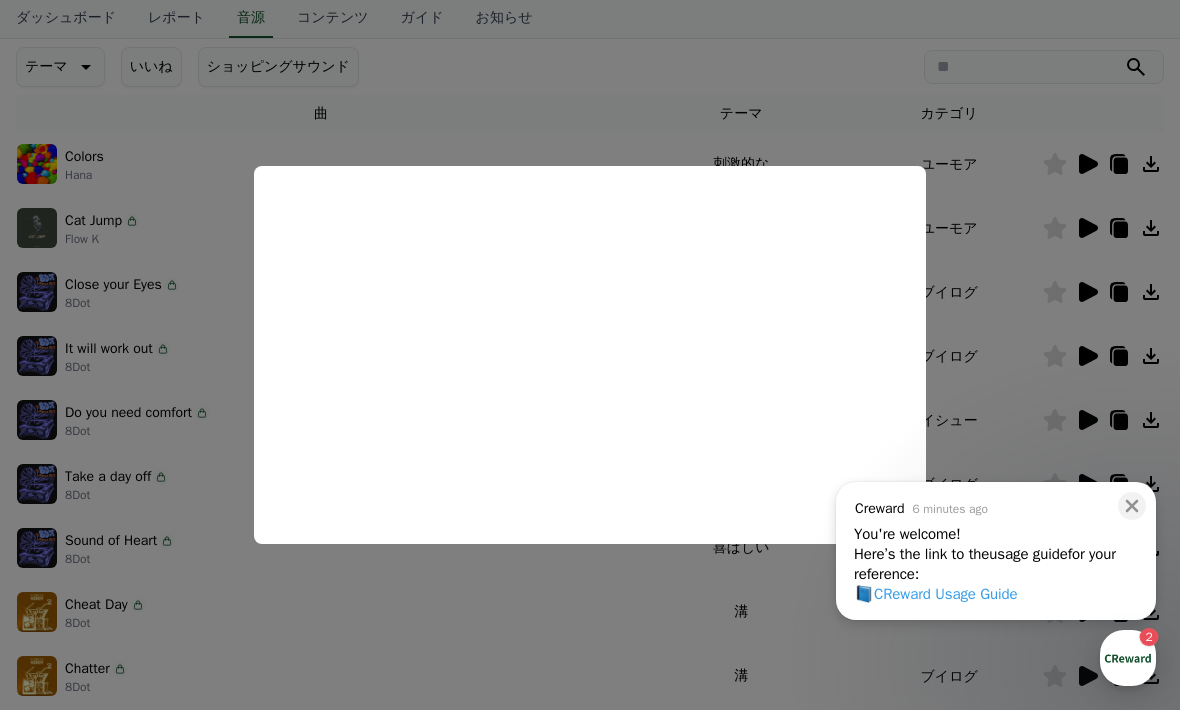 click at bounding box center (590, 355) 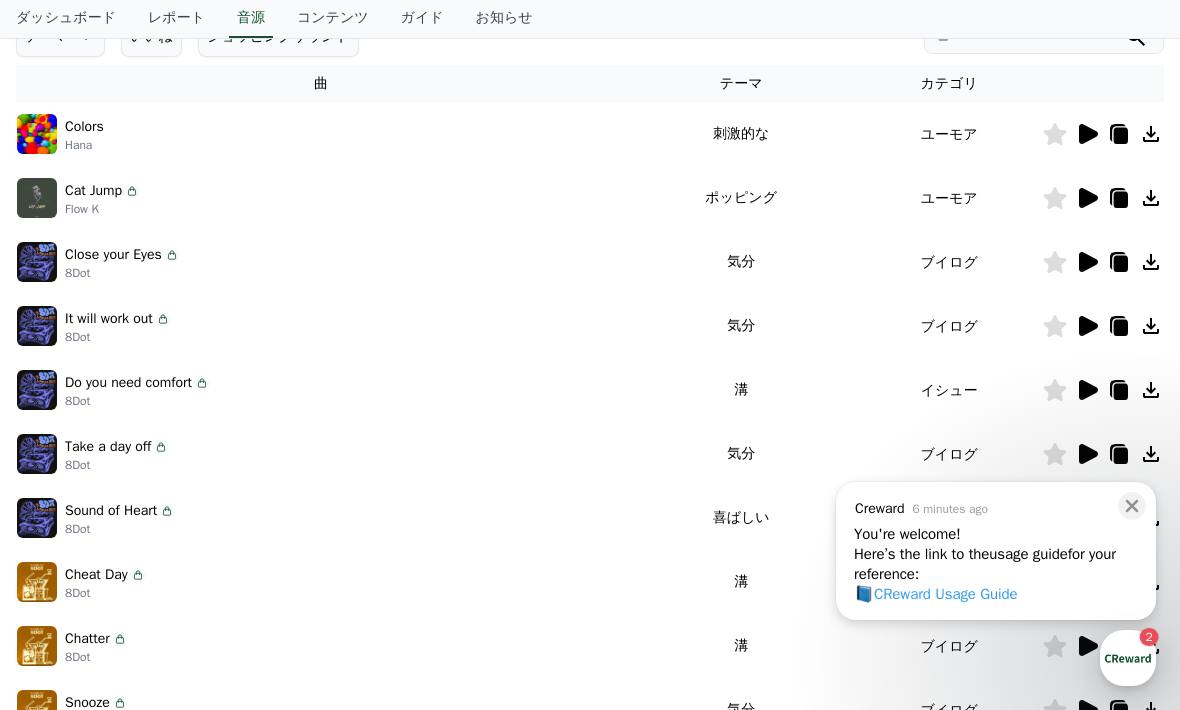 scroll, scrollTop: 306, scrollLeft: 0, axis: vertical 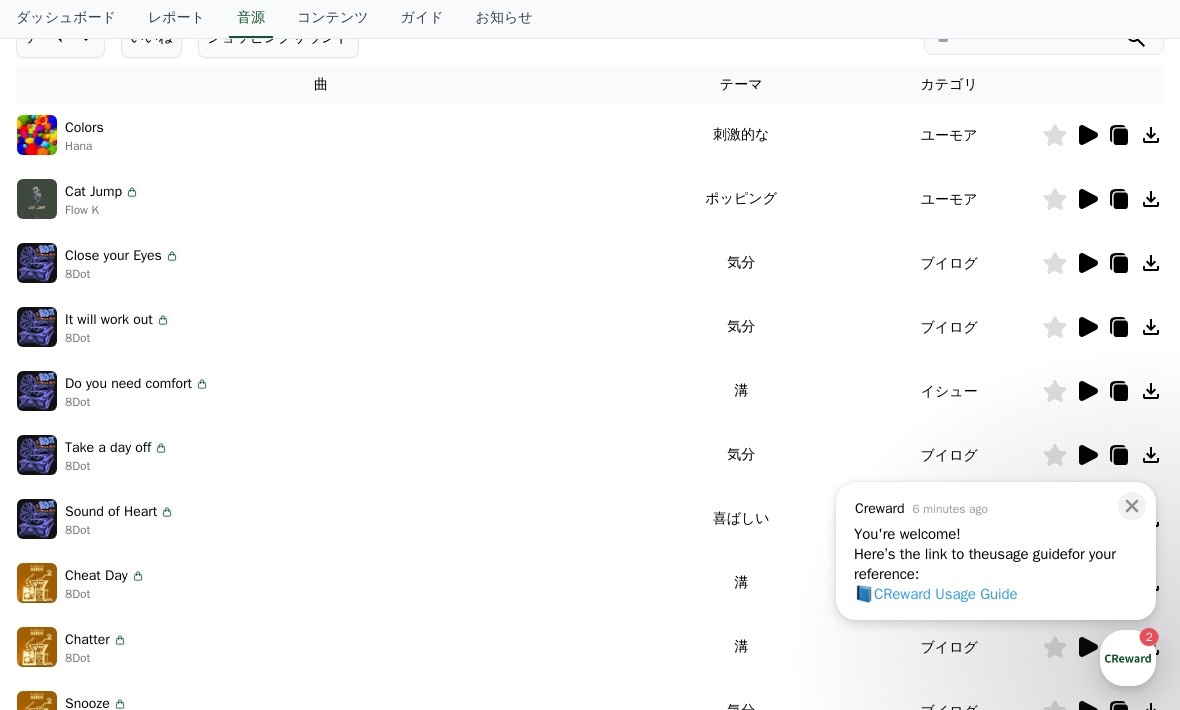 click 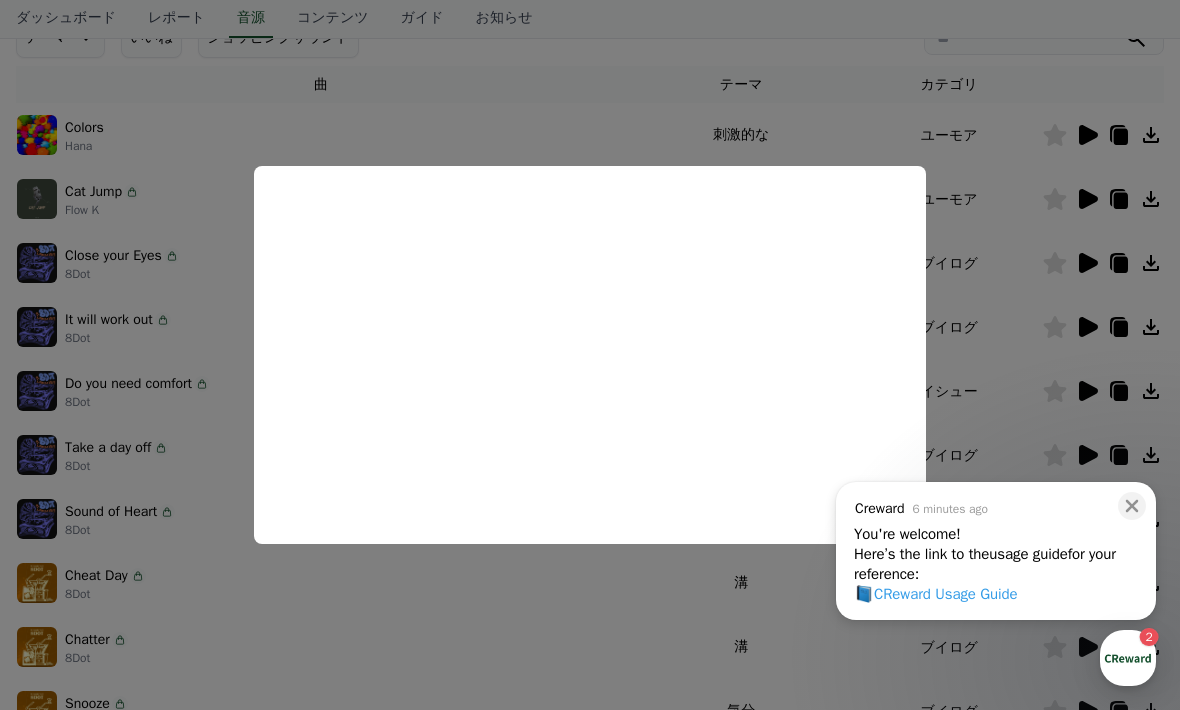 click at bounding box center (590, 355) 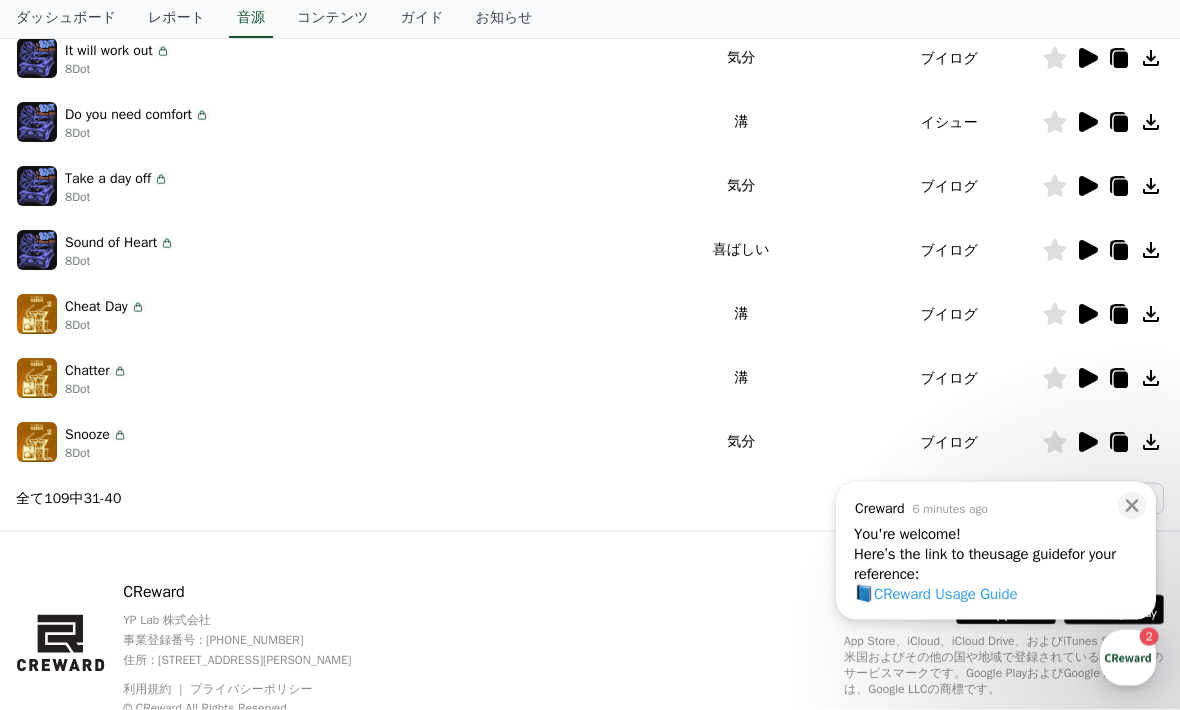 scroll, scrollTop: 578, scrollLeft: 0, axis: vertical 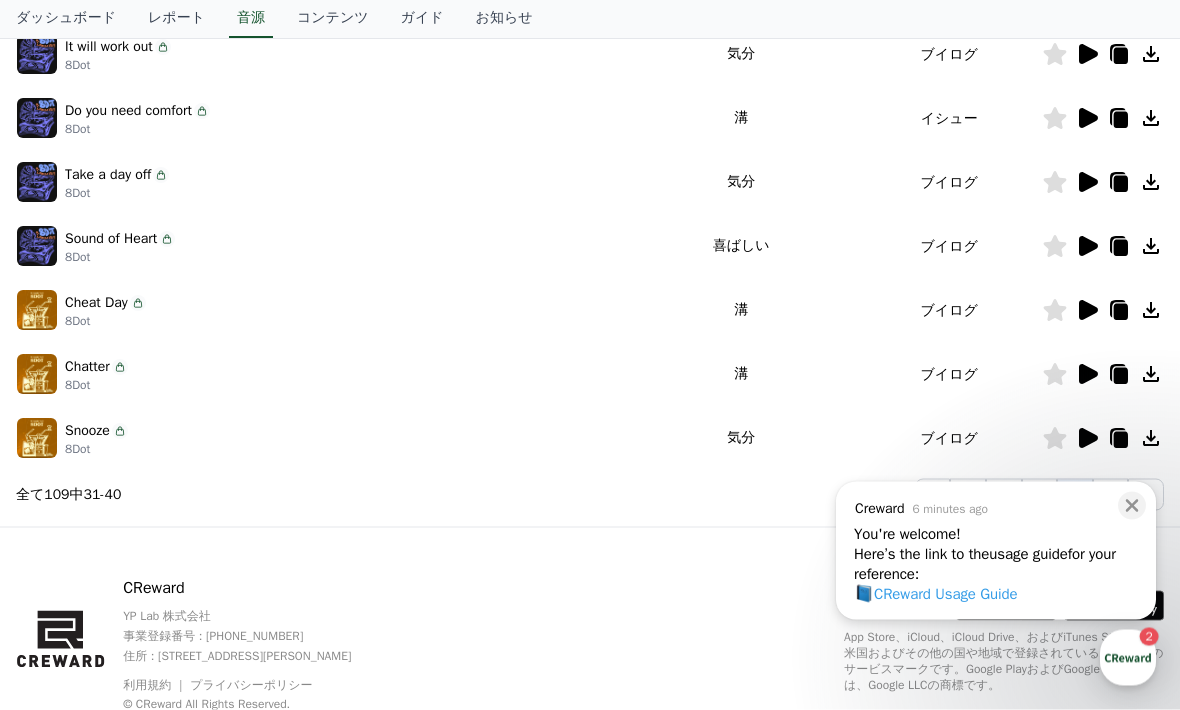 click on "5" 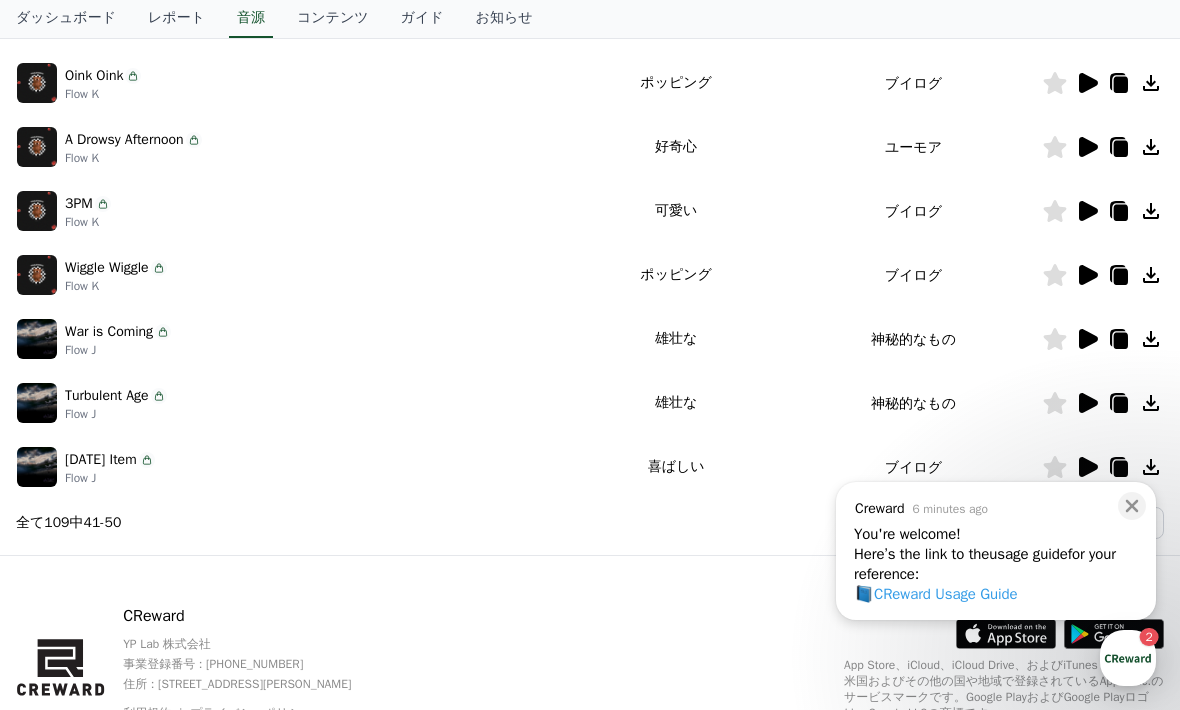 scroll, scrollTop: 578, scrollLeft: 0, axis: vertical 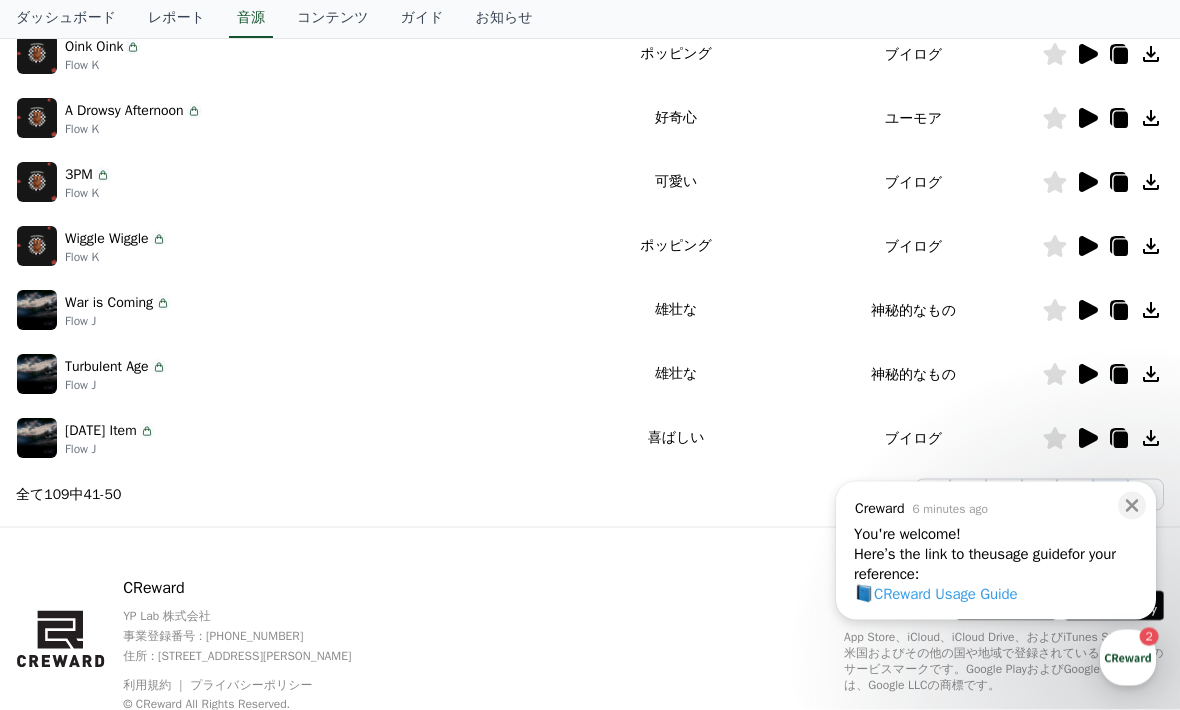 click 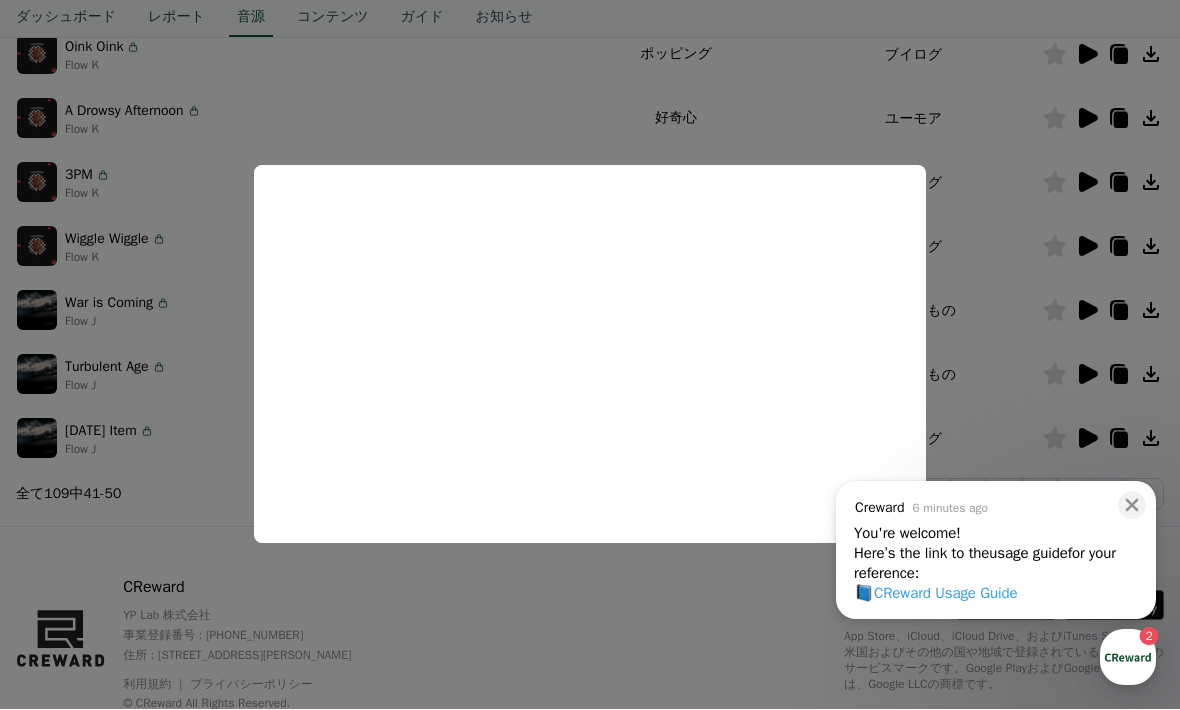 click at bounding box center (590, 355) 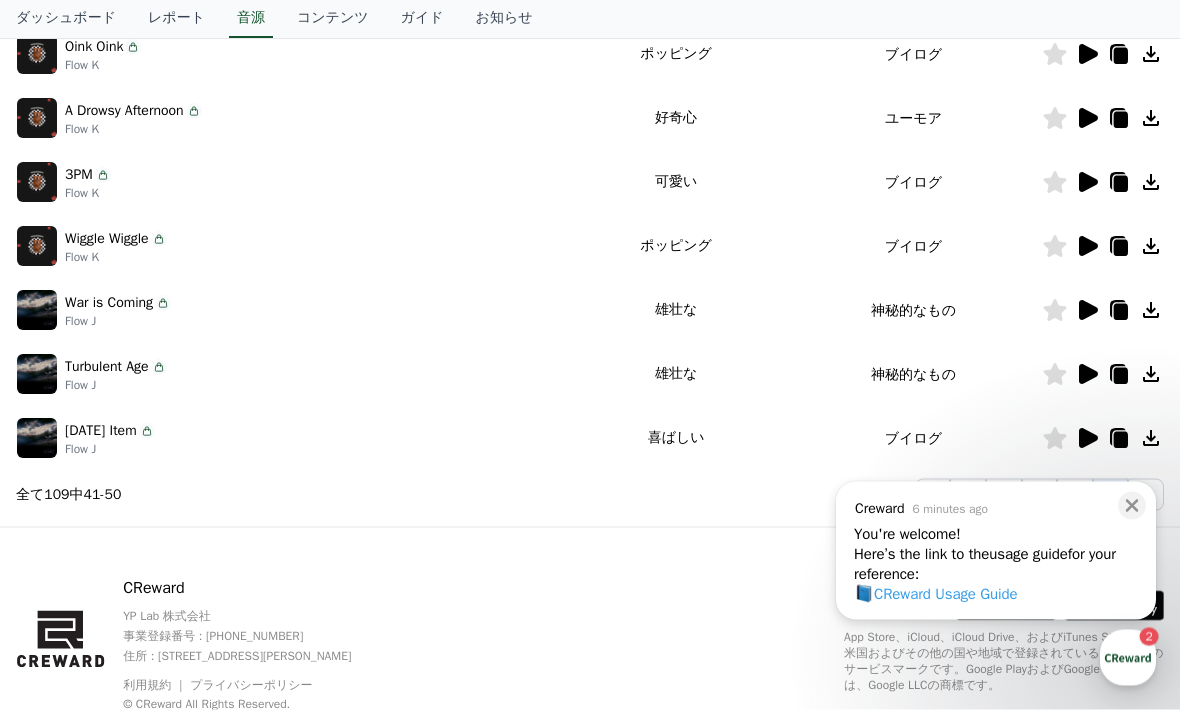 scroll, scrollTop: 578, scrollLeft: 0, axis: vertical 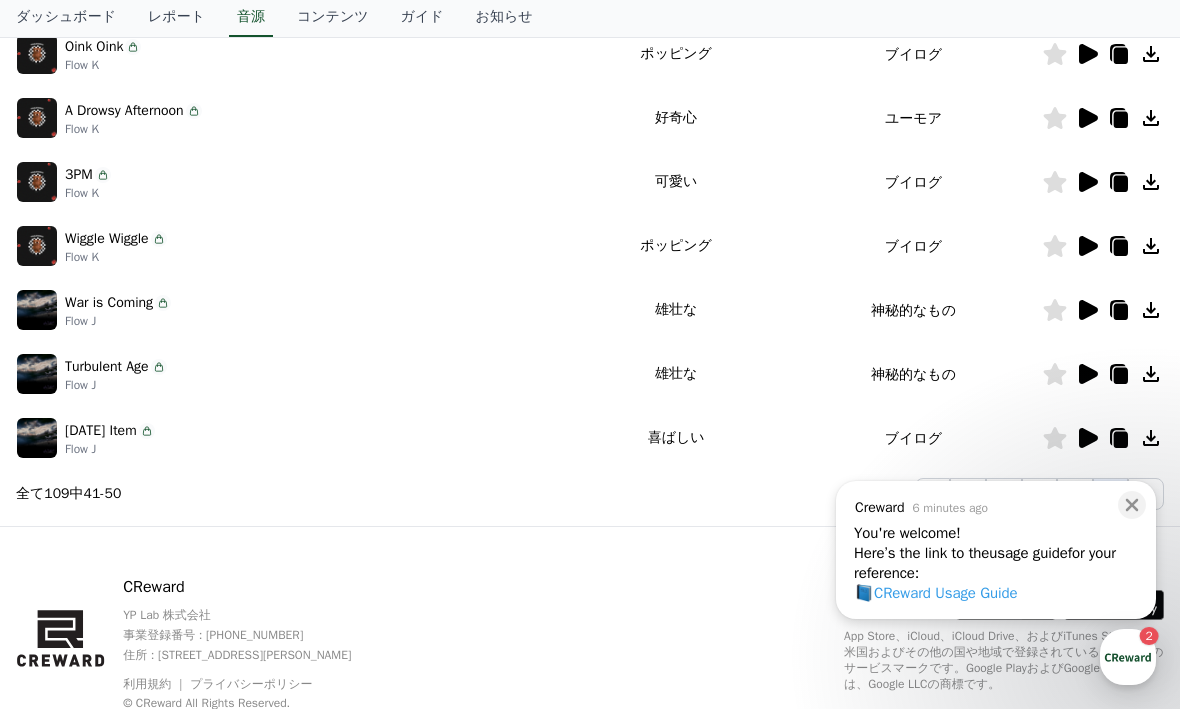 click on ">" 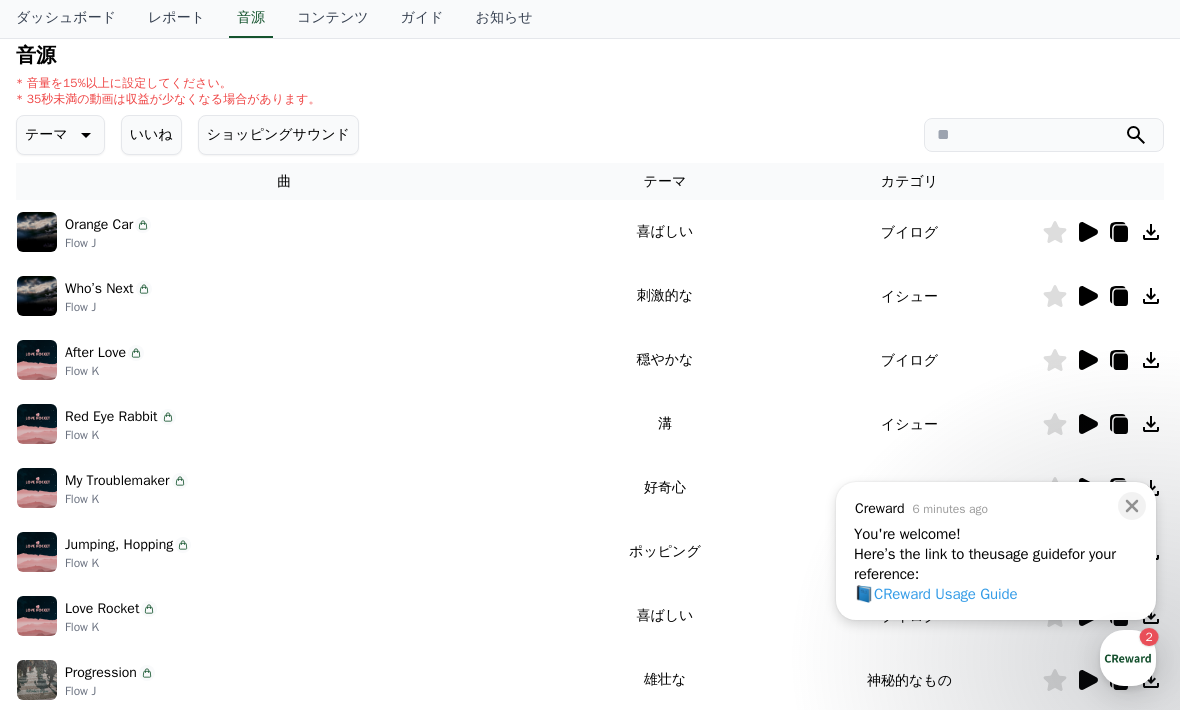 scroll, scrollTop: 207, scrollLeft: 0, axis: vertical 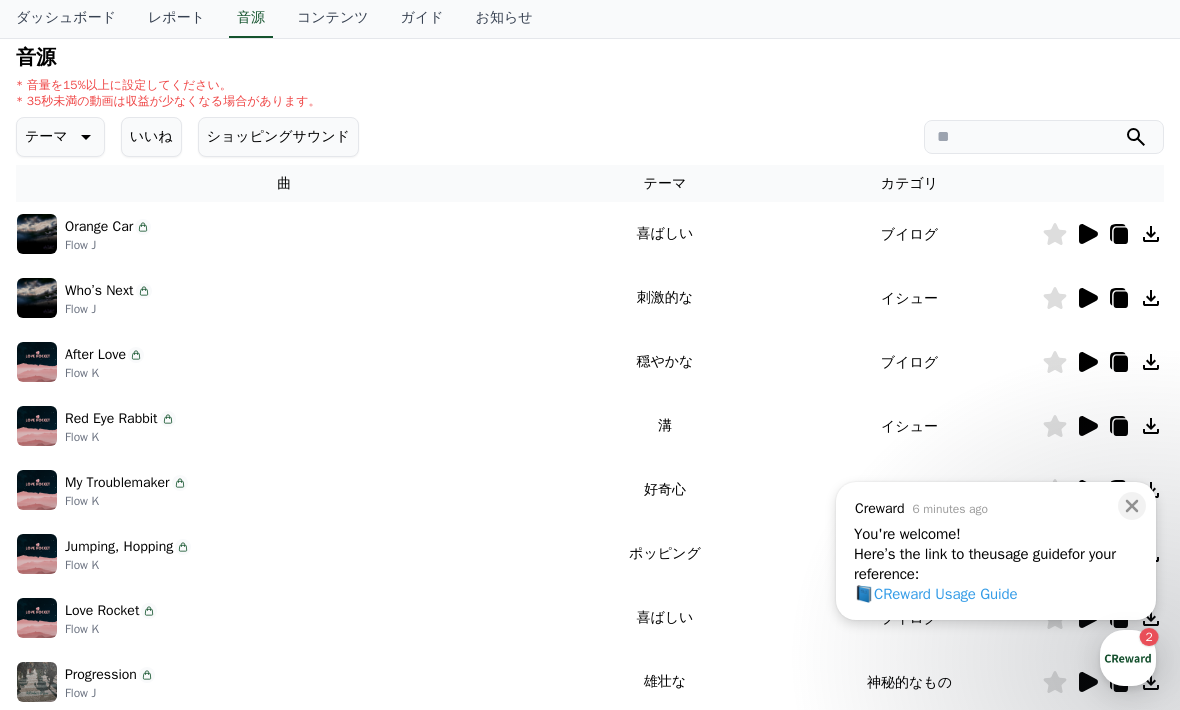 click 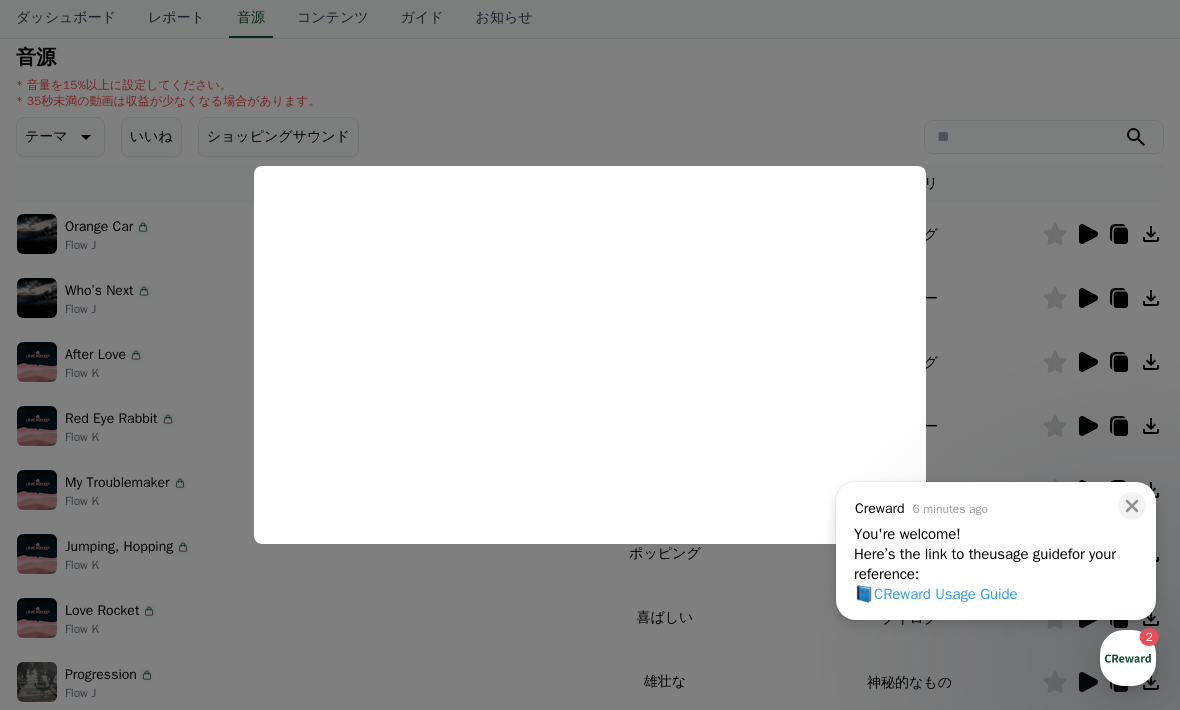 click at bounding box center (590, 355) 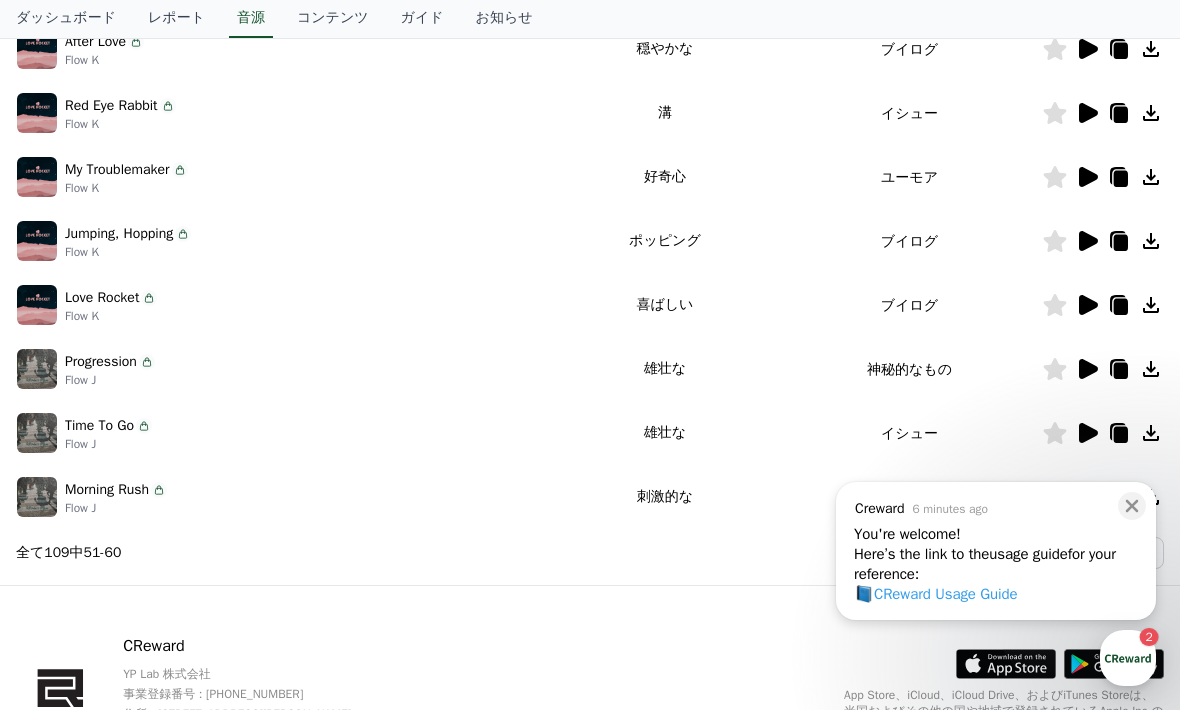 scroll, scrollTop: 520, scrollLeft: 0, axis: vertical 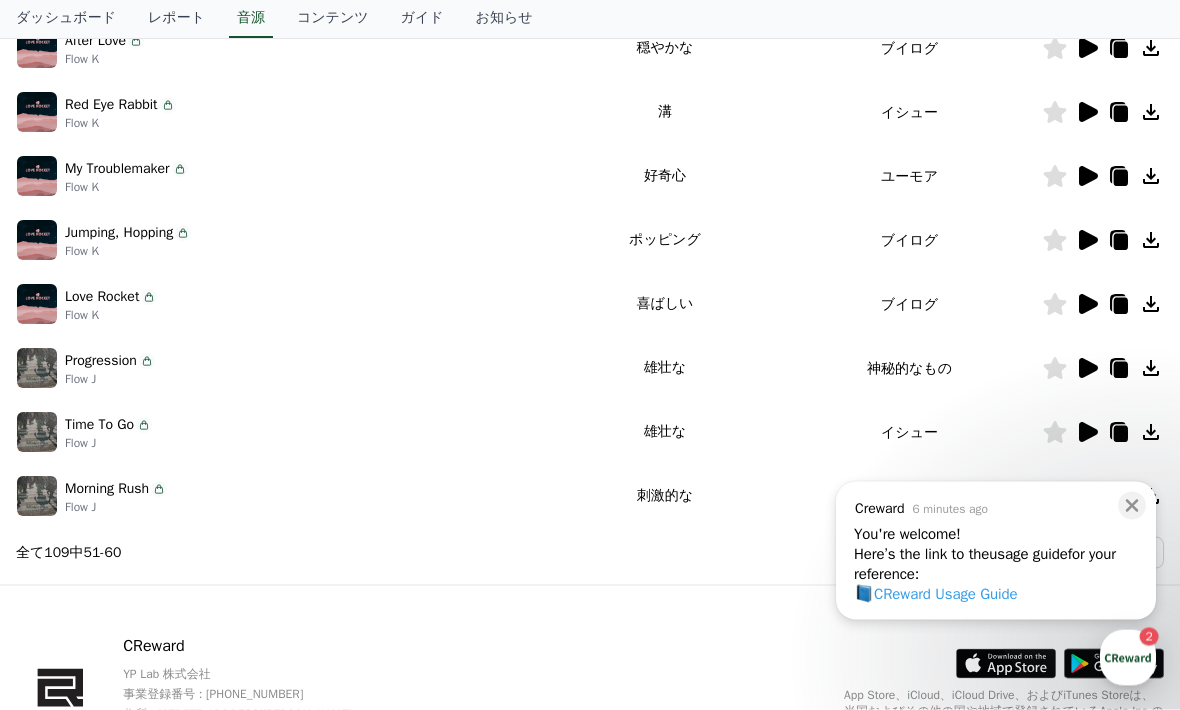 click 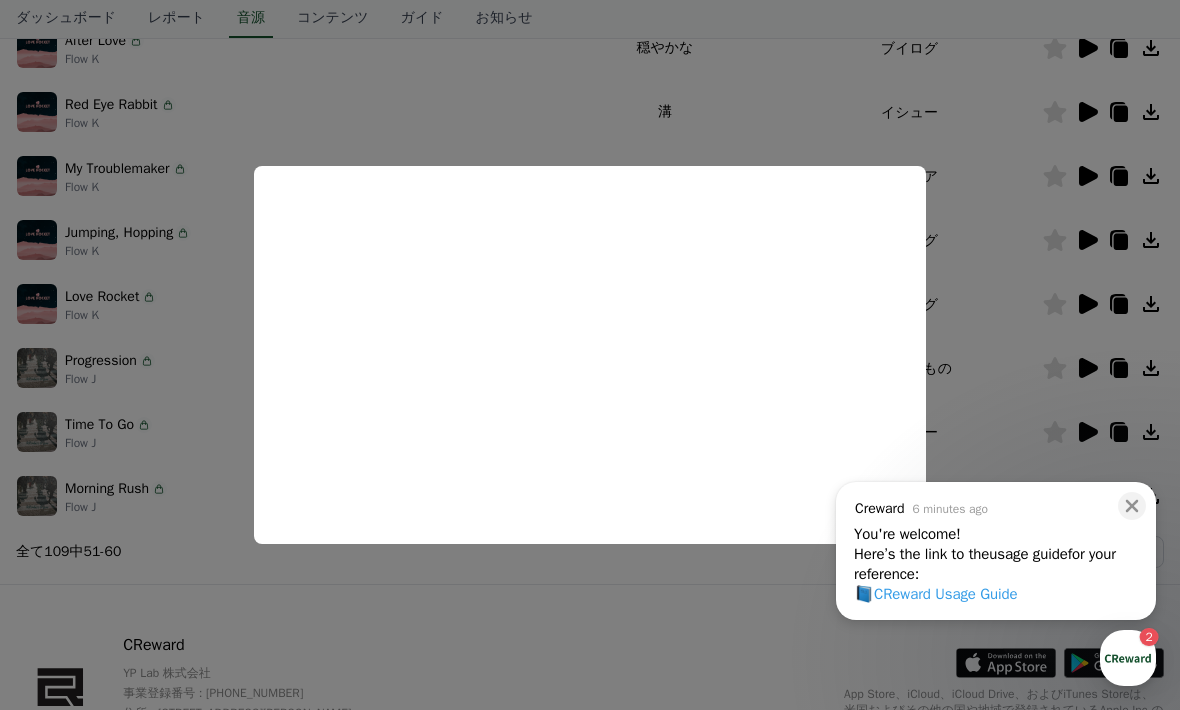 click at bounding box center (590, 355) 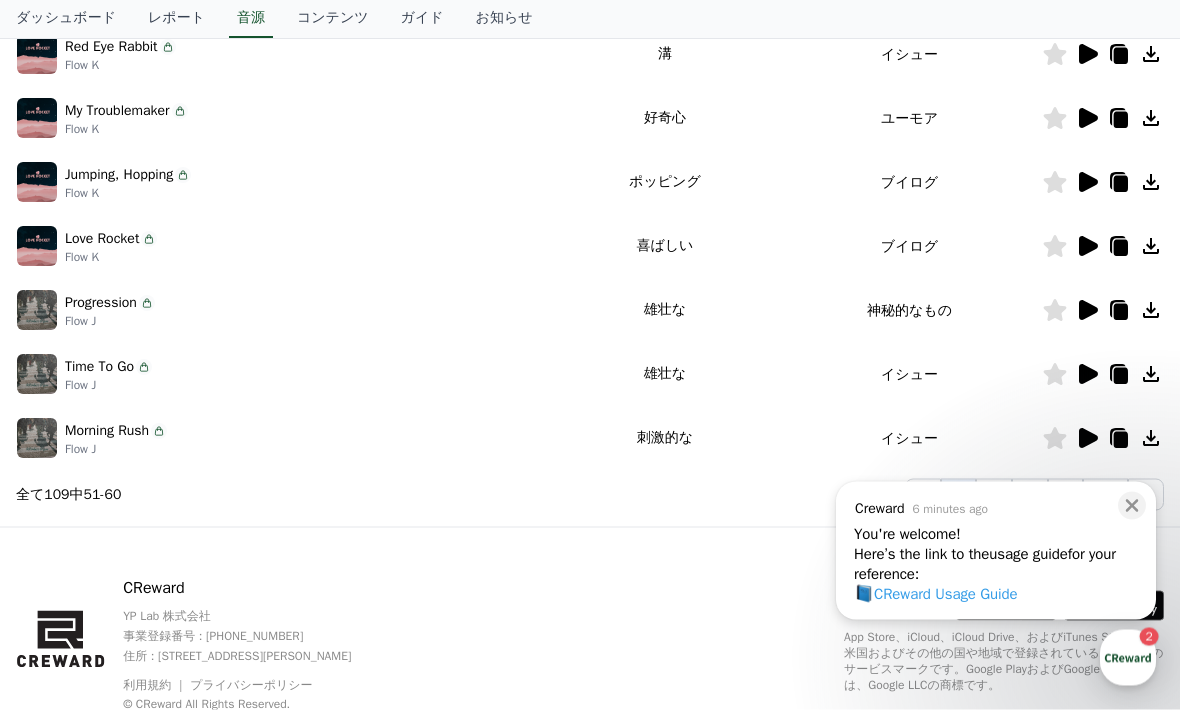 scroll, scrollTop: 578, scrollLeft: 0, axis: vertical 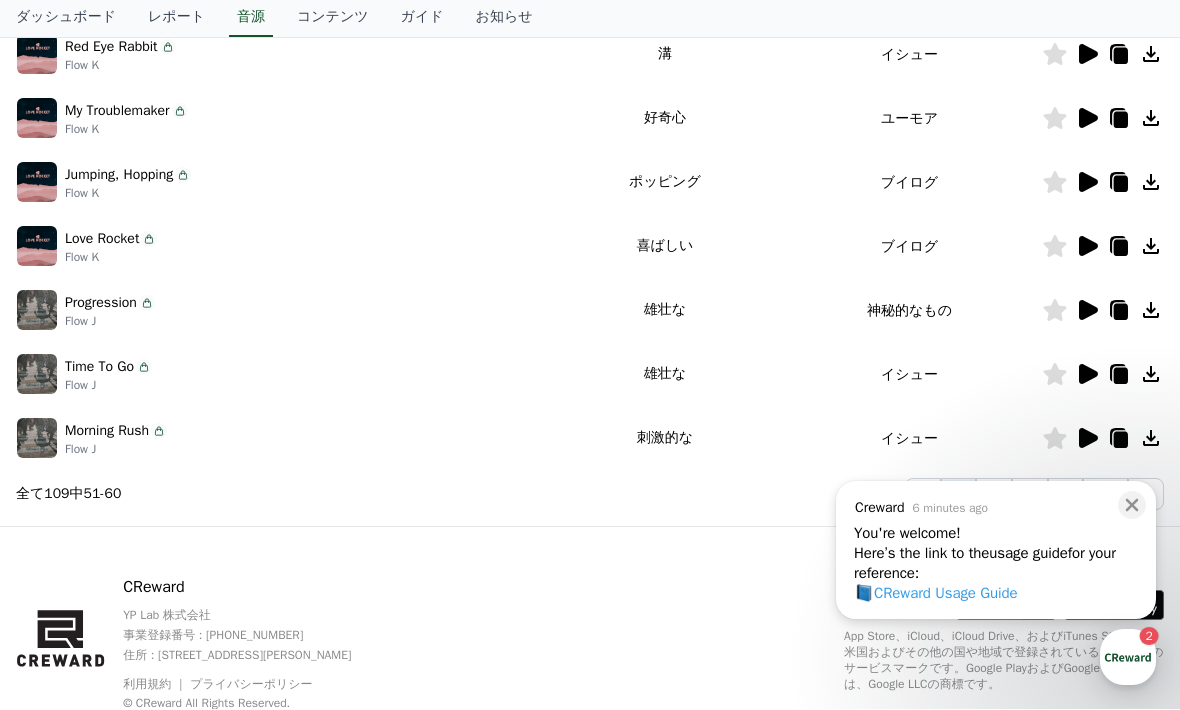 click on "7" 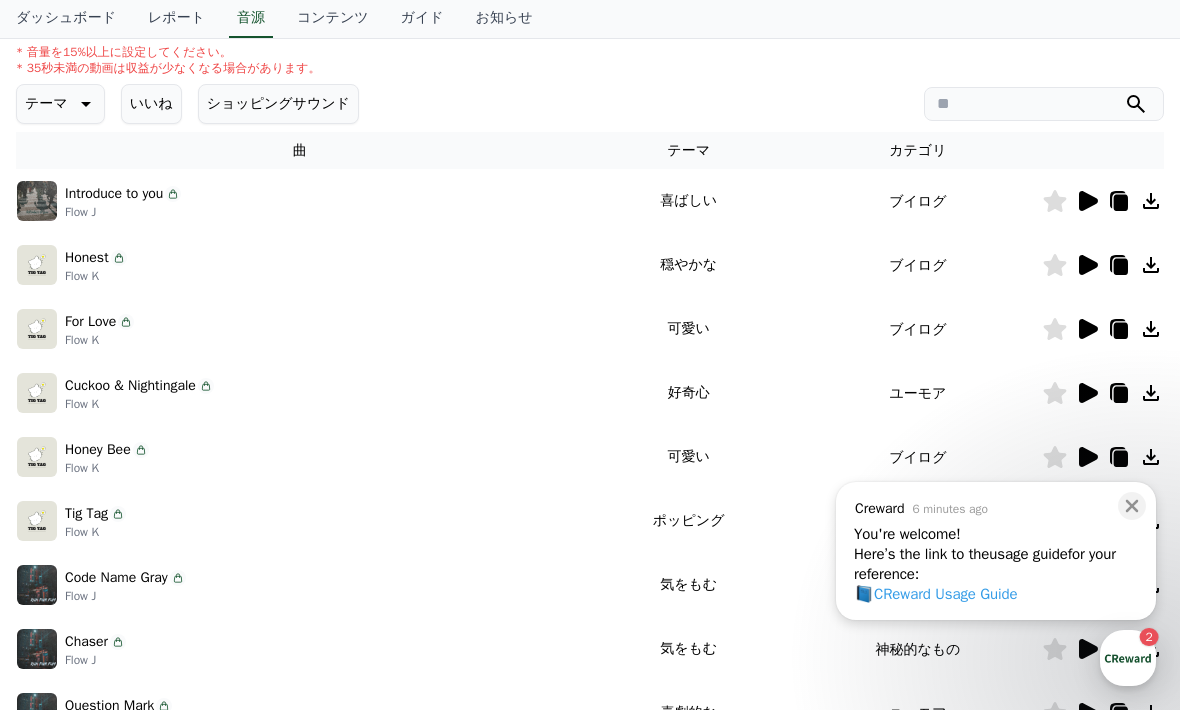 scroll, scrollTop: 218, scrollLeft: 0, axis: vertical 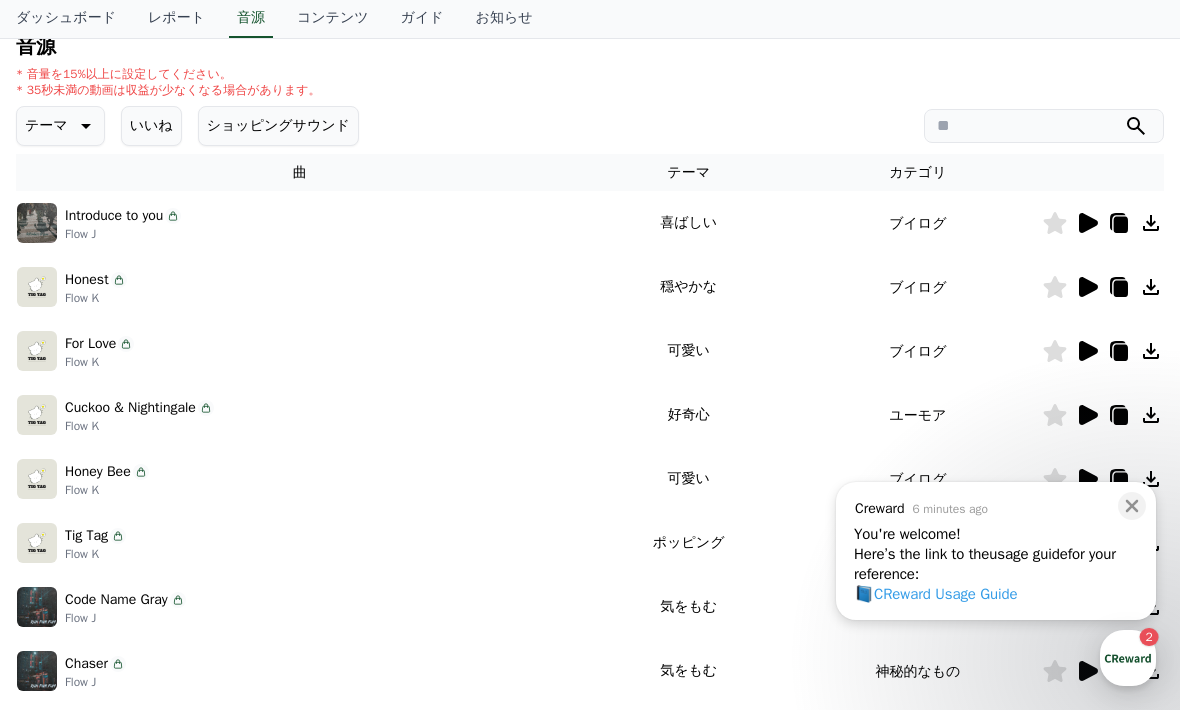 click 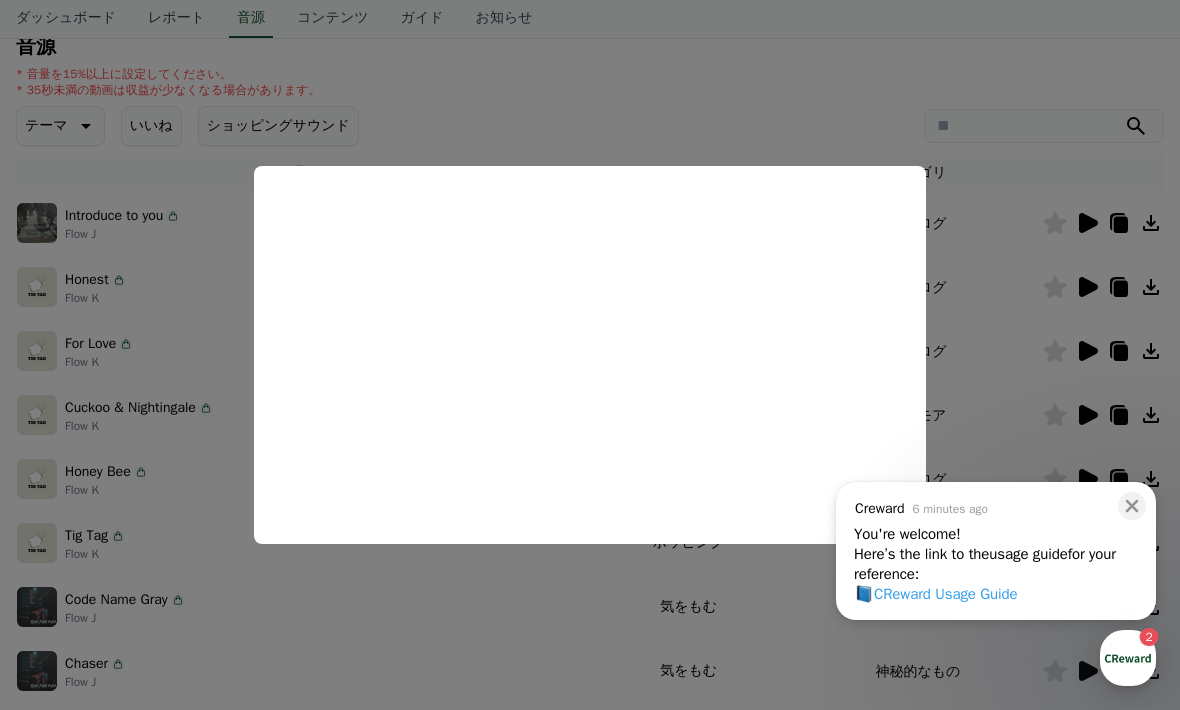 click 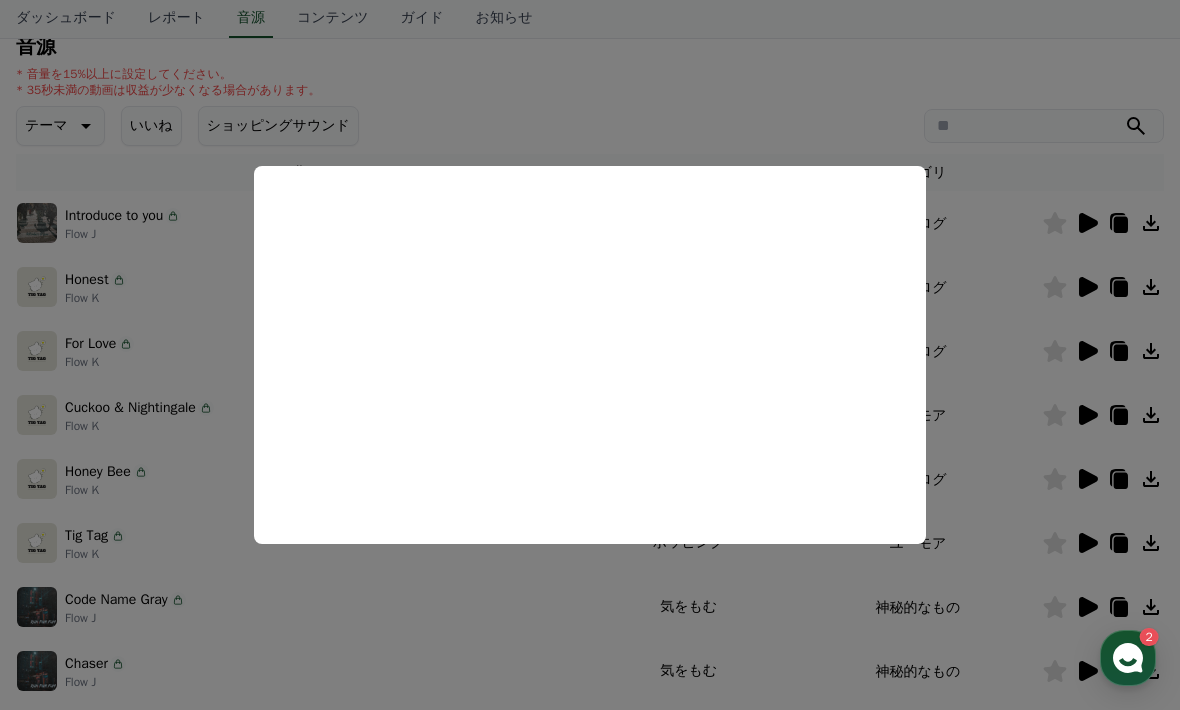 click at bounding box center [590, 355] 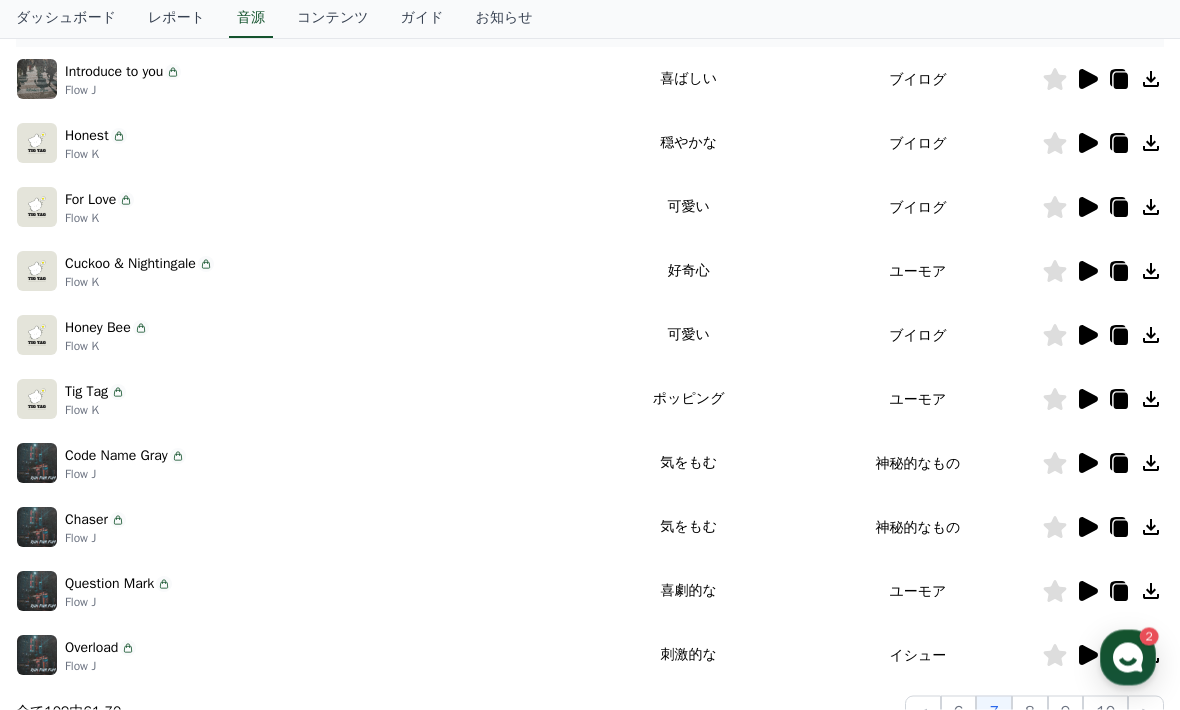 scroll, scrollTop: 363, scrollLeft: 0, axis: vertical 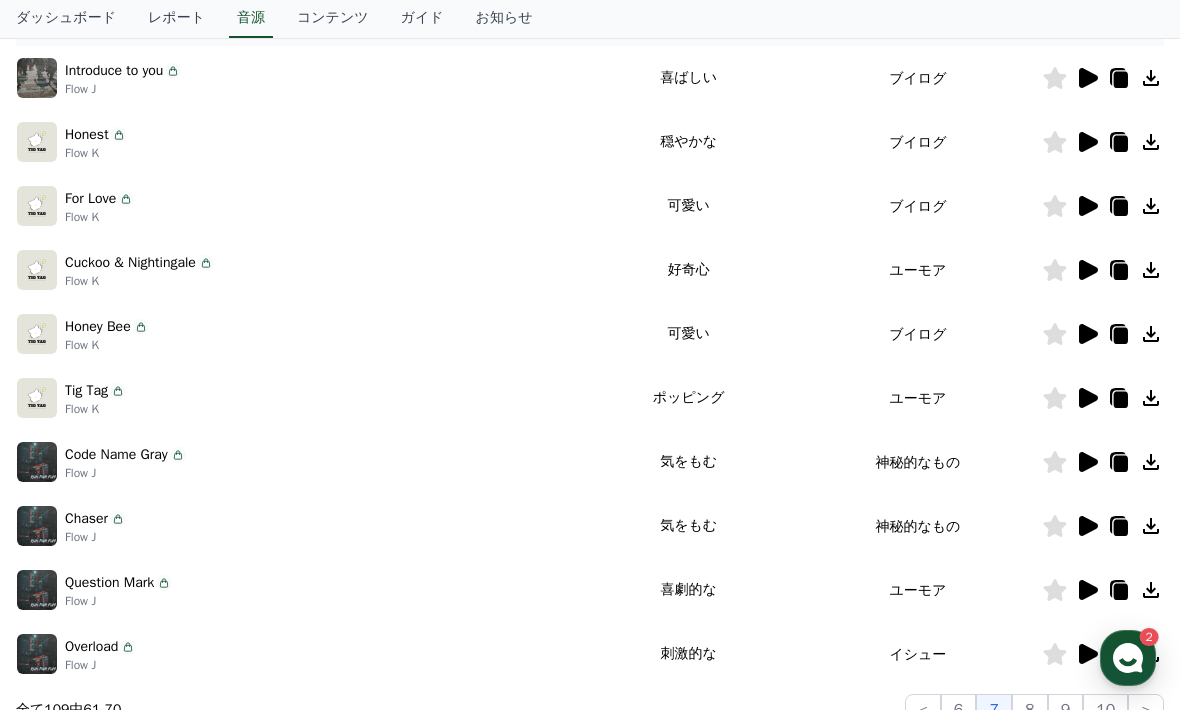 click on "8" 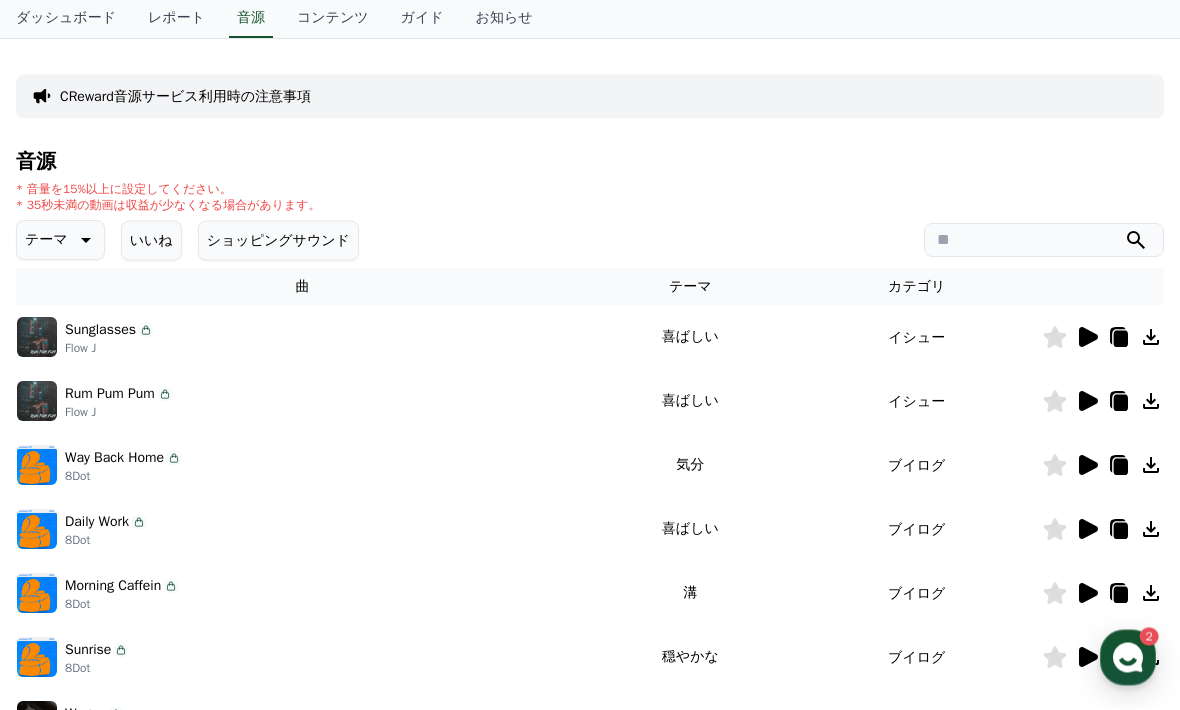 scroll, scrollTop: 0, scrollLeft: 0, axis: both 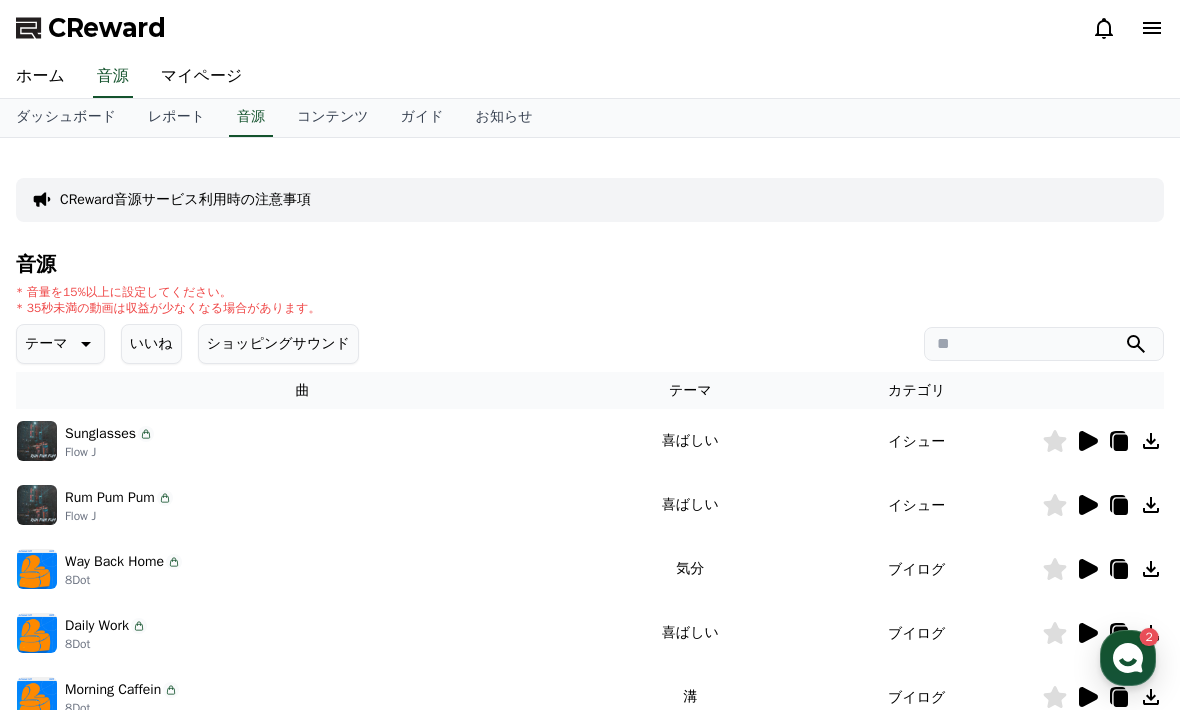 click at bounding box center (1044, 344) 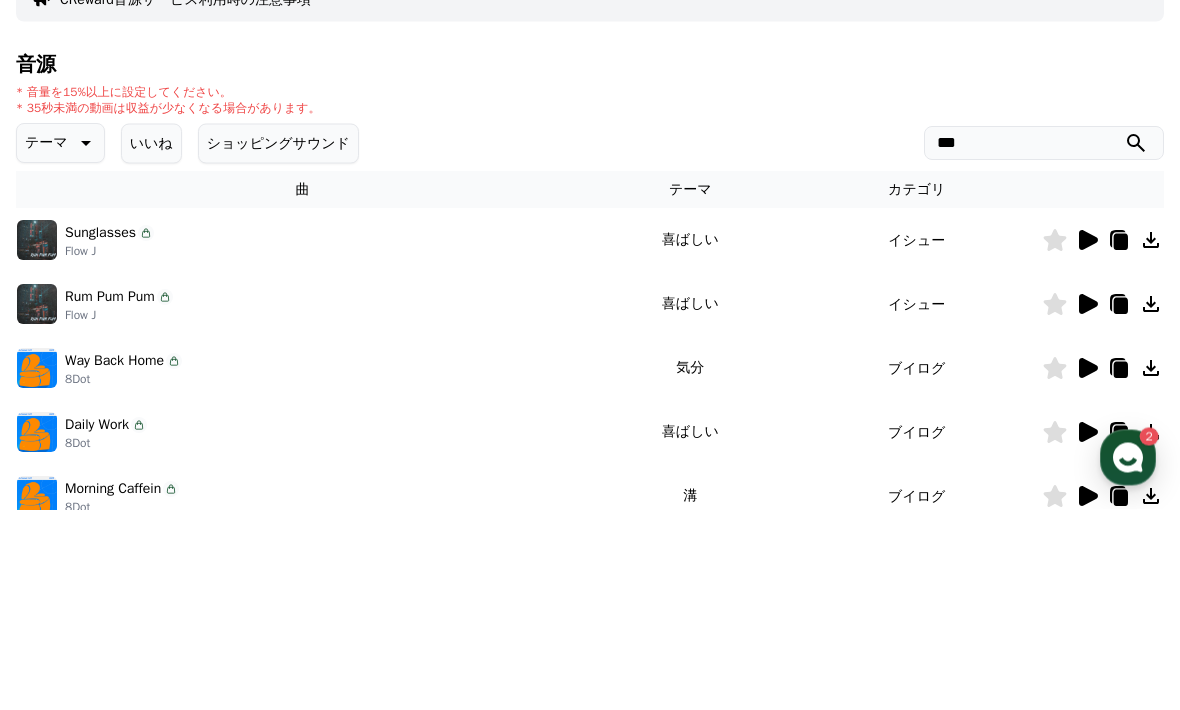 click at bounding box center [1136, 344] 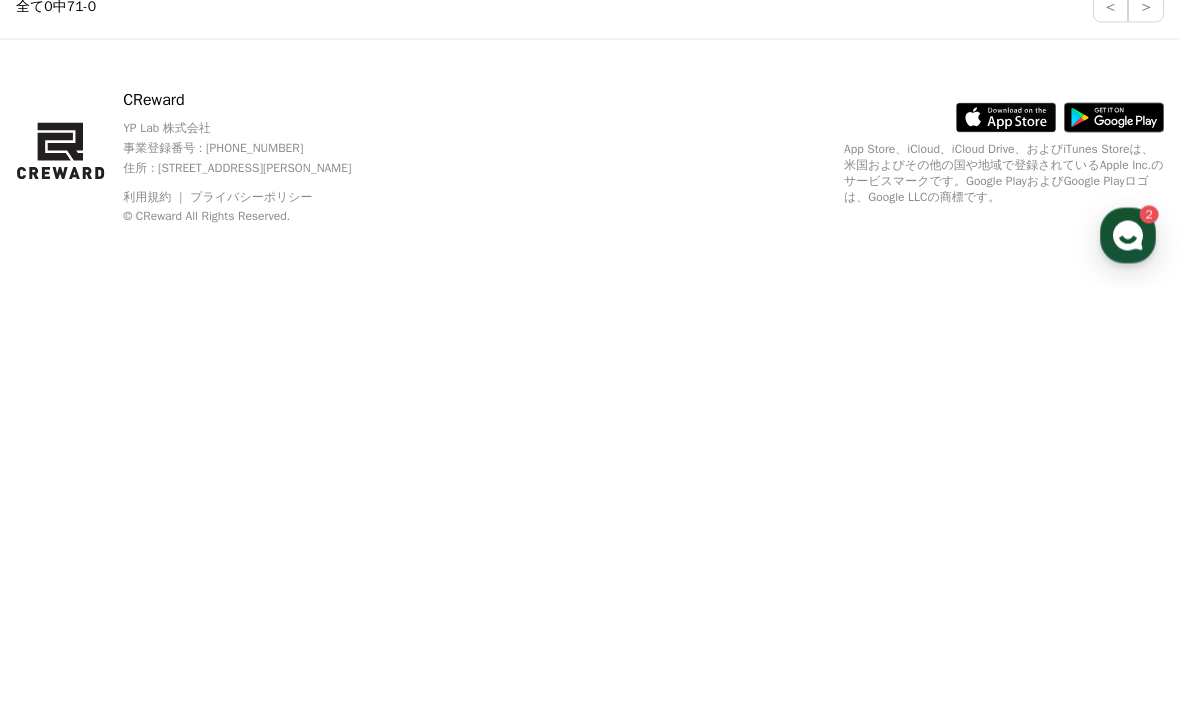 scroll, scrollTop: 66, scrollLeft: 0, axis: vertical 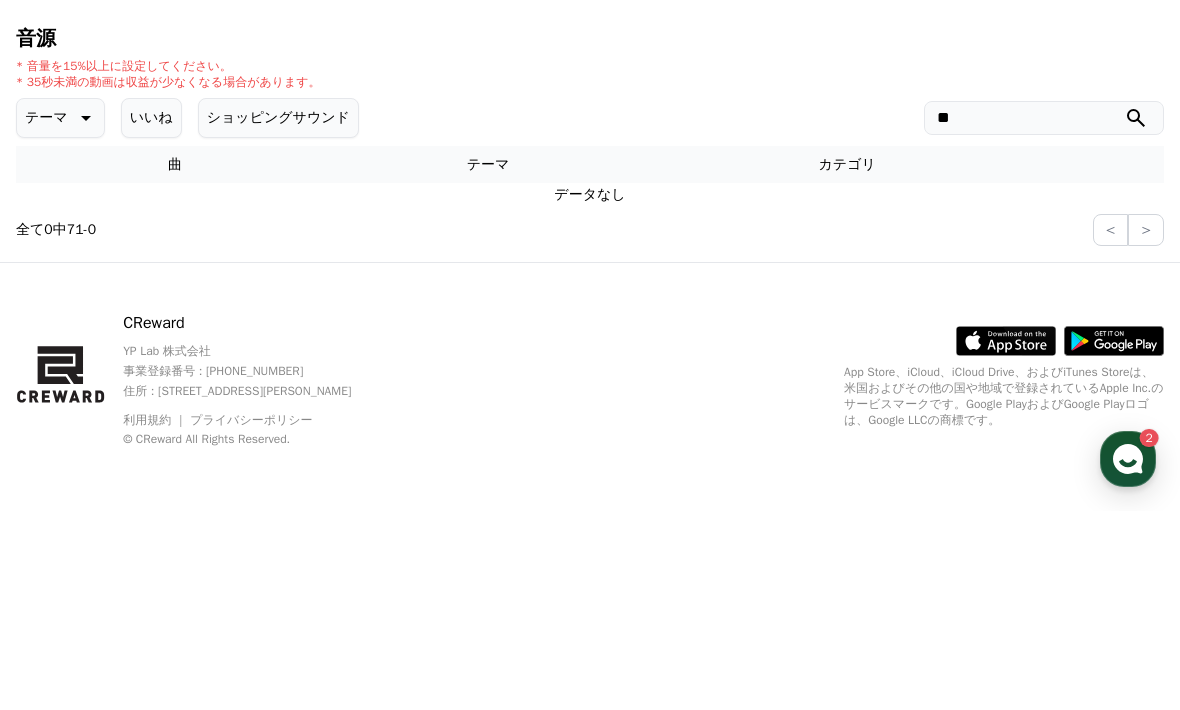 type on "*" 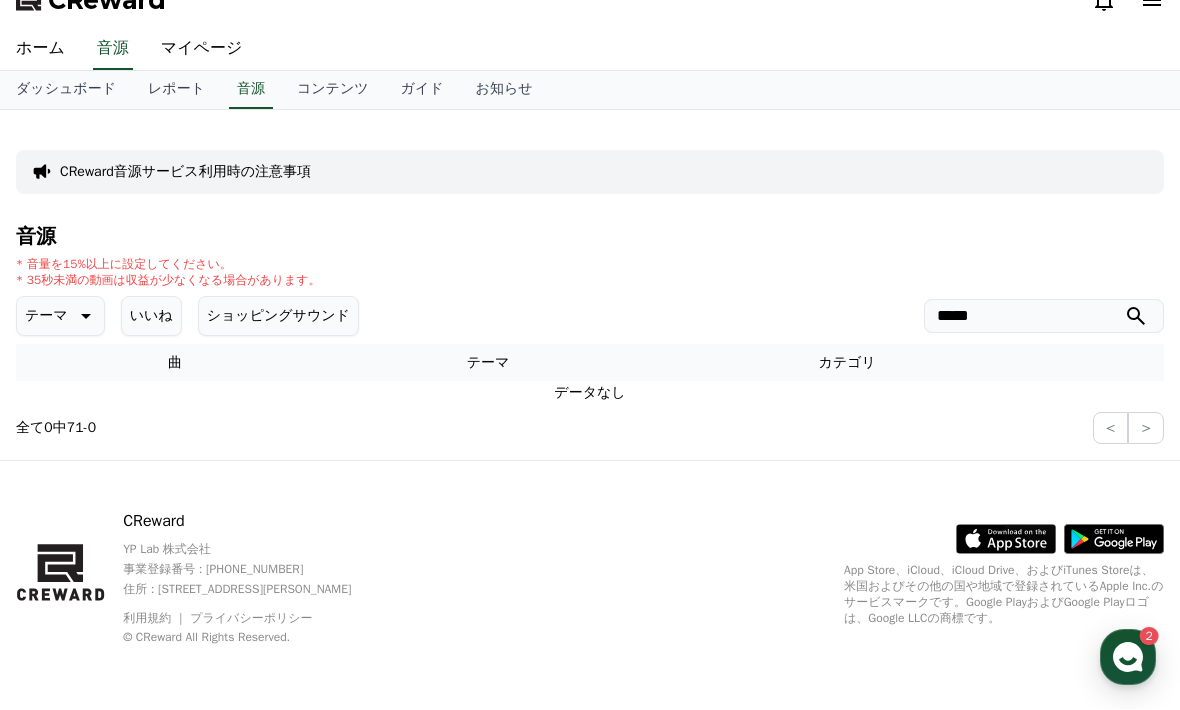 click on "*****" at bounding box center (1044, 317) 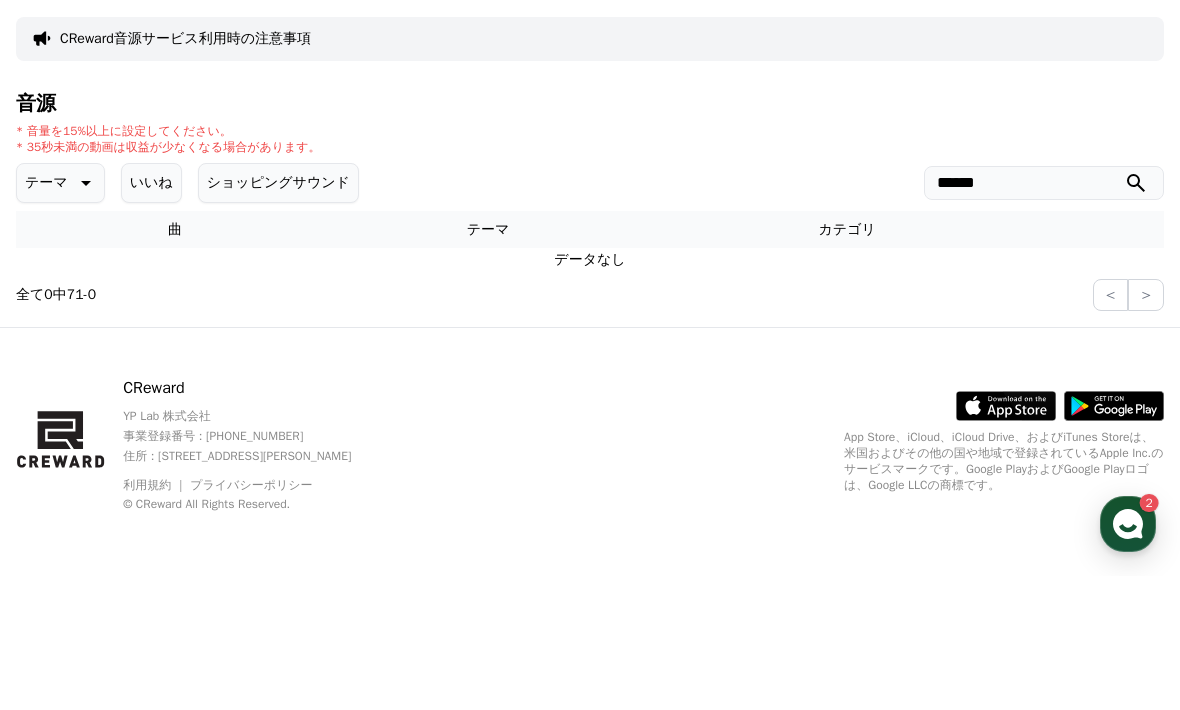 click at bounding box center (1136, 317) 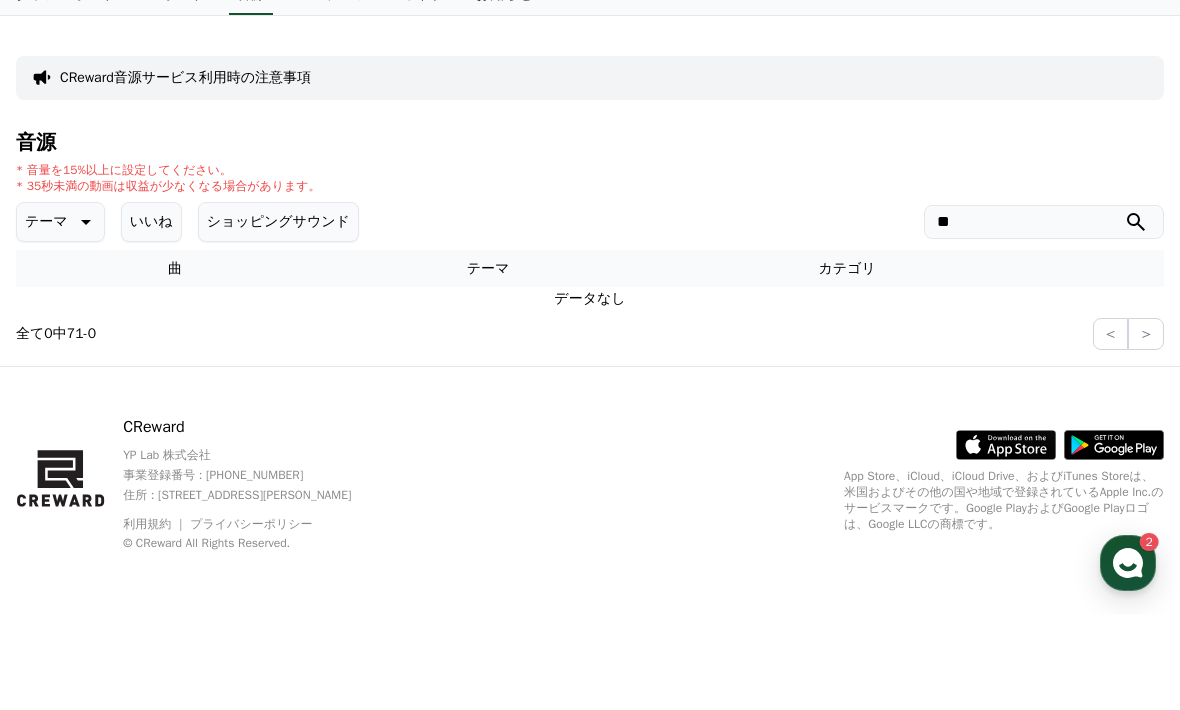 type on "*" 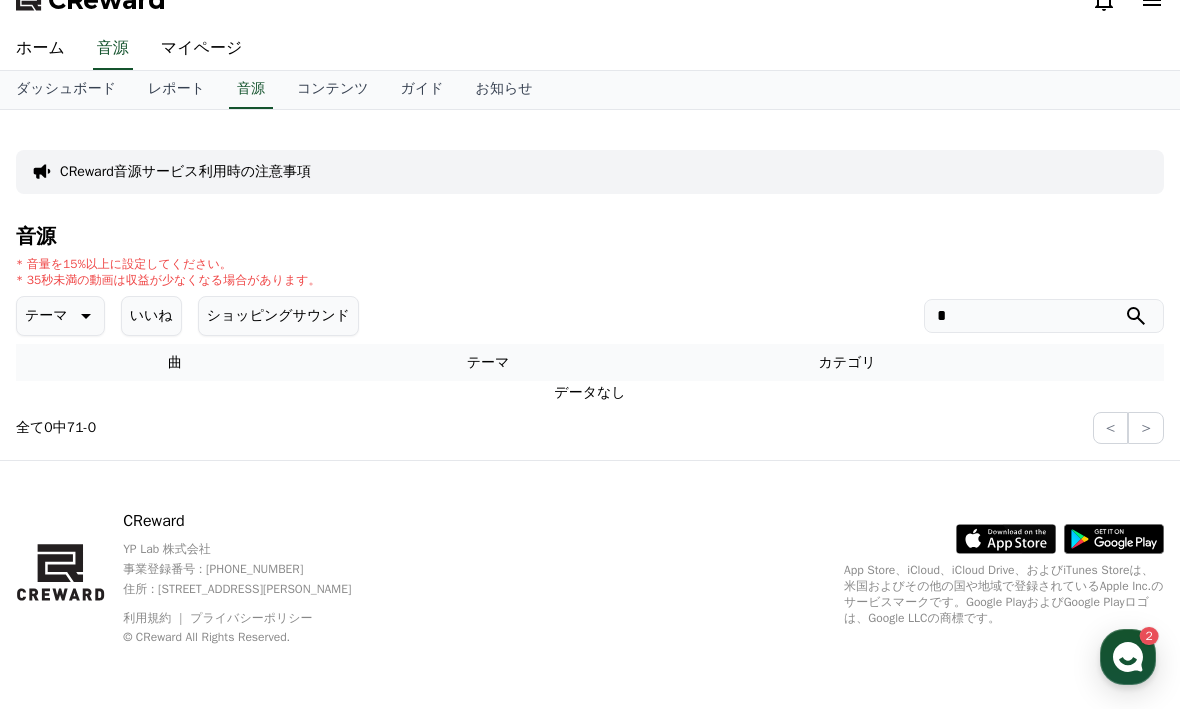 click at bounding box center [1044, 317] 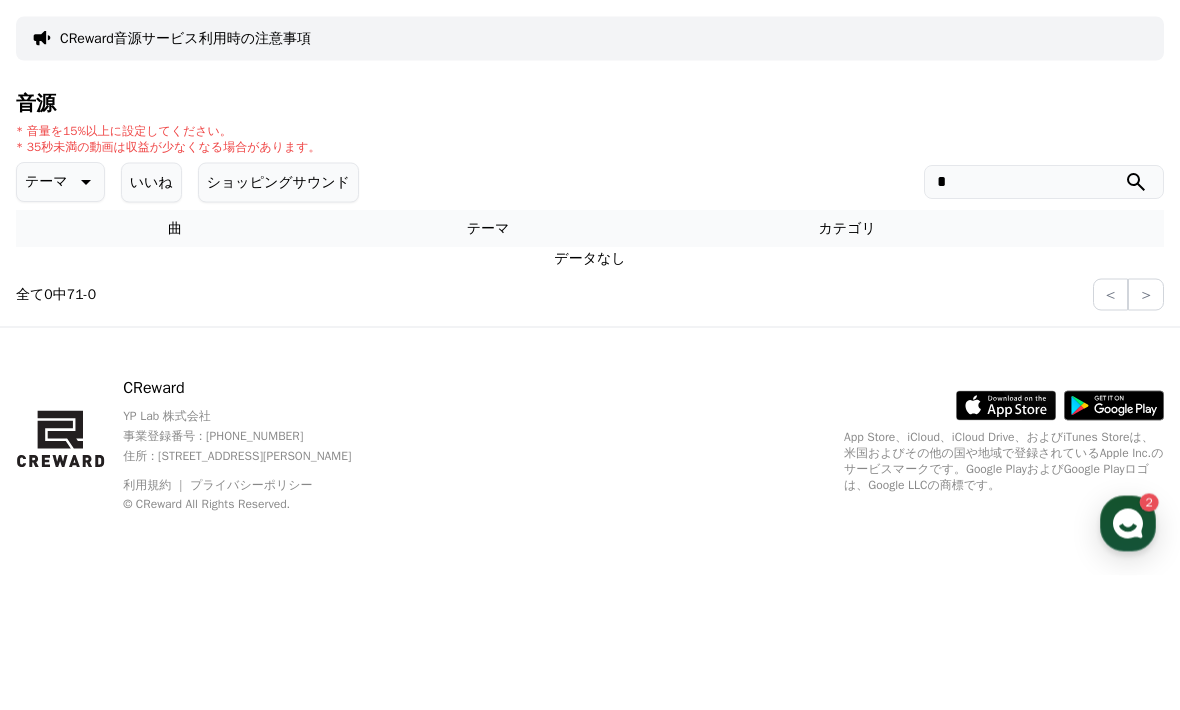 click at bounding box center (1044, 317) 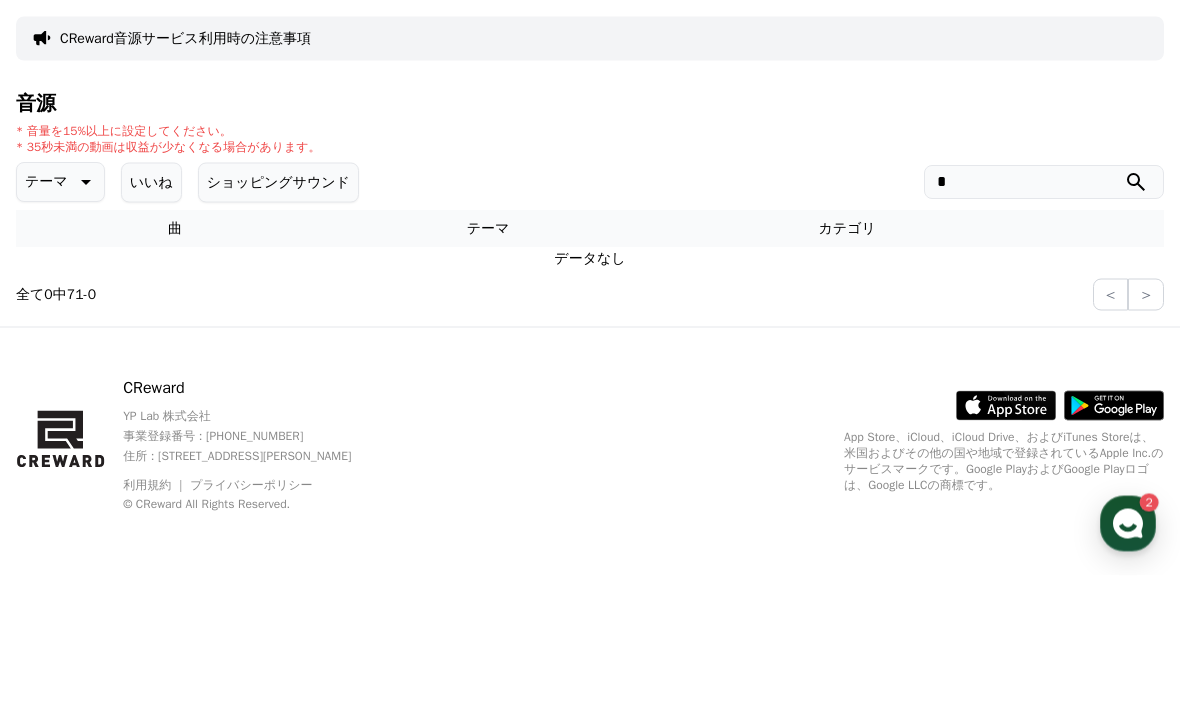 paste on "**" 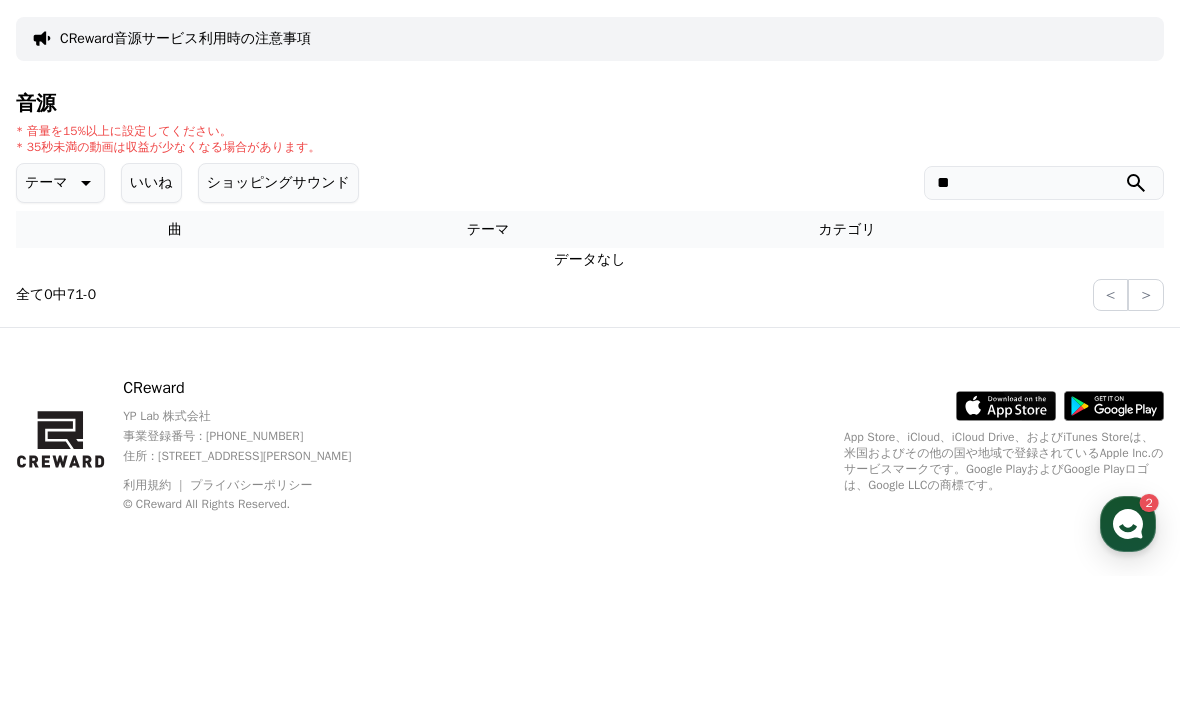 click at bounding box center (1136, 317) 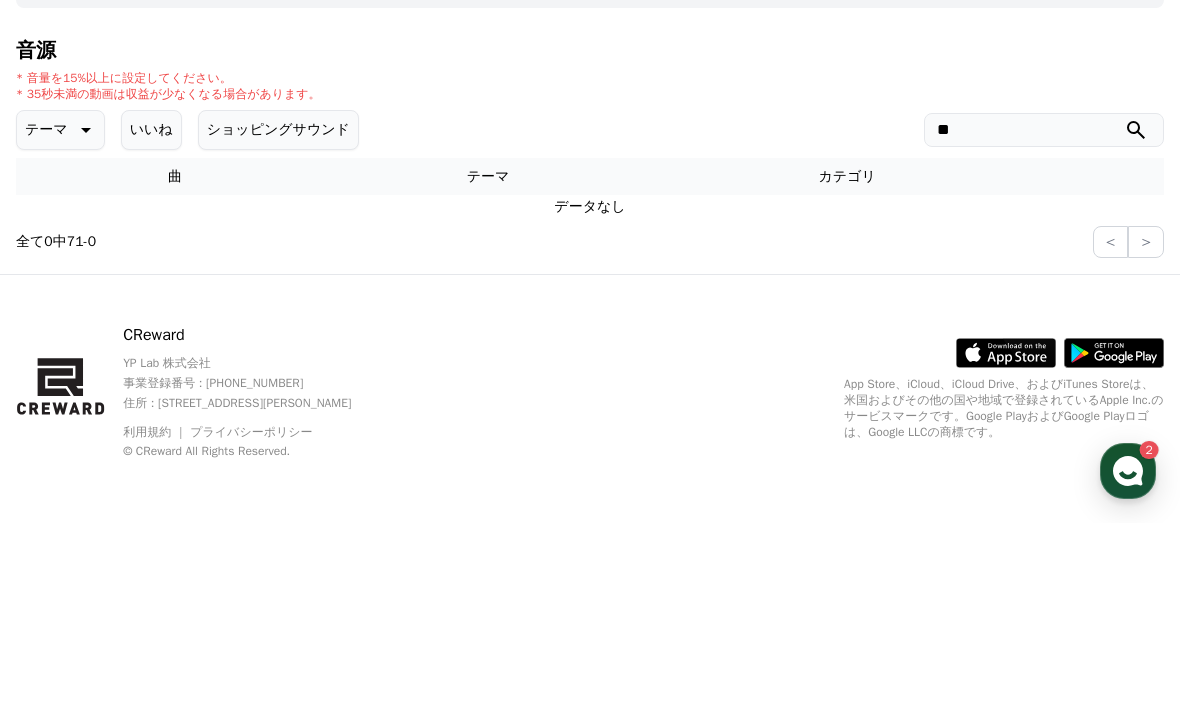 type on "*" 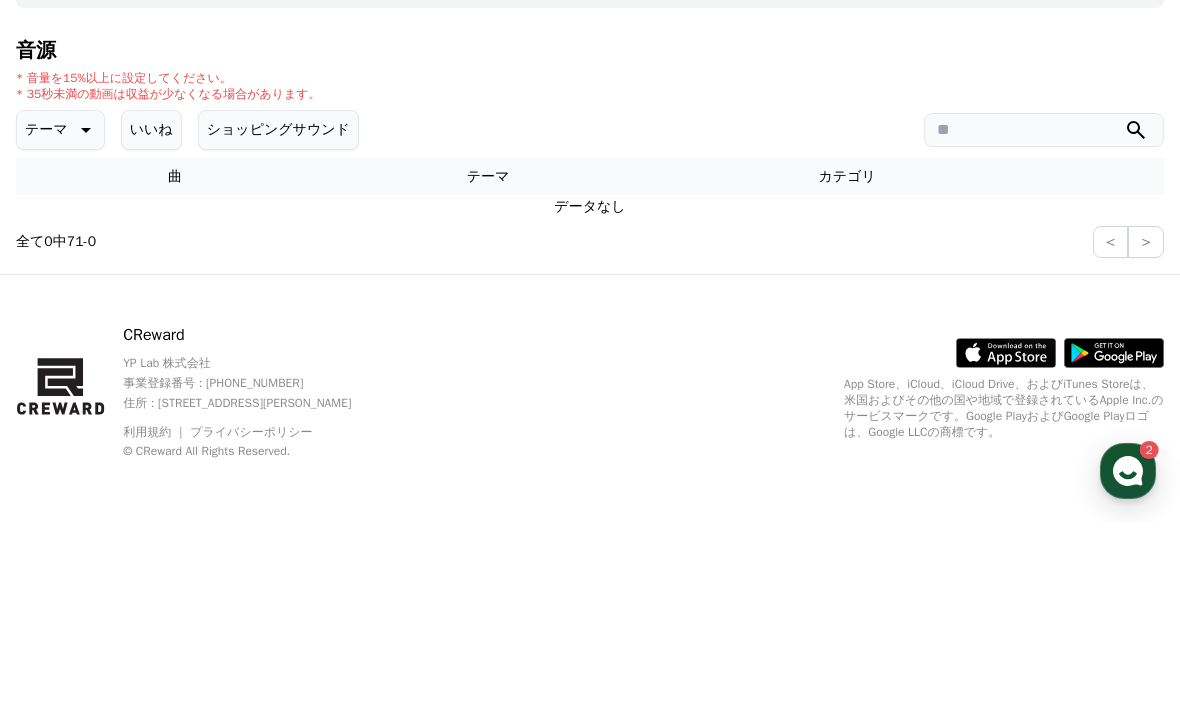type 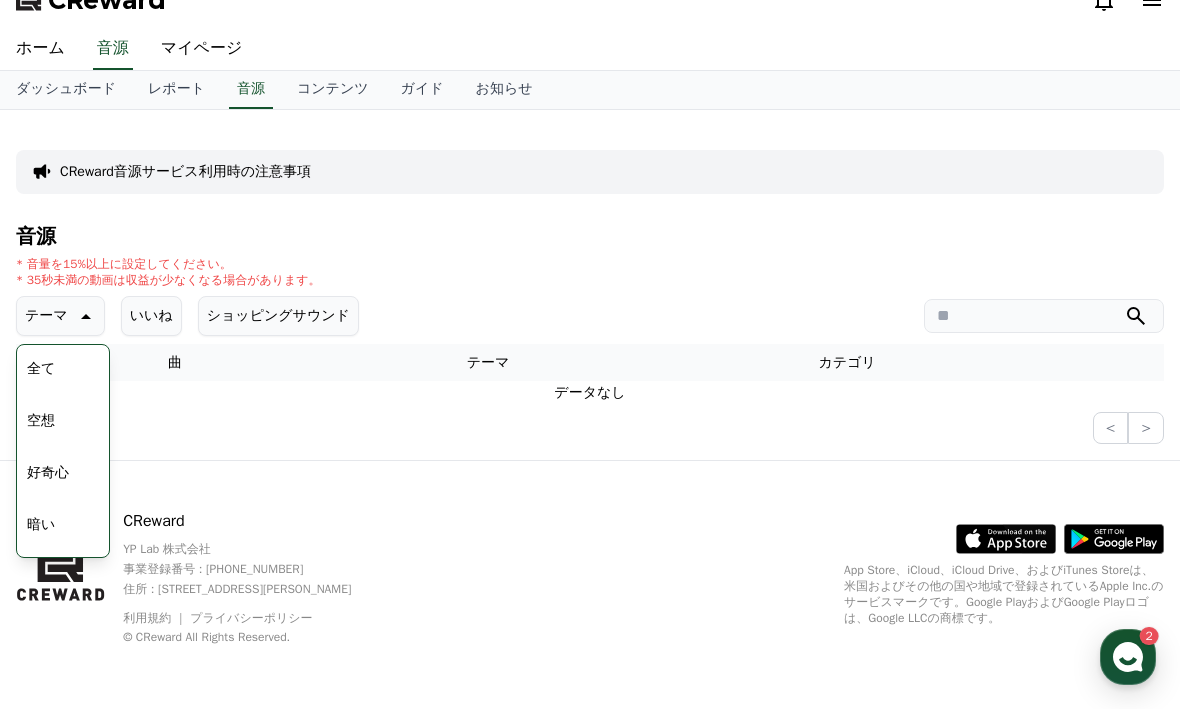 click on "全て" at bounding box center (41, 370) 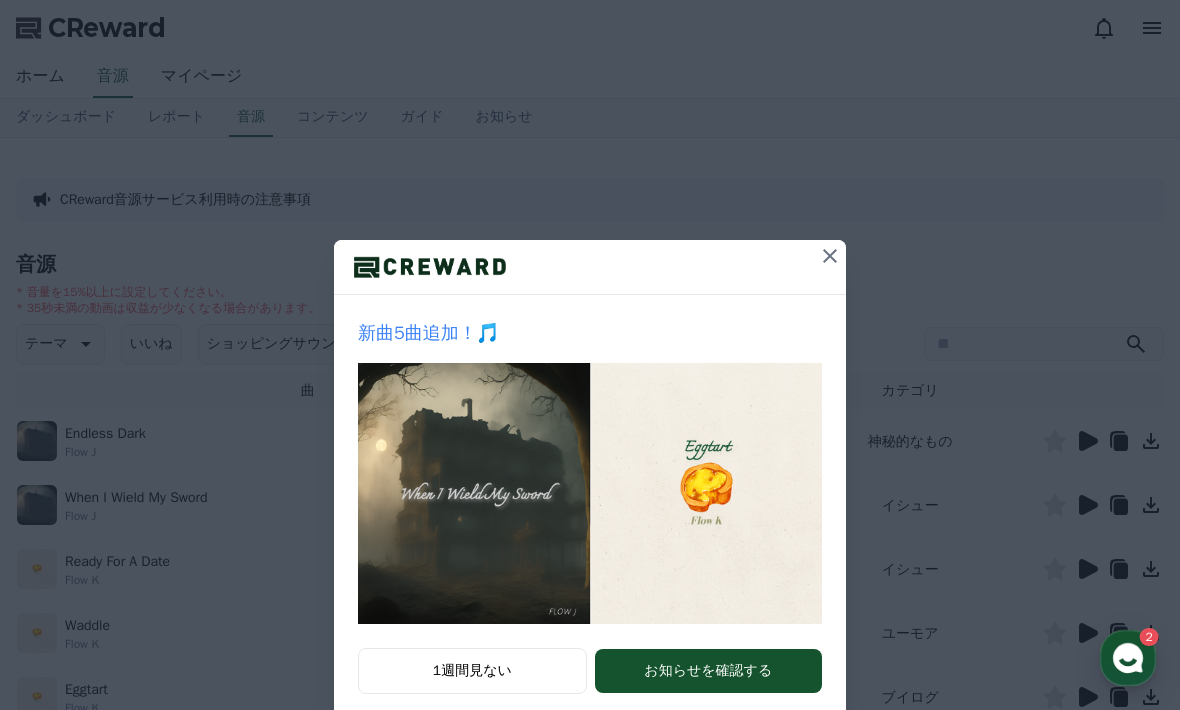 scroll, scrollTop: 0, scrollLeft: 0, axis: both 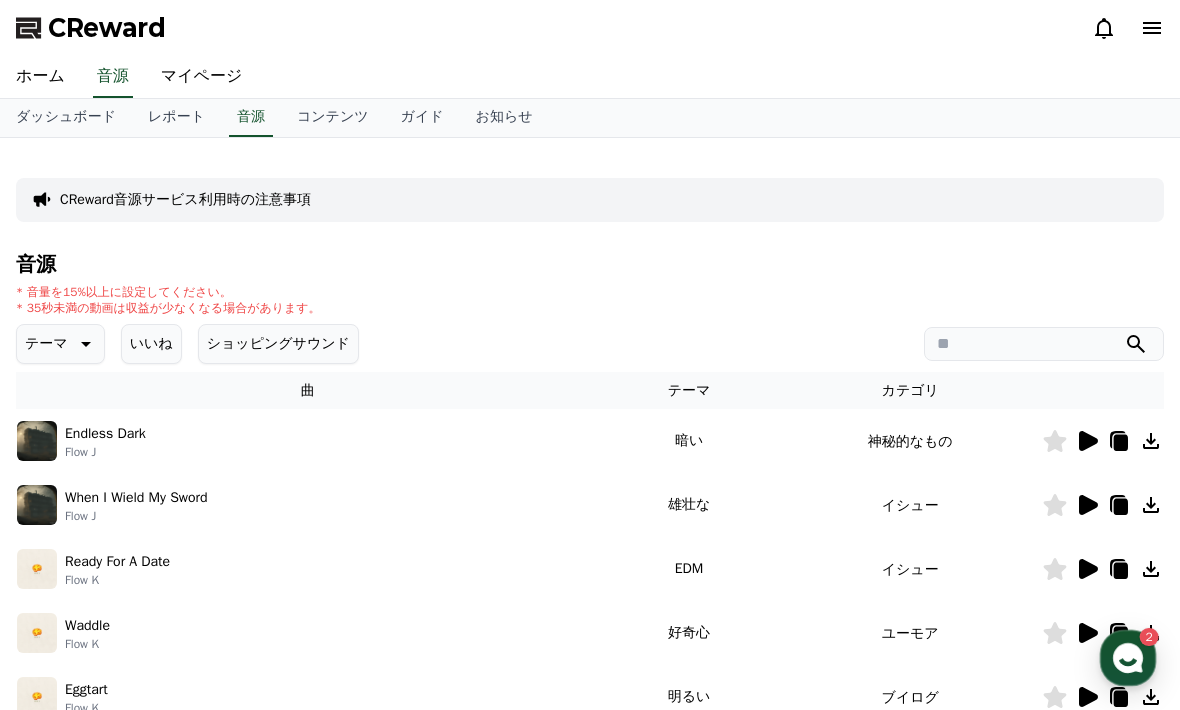 click on "コンテンツ" at bounding box center [333, 118] 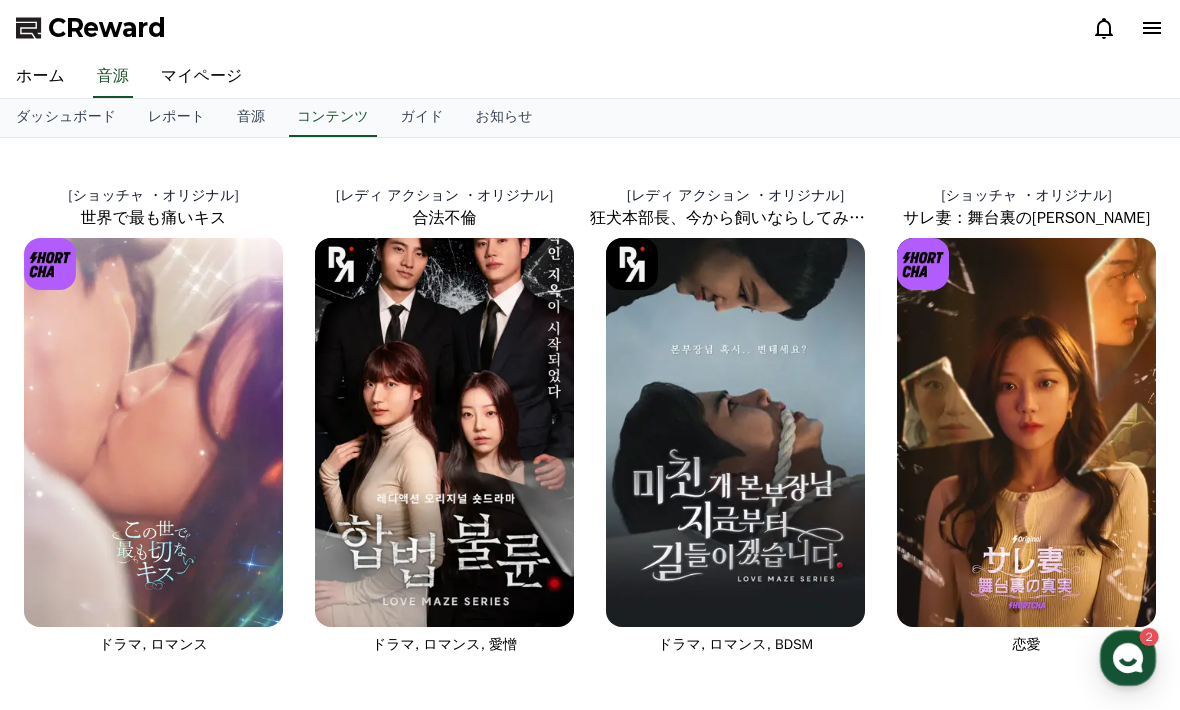 click on "音源" at bounding box center [251, 118] 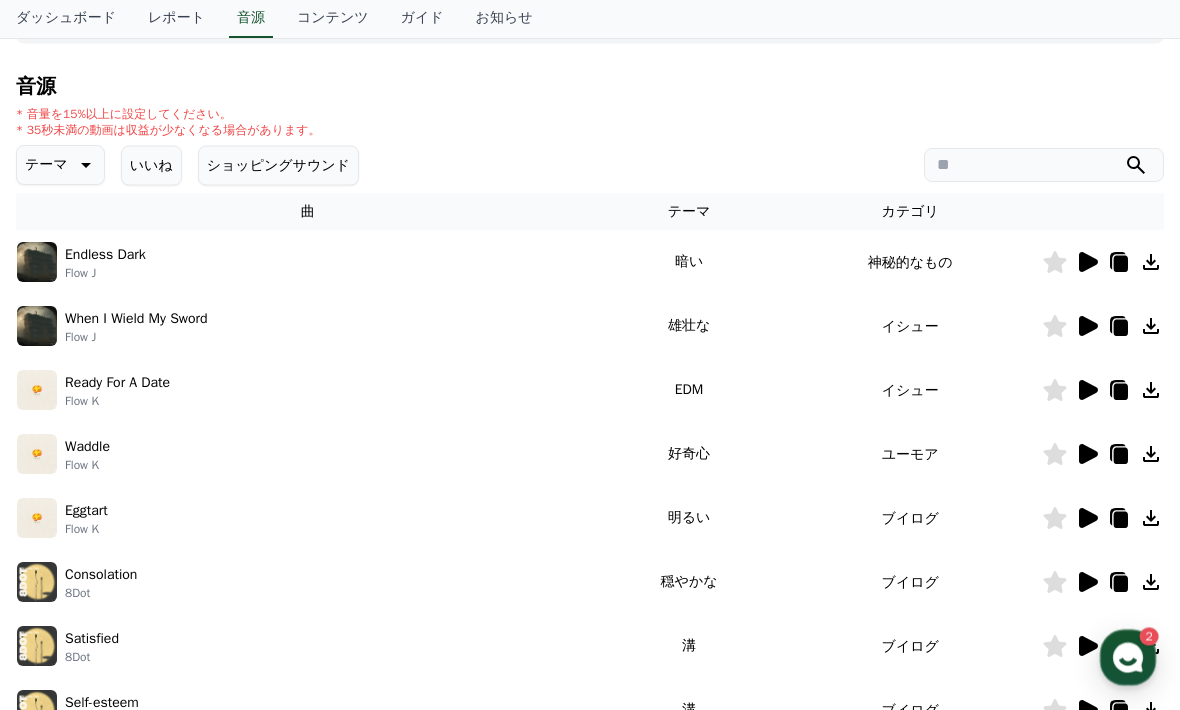 scroll, scrollTop: 184, scrollLeft: 0, axis: vertical 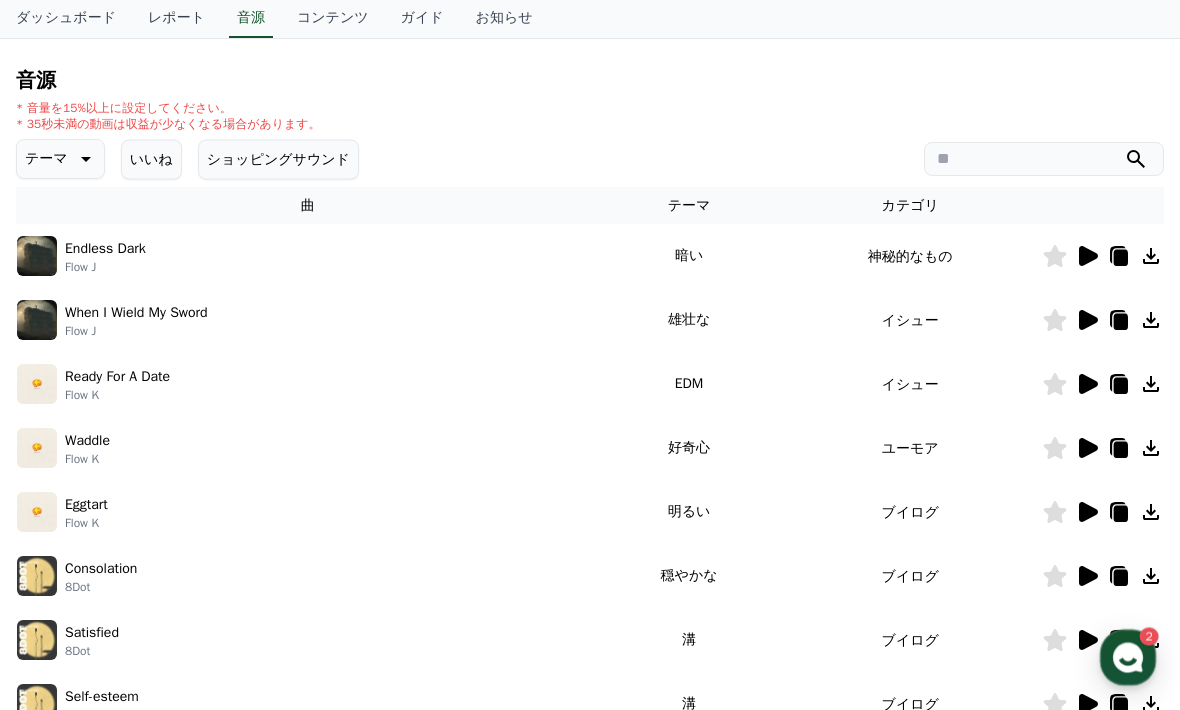click 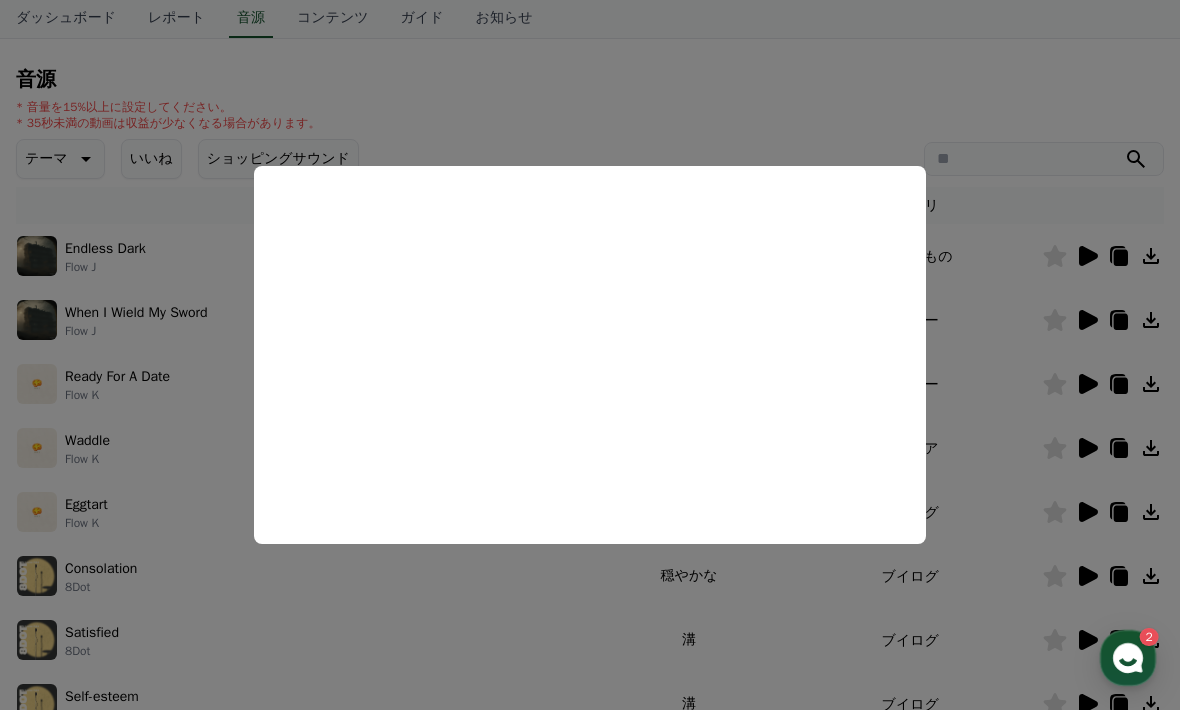 click at bounding box center [590, 355] 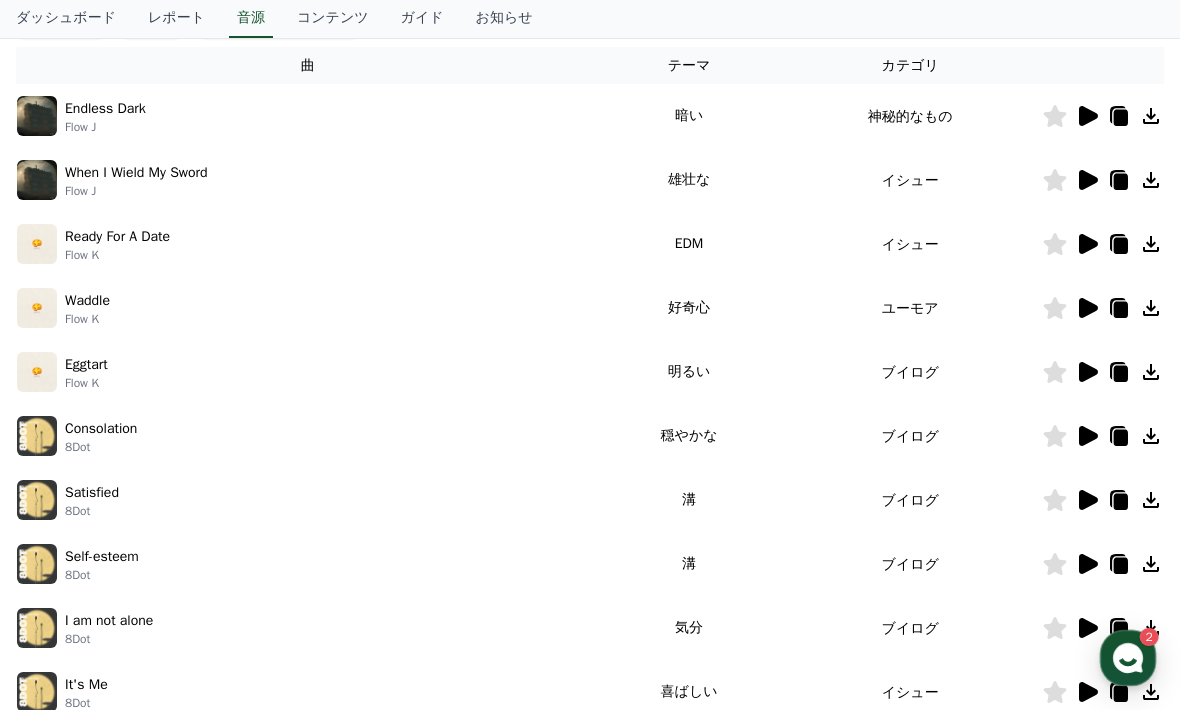 scroll, scrollTop: 327, scrollLeft: 0, axis: vertical 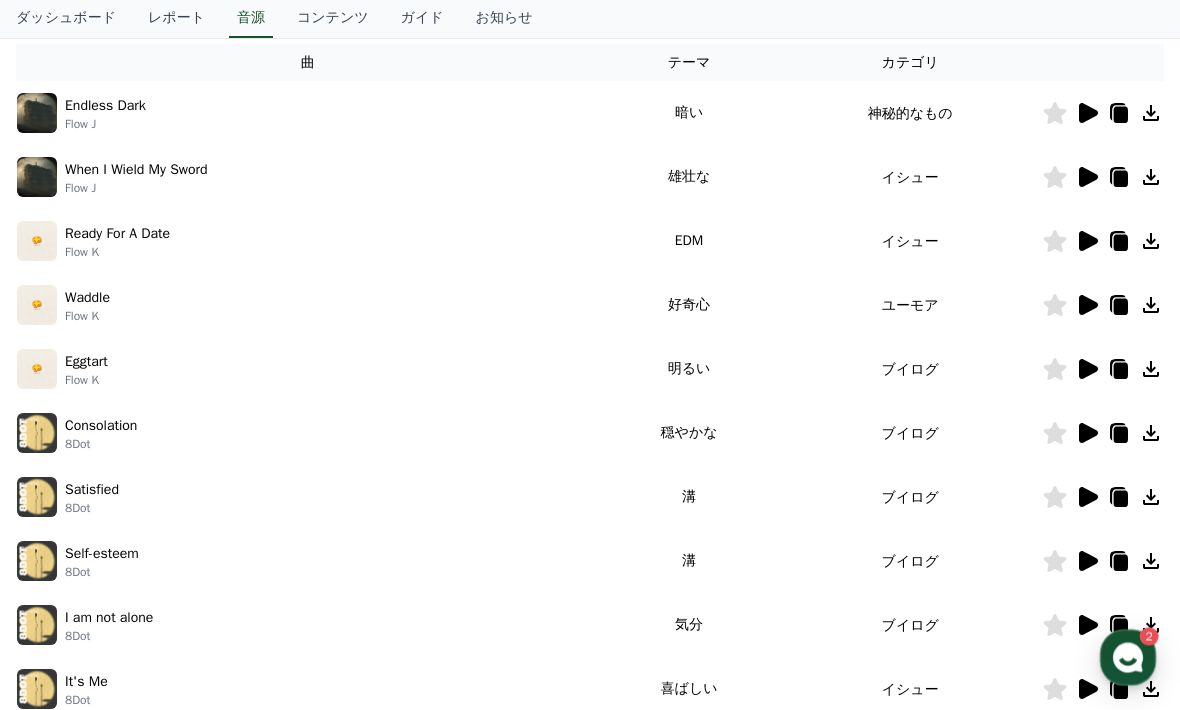 click 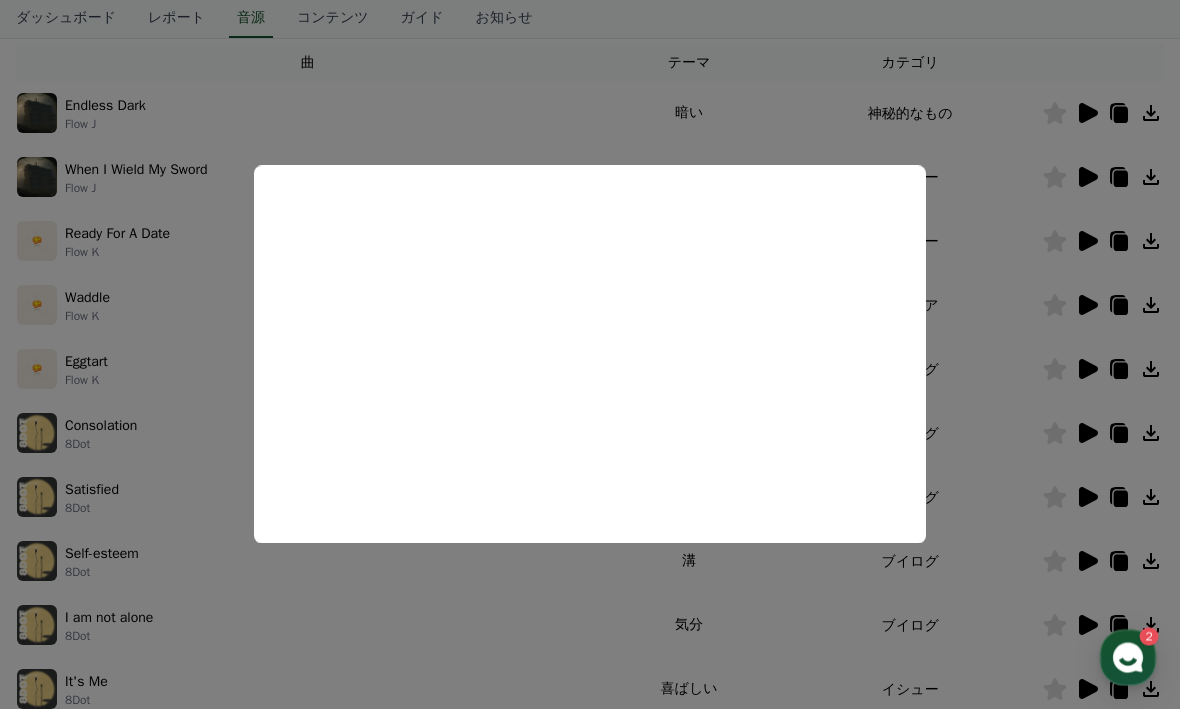 scroll, scrollTop: 328, scrollLeft: 0, axis: vertical 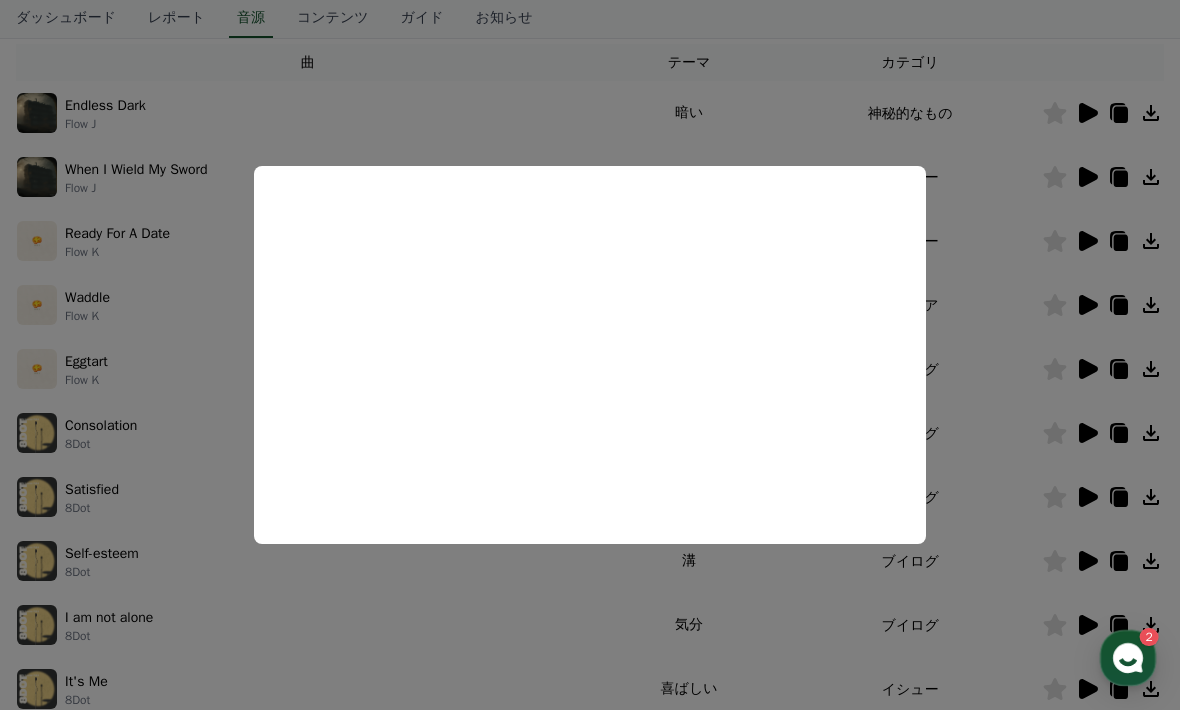 click at bounding box center (590, 355) 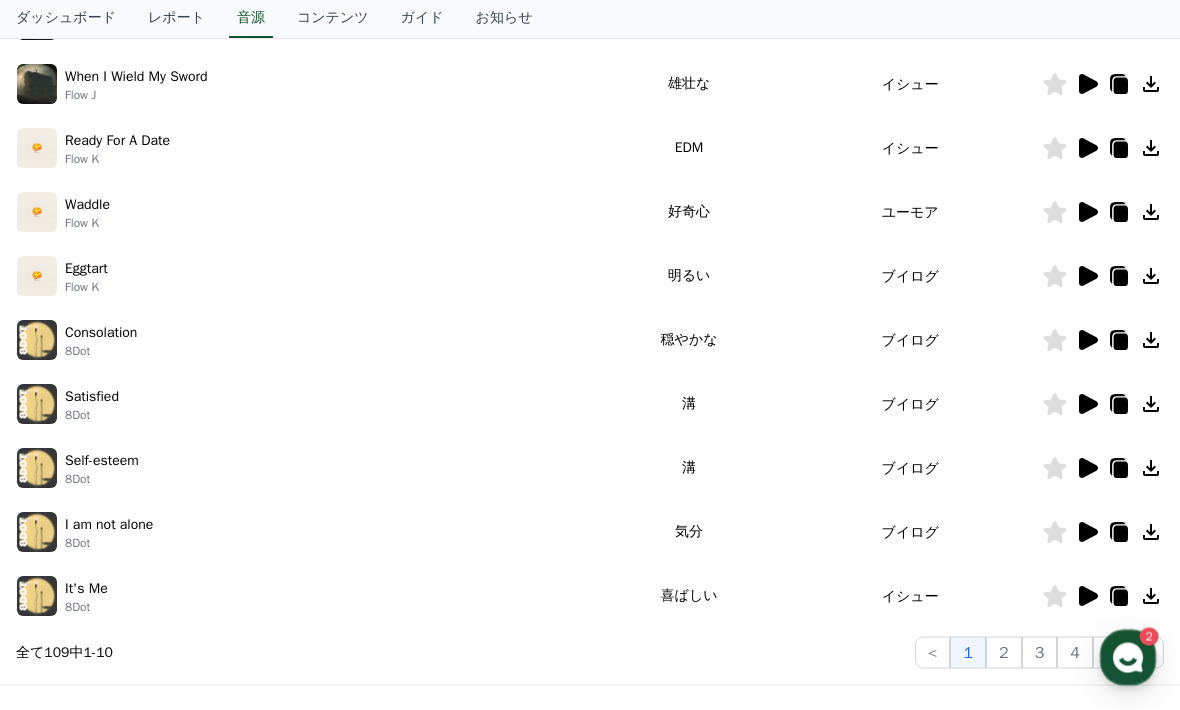 scroll, scrollTop: 421, scrollLeft: 0, axis: vertical 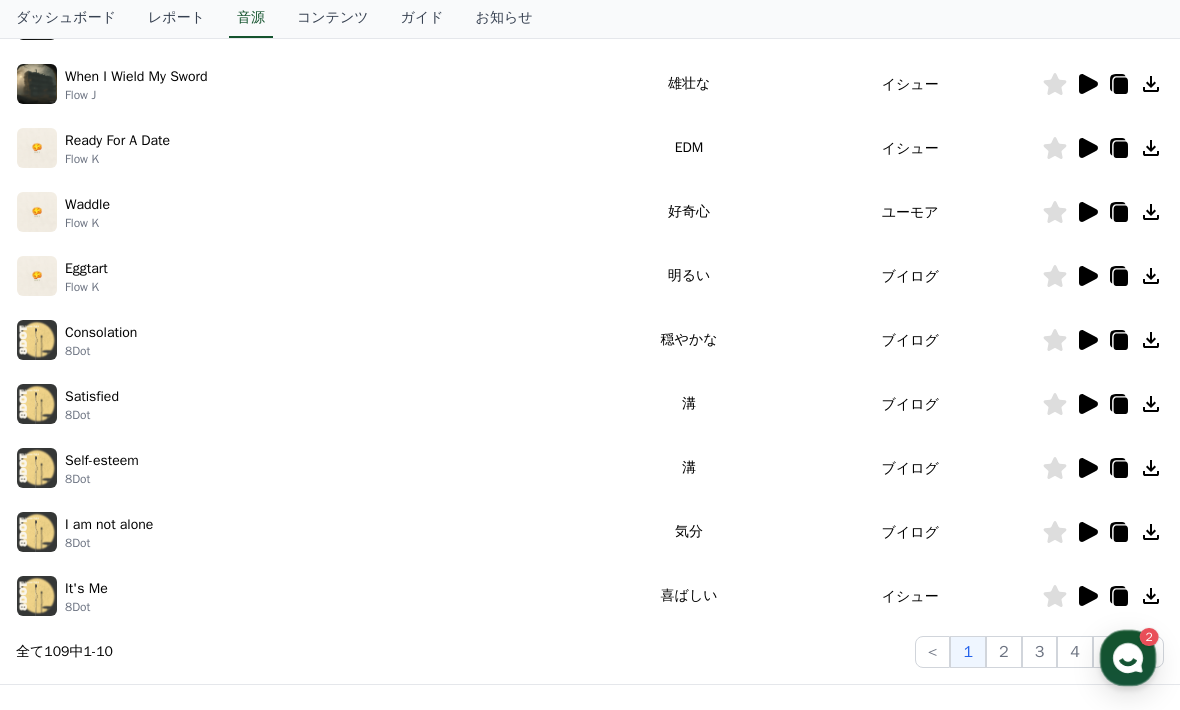 click at bounding box center (37, 340) 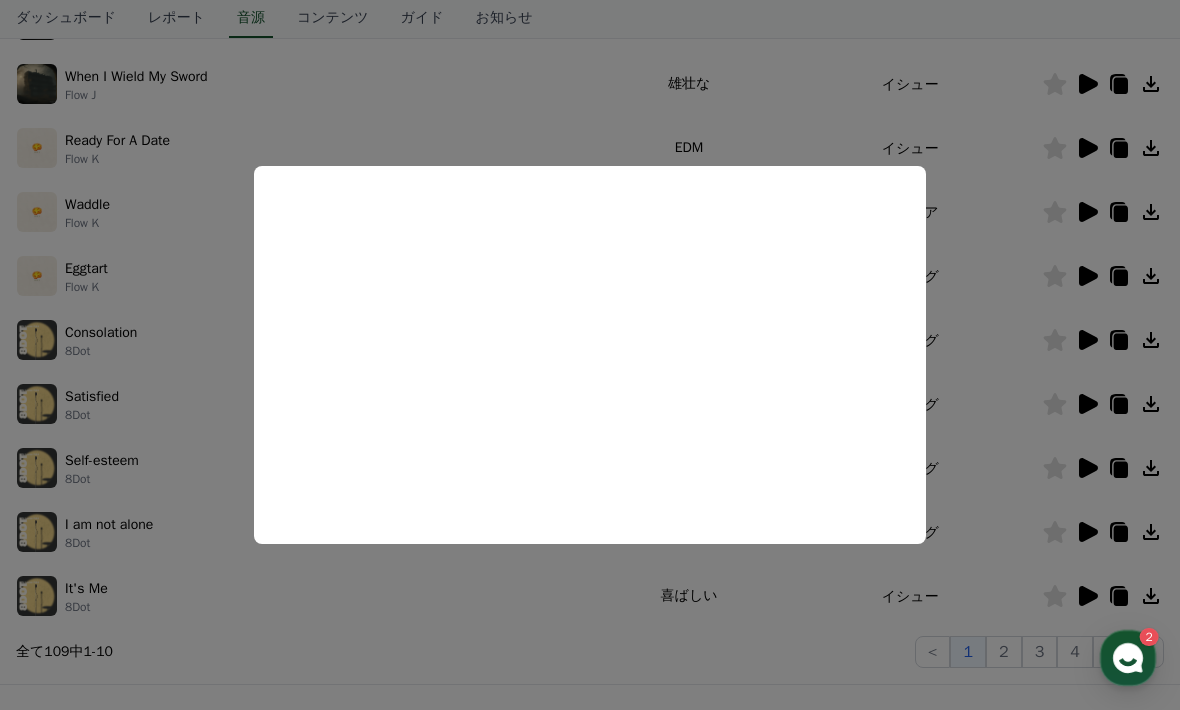 click at bounding box center (590, 355) 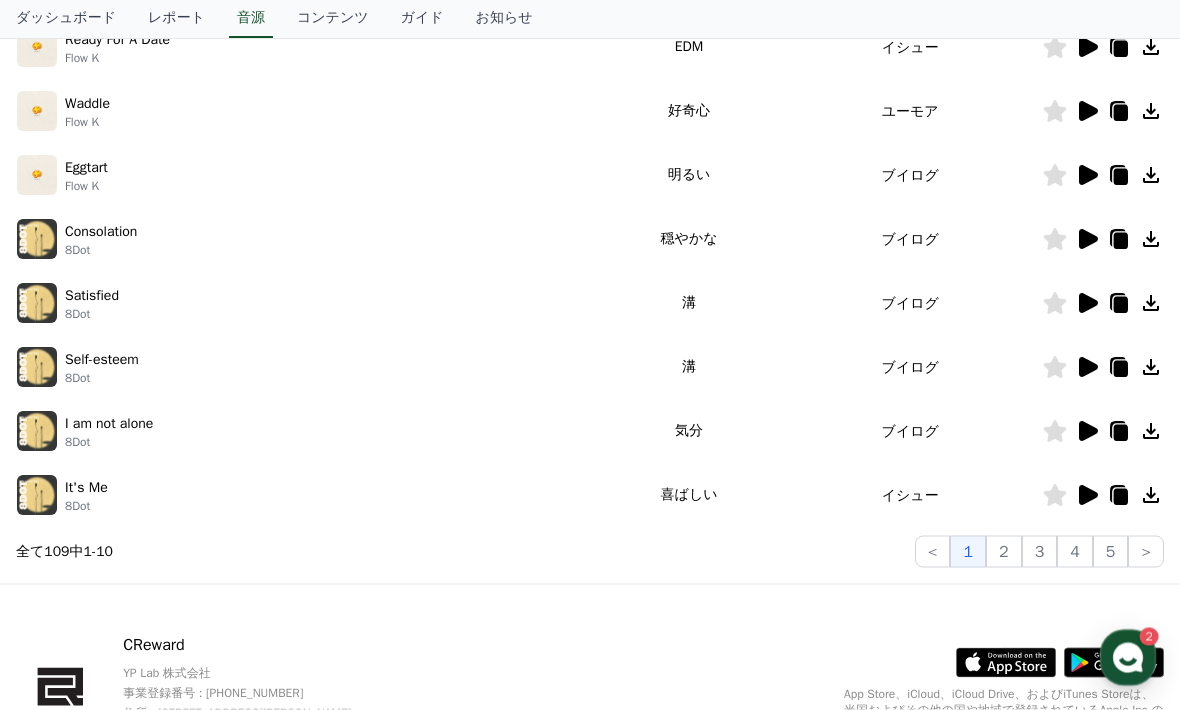 scroll, scrollTop: 522, scrollLeft: 0, axis: vertical 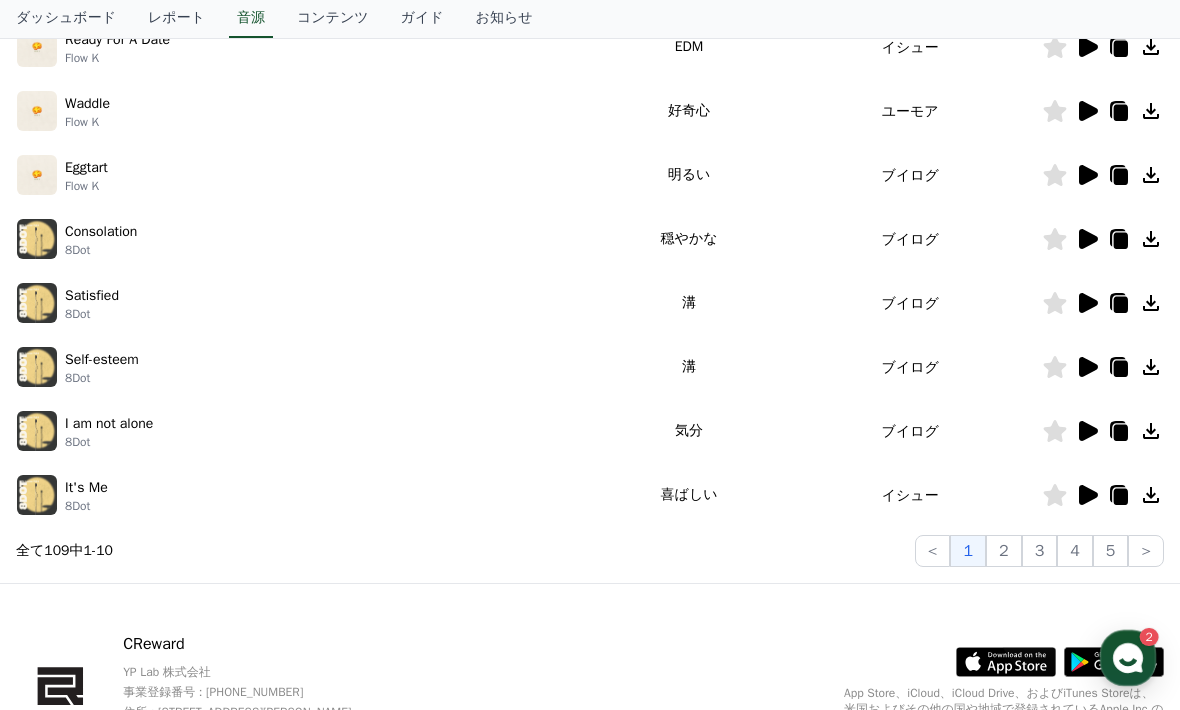 click on "2" 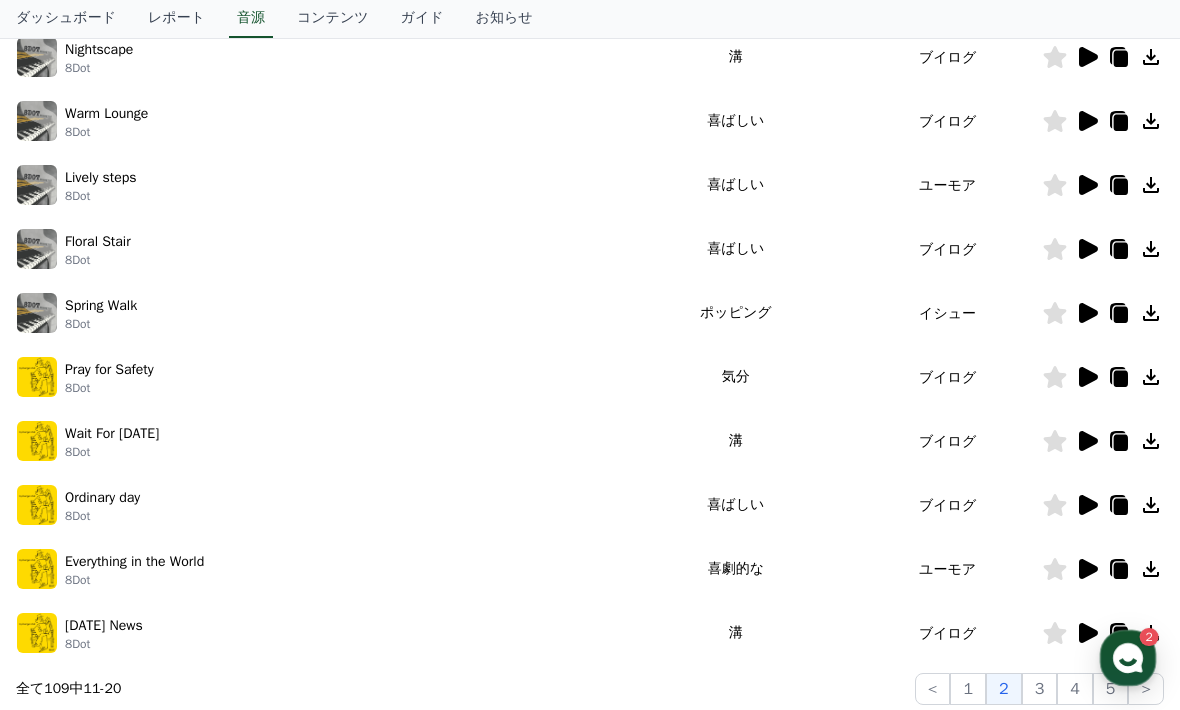 scroll, scrollTop: 424, scrollLeft: 0, axis: vertical 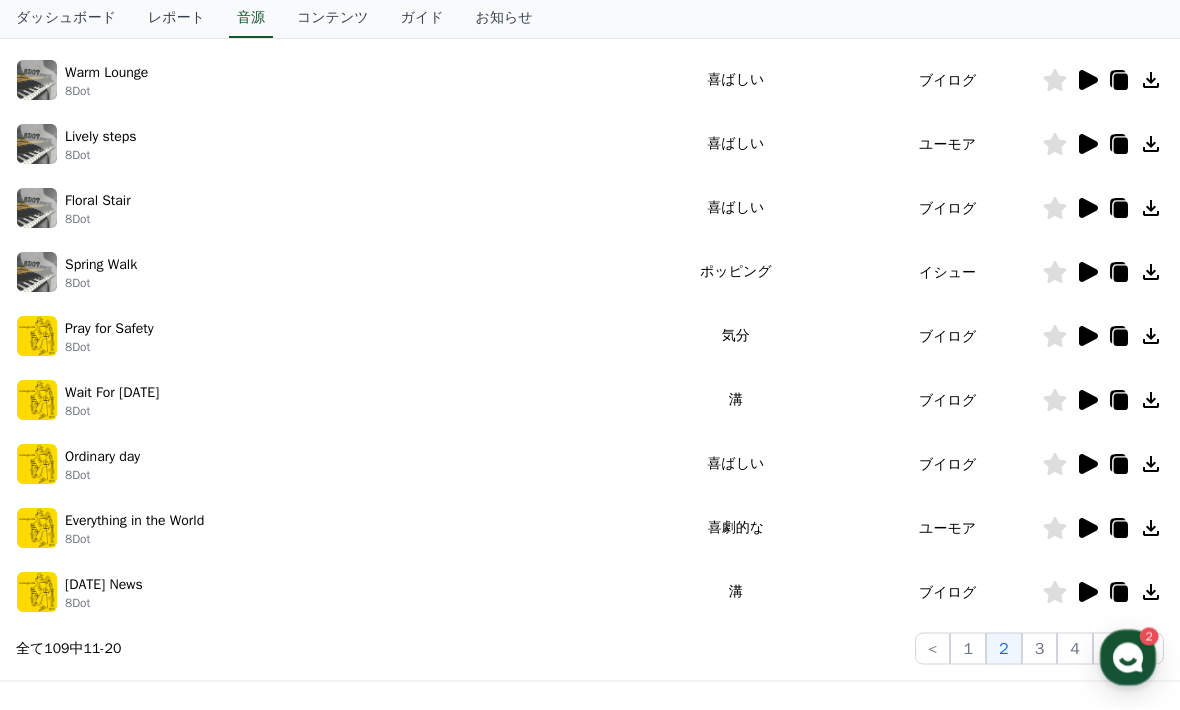 click 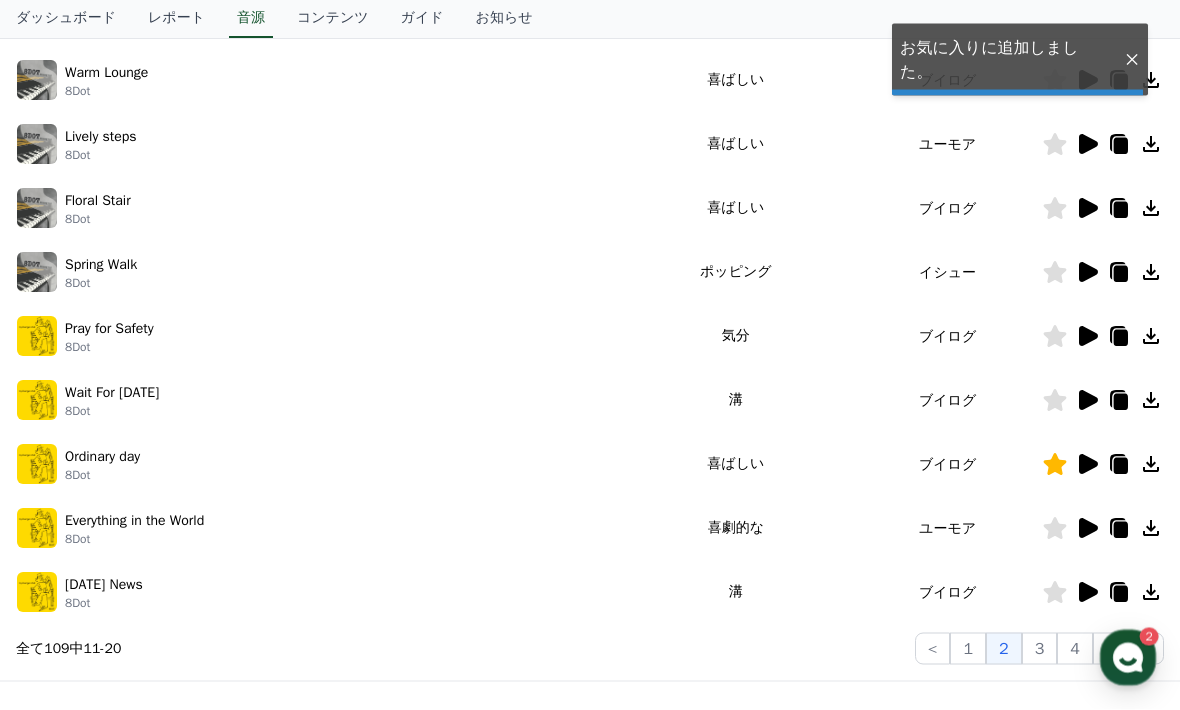 scroll, scrollTop: 425, scrollLeft: 0, axis: vertical 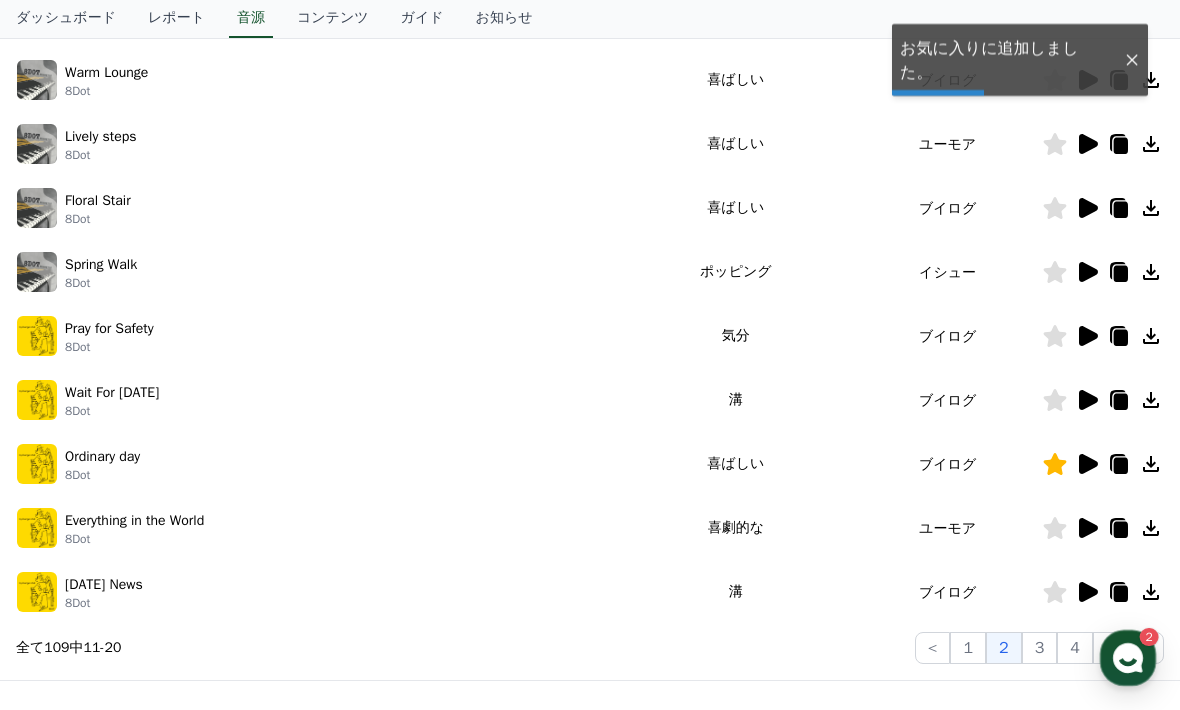 click 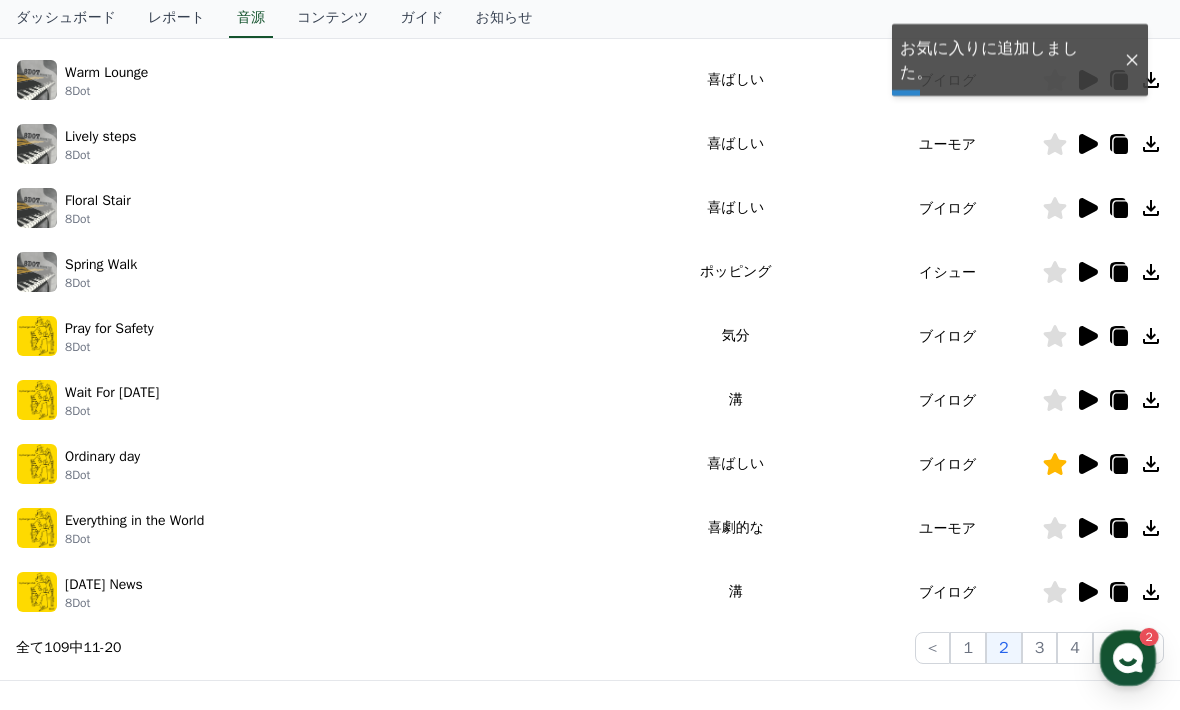 click 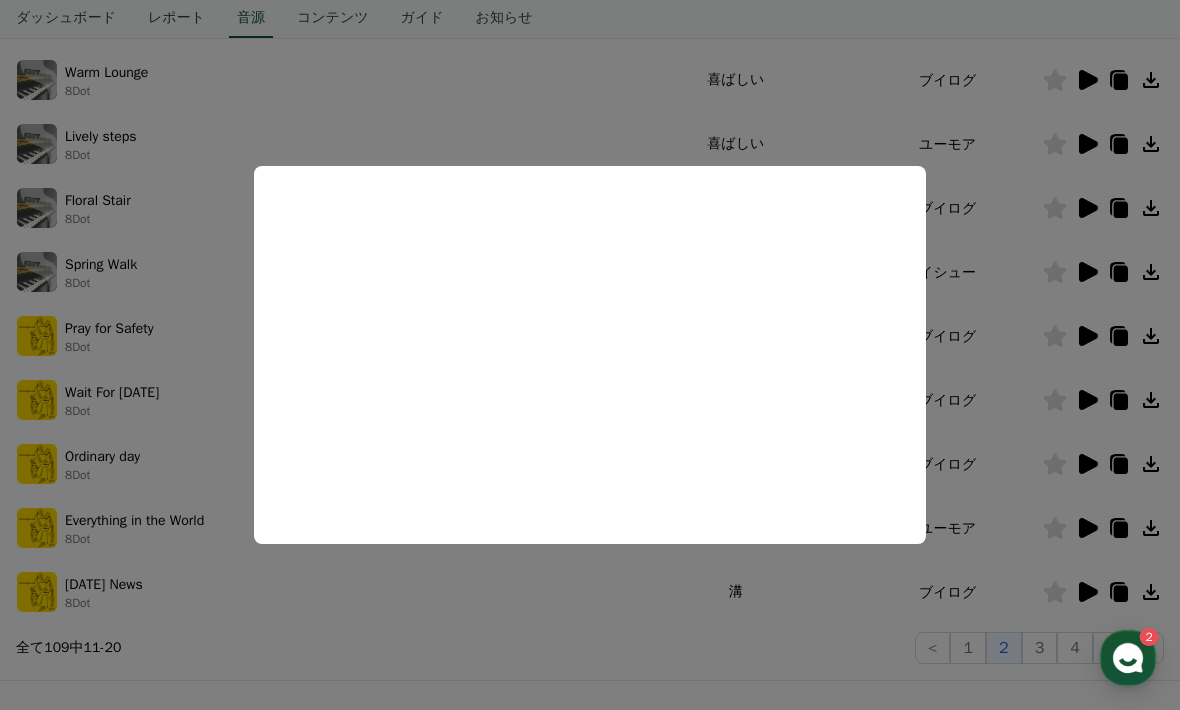 click at bounding box center (590, 355) 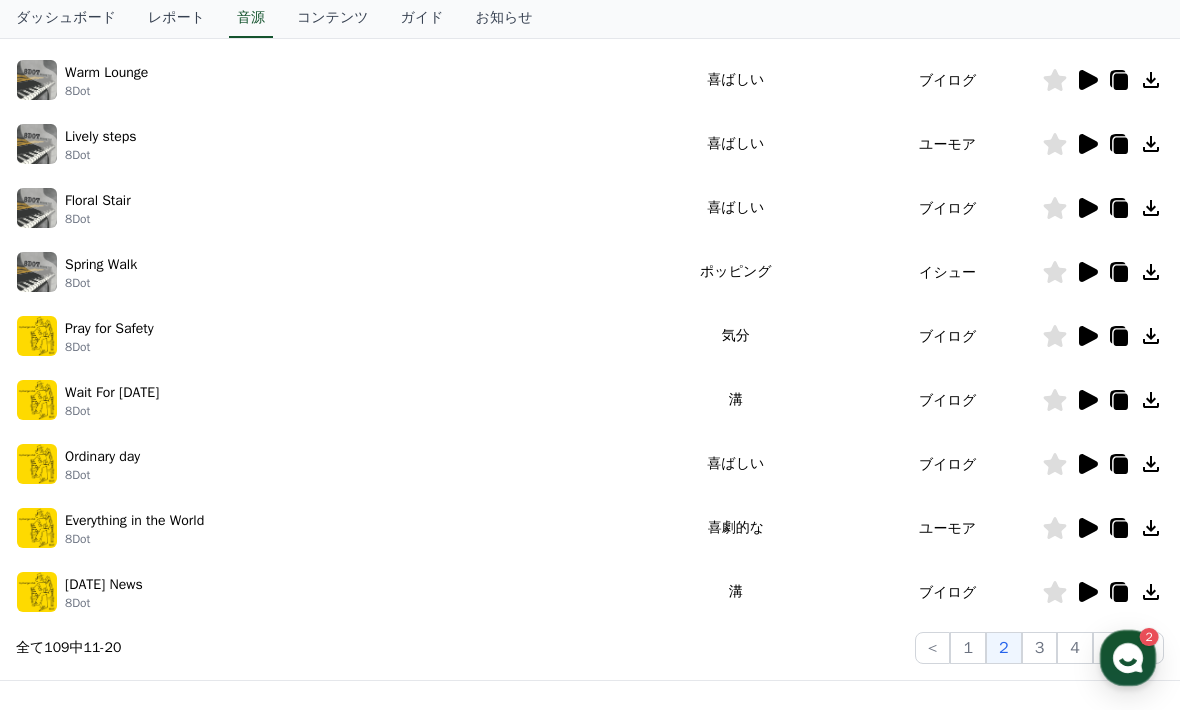 click on "3" 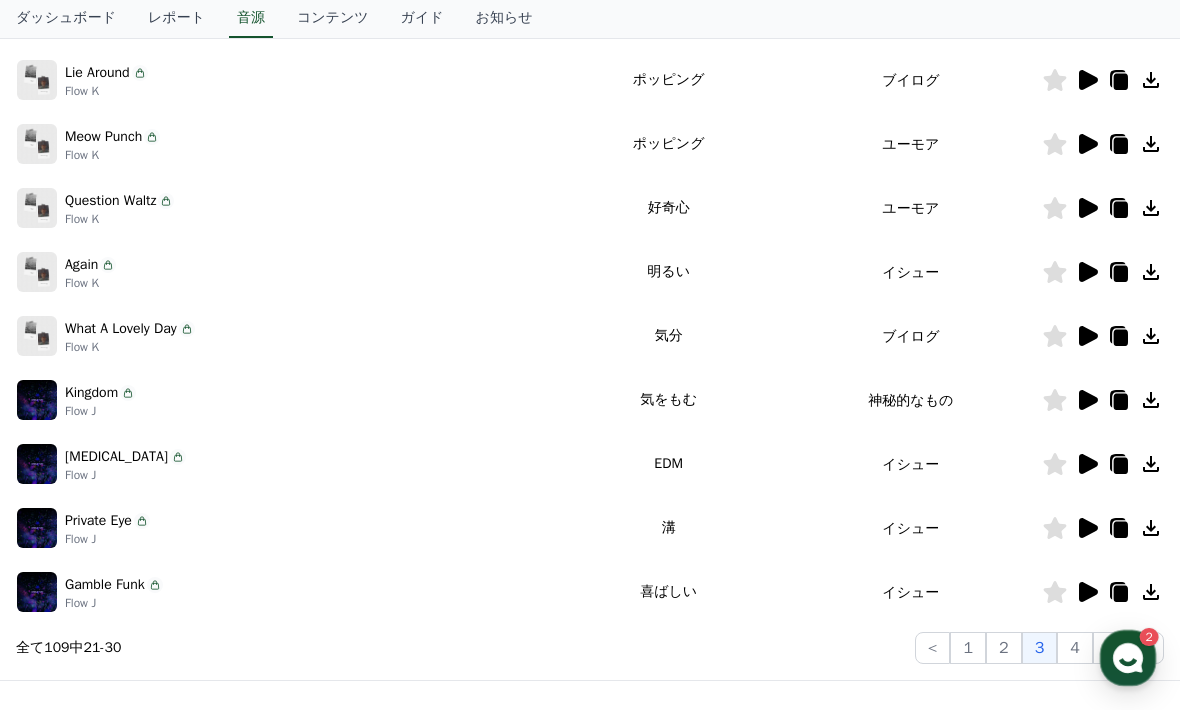 click 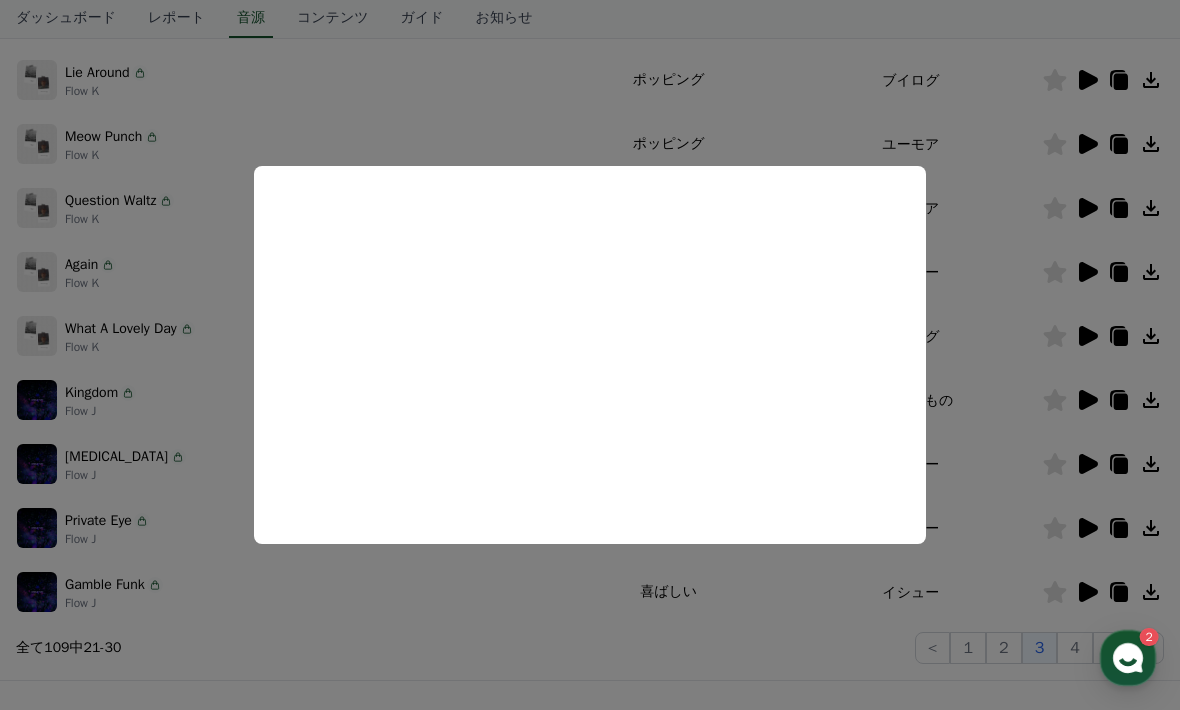 click at bounding box center [590, 355] 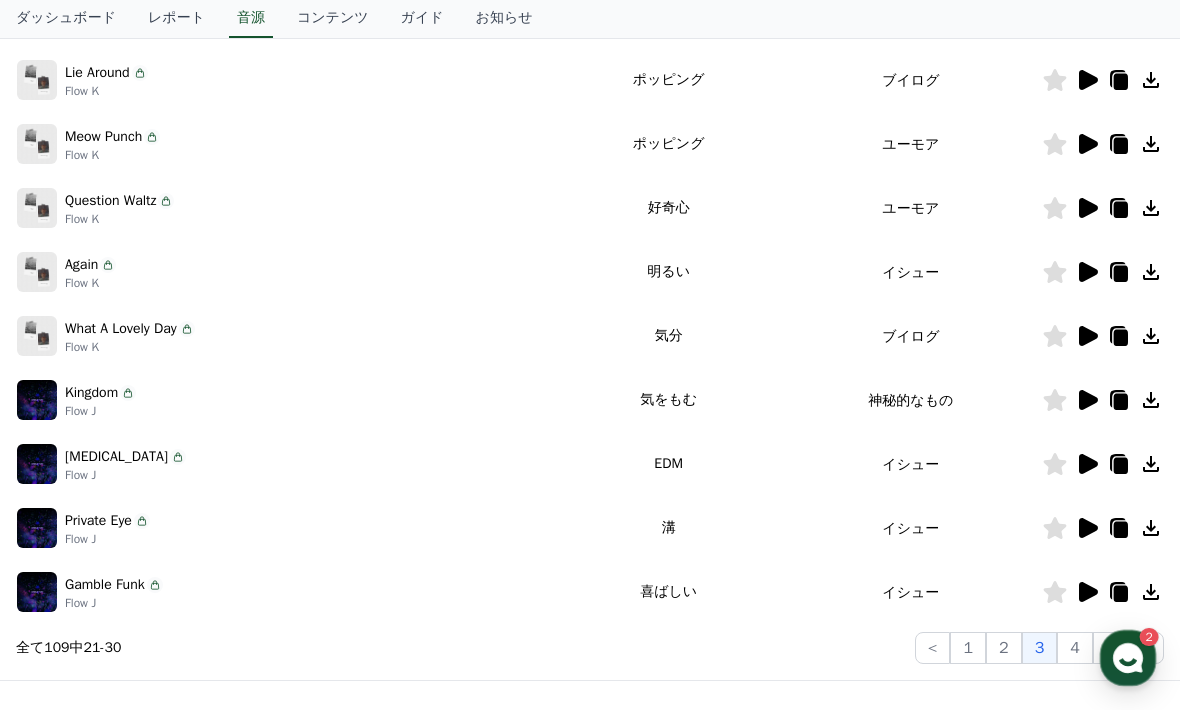 click 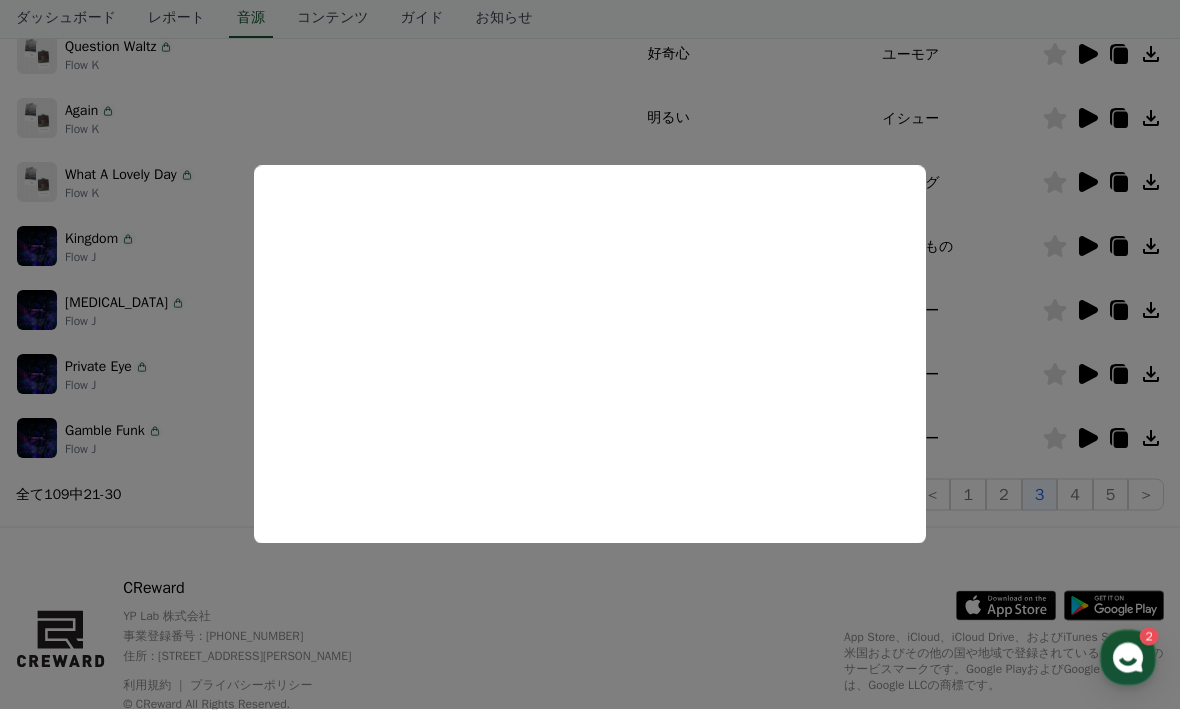 scroll, scrollTop: 578, scrollLeft: 0, axis: vertical 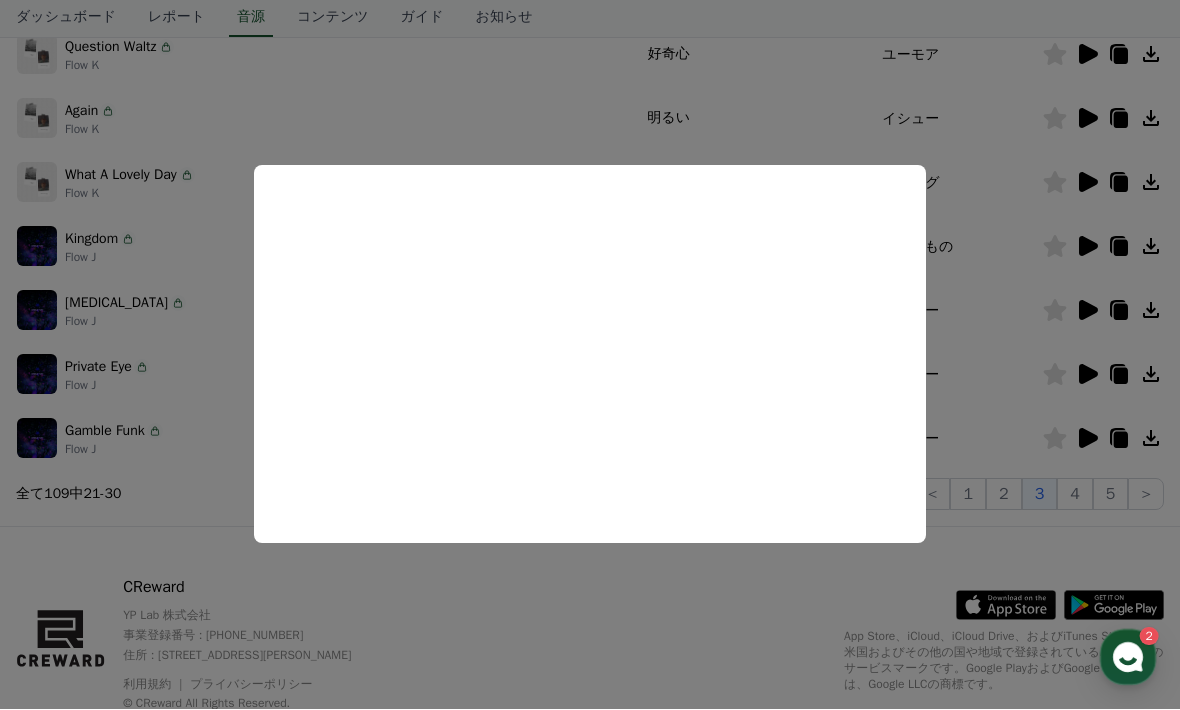 click 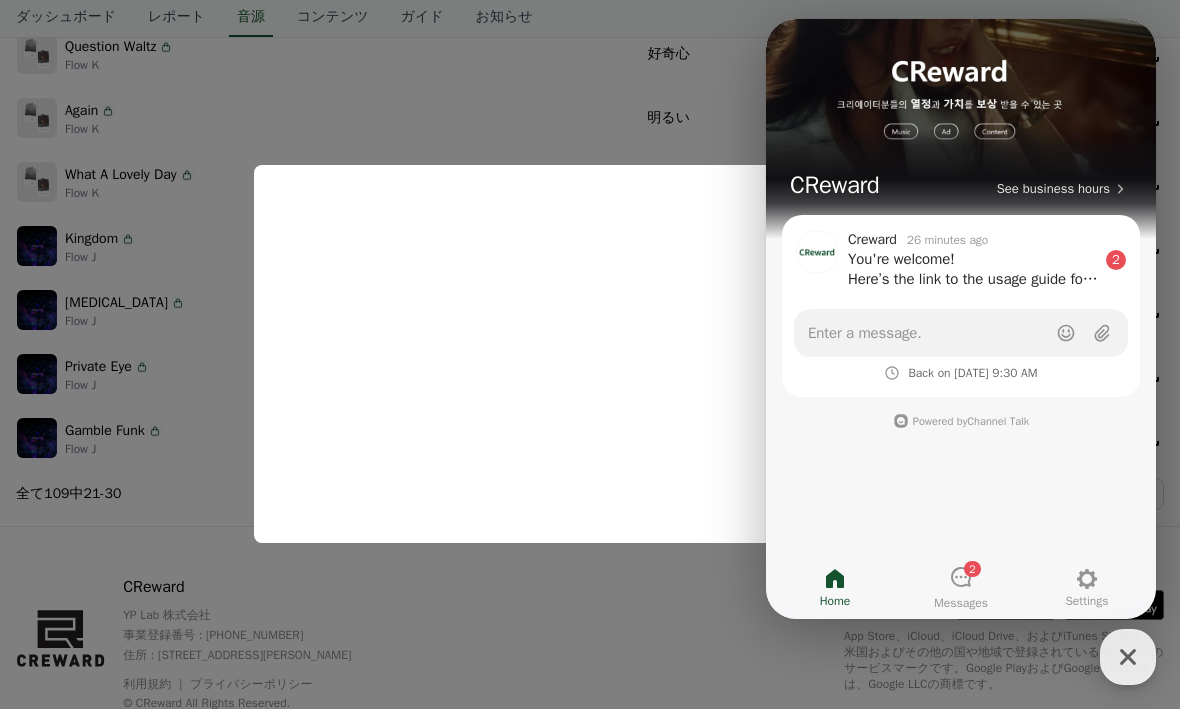 click on "Enter a message." at bounding box center (865, 333) 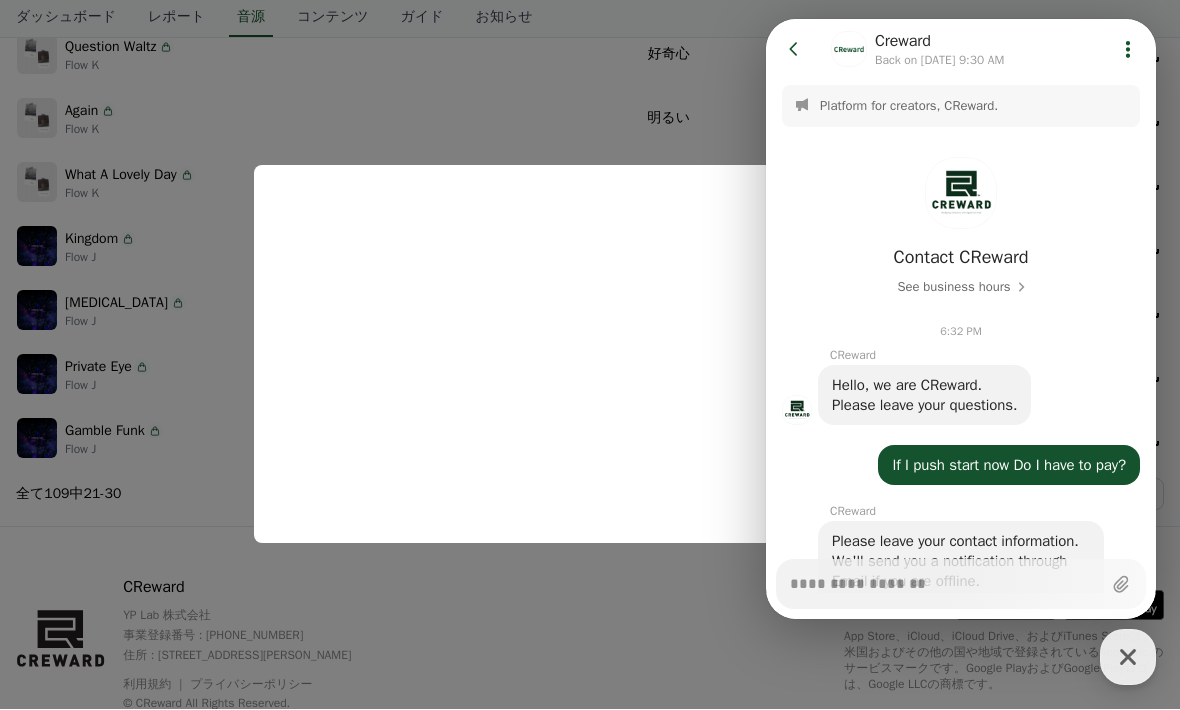 scroll, scrollTop: 1064, scrollLeft: 0, axis: vertical 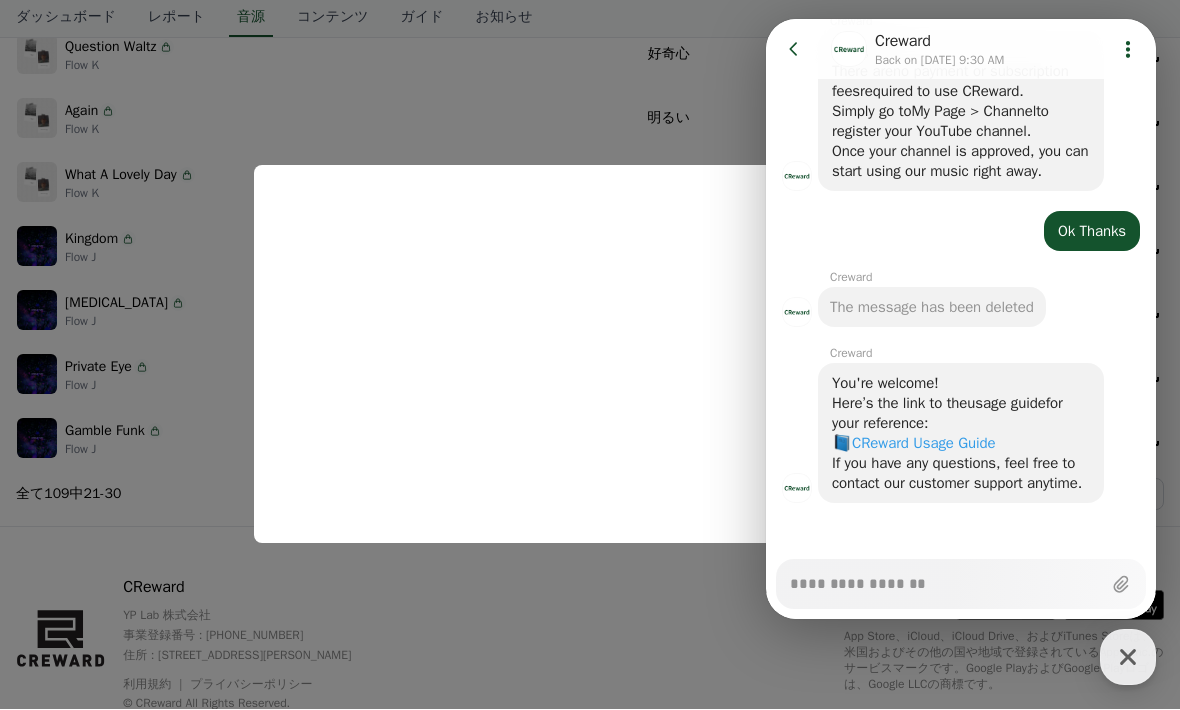 click on "Messenger Input Textarea" at bounding box center [945, 577] 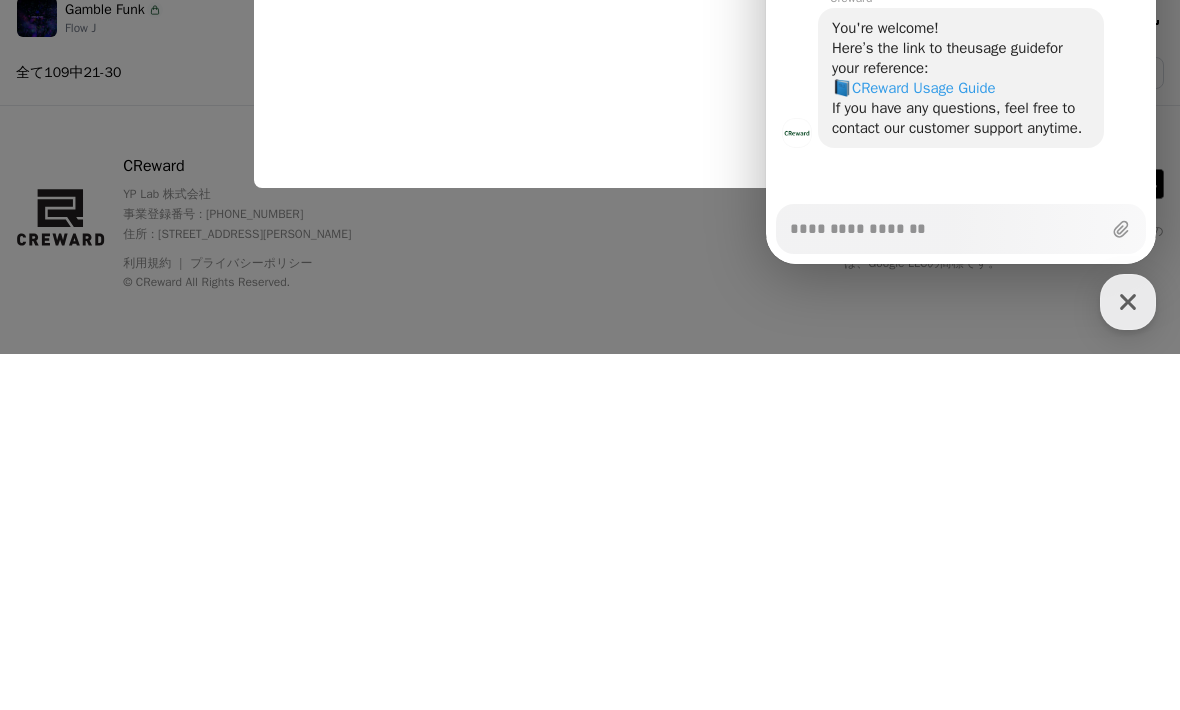 type on "*" 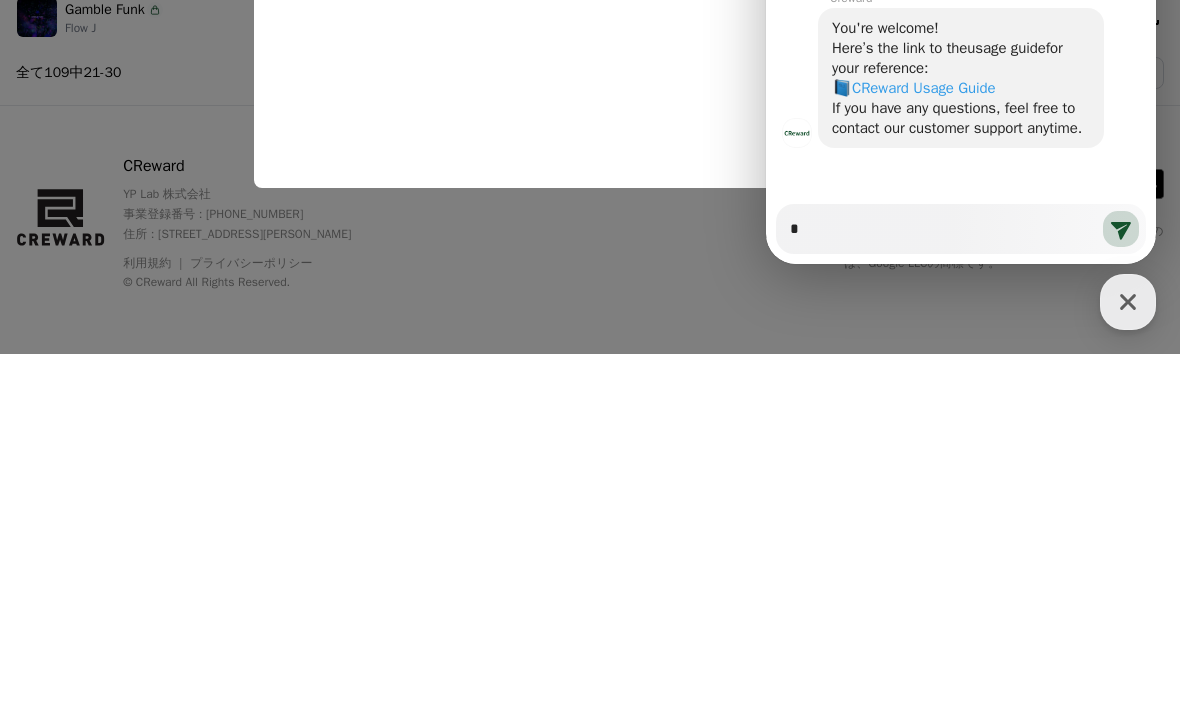 type 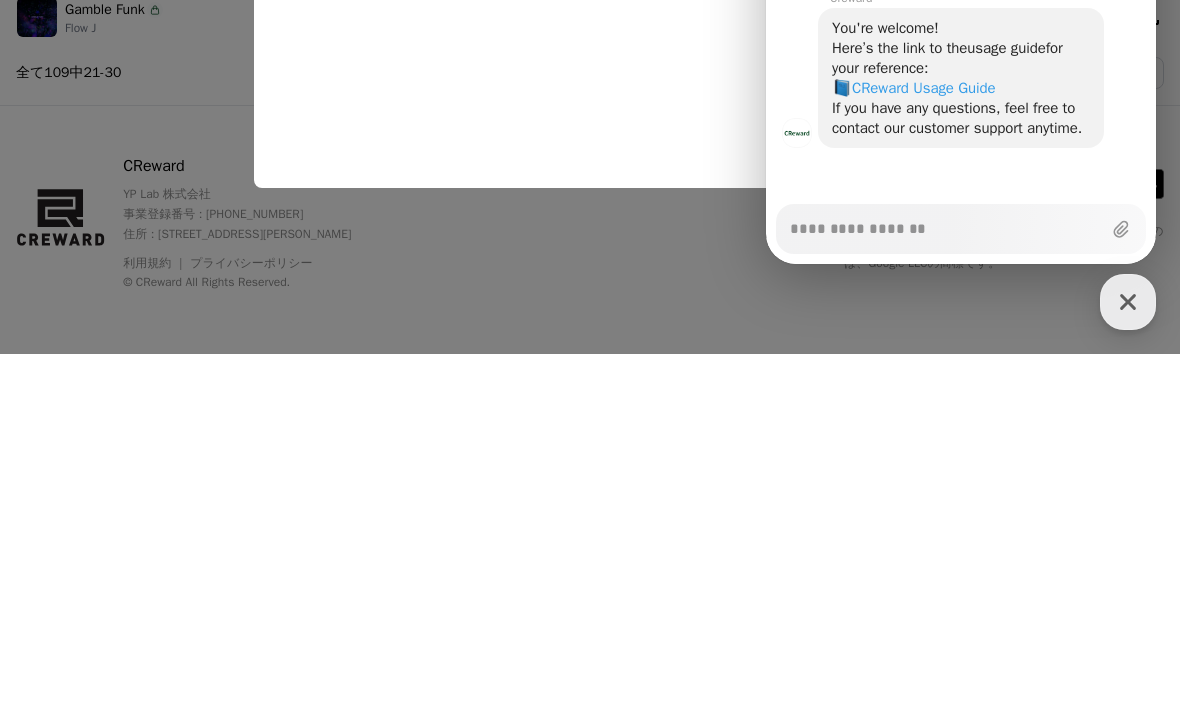 type on "*" 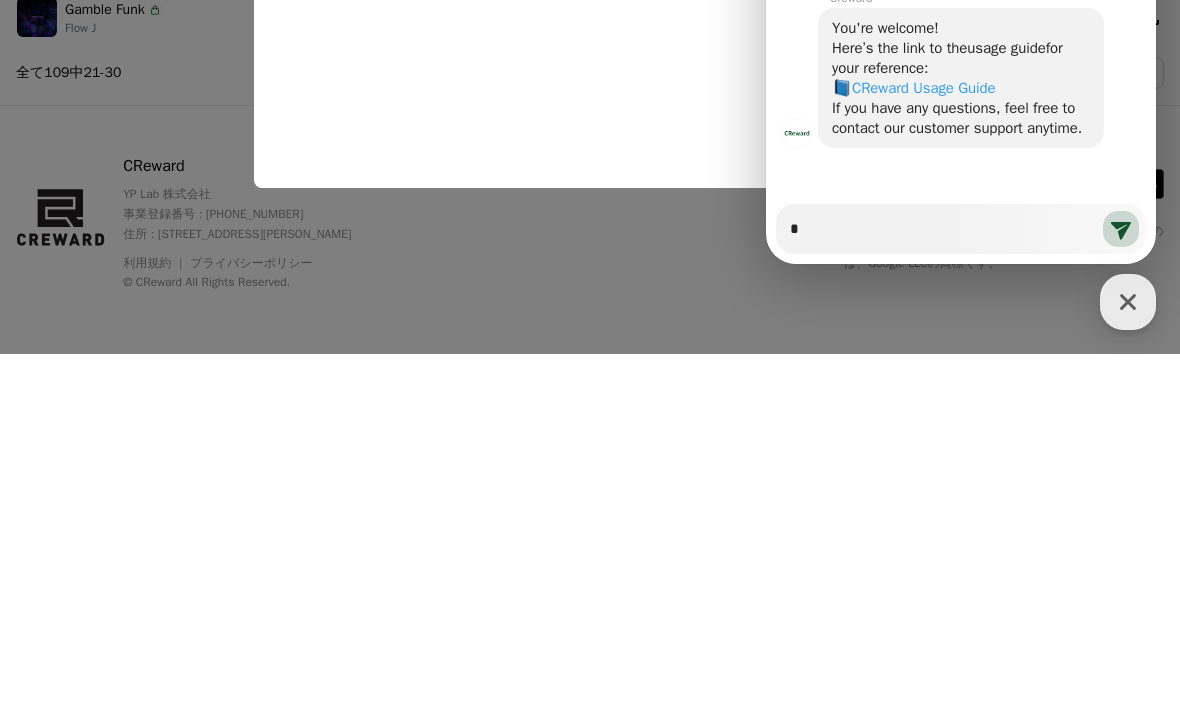 type on "**" 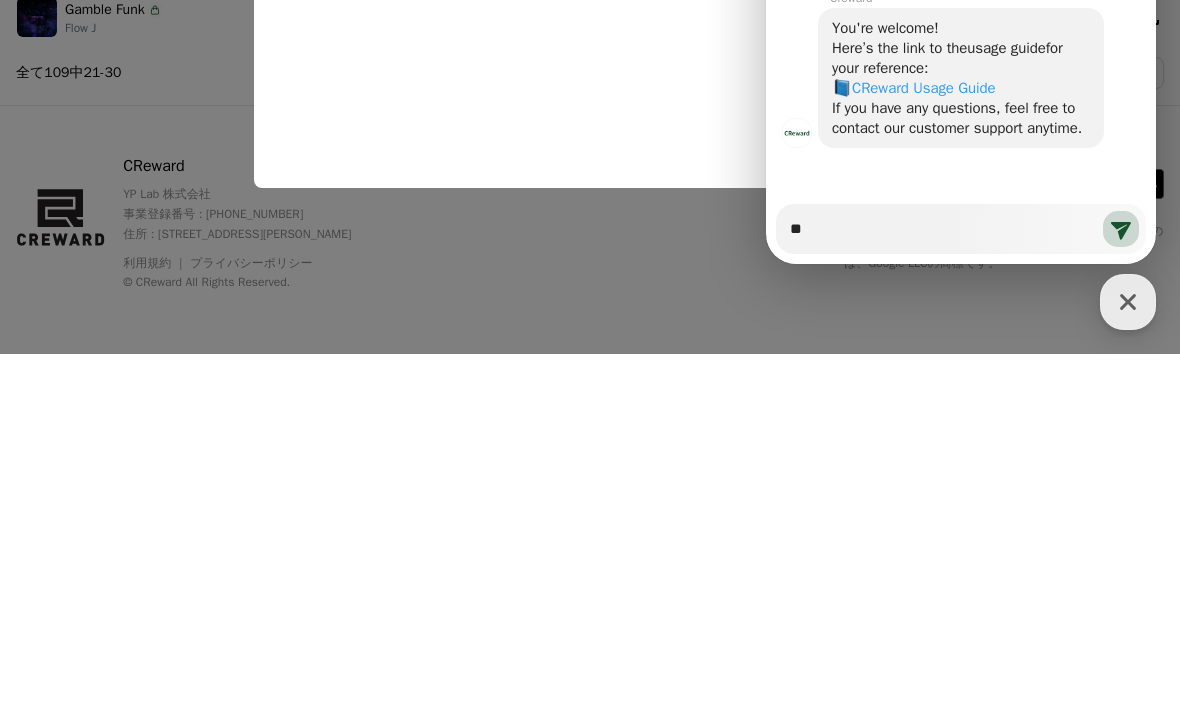 type on "*" 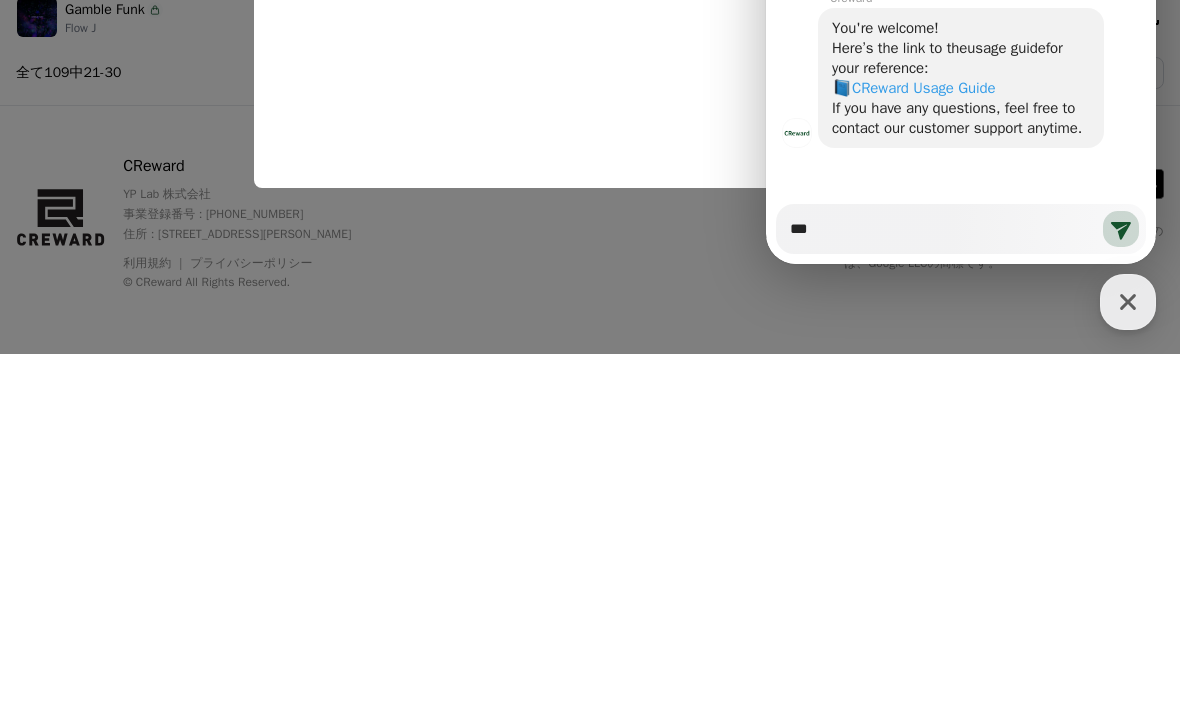 type on "*" 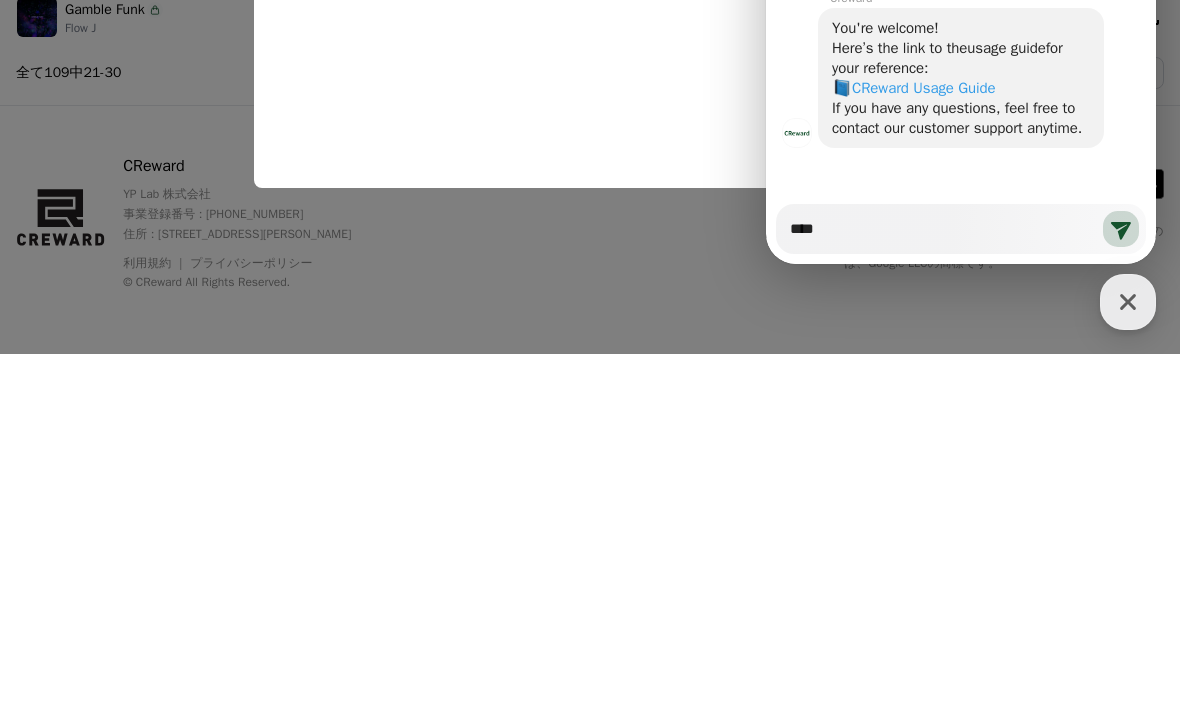 type on "*" 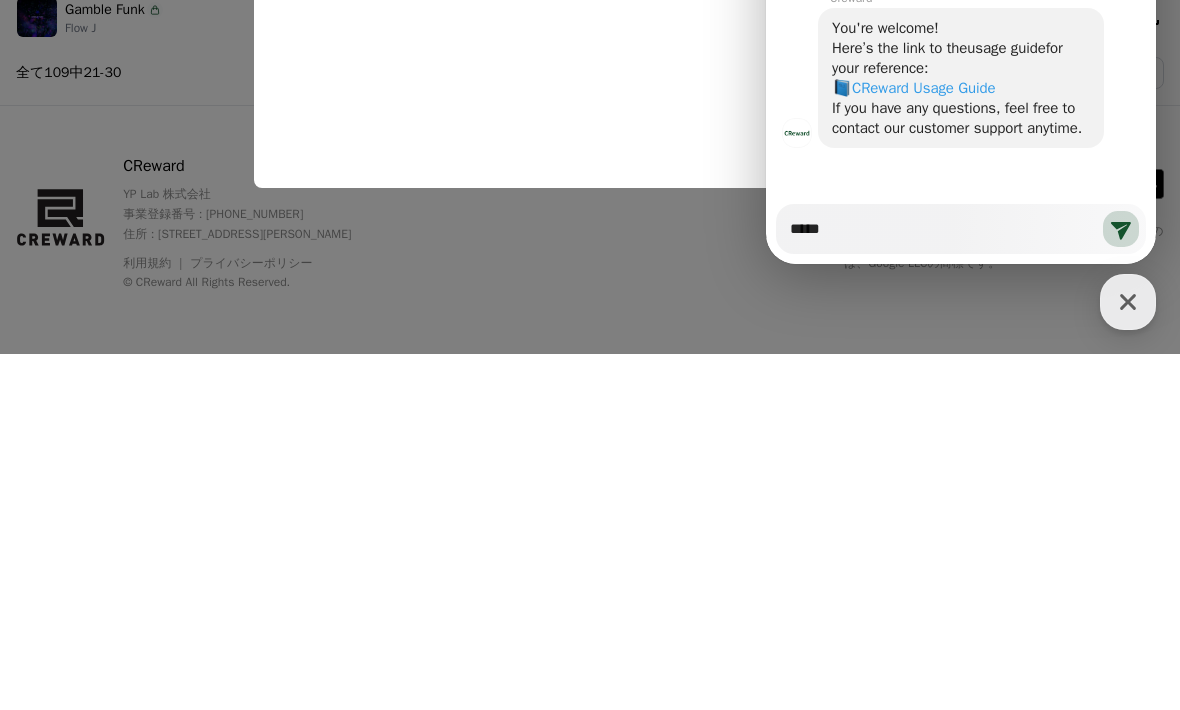 type on "*" 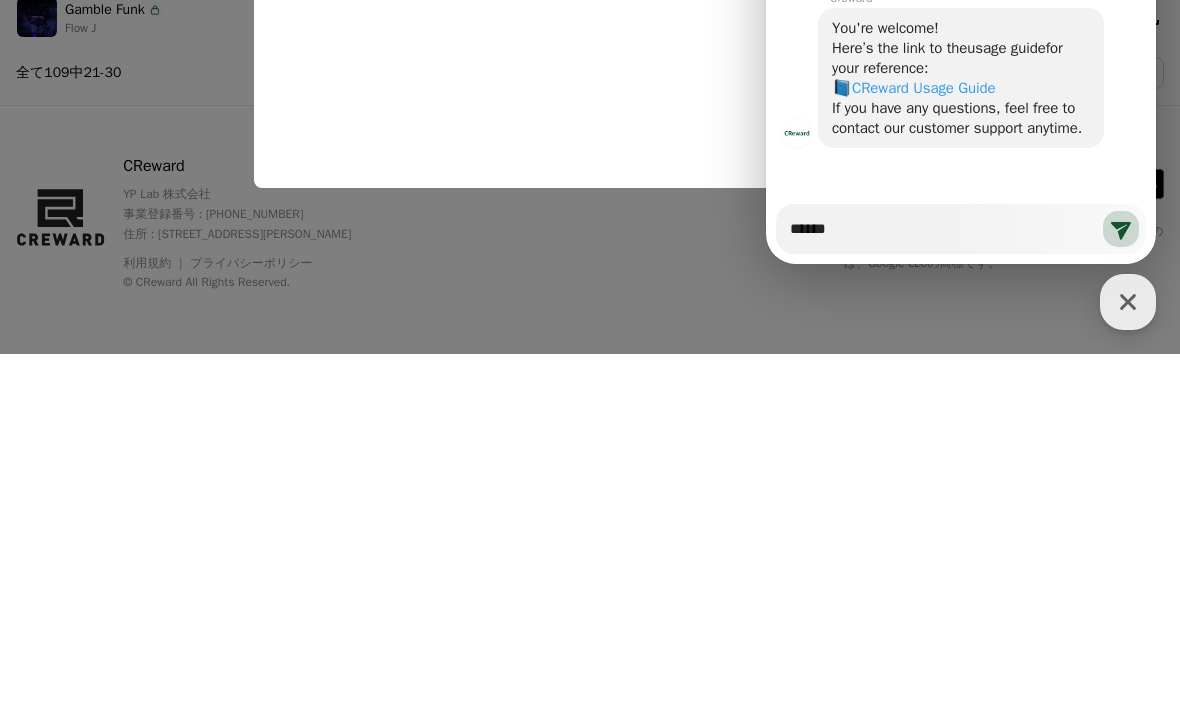 type on "*" 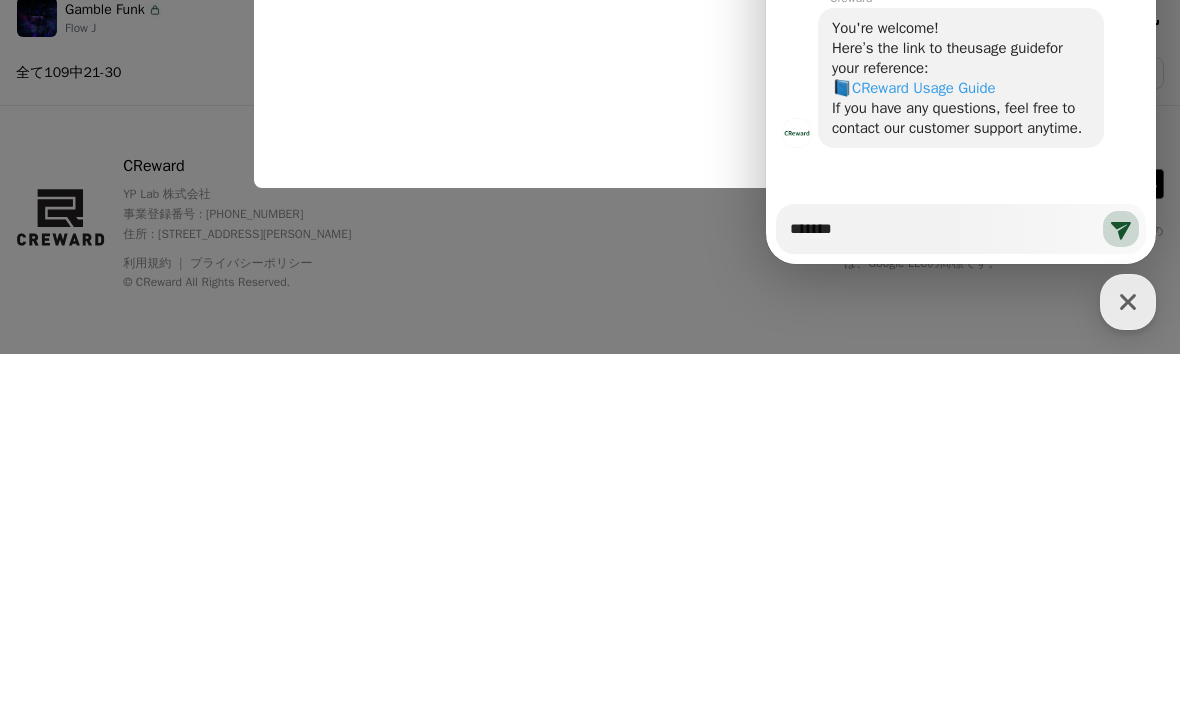 type on "*" 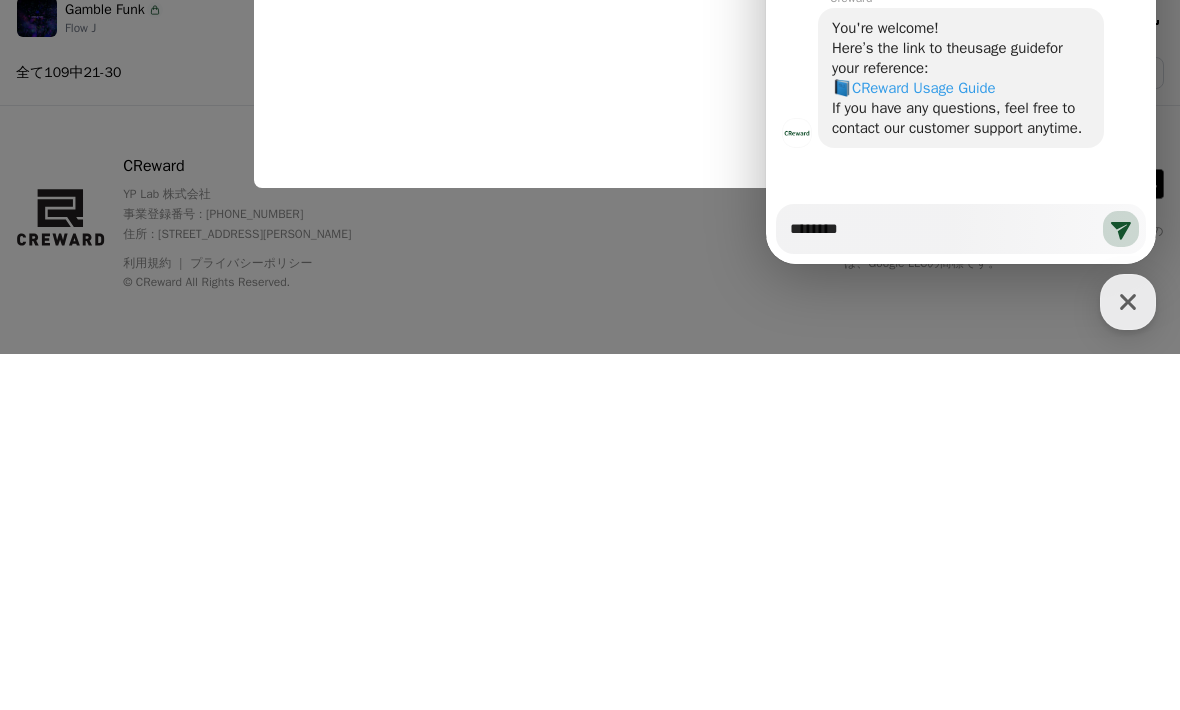 type on "*" 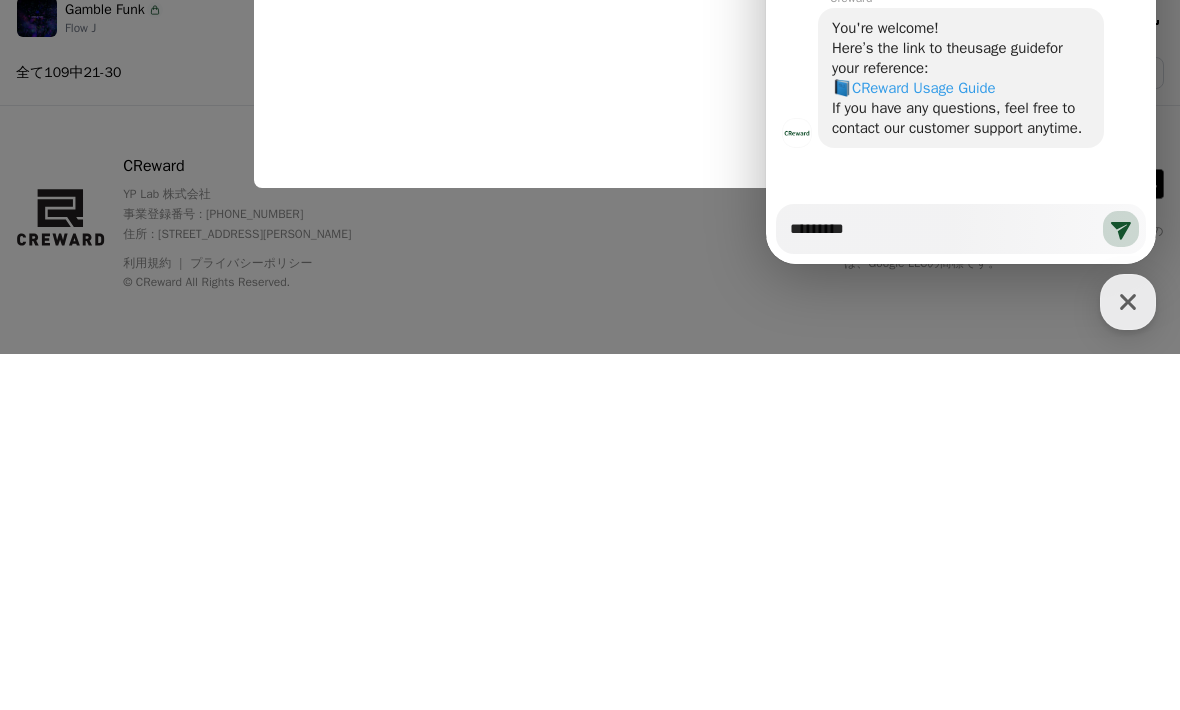 type on "*" 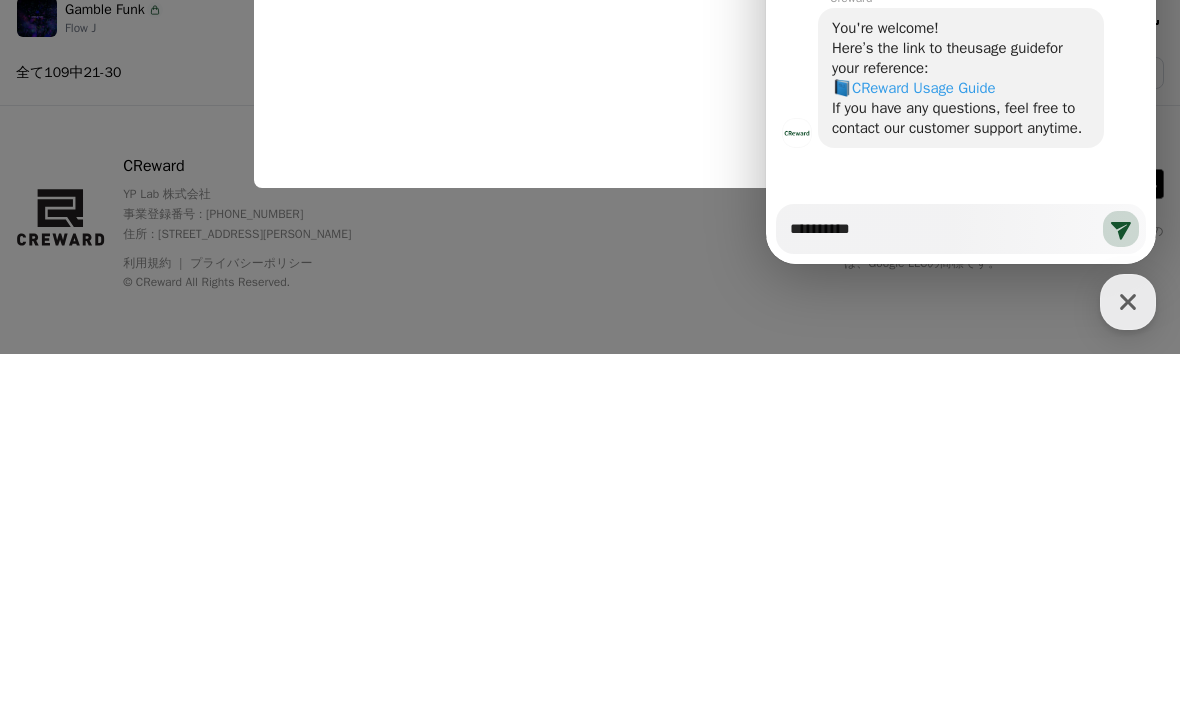 type on "*" 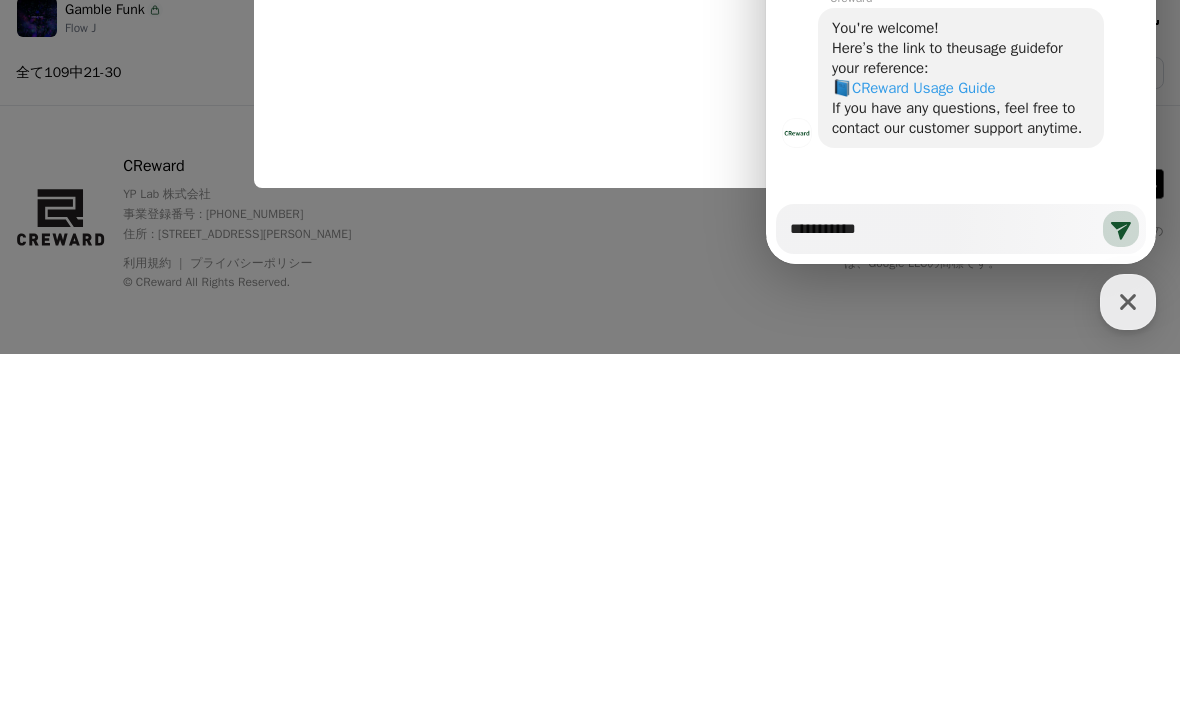 type on "**********" 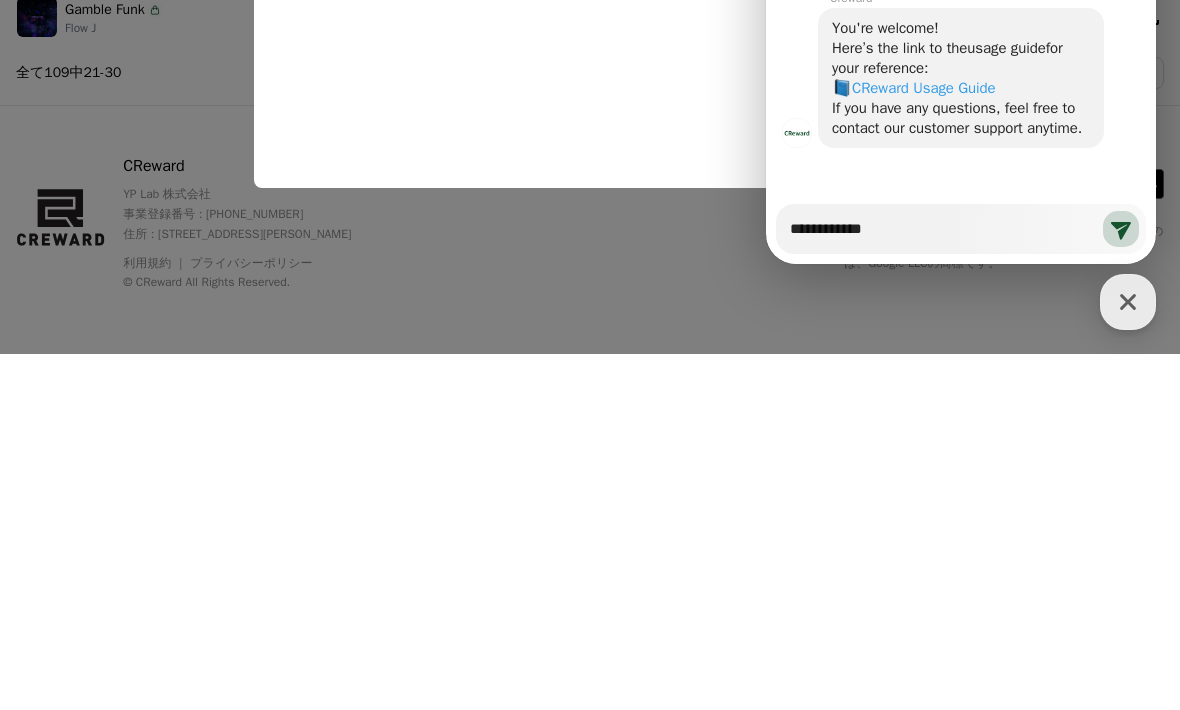 type on "*" 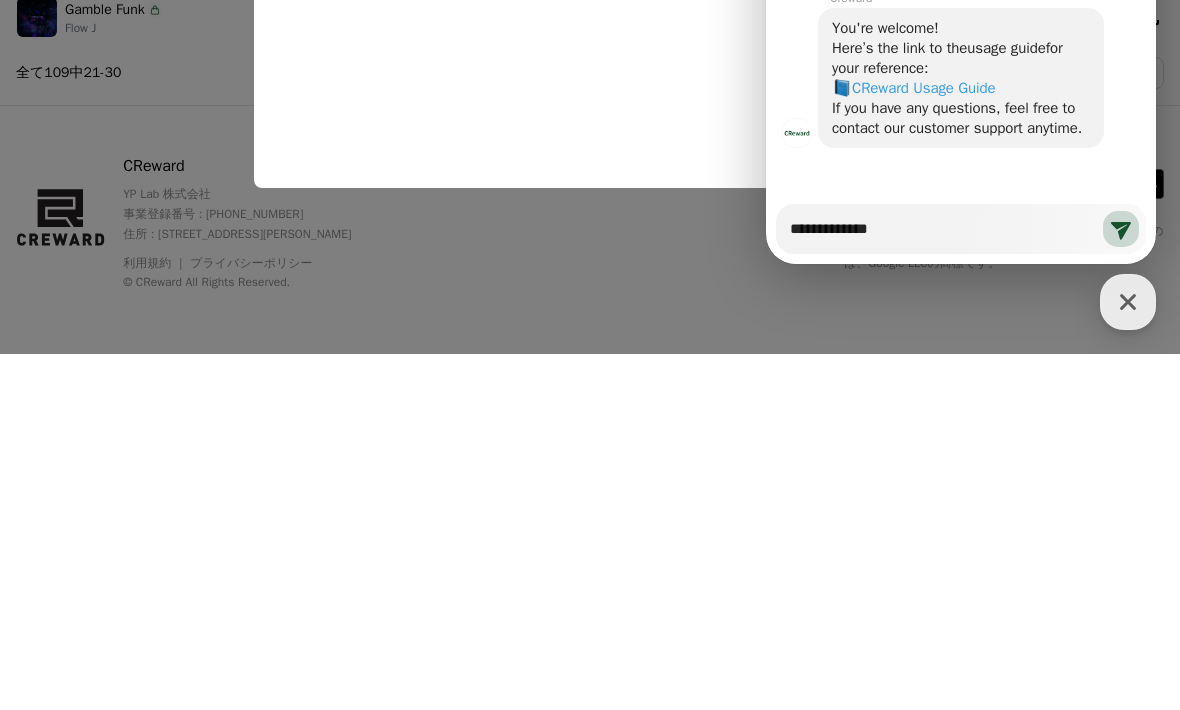 type on "*" 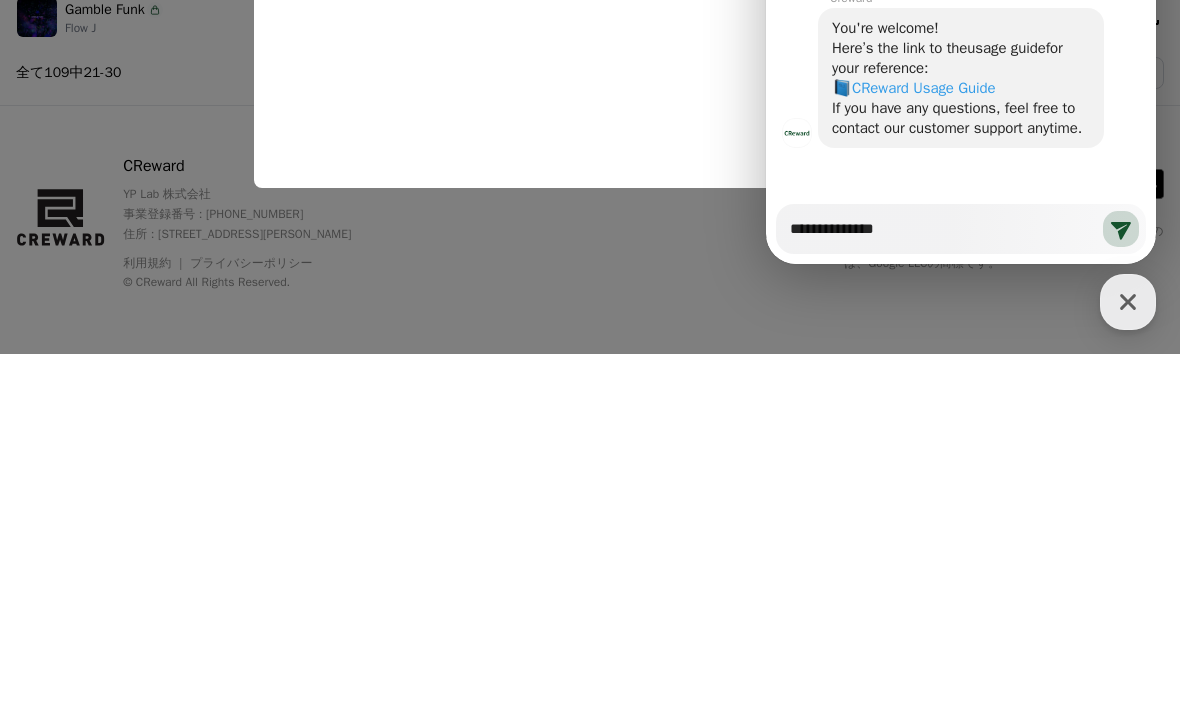 type on "*" 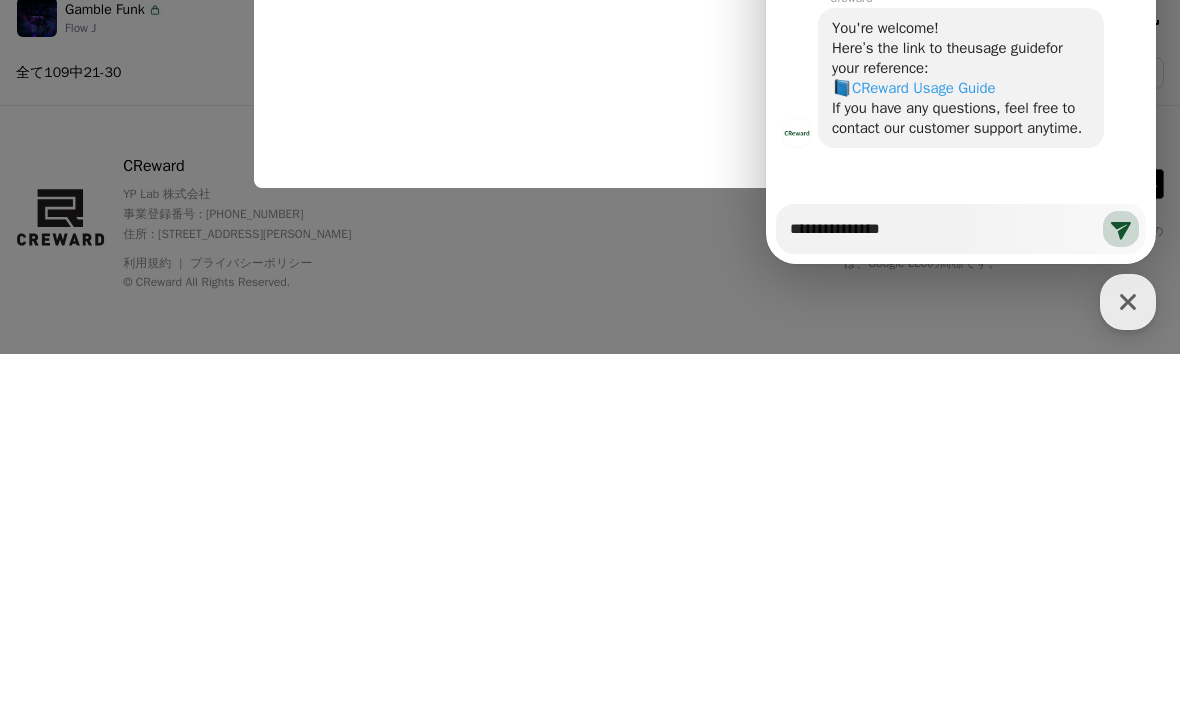 type on "*" 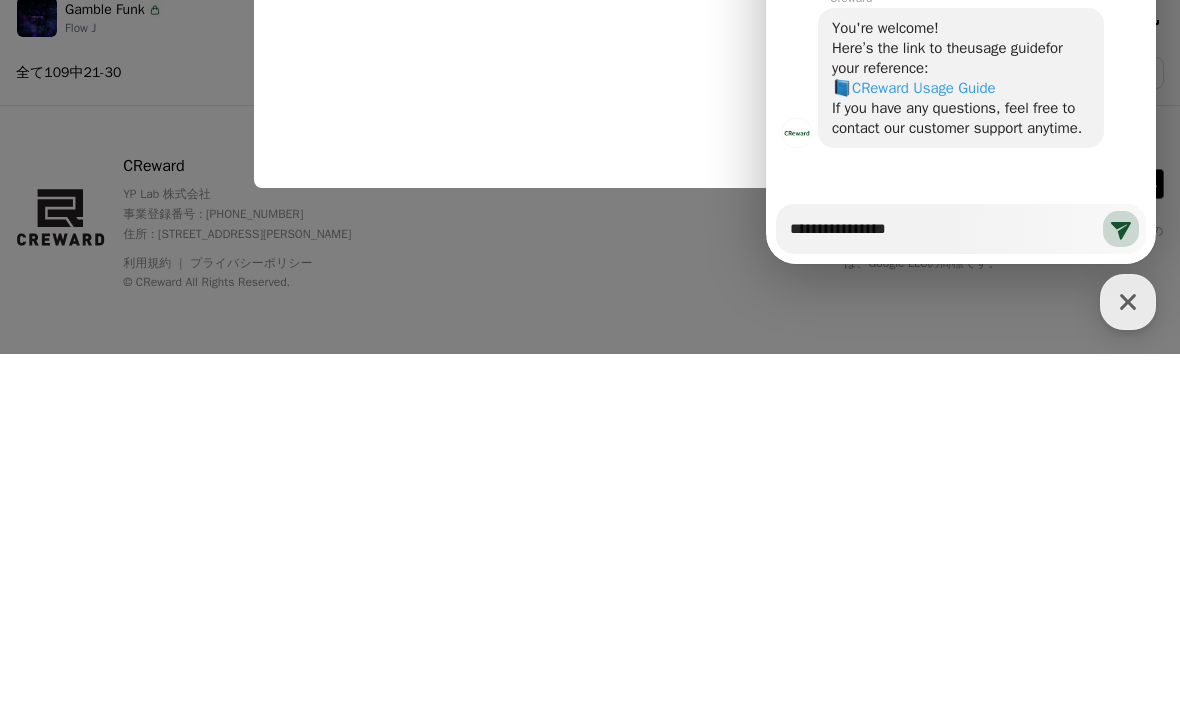 type on "*" 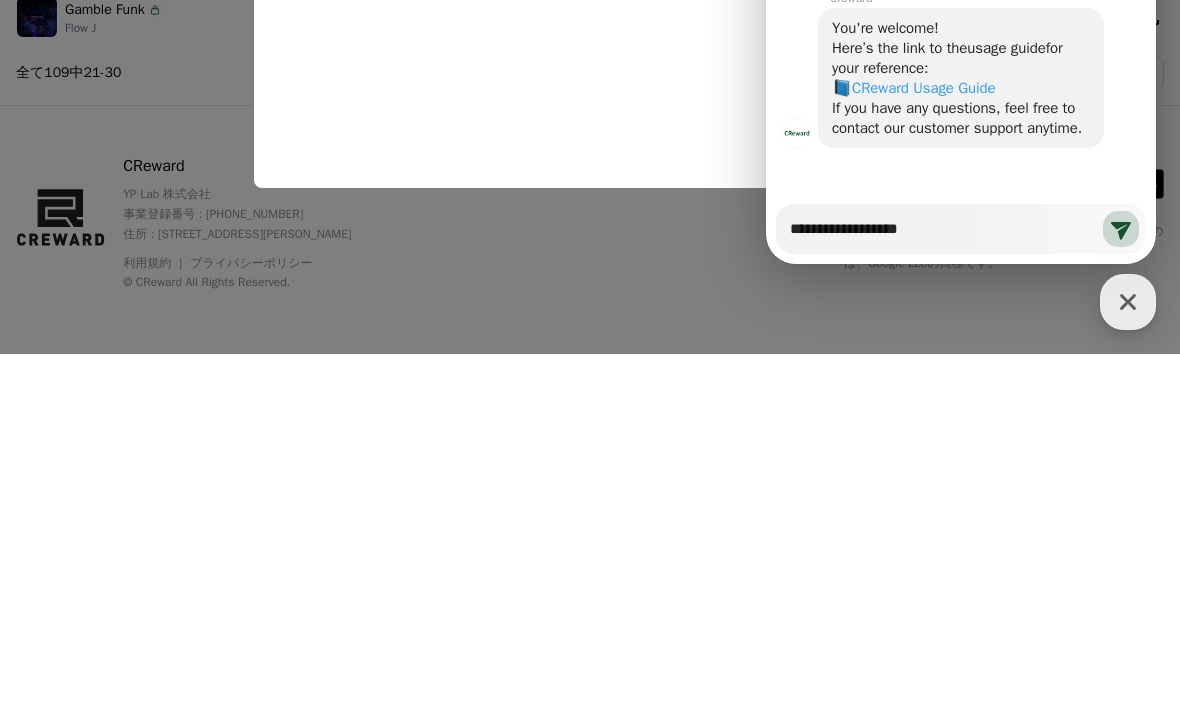 type on "*" 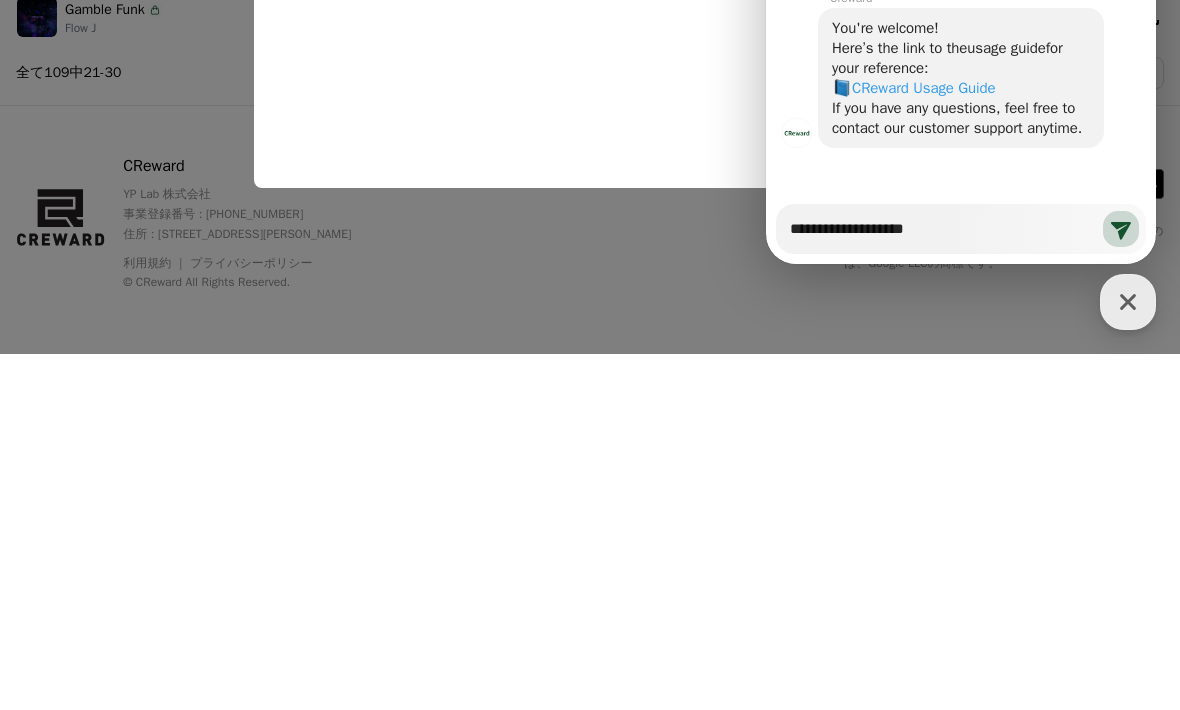 type on "**********" 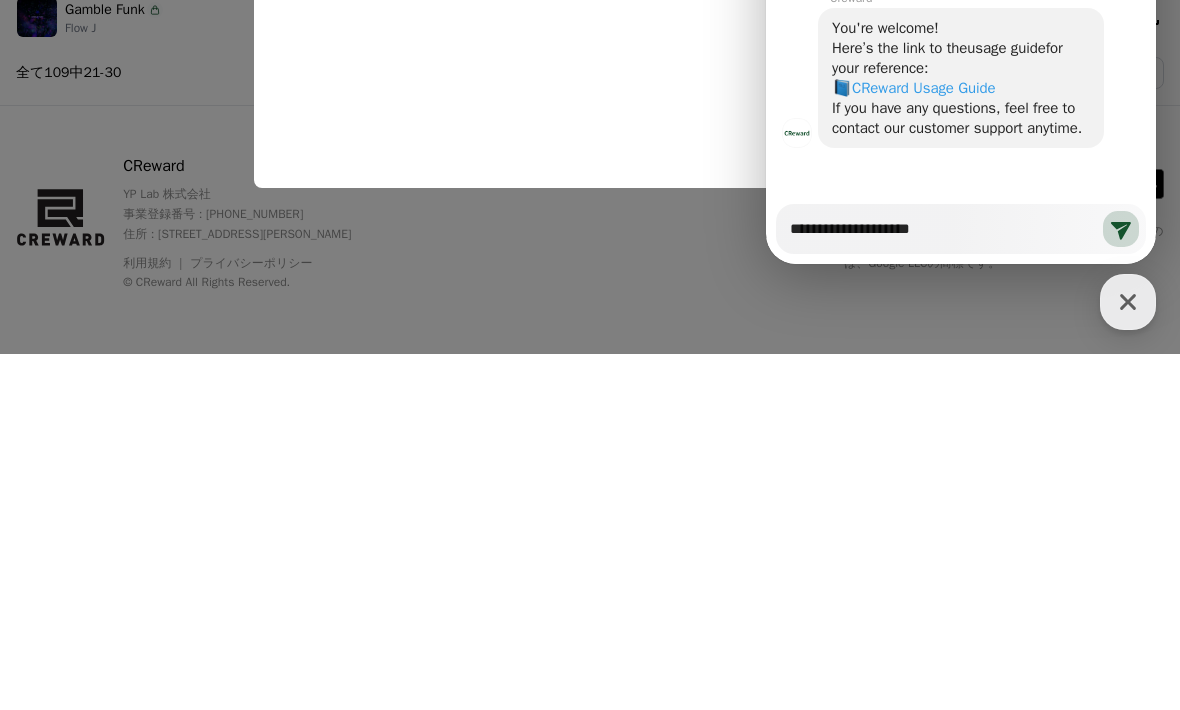 type on "*" 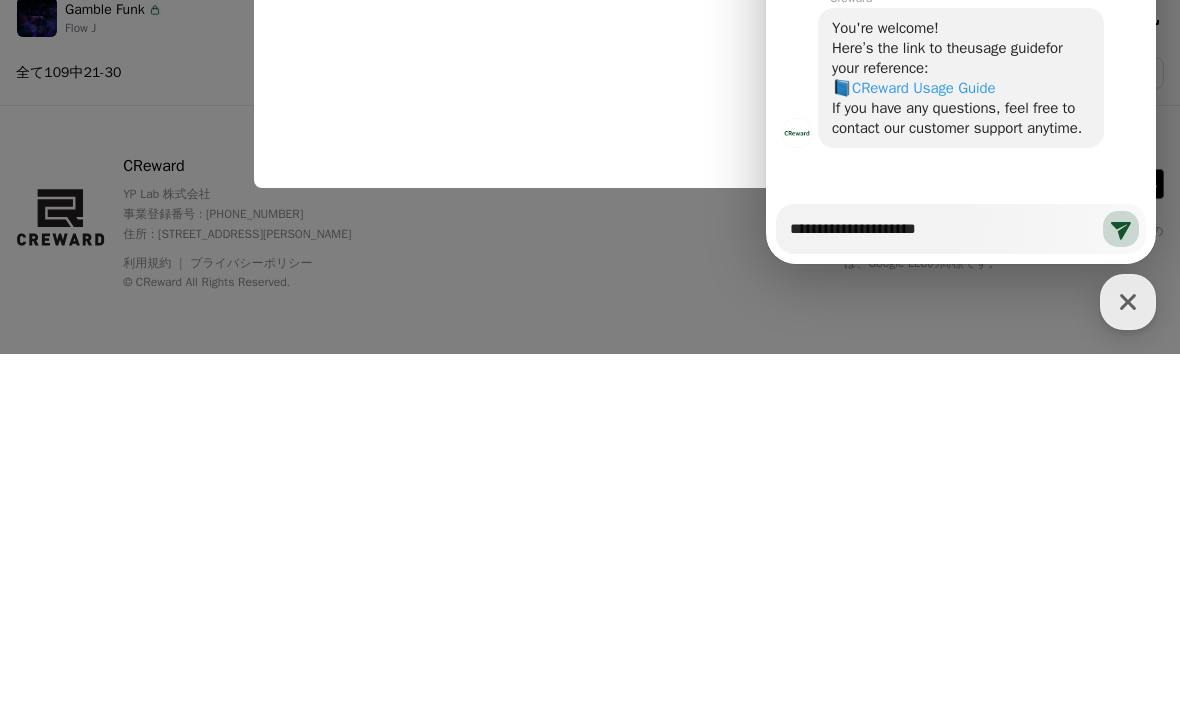type on "**********" 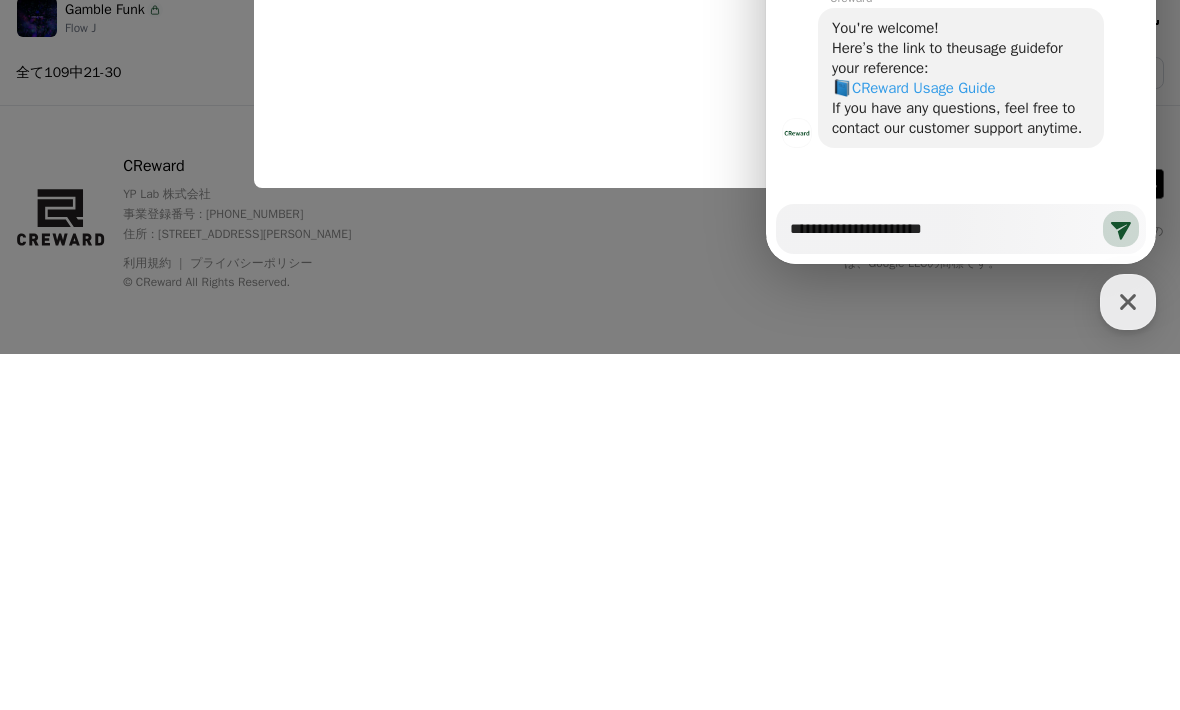 type on "*" 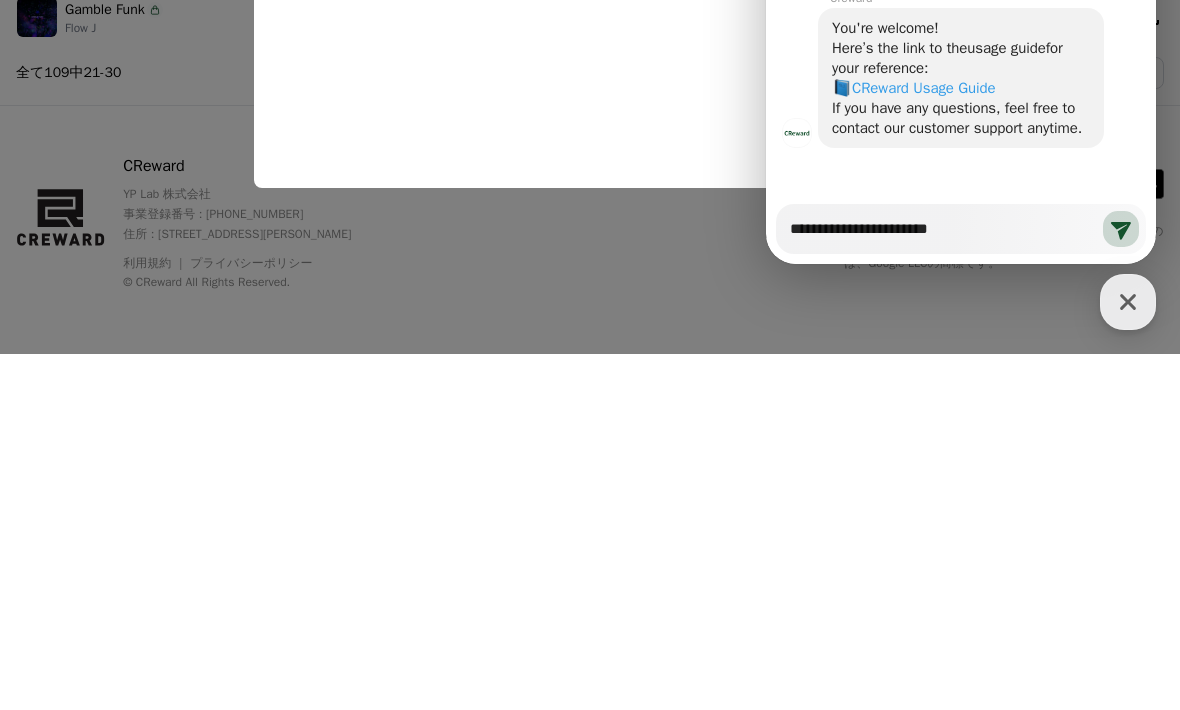 type on "**********" 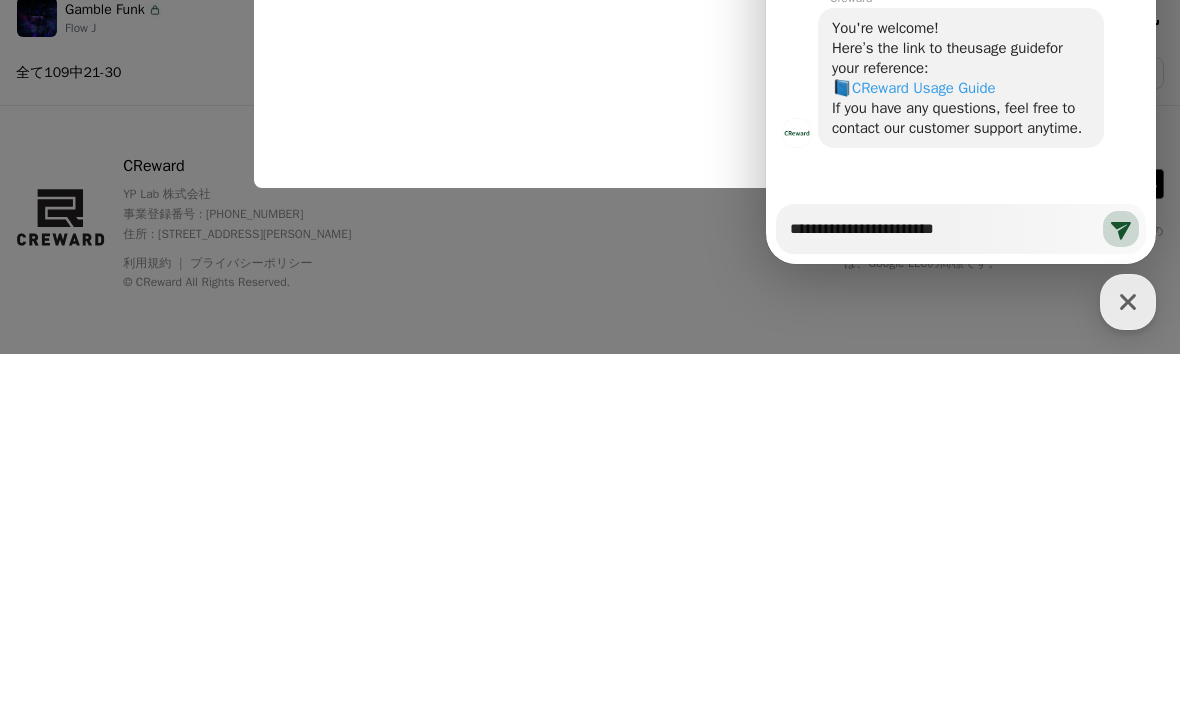 type on "*" 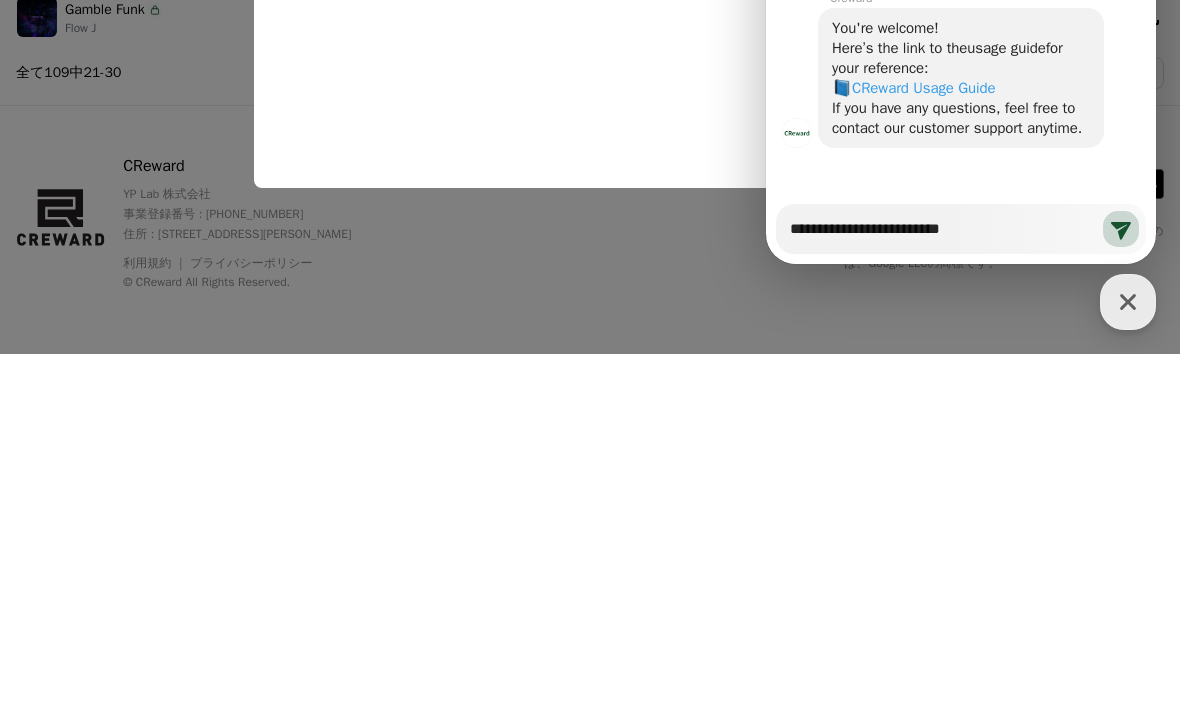 type on "*" 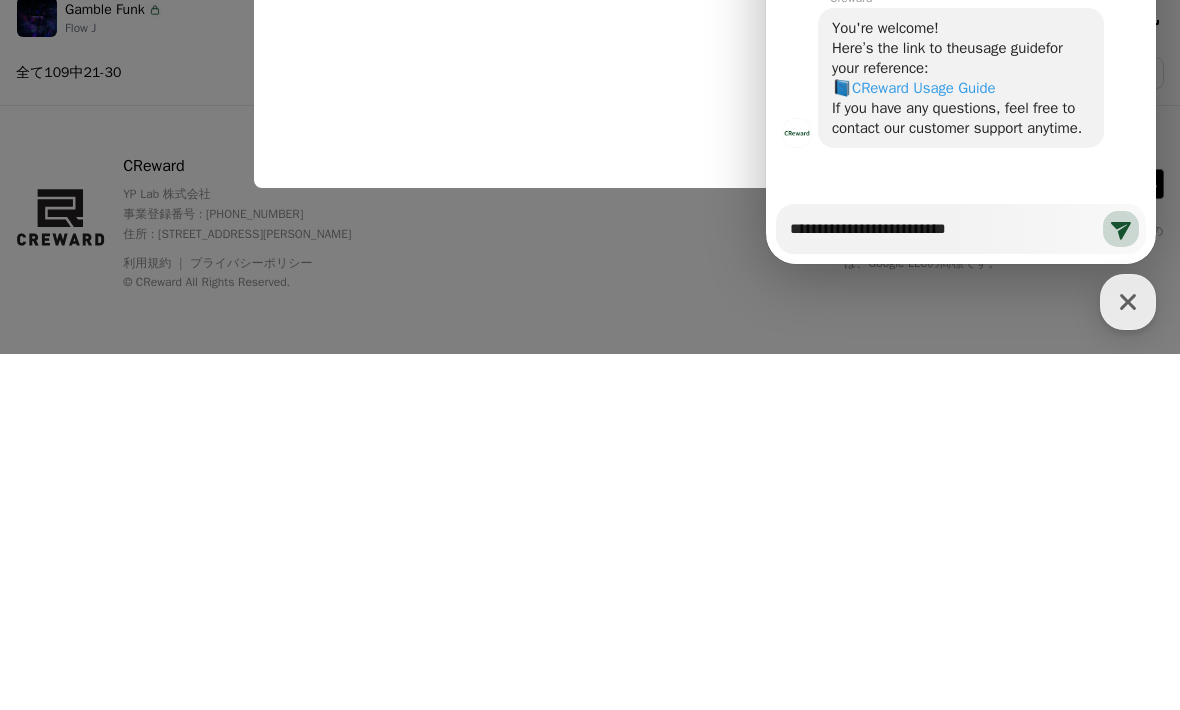 type on "*" 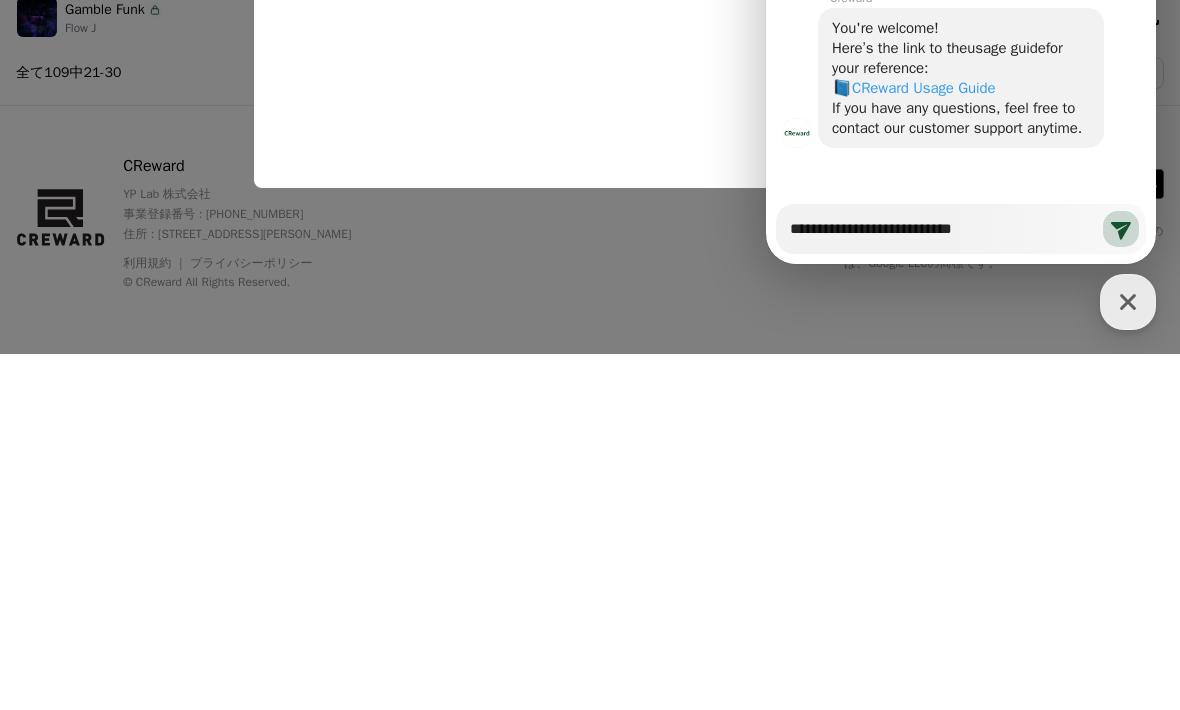 type on "*" 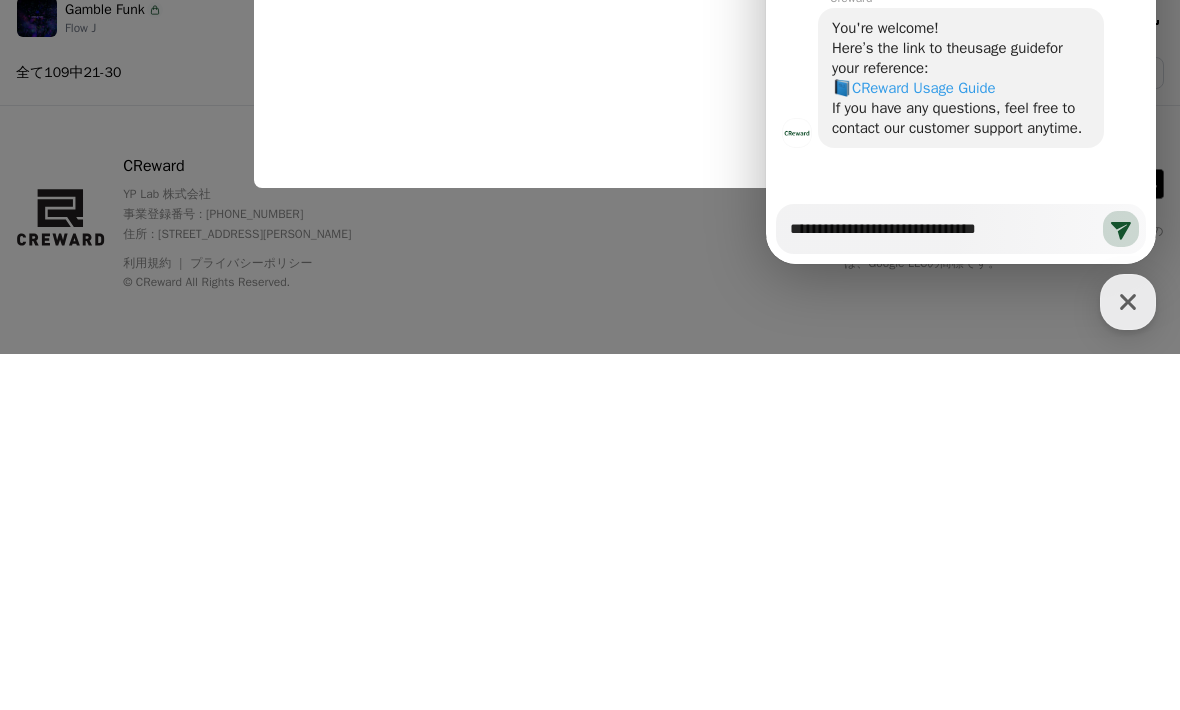 type on "*" 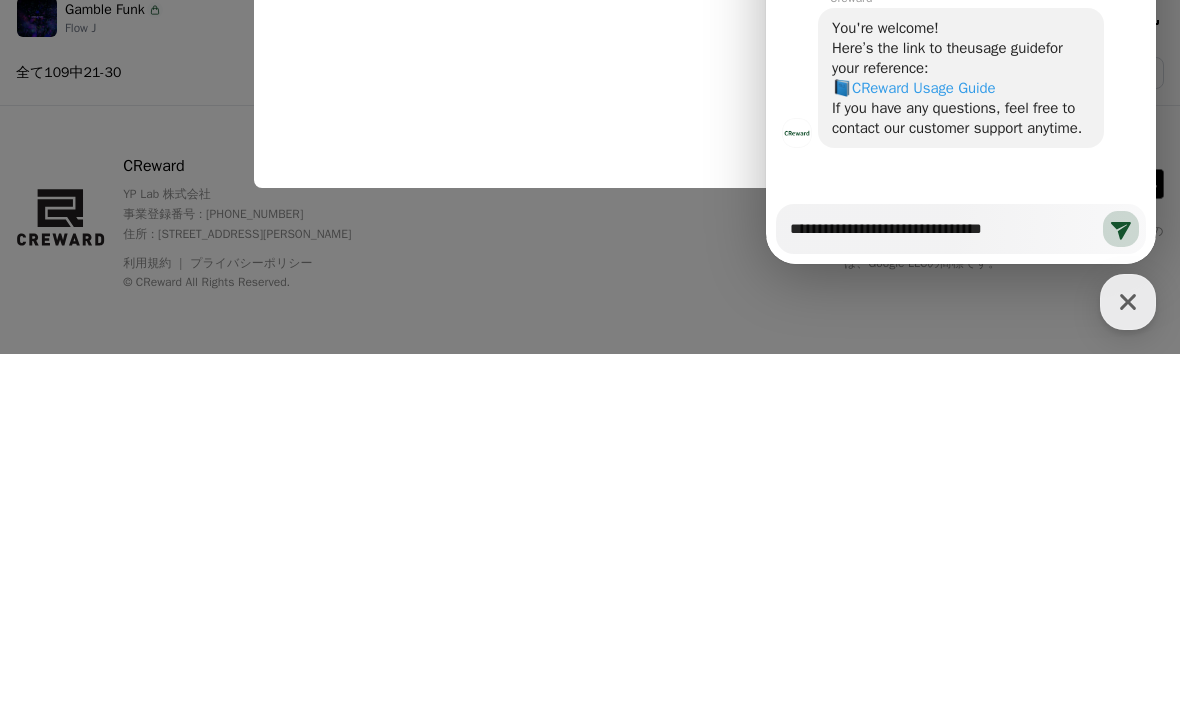 type on "*" 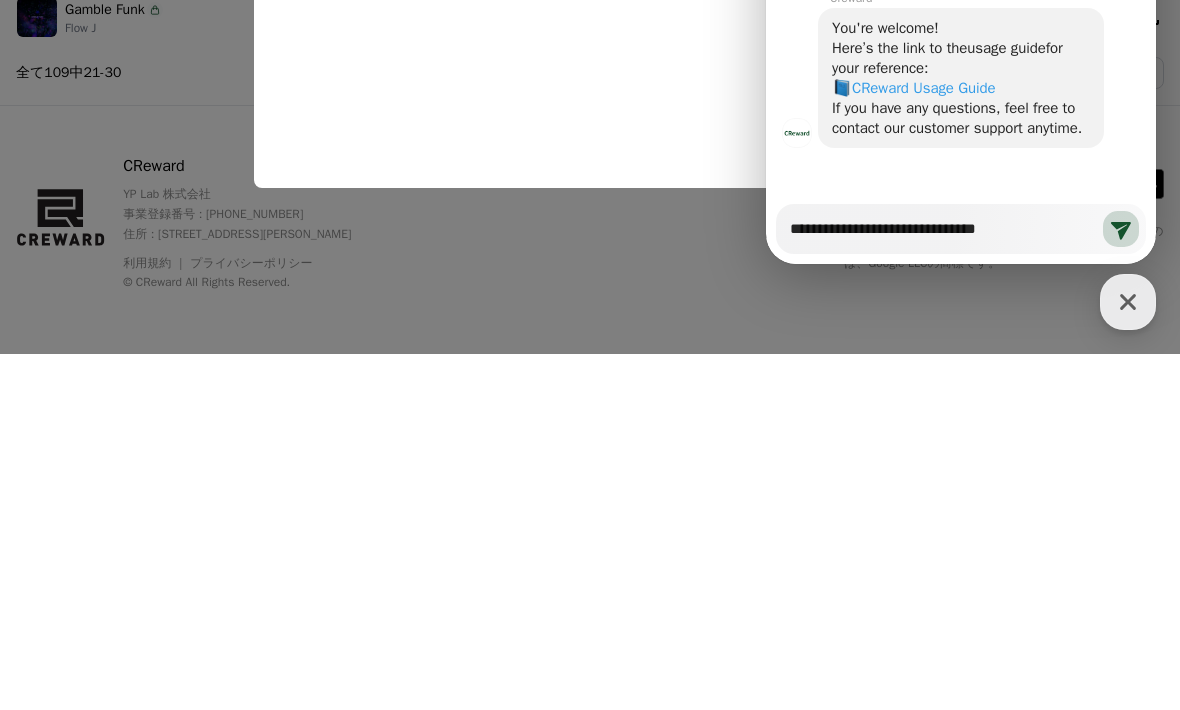 type on "*" 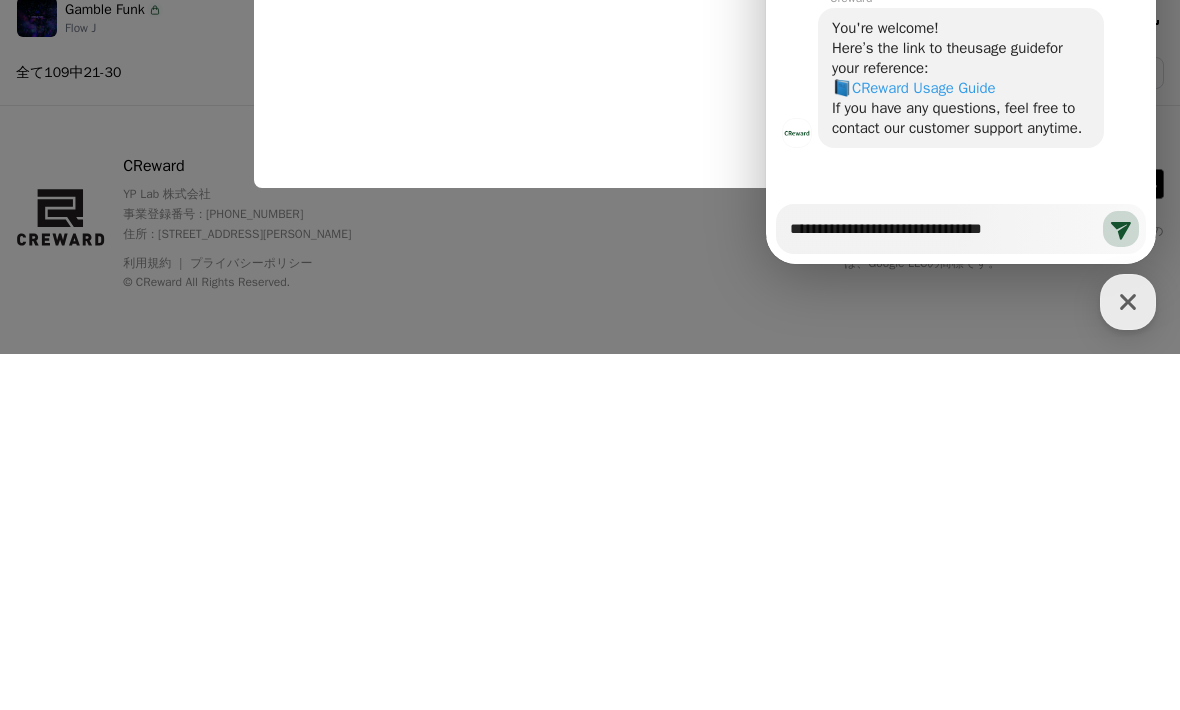type on "**********" 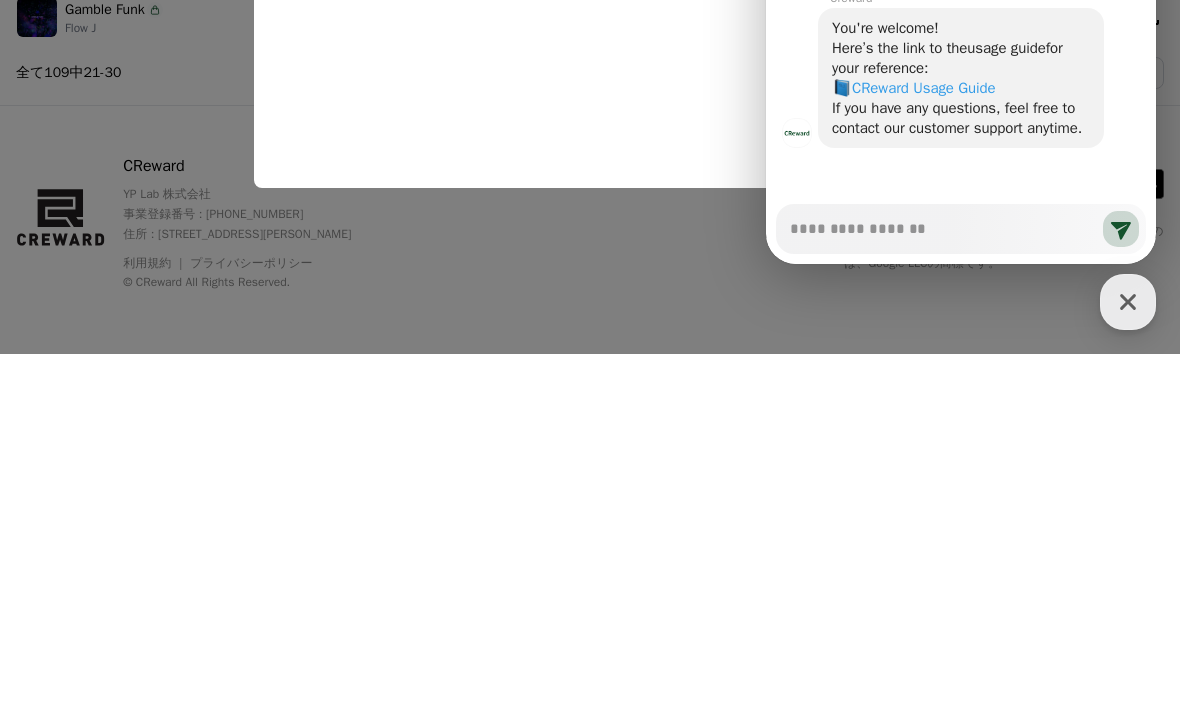 scroll, scrollTop: 1230, scrollLeft: 0, axis: vertical 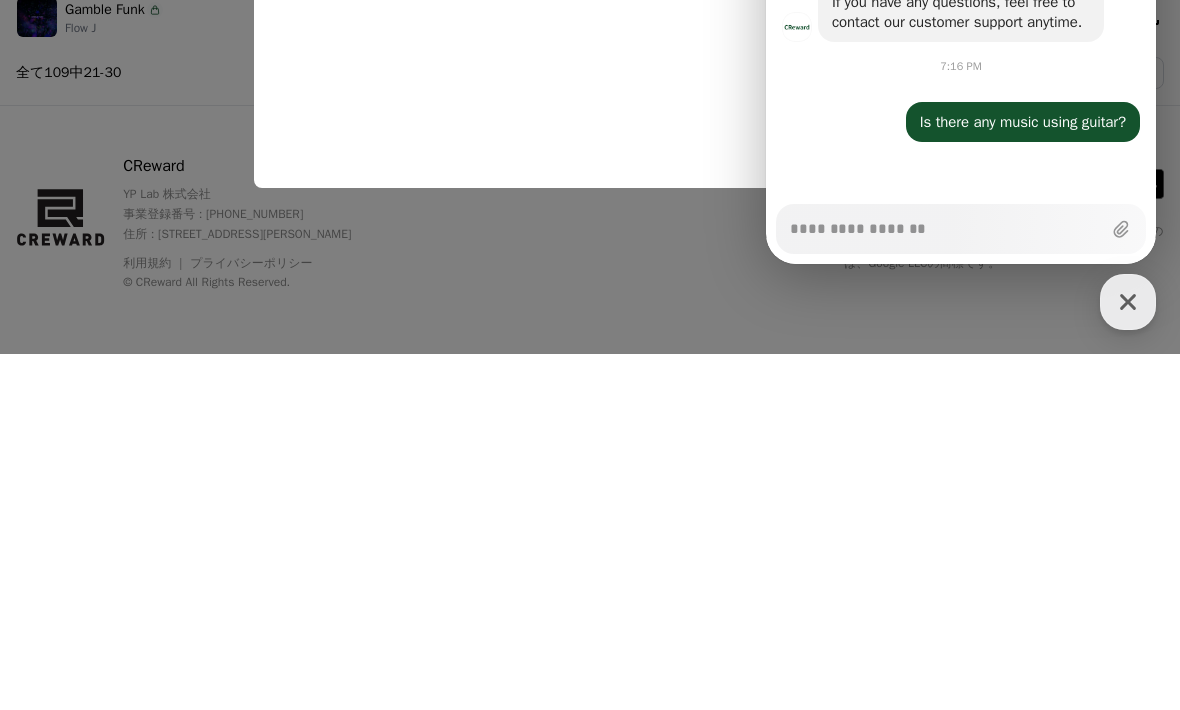 click at bounding box center [590, 355] 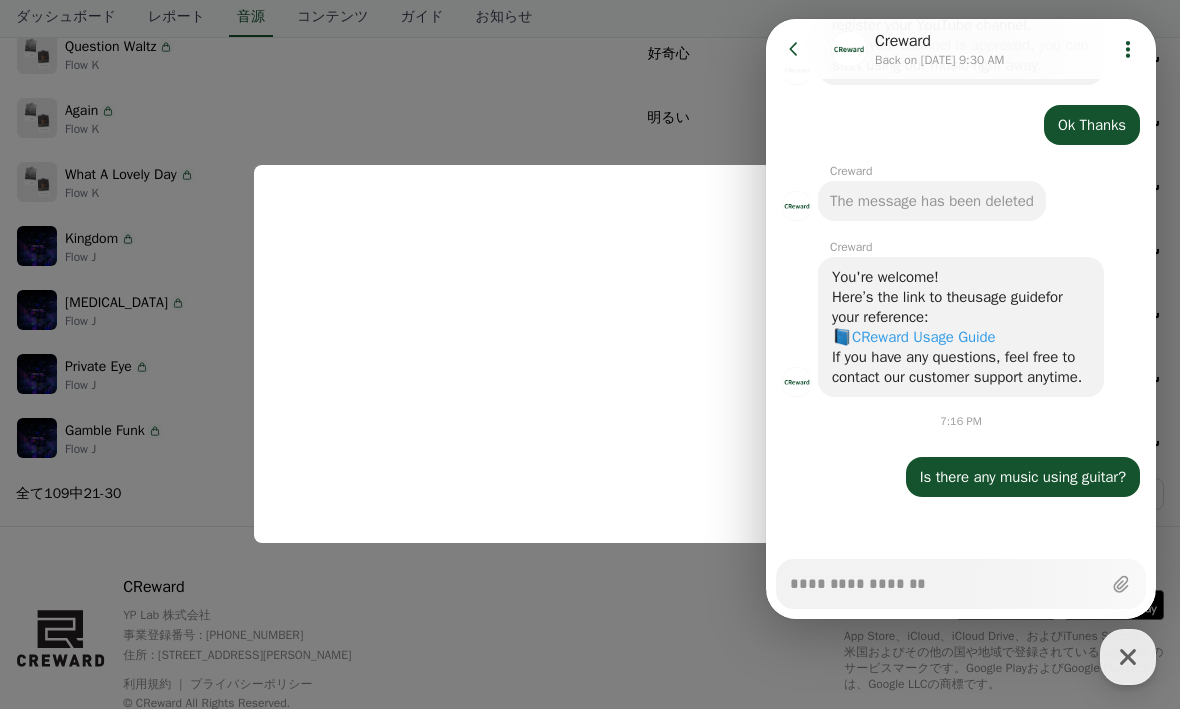 scroll, scrollTop: 1164, scrollLeft: 0, axis: vertical 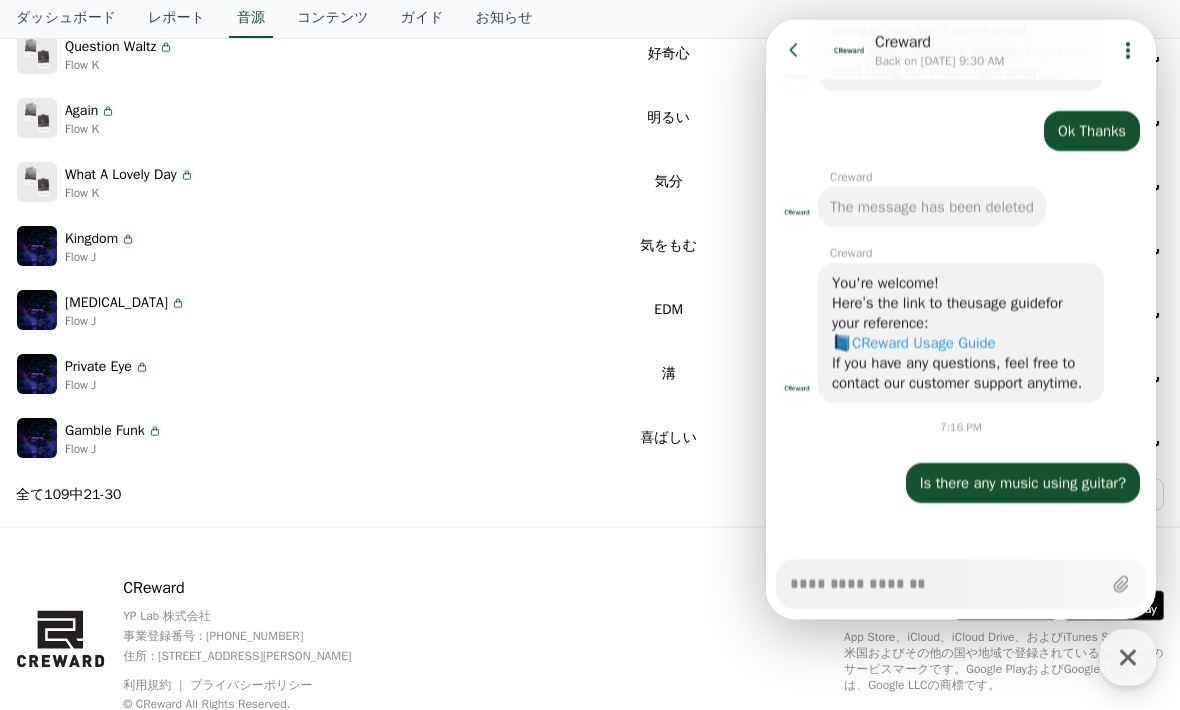 click 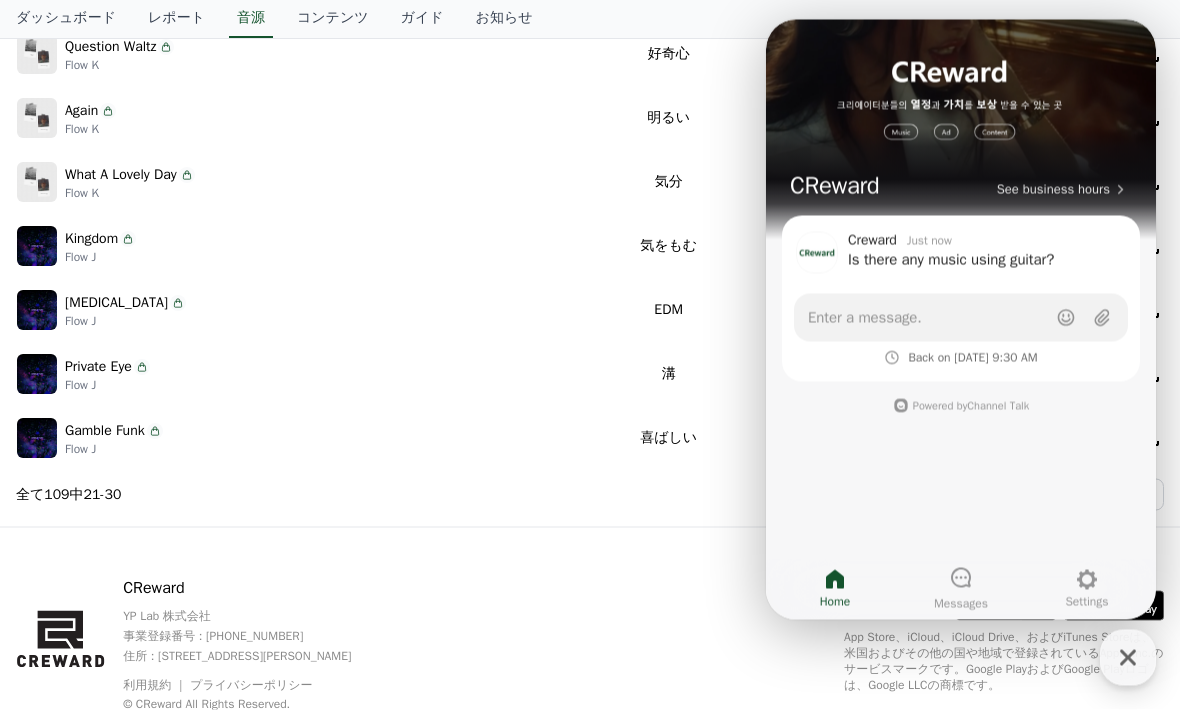 click on "全て  109  中  21  -  30   <   1 2 3 4 5   >" at bounding box center [590, 495] 